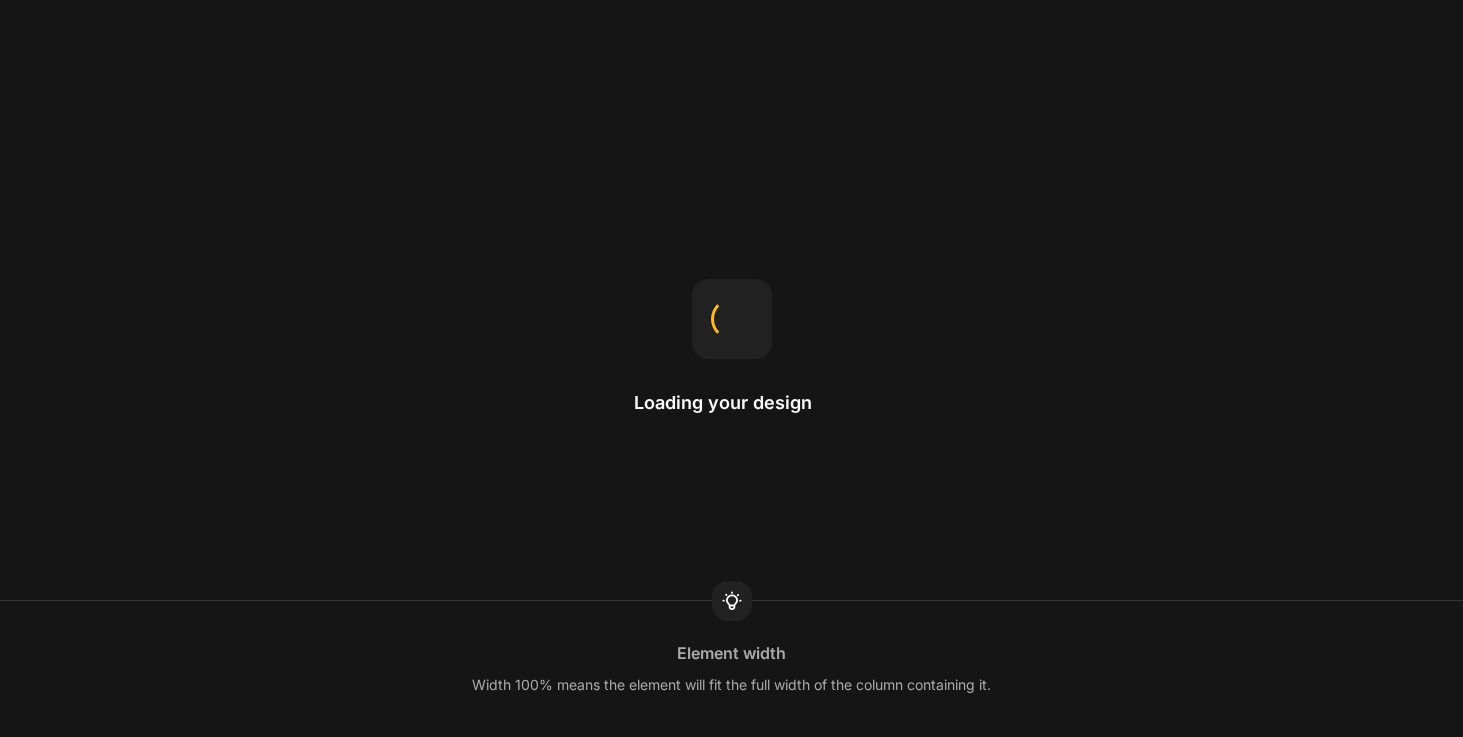 scroll, scrollTop: 0, scrollLeft: 0, axis: both 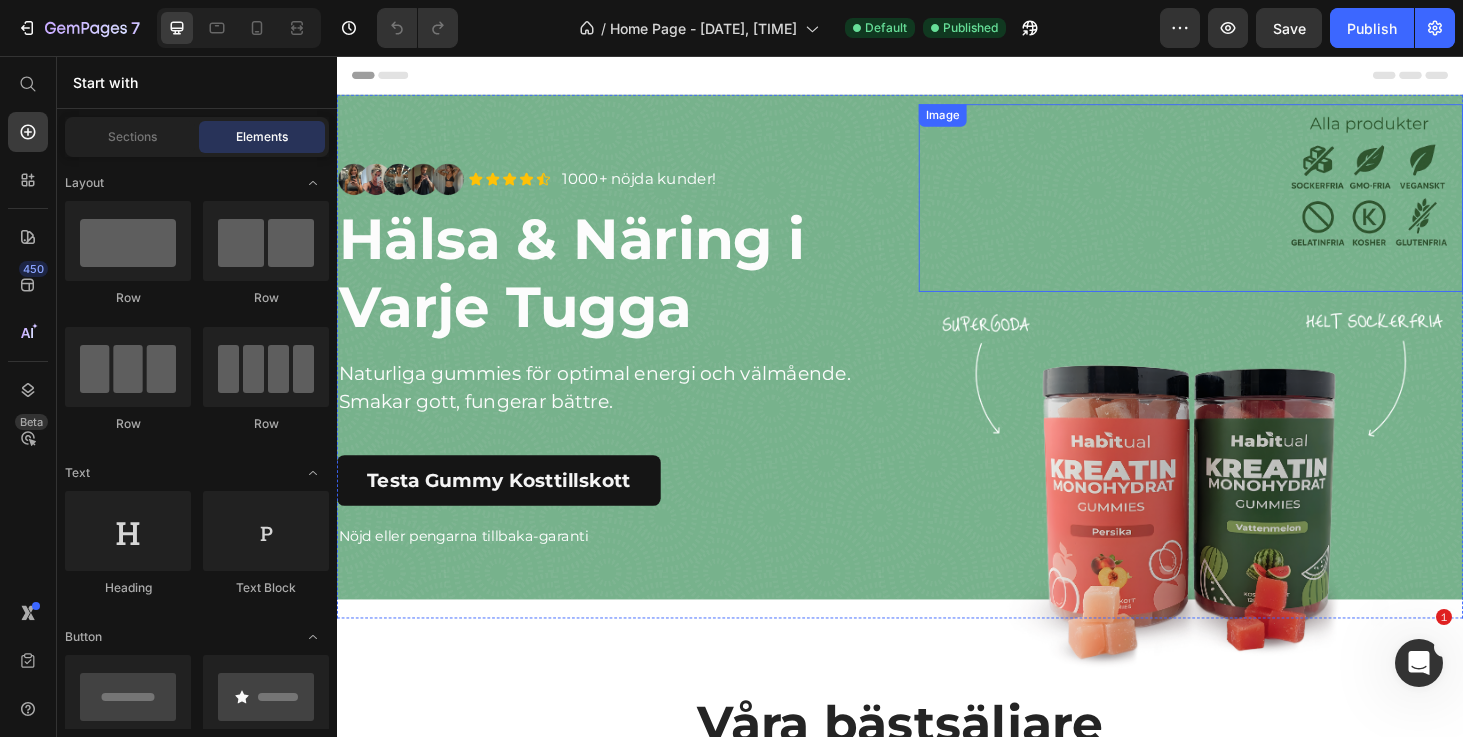click at bounding box center [1247, 207] 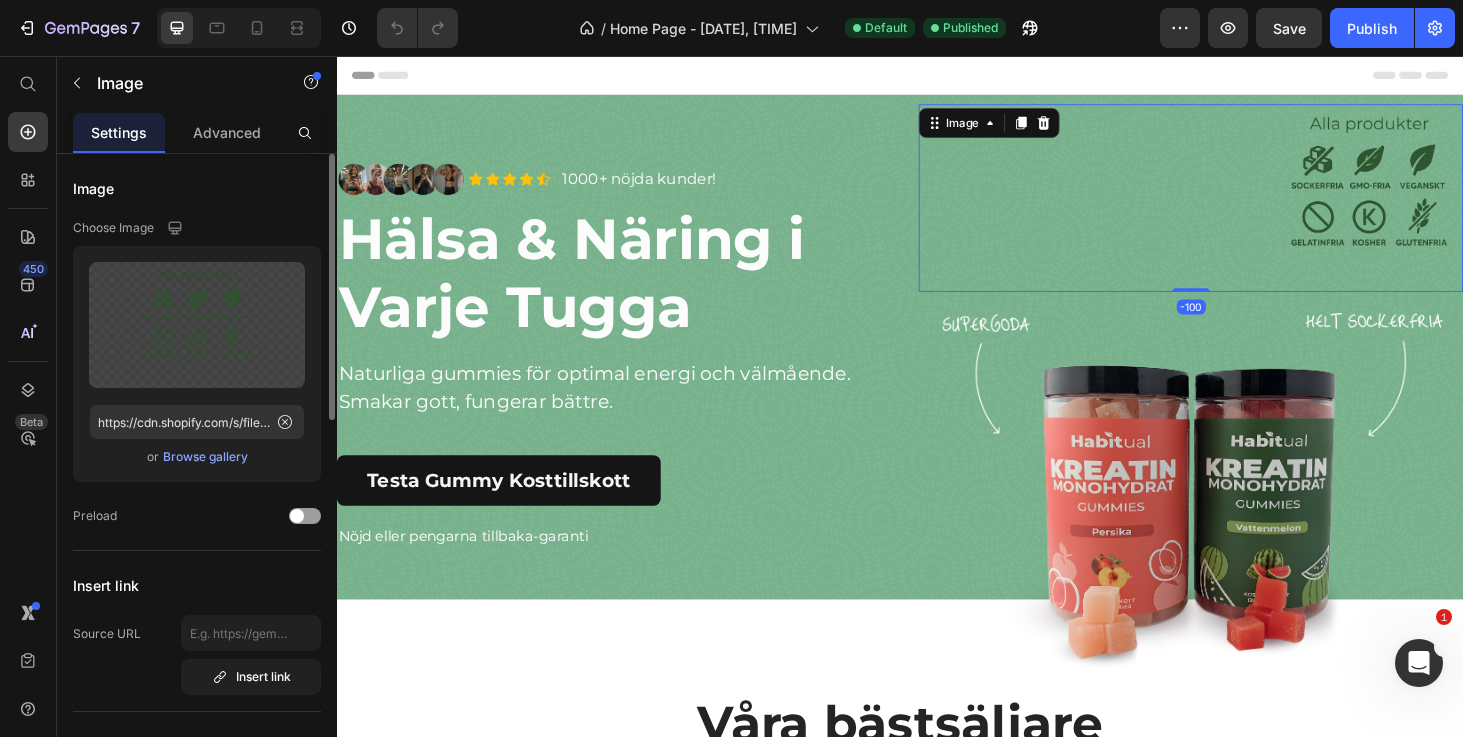click on "Browse gallery" at bounding box center [205, 457] 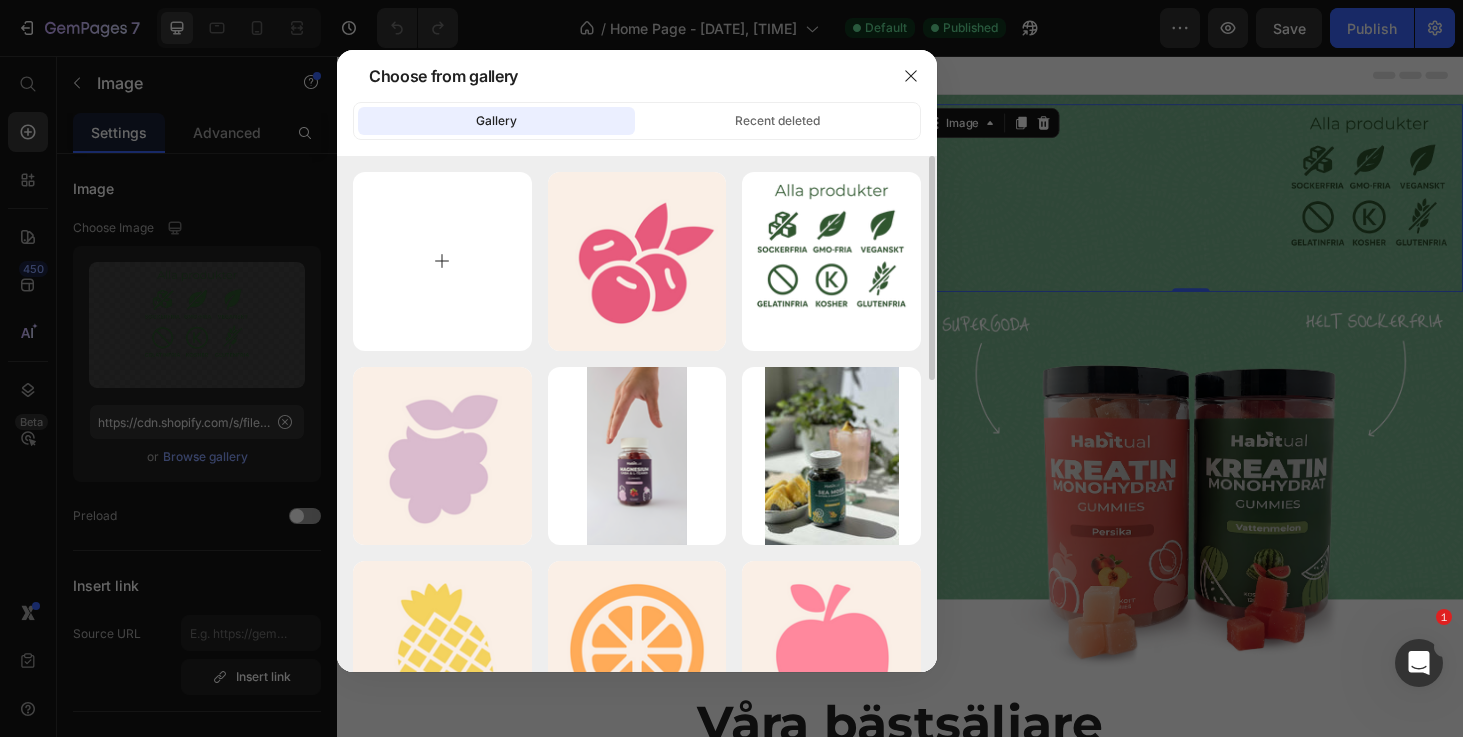 click at bounding box center (442, 261) 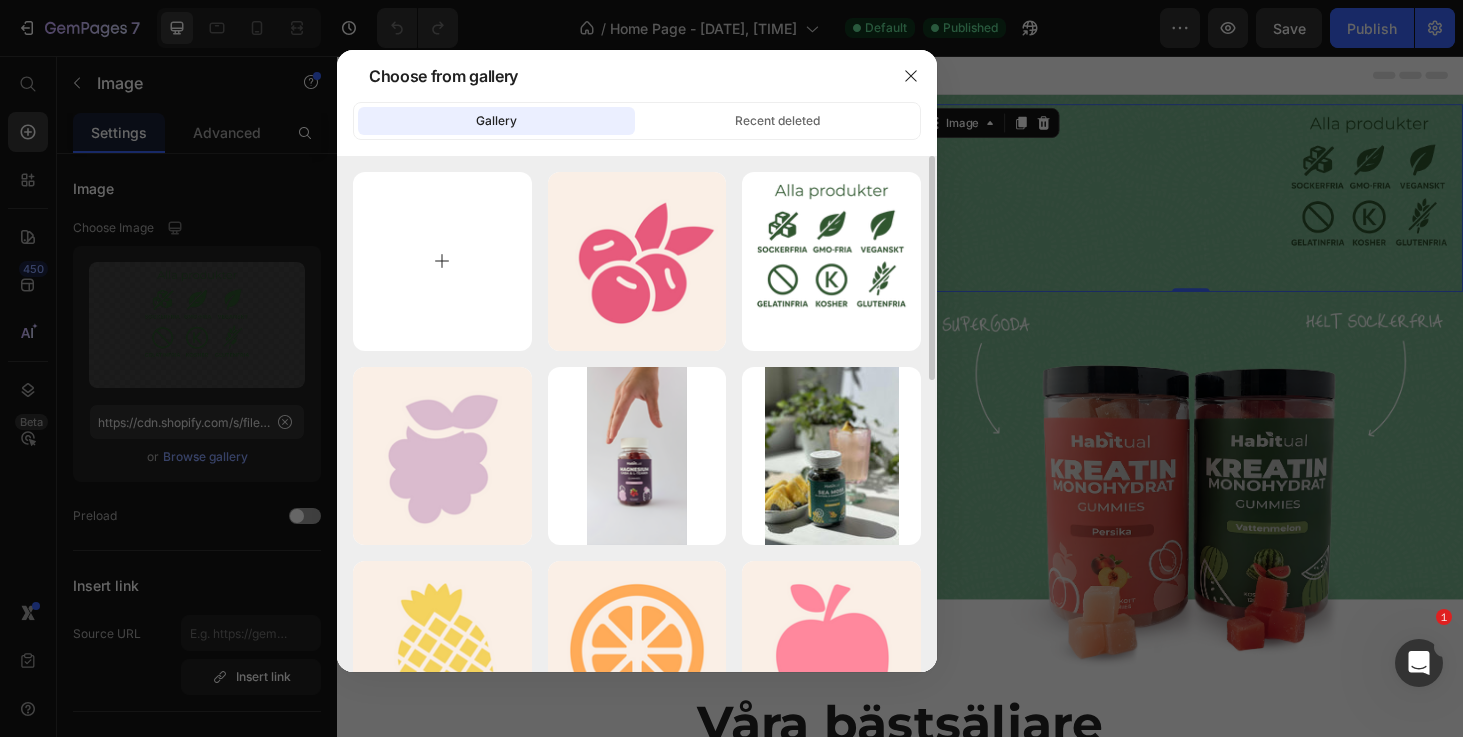 type on "C:\fakepath\Alla produkter.png" 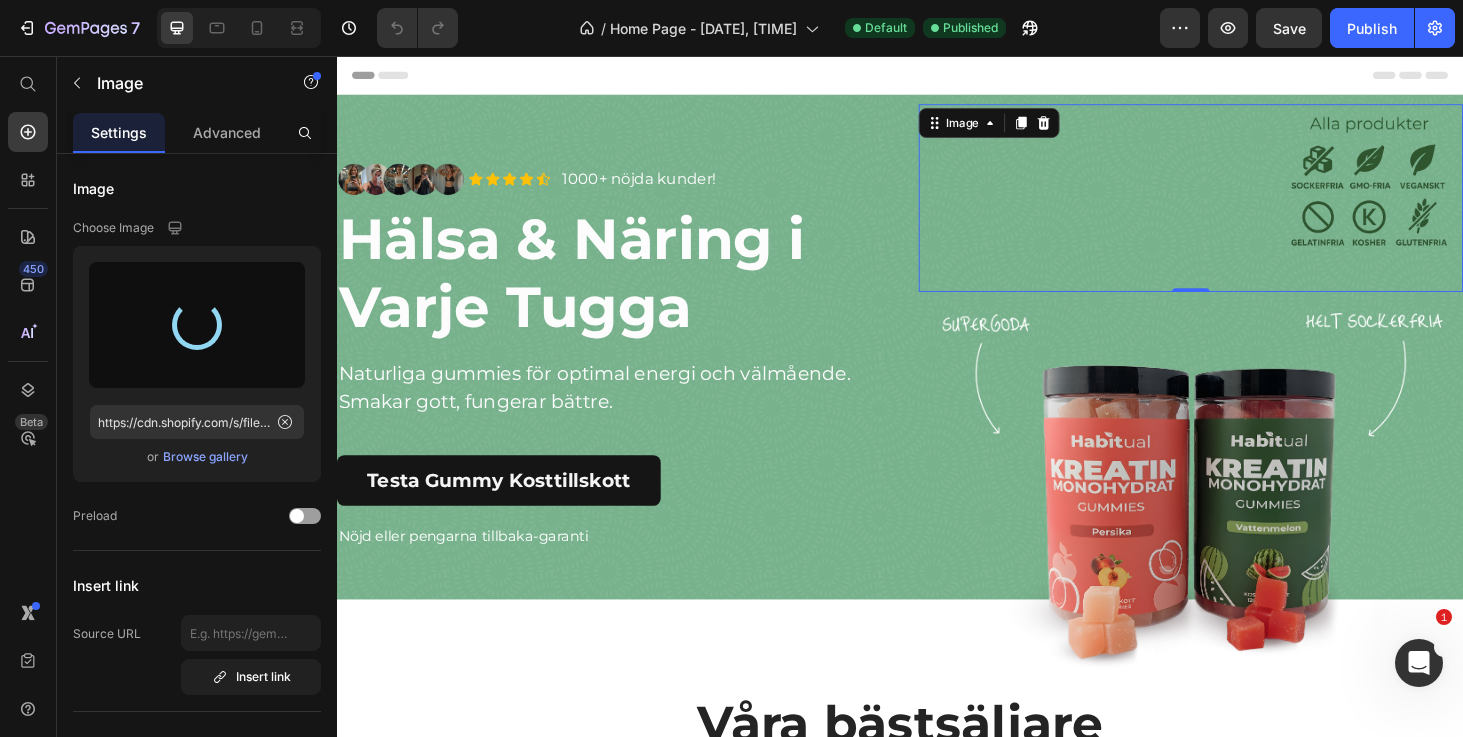 type on "https://cdn.shopify.com/s/files/1/0757/3100/9803/files/gempages_531924144711795513-ab2e27b4-8220-4af9-8927-6411dd35afff.png" 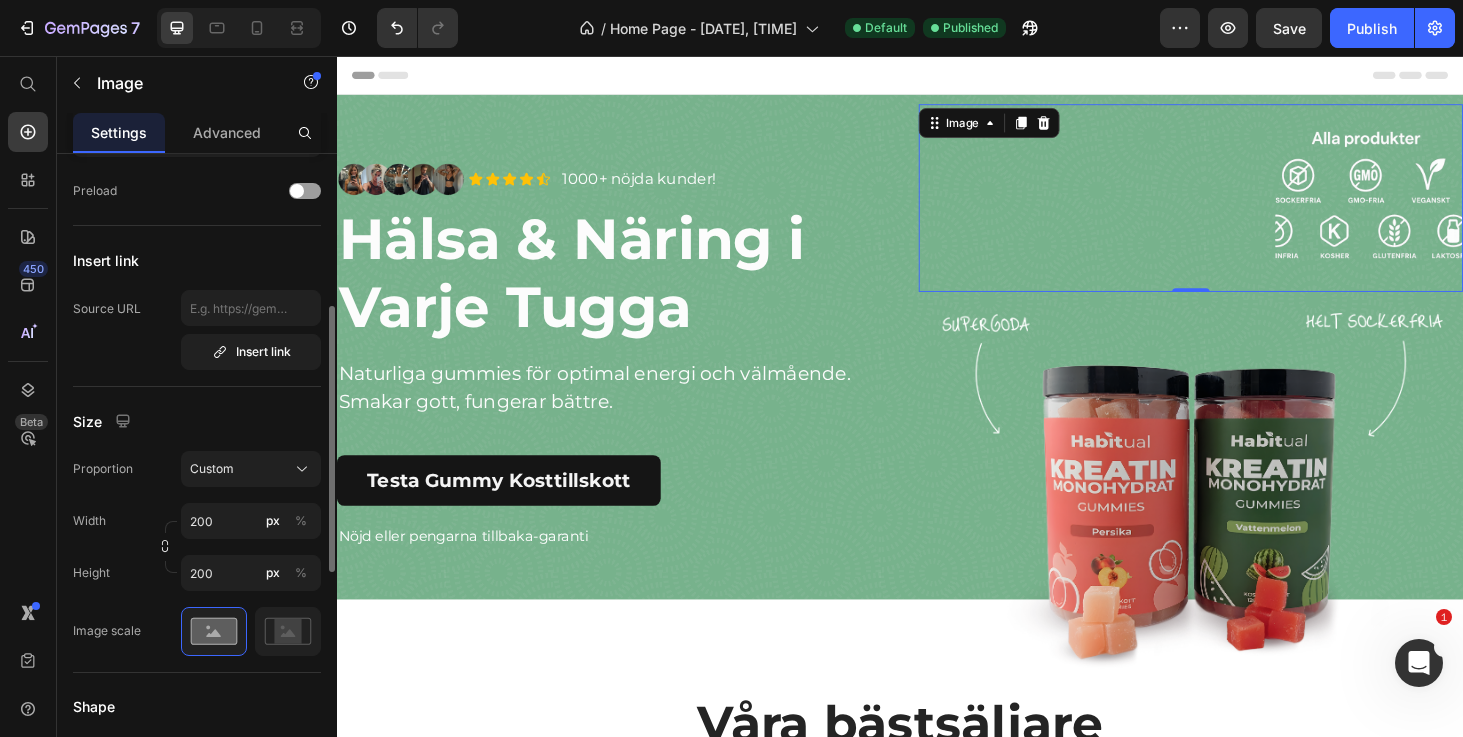 scroll, scrollTop: 337, scrollLeft: 0, axis: vertical 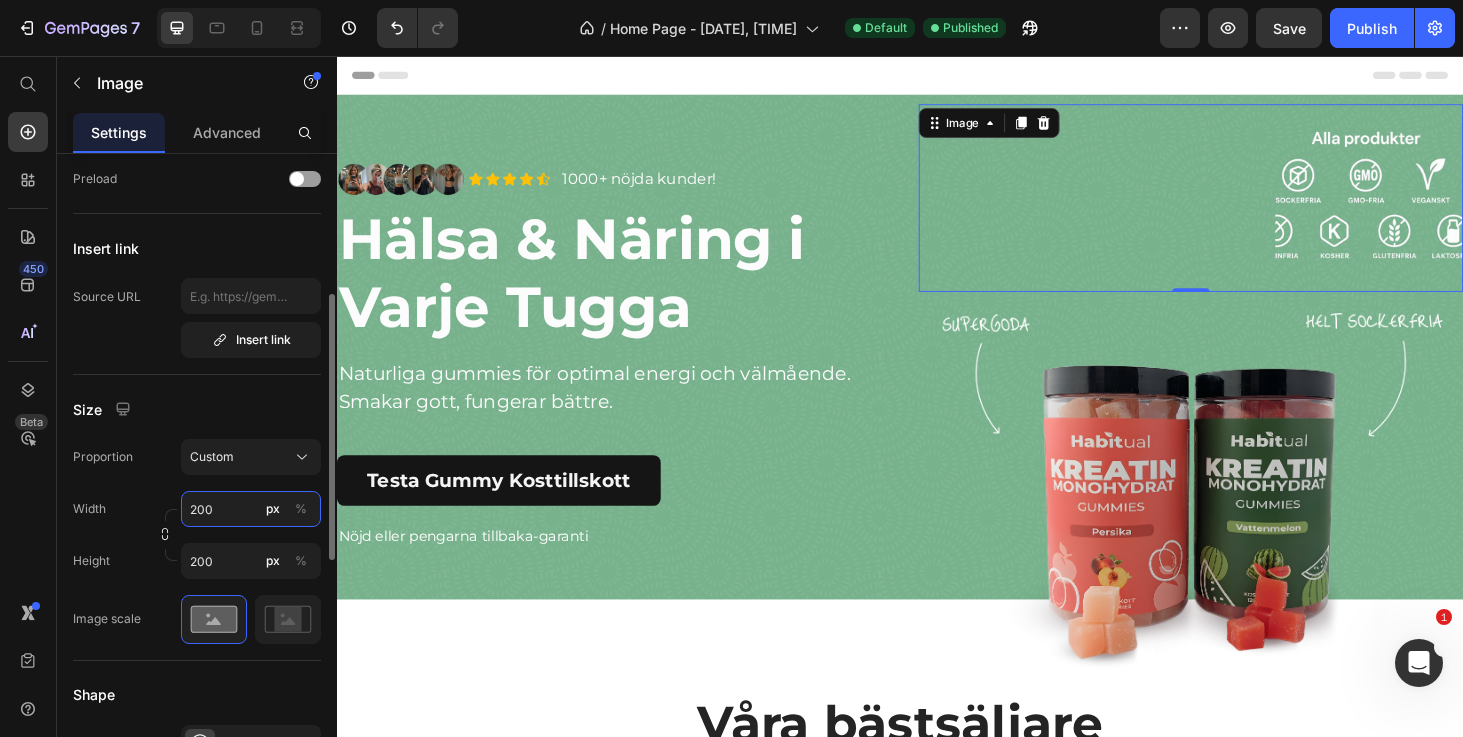 click on "200" at bounding box center [251, 509] 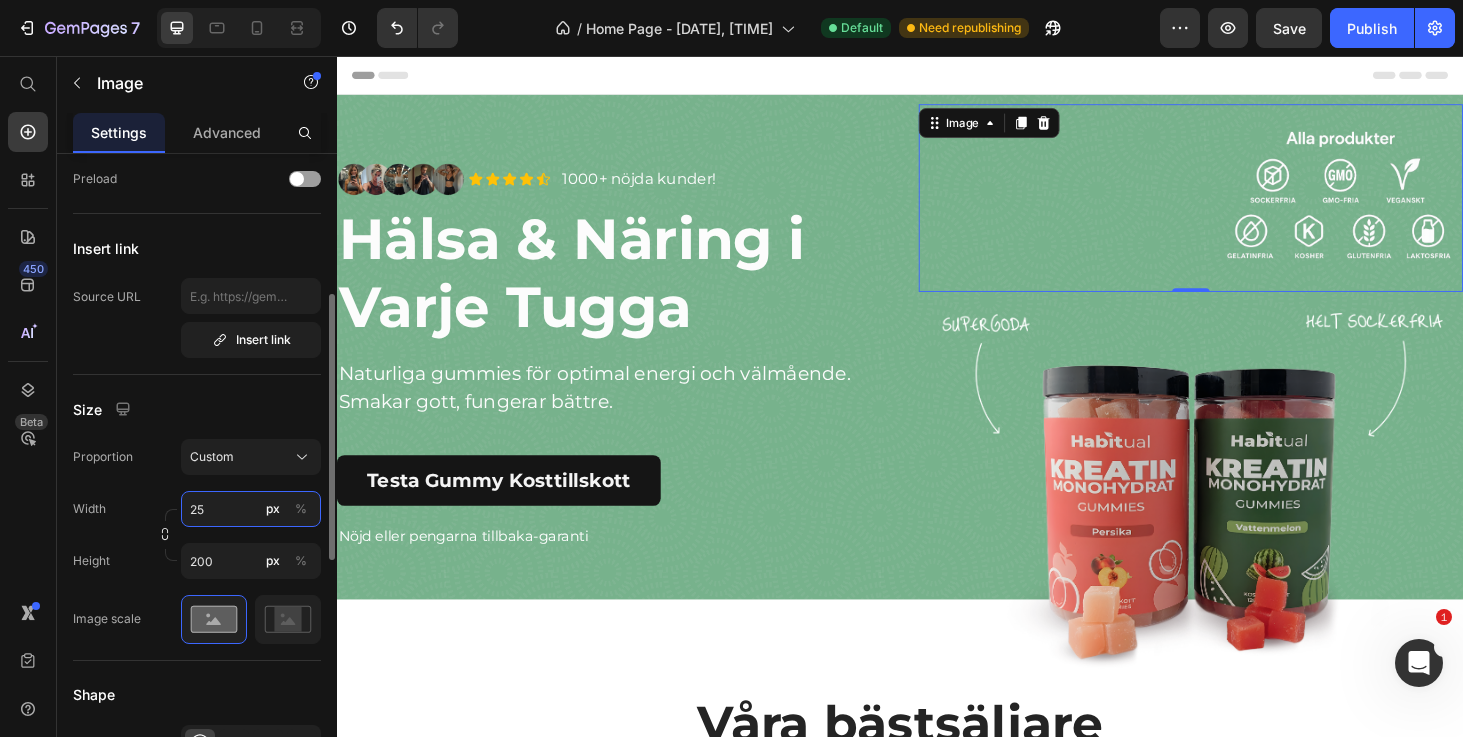 type on "255" 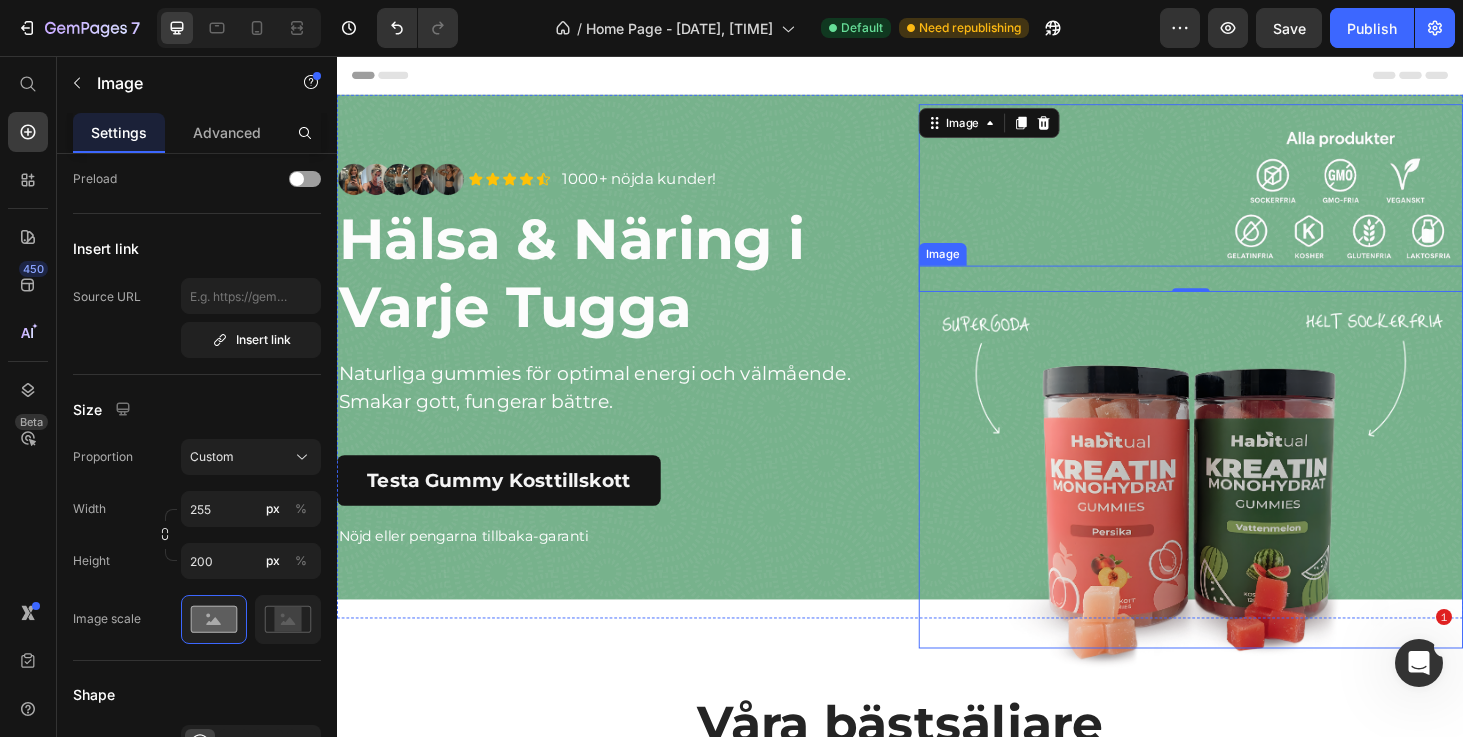 click at bounding box center [1247, 483] 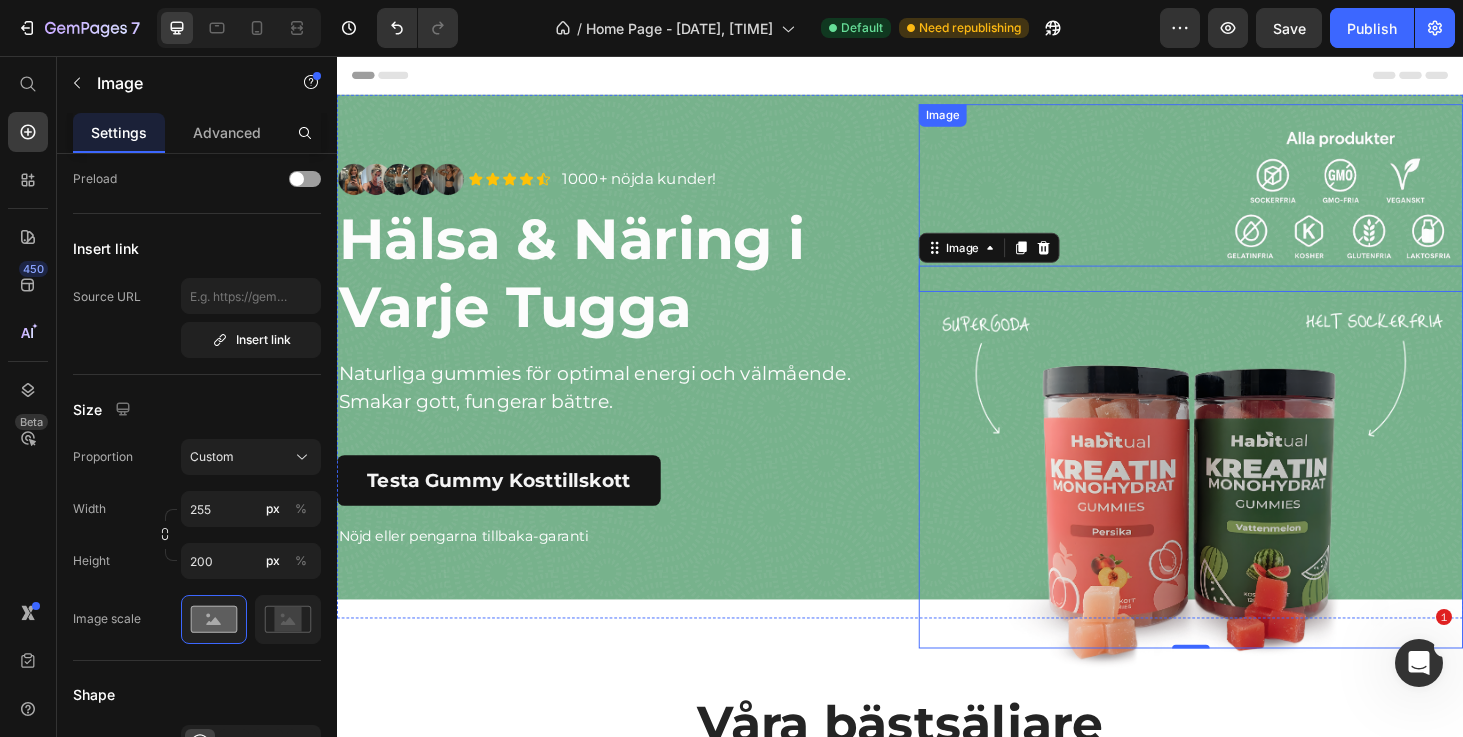 click at bounding box center (1247, 207) 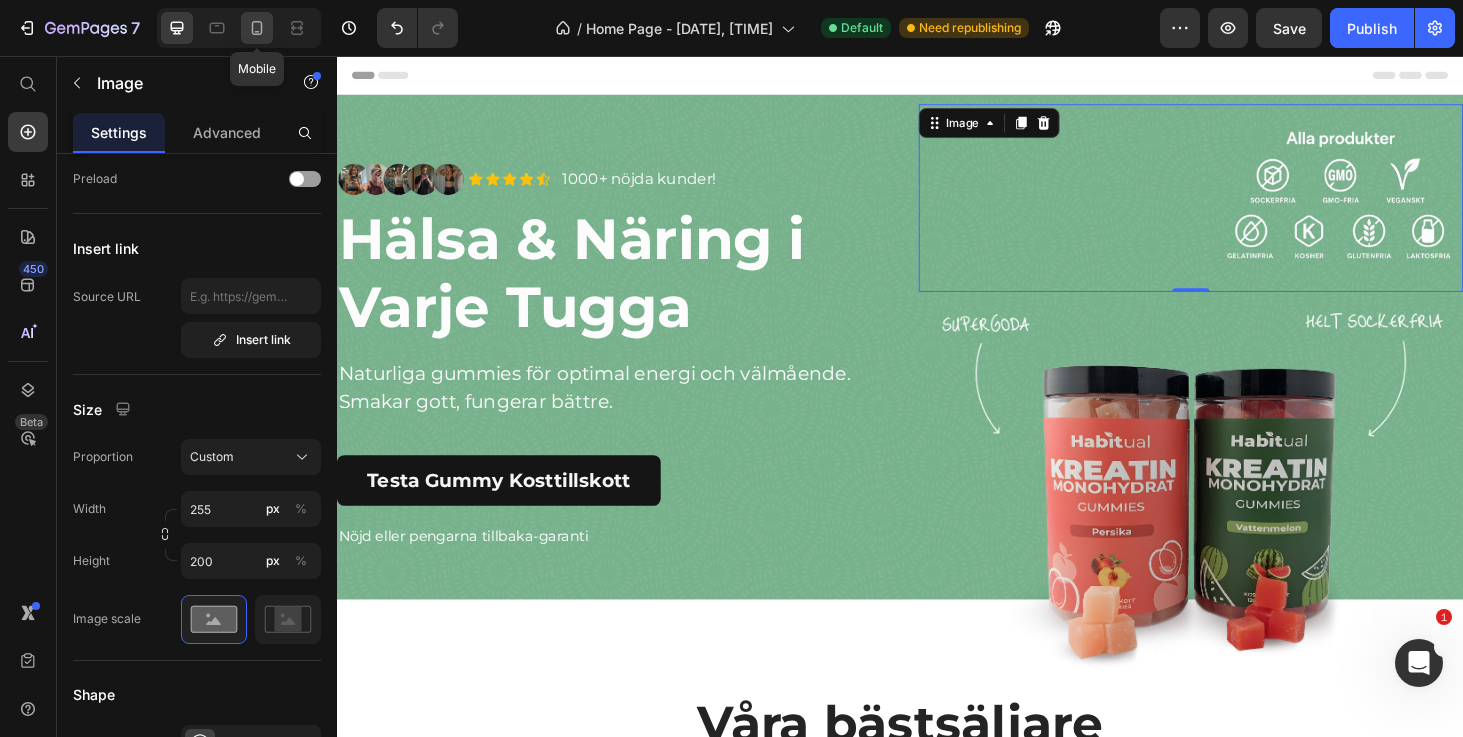 click 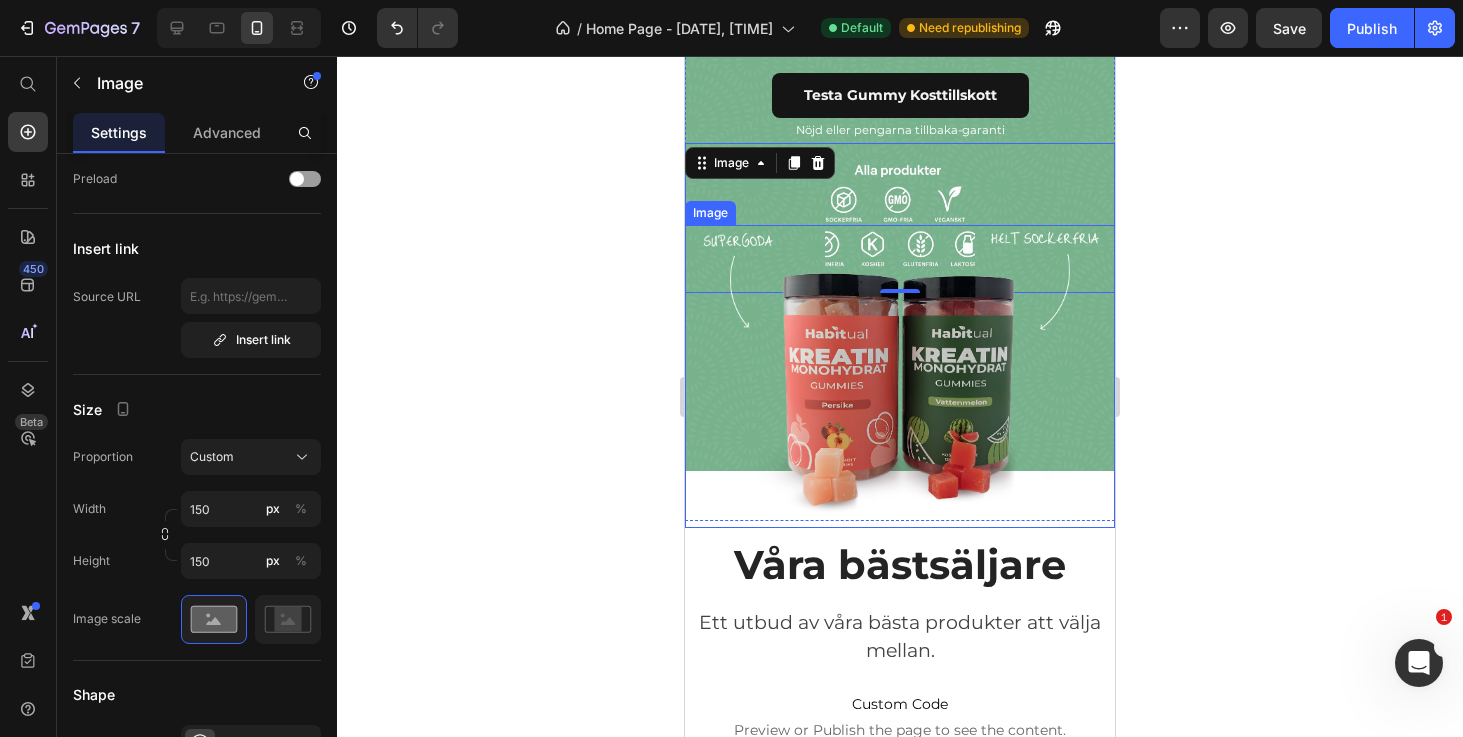 scroll, scrollTop: 368, scrollLeft: 0, axis: vertical 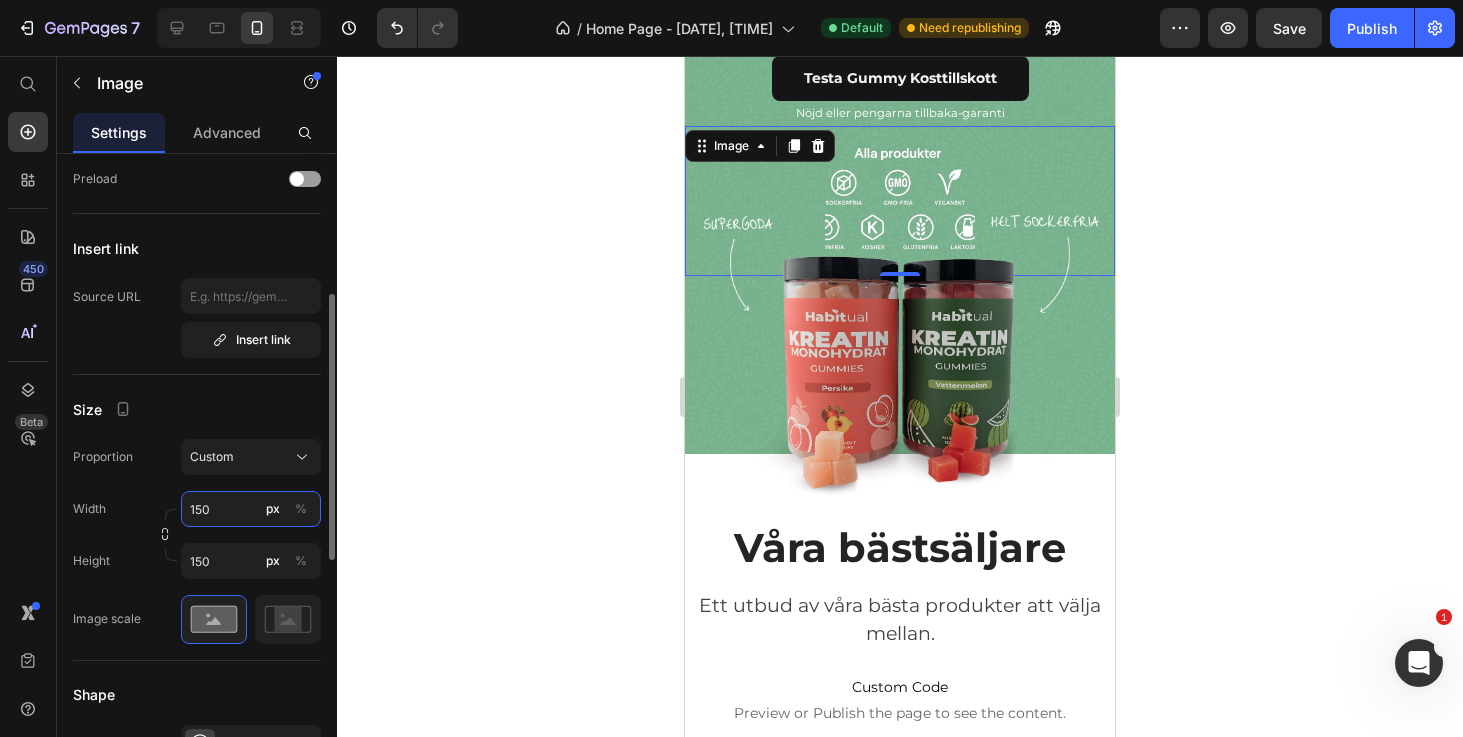 click on "150" at bounding box center (251, 509) 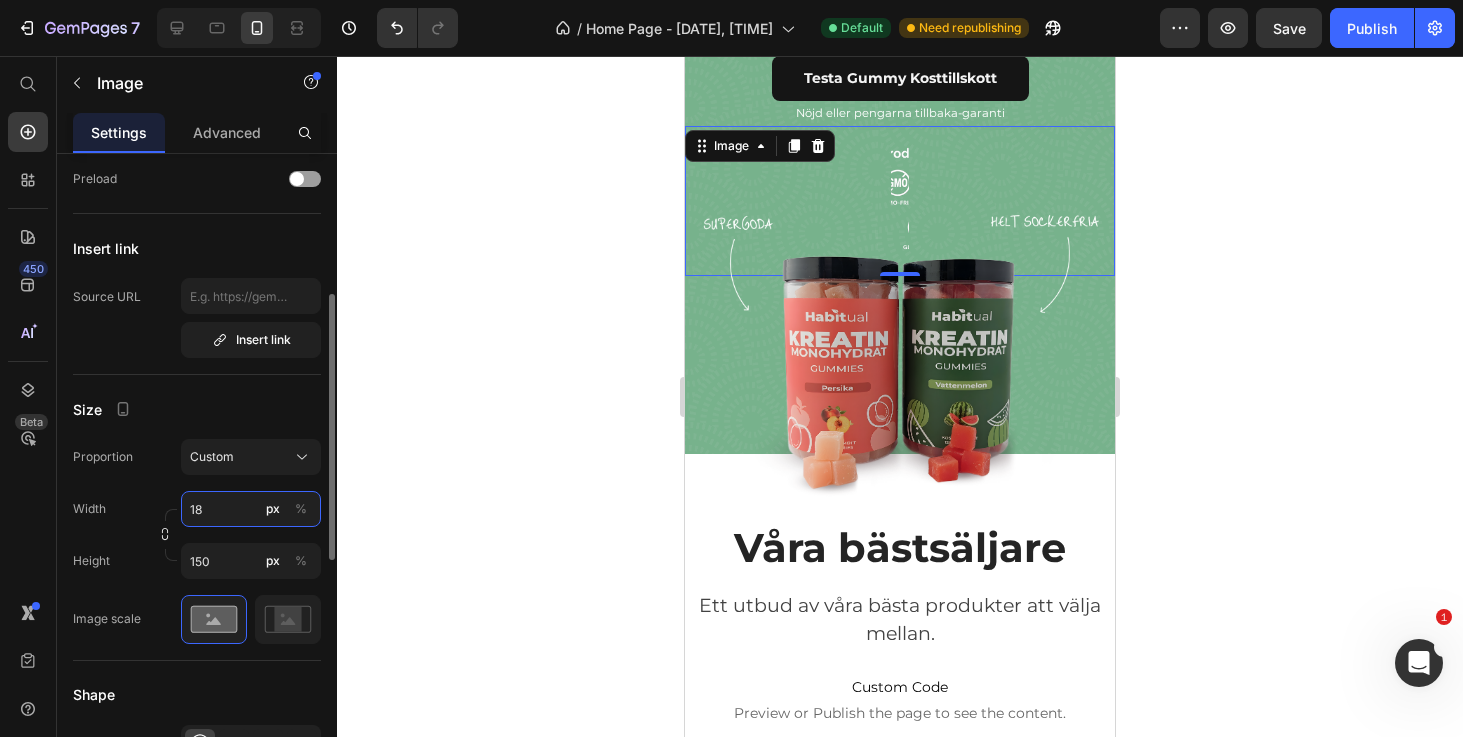 type on "188" 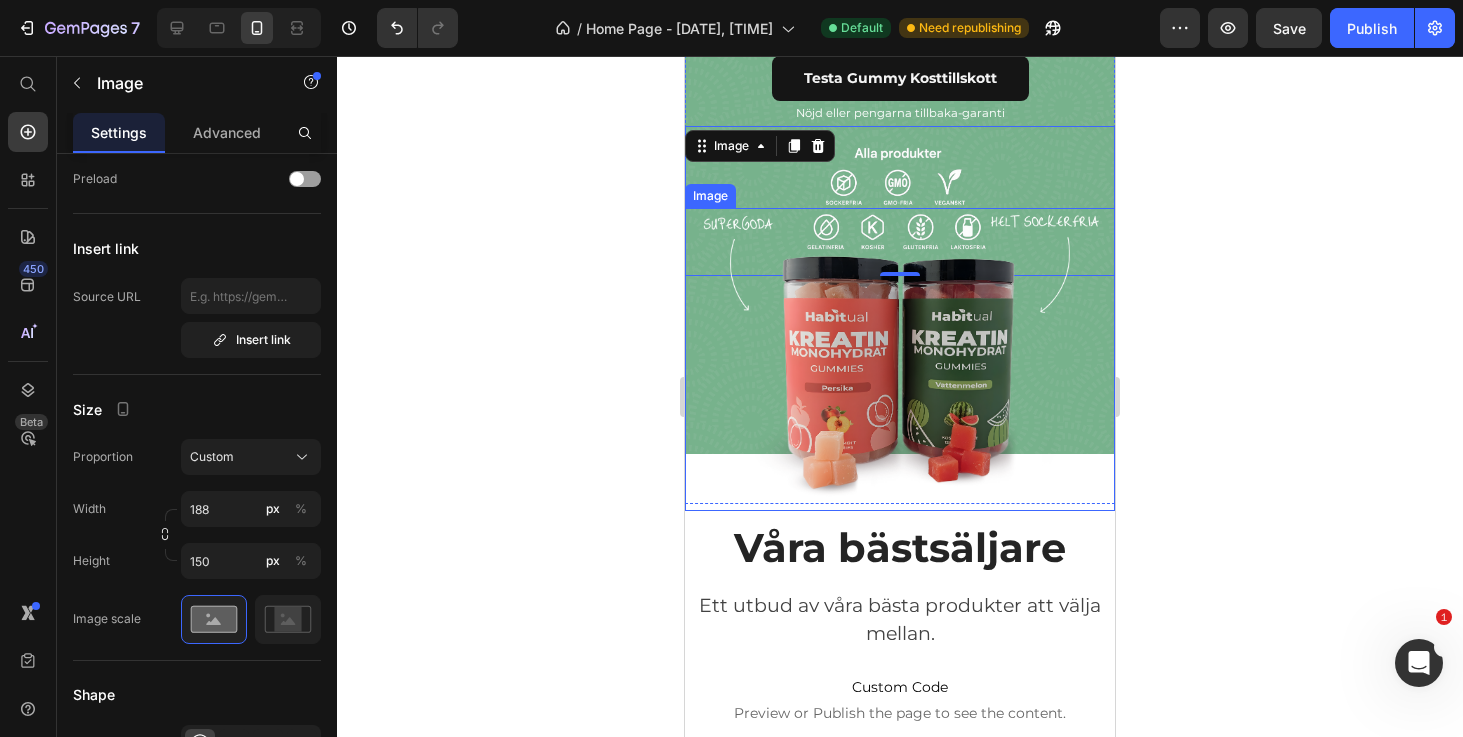 click 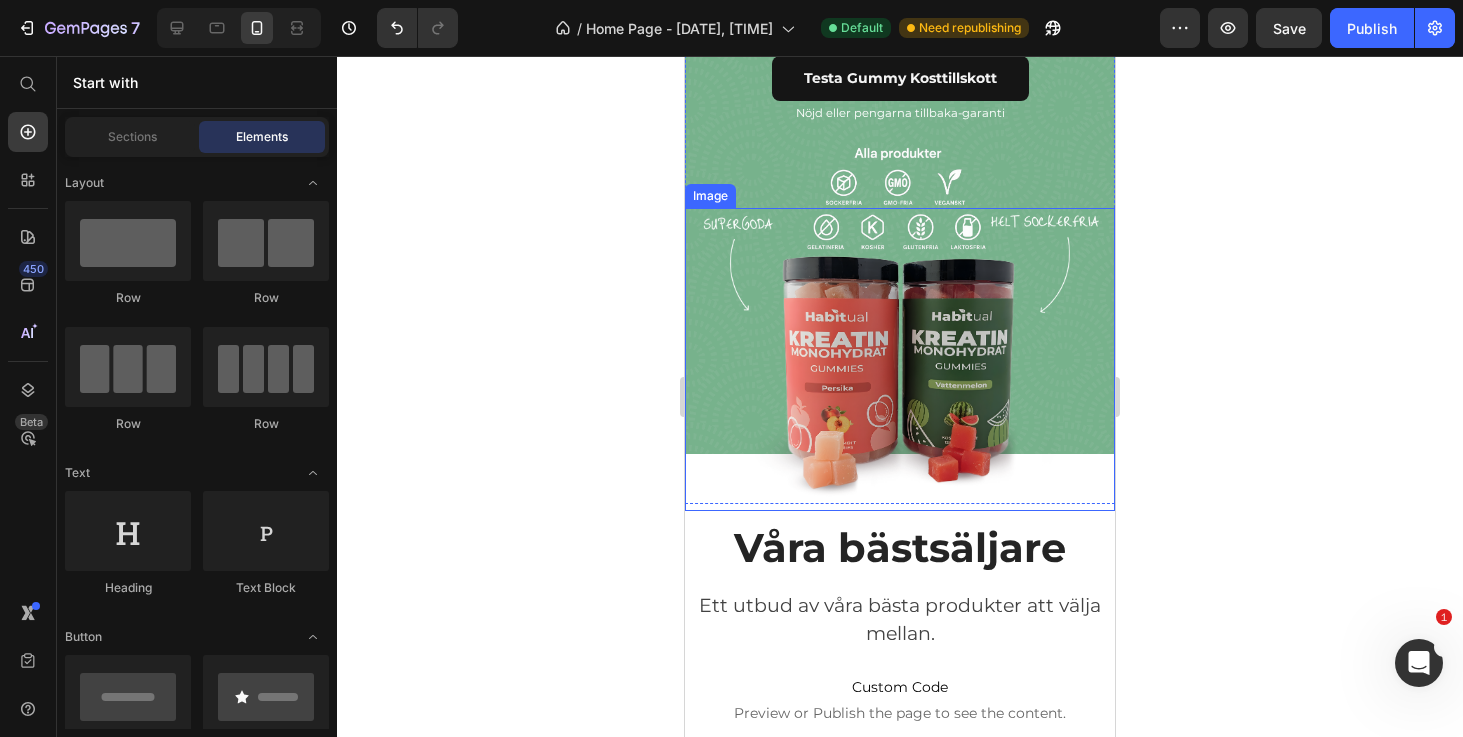 click 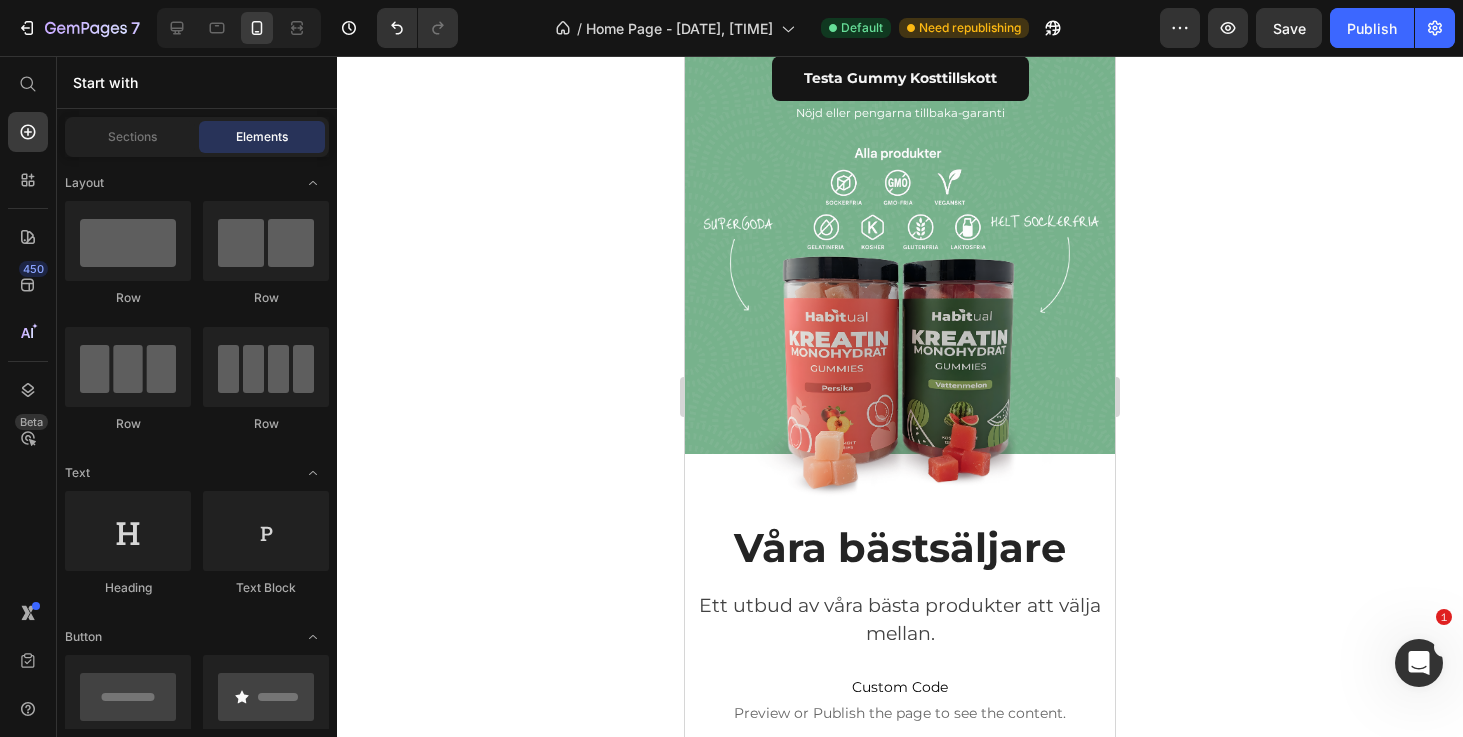 click 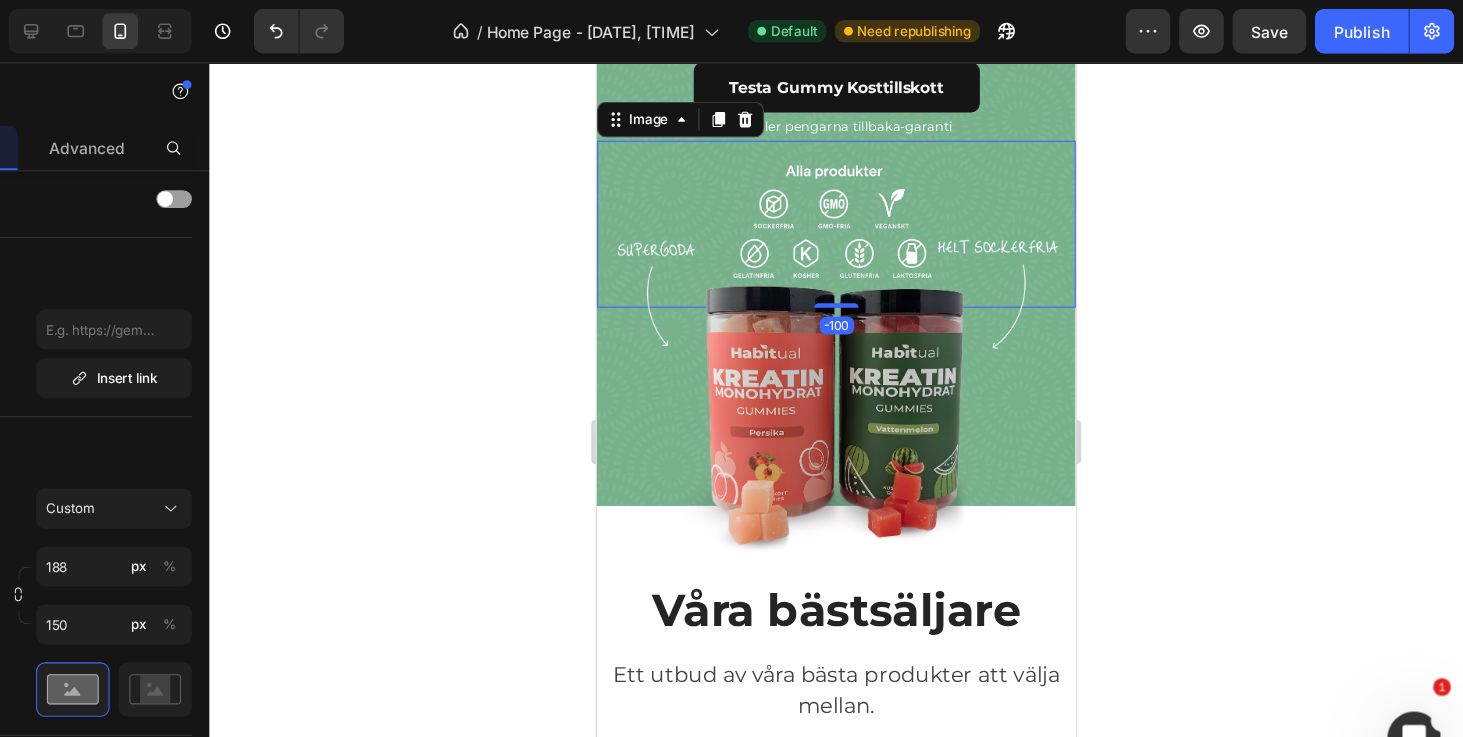 click at bounding box center (811, 207) 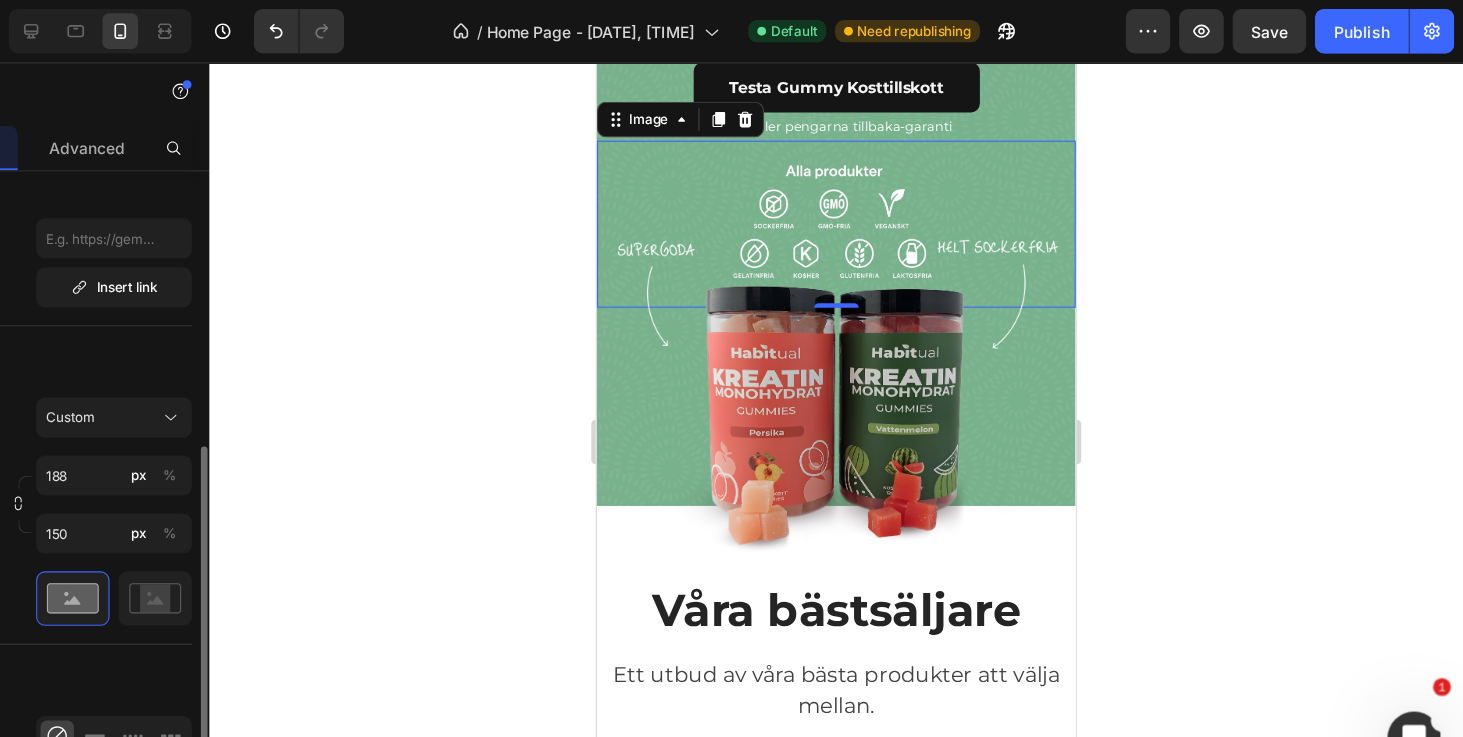 scroll, scrollTop: 272, scrollLeft: 0, axis: vertical 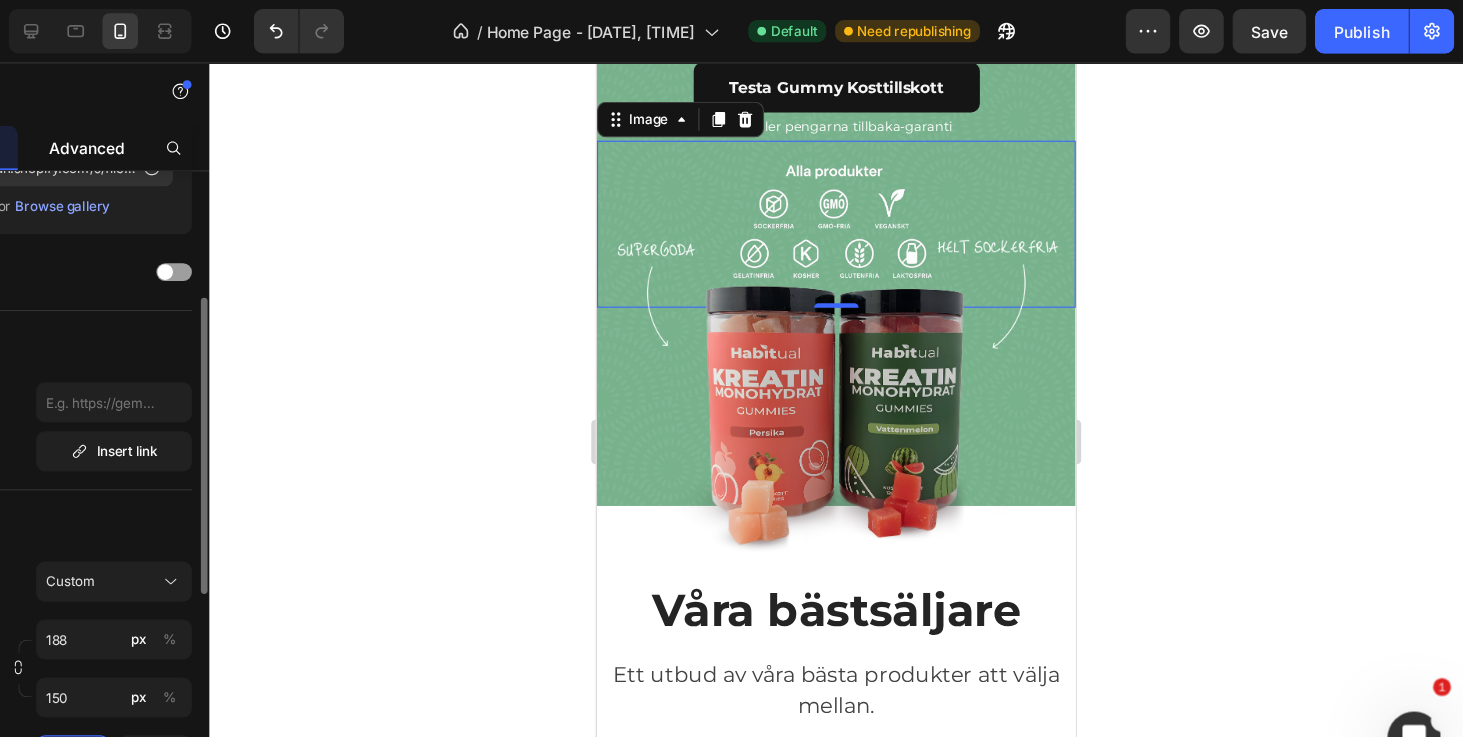 click on "Advanced" at bounding box center [227, 132] 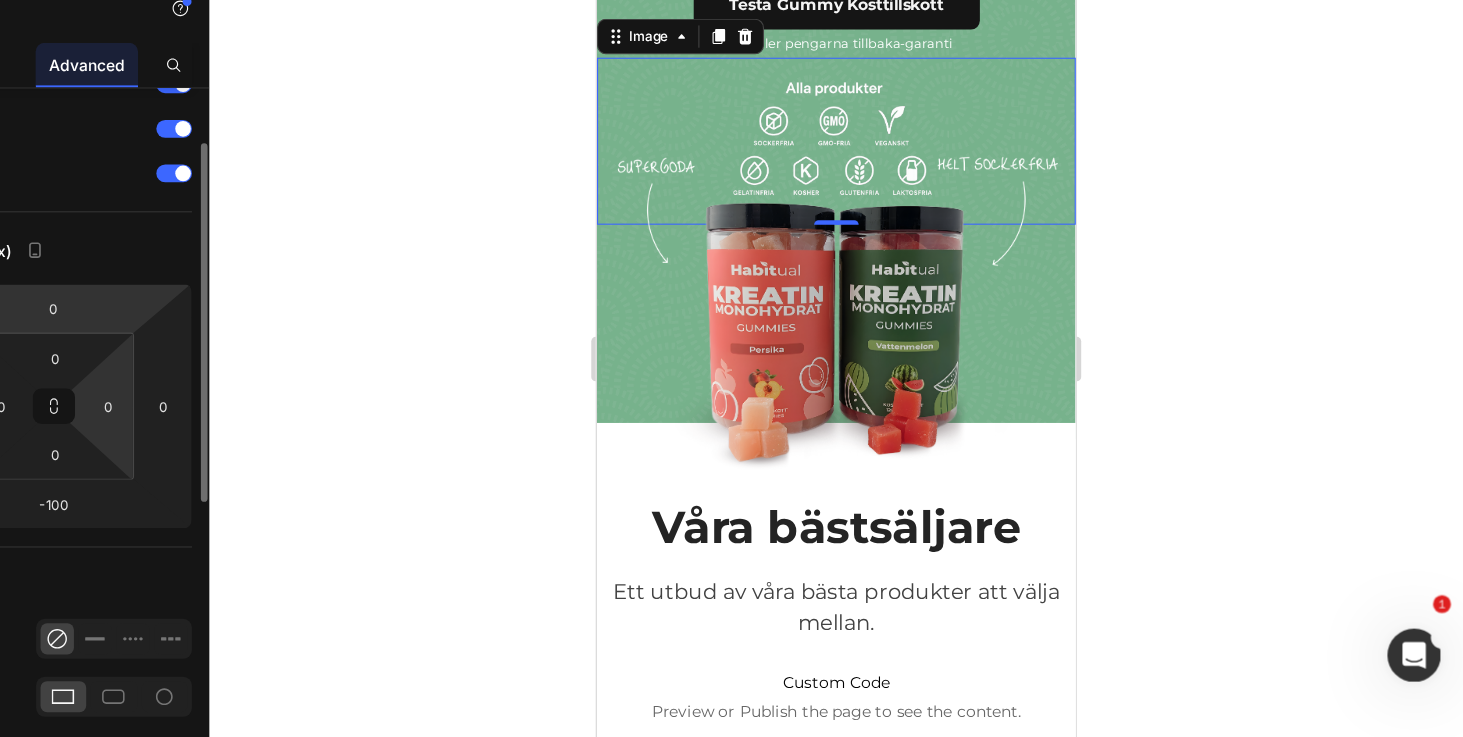 scroll, scrollTop: 101, scrollLeft: 0, axis: vertical 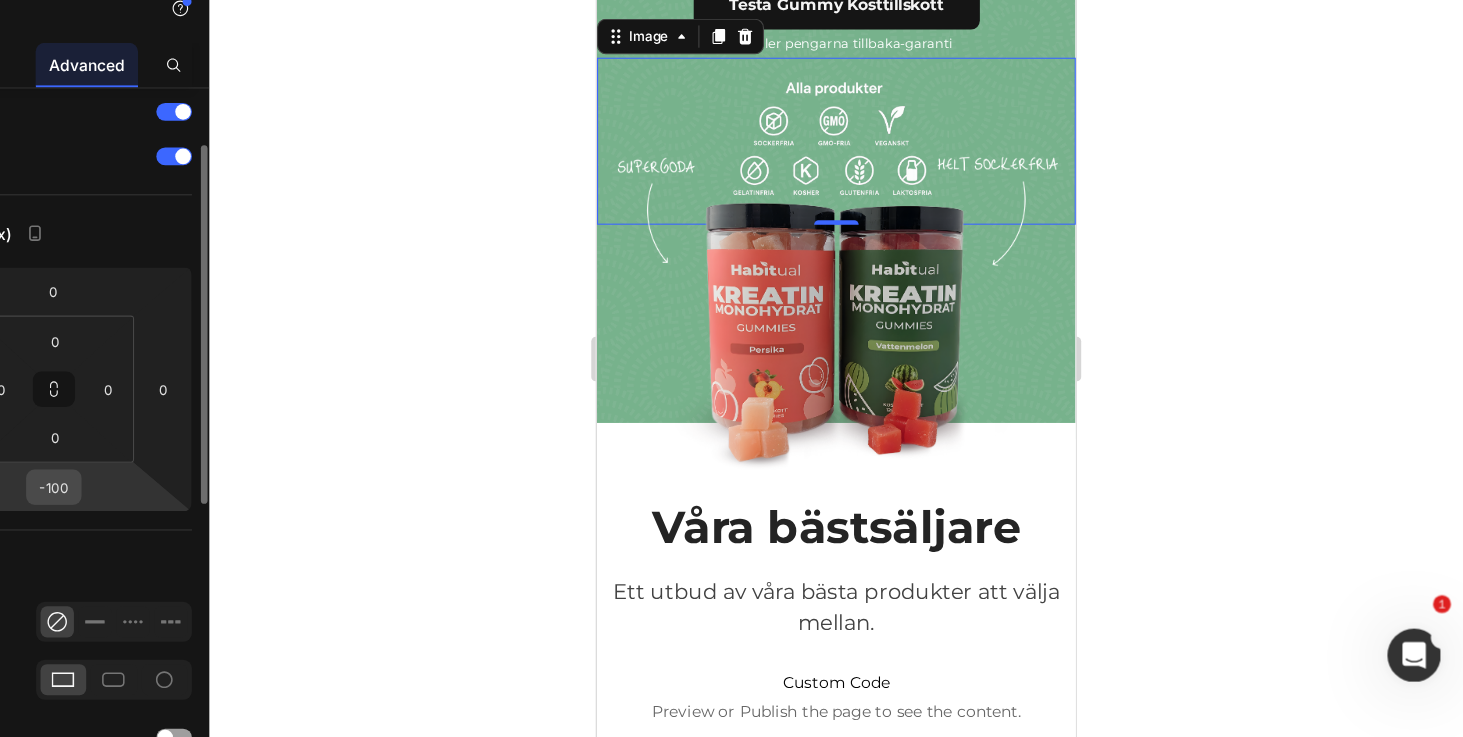 click on "-100" at bounding box center [197, 512] 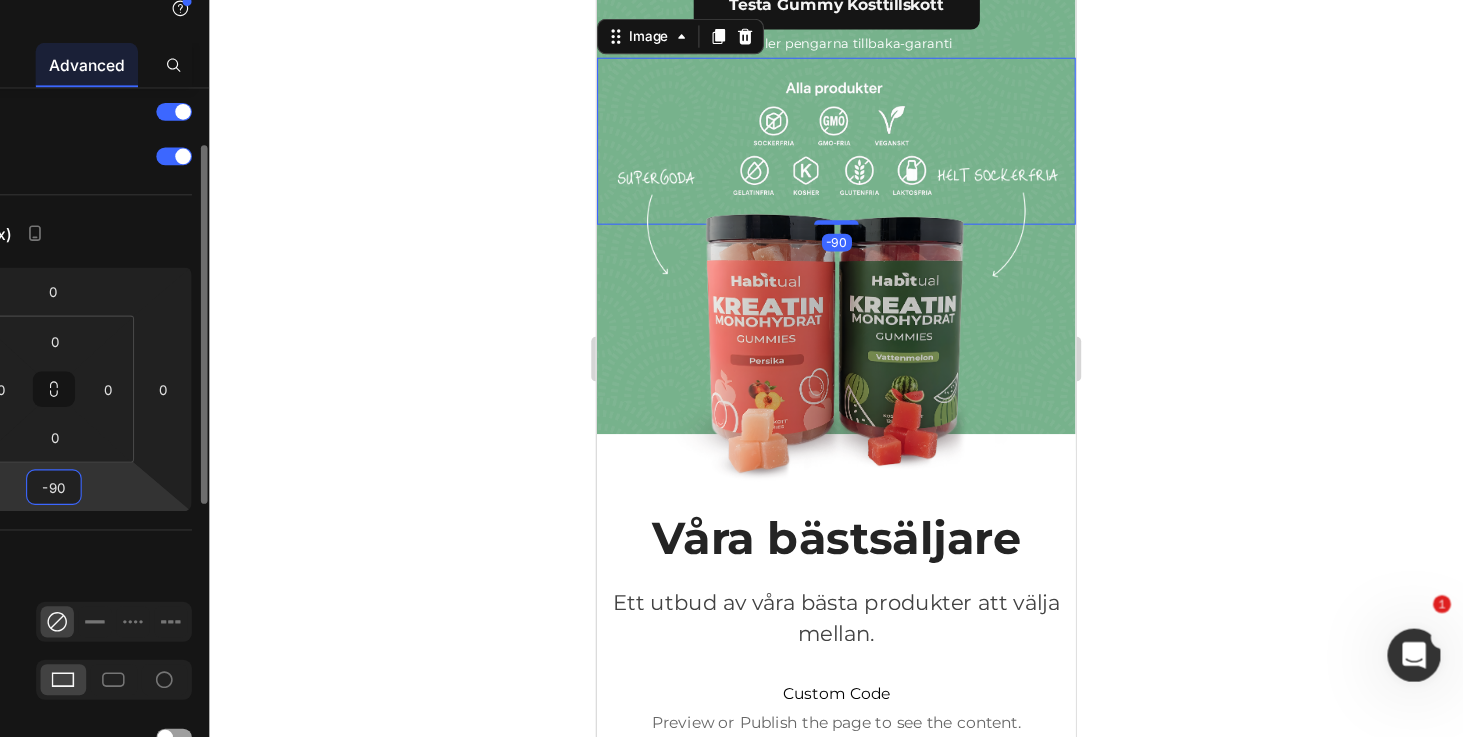 type on "-9" 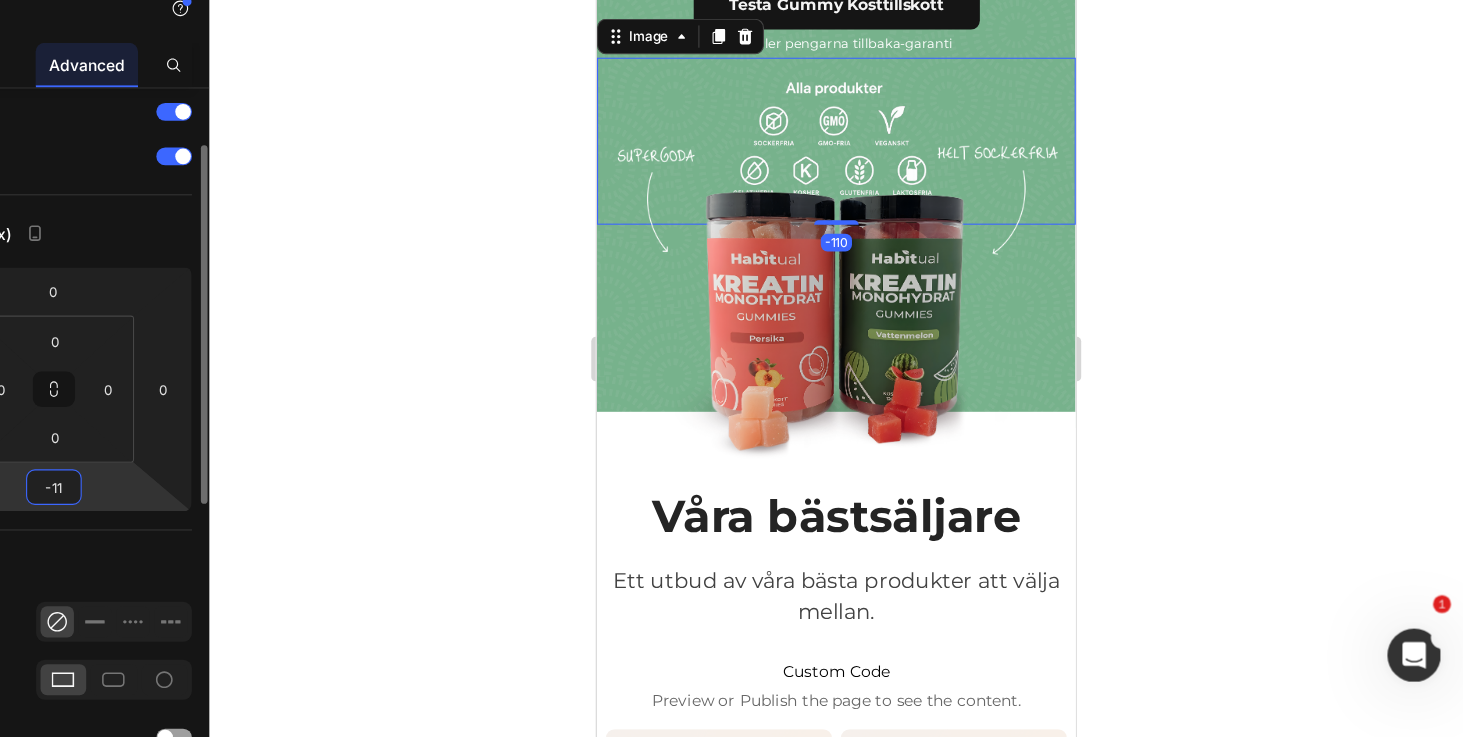 type on "-1" 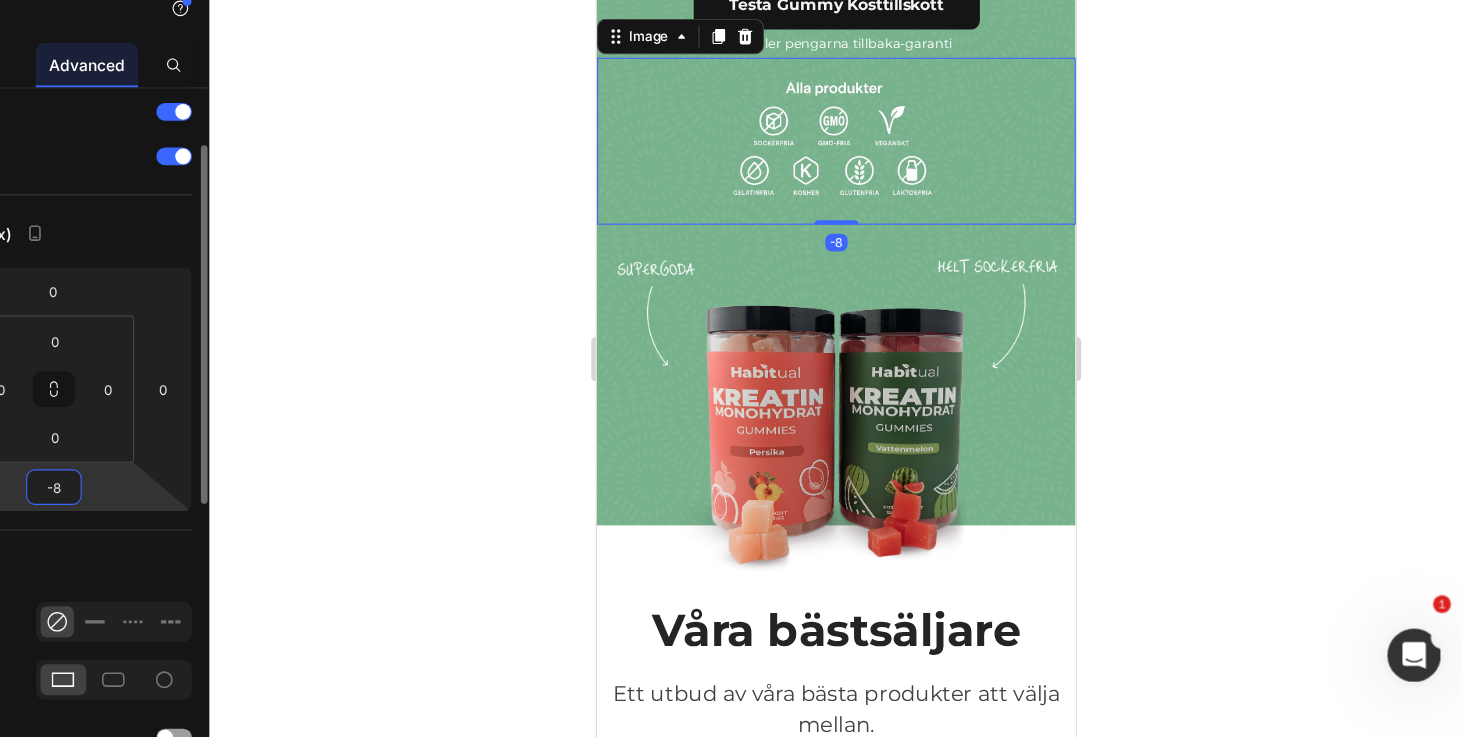 type on "-80" 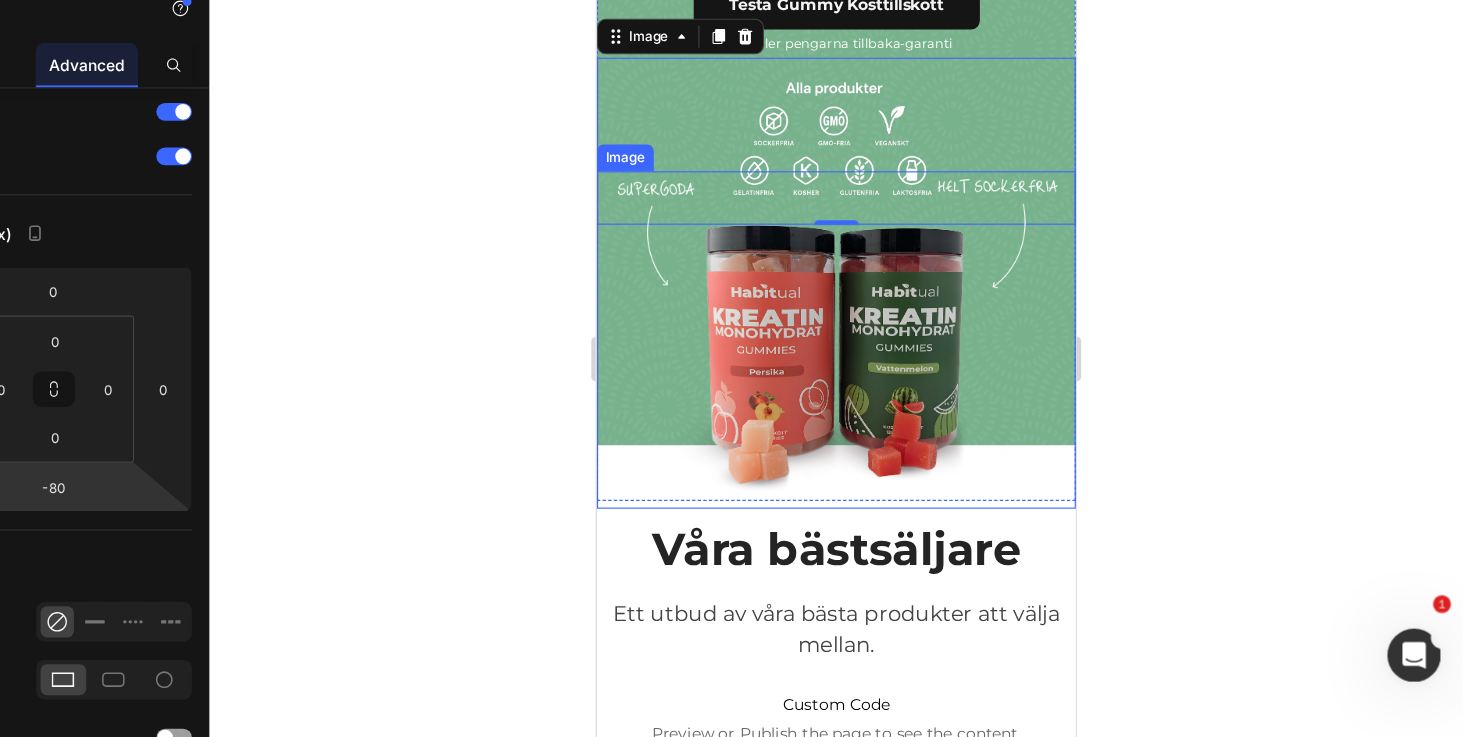 click 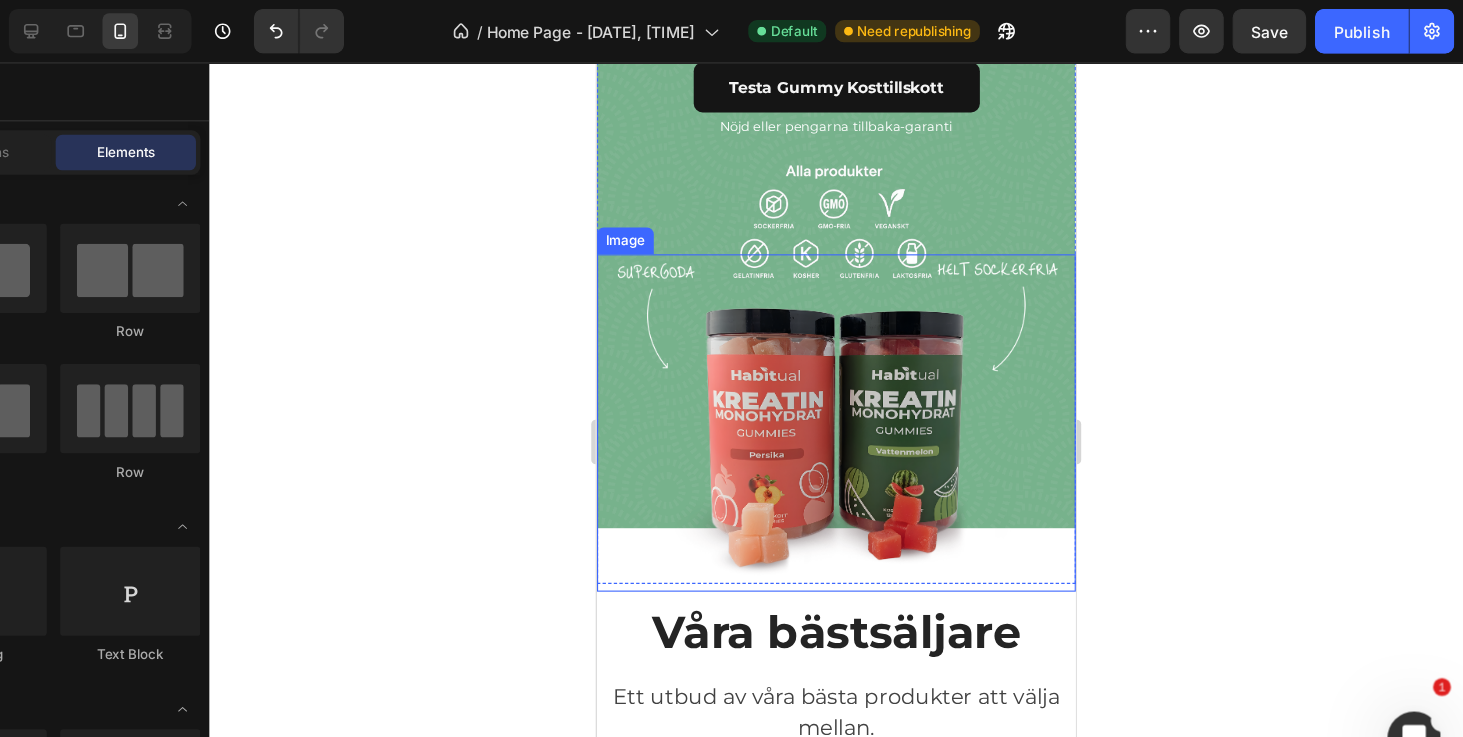 click 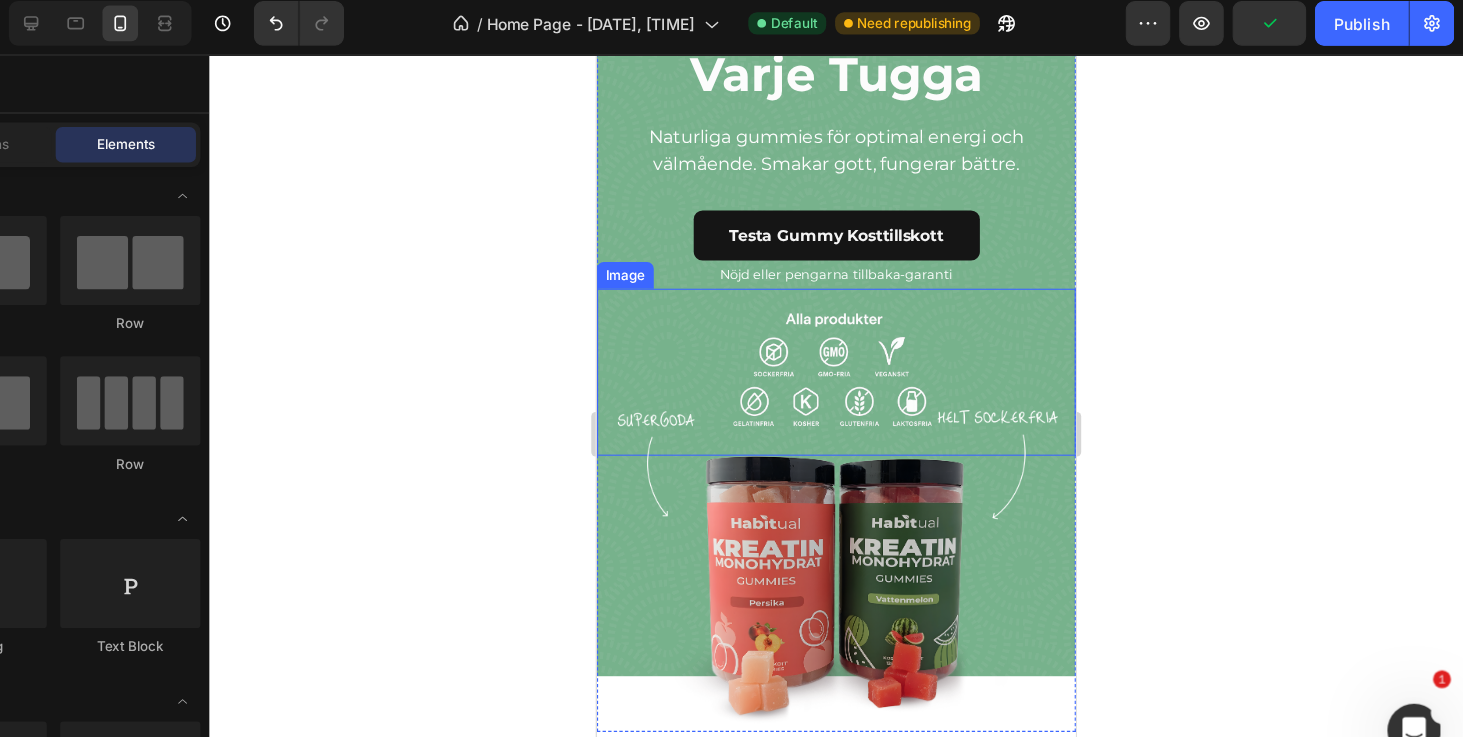 scroll, scrollTop: 245, scrollLeft: 0, axis: vertical 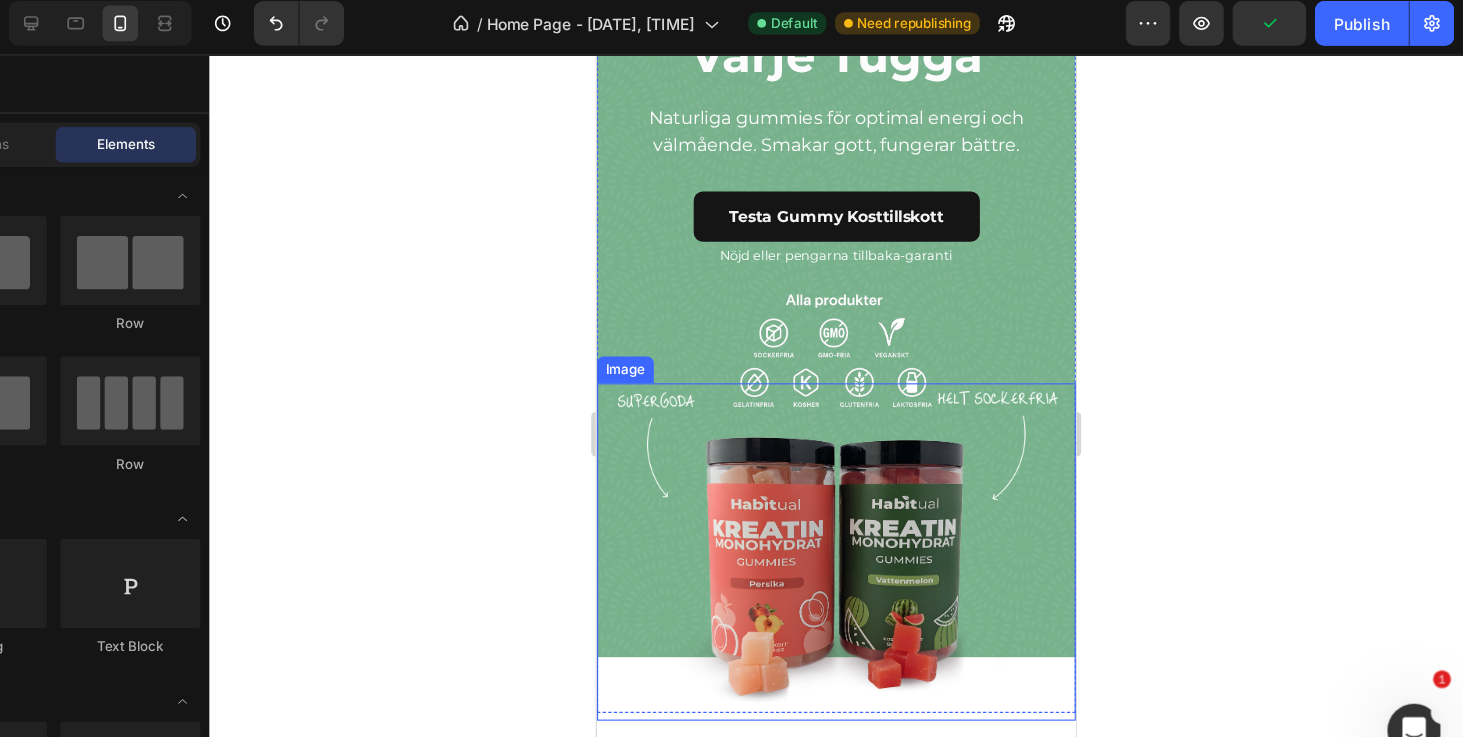click at bounding box center (811, 500) 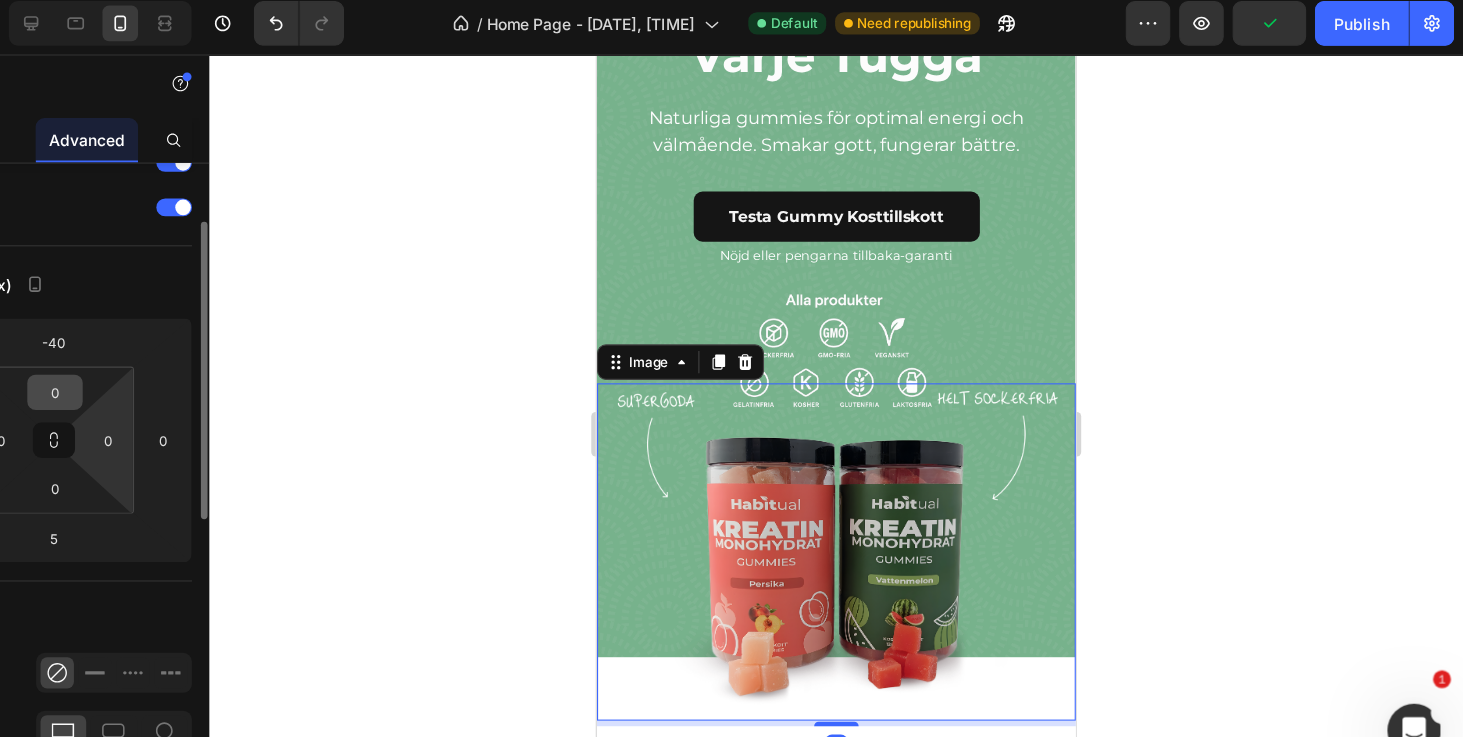 scroll, scrollTop: 124, scrollLeft: 0, axis: vertical 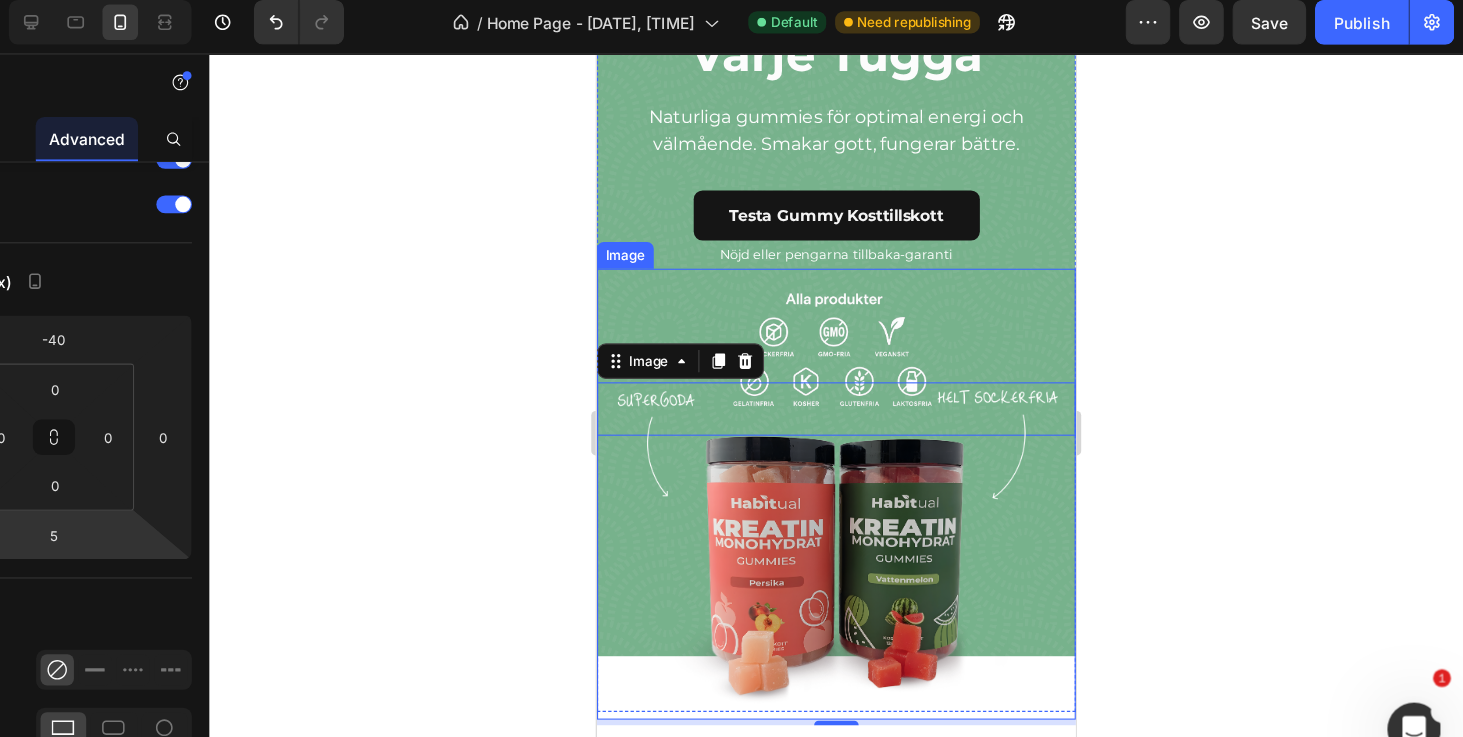 click at bounding box center (811, 321) 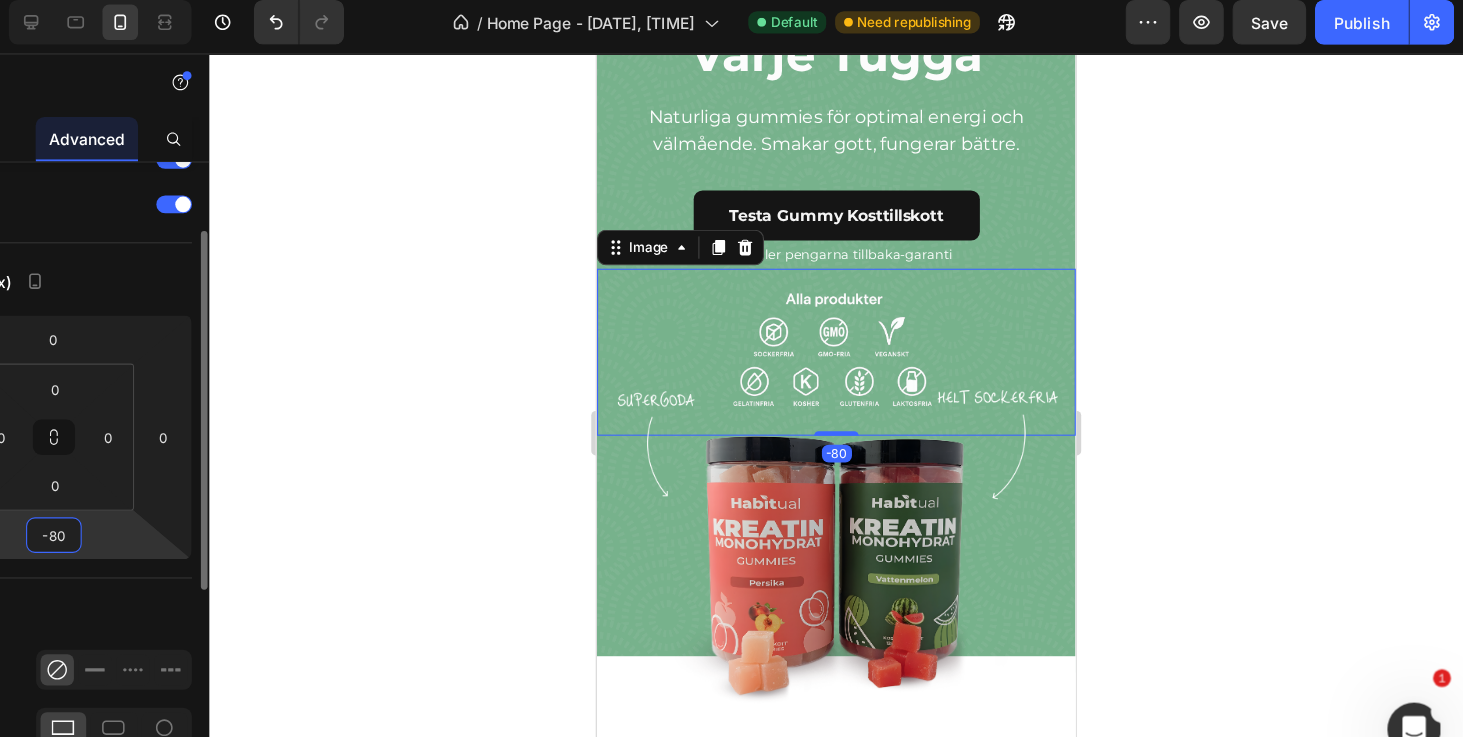 click on "-80" at bounding box center (197, 489) 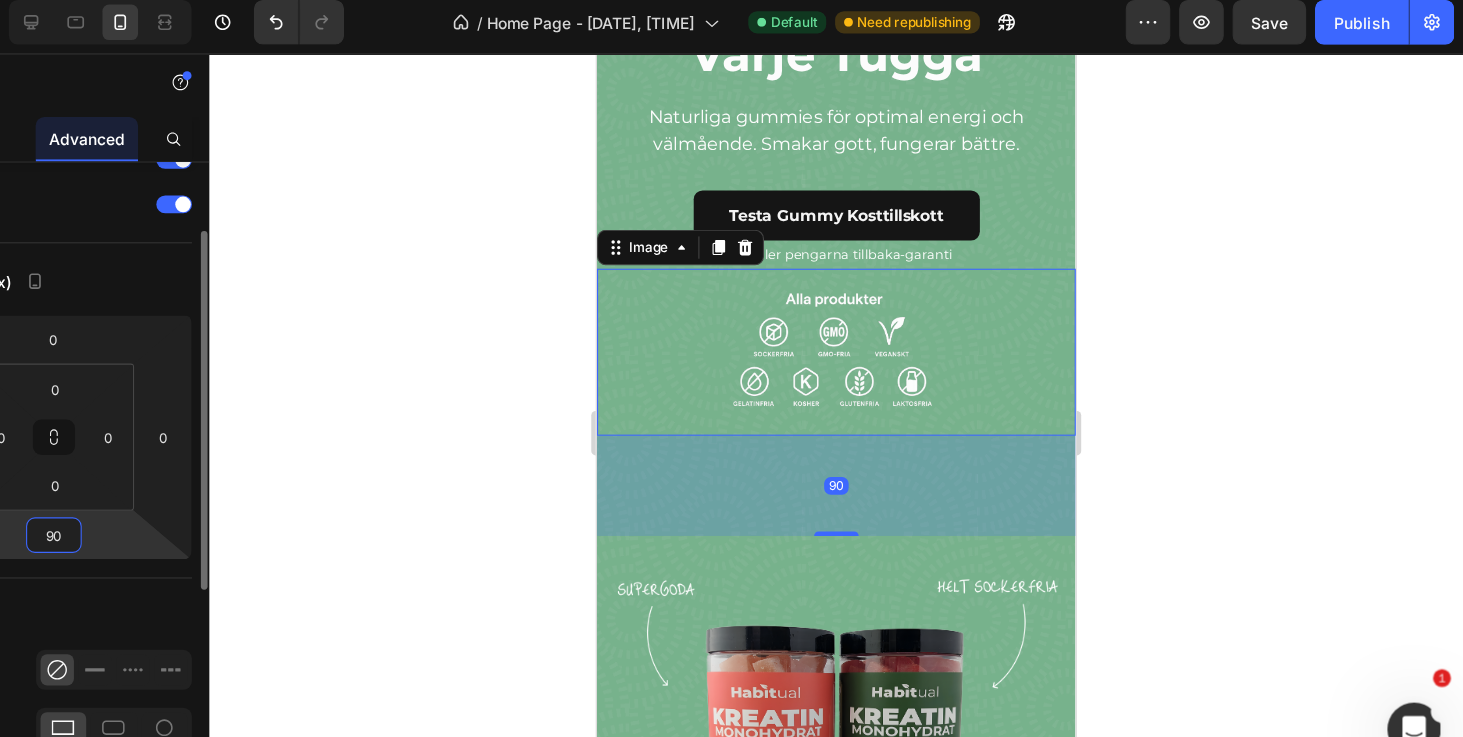 type on "9" 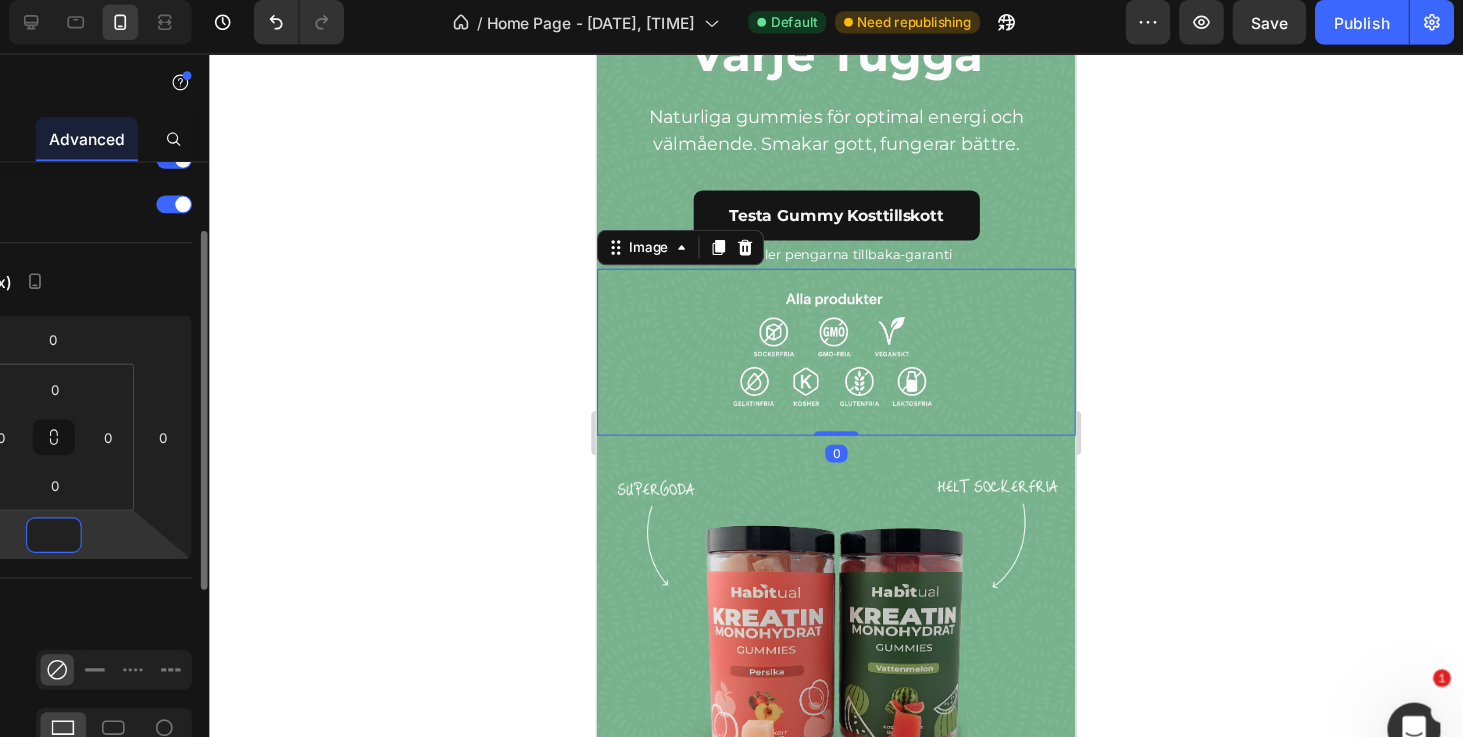 type on "1" 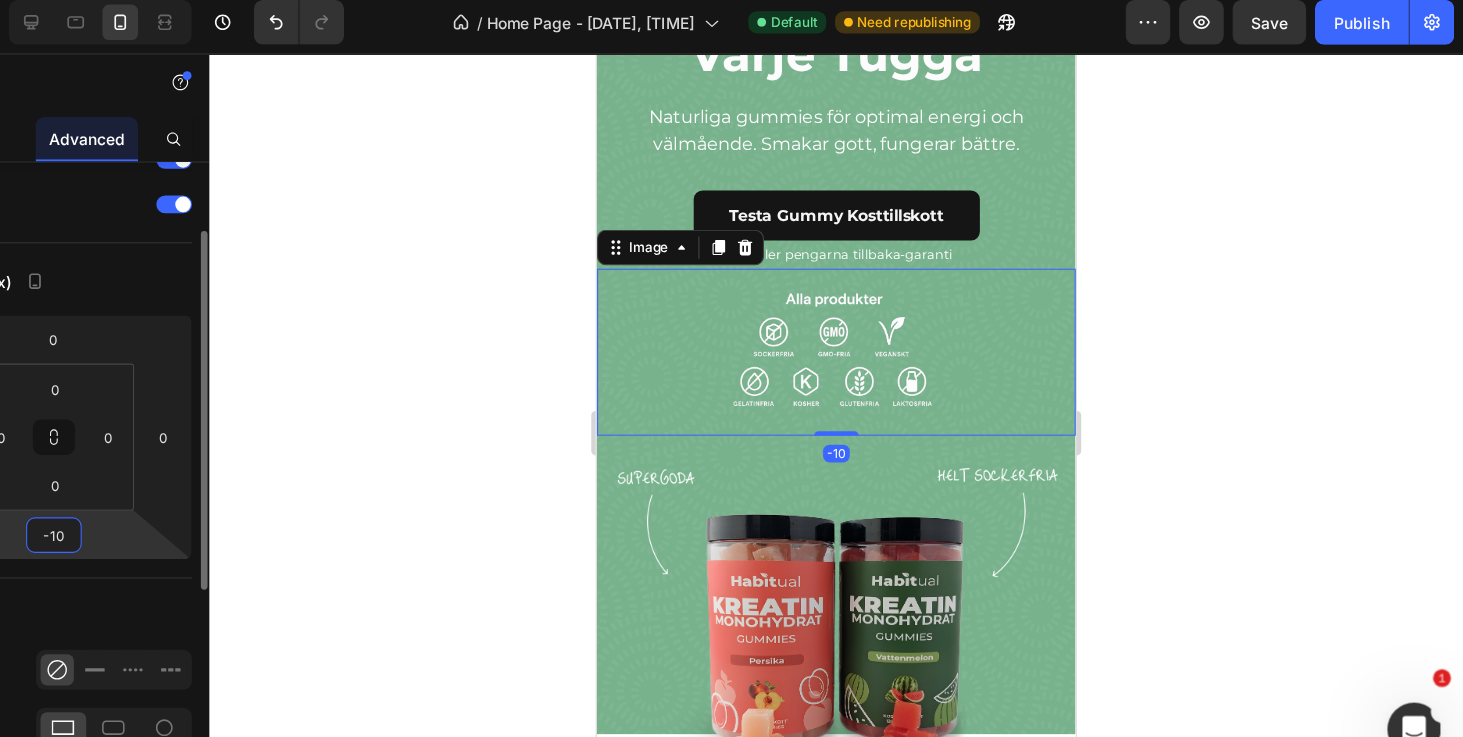 type on "-1" 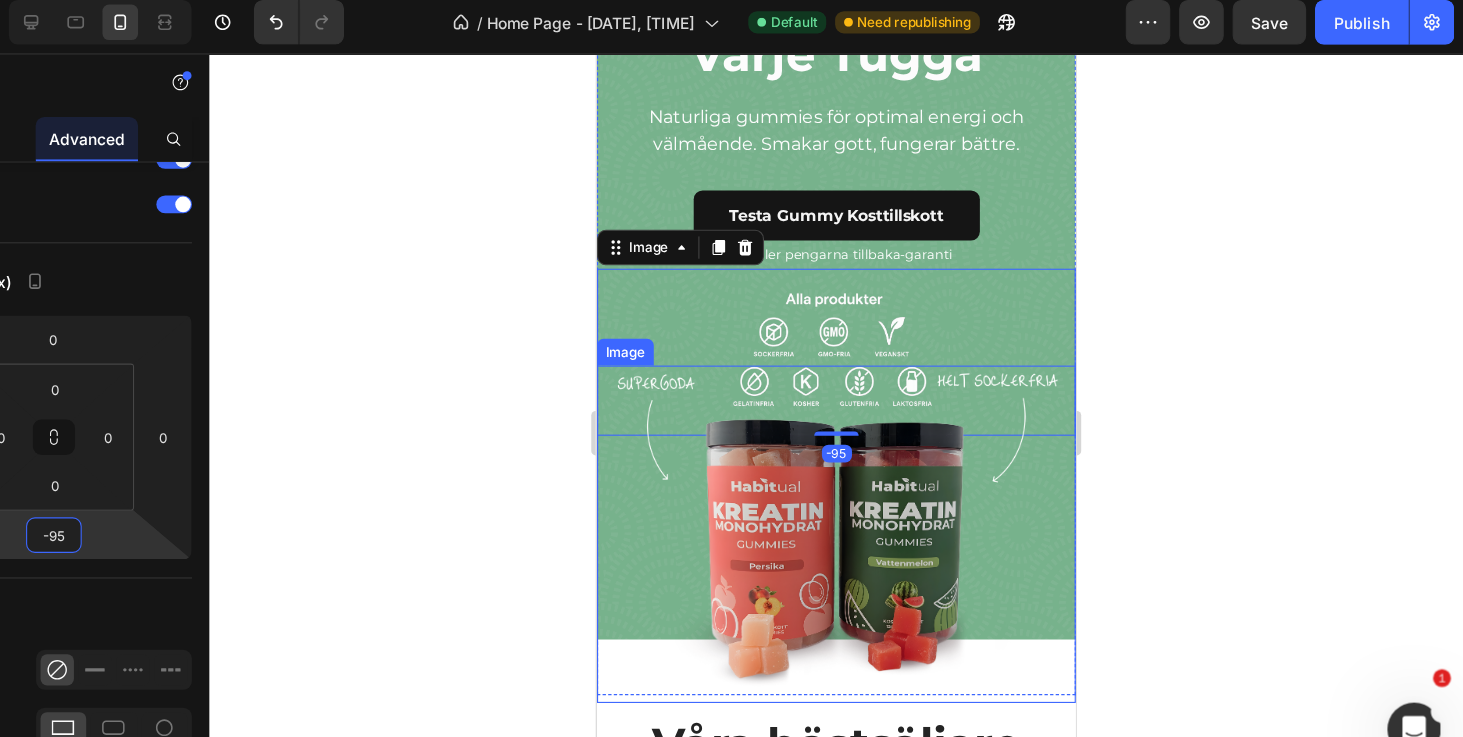 type on "-95" 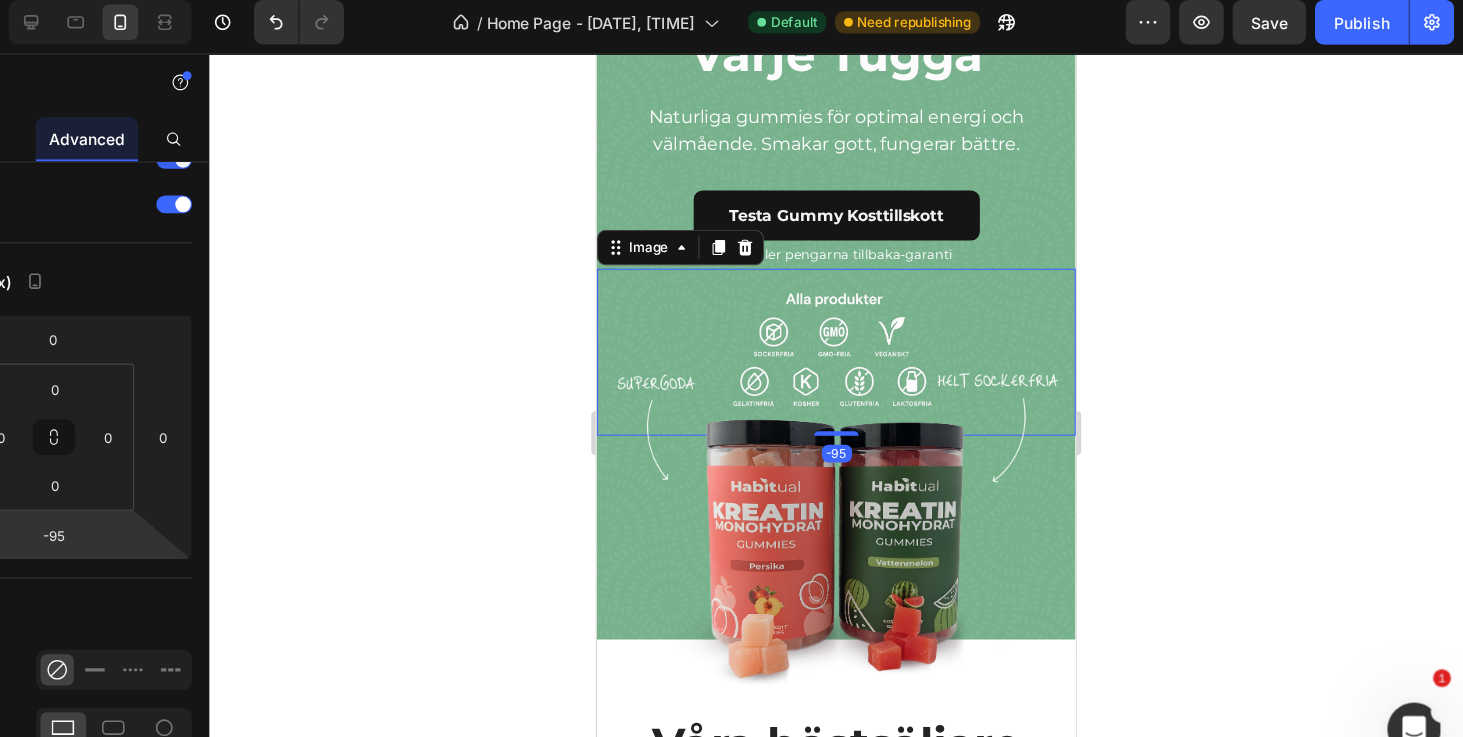 click 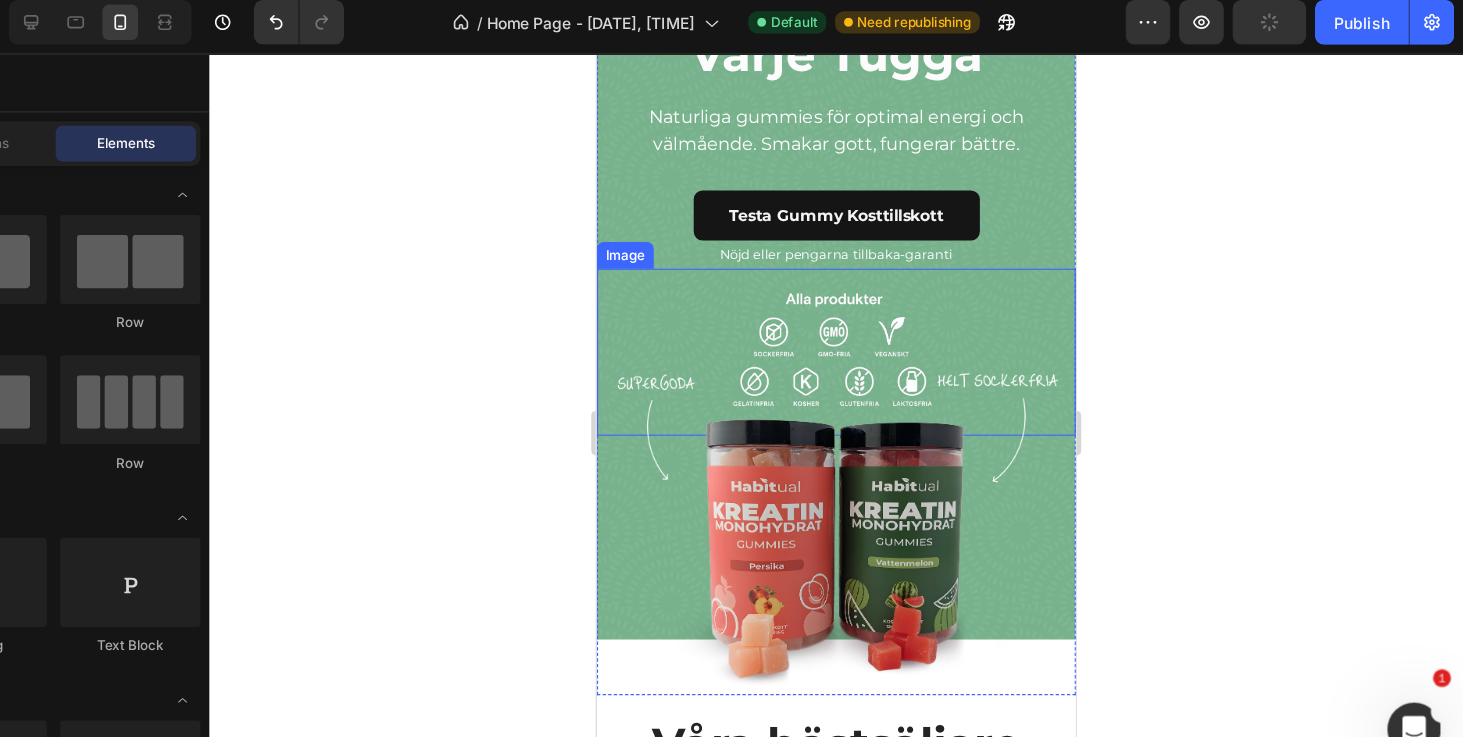 click at bounding box center (811, 321) 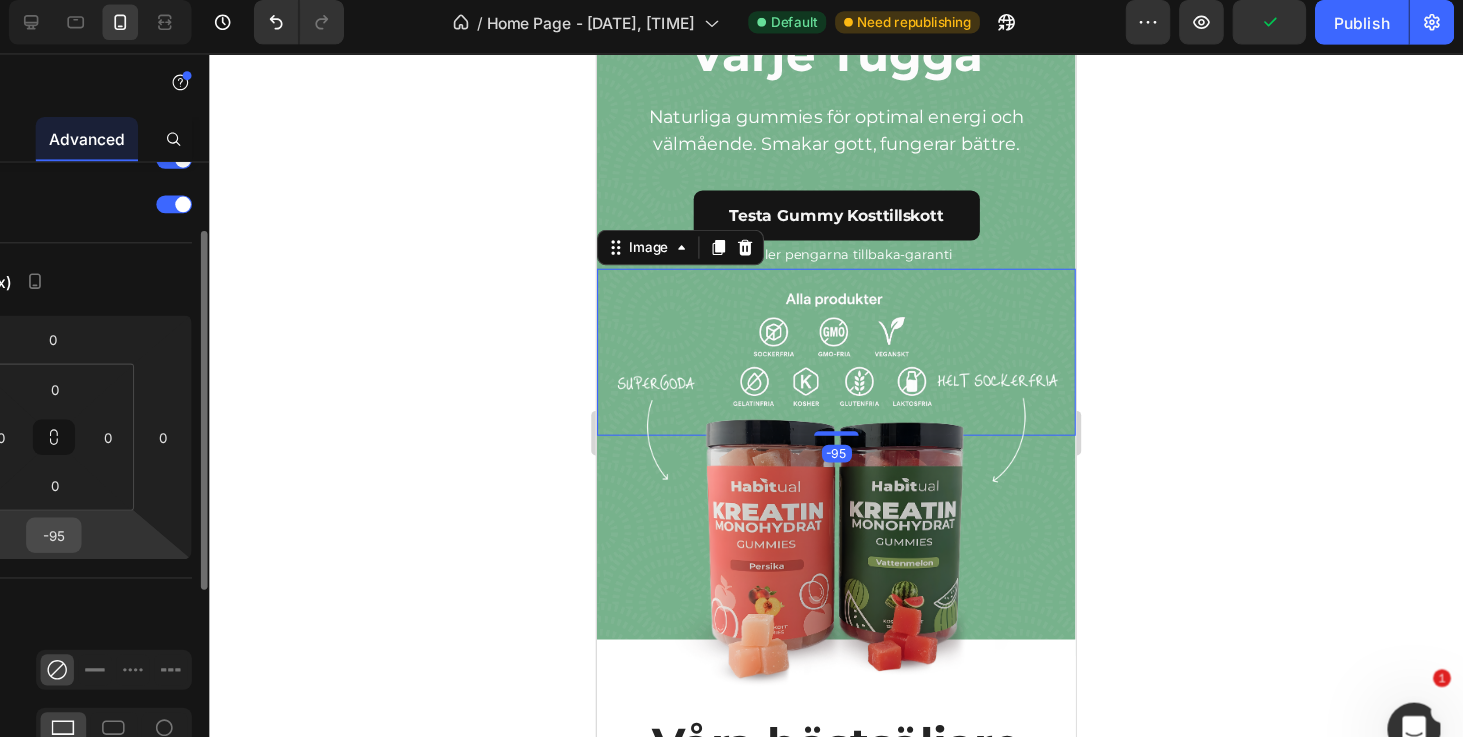 click on "-95" at bounding box center [197, 489] 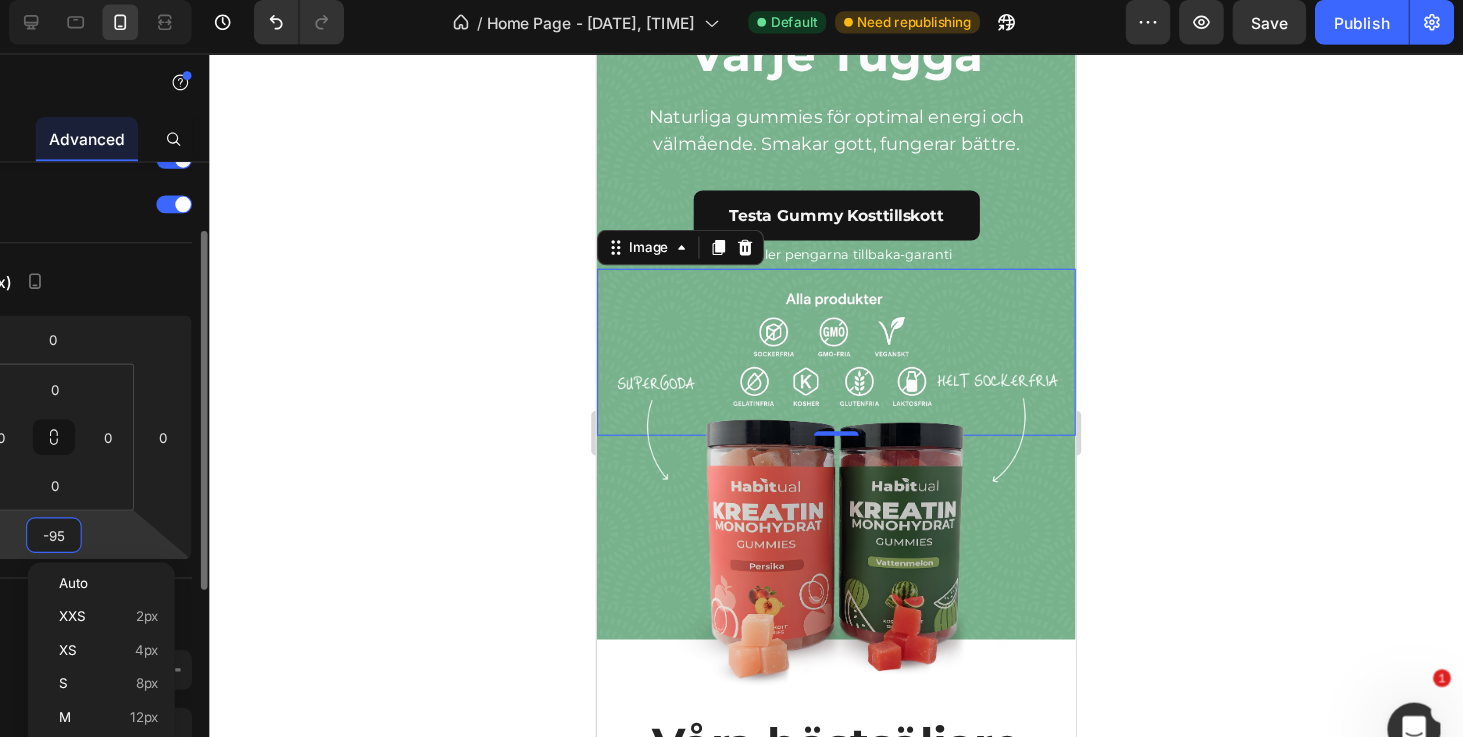click on "7  Version history  /  Home Page - Sep 20, 09:18:31 Default Need republishing Preview  Save   Publish  450 Beta Start with Sections Elements Hero Section Product Detail Brands Trusted Badges Guarantee Product Breakdown How to use Testimonials Compare Bundle FAQs Social Proof Brand Story Product List Collection Blog List Contact Sticky Add to Cart Custom Footer Browse Library 450 Layout
Row
Row
Row
Row Text
Heading
Text Block Button
Button
Button
Sticky Back to top Media" at bounding box center (731, 0) 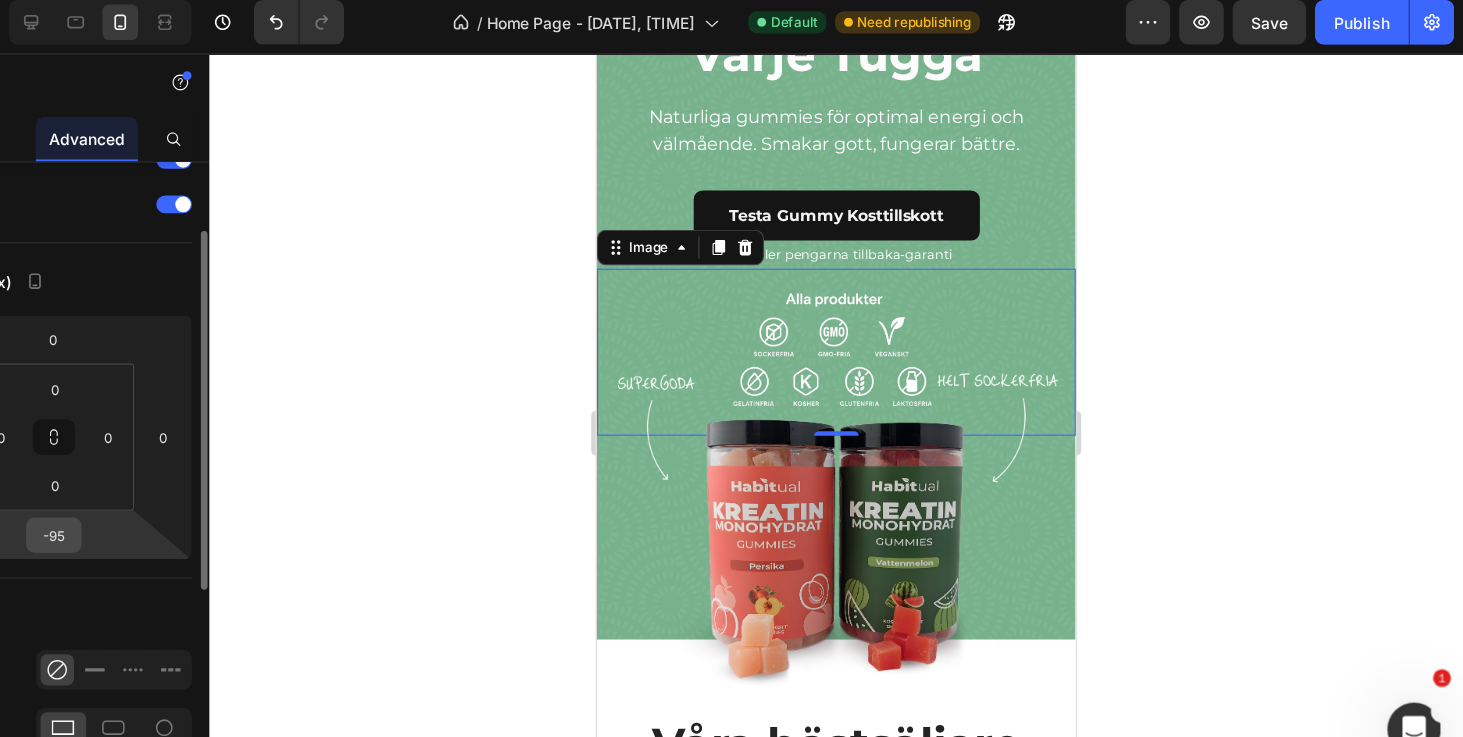 click on "-95" at bounding box center (197, 489) 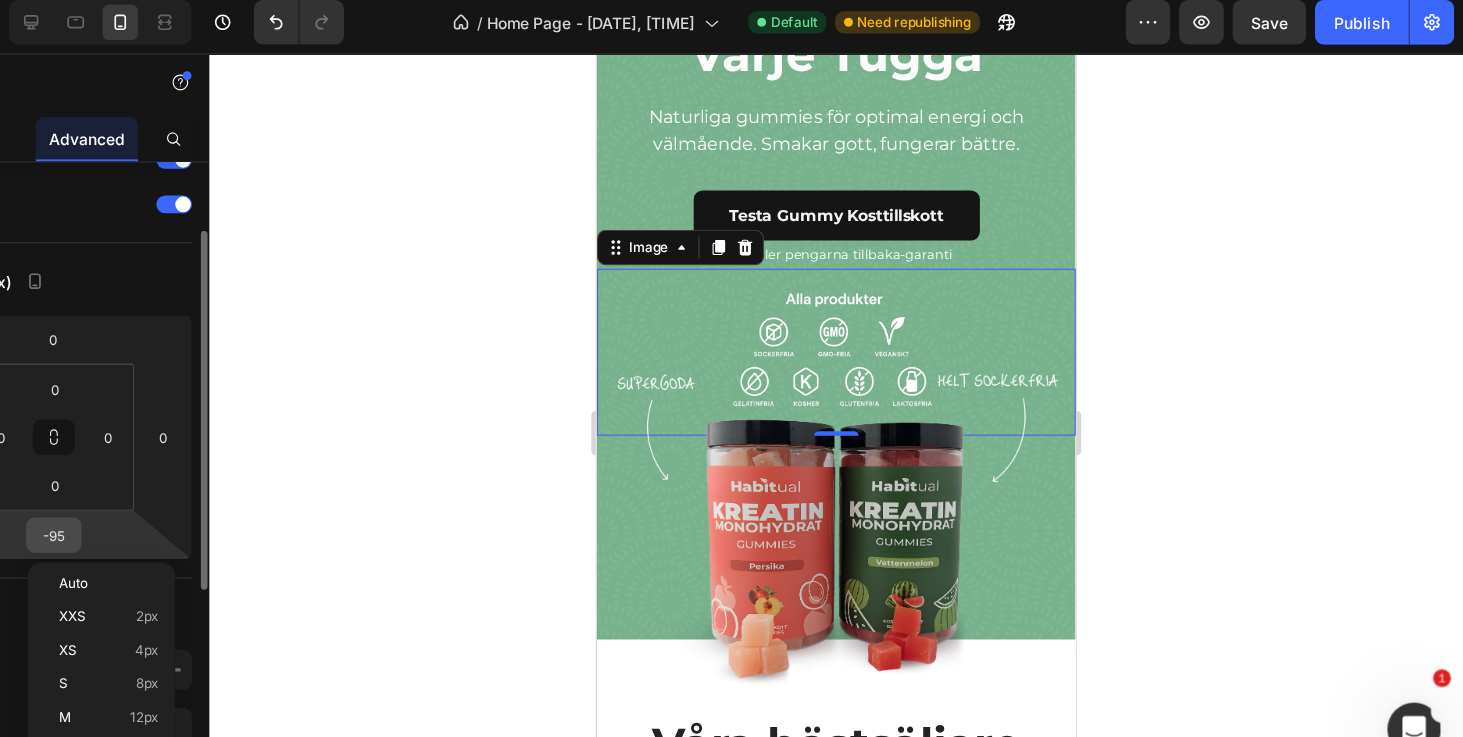 click on "-95" at bounding box center [197, 489] 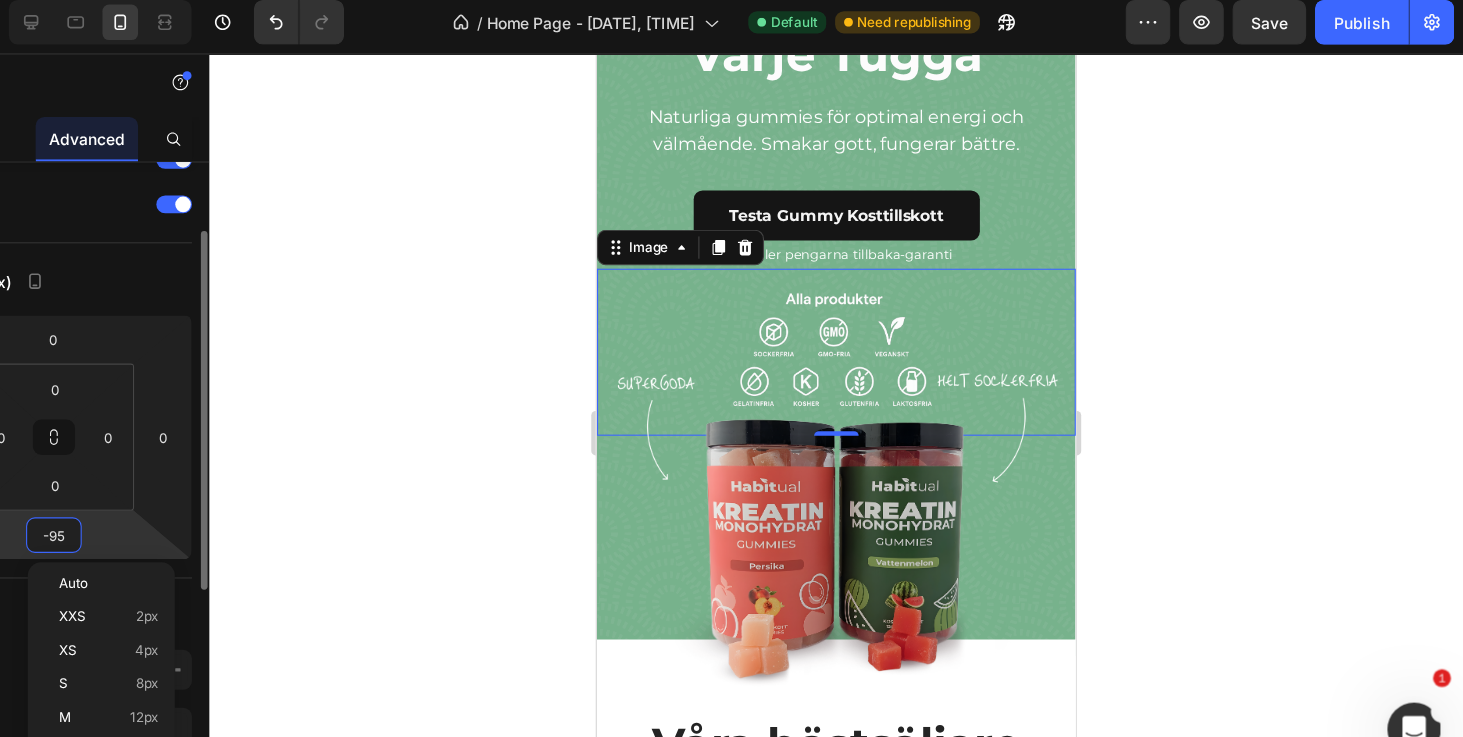 type on "-9" 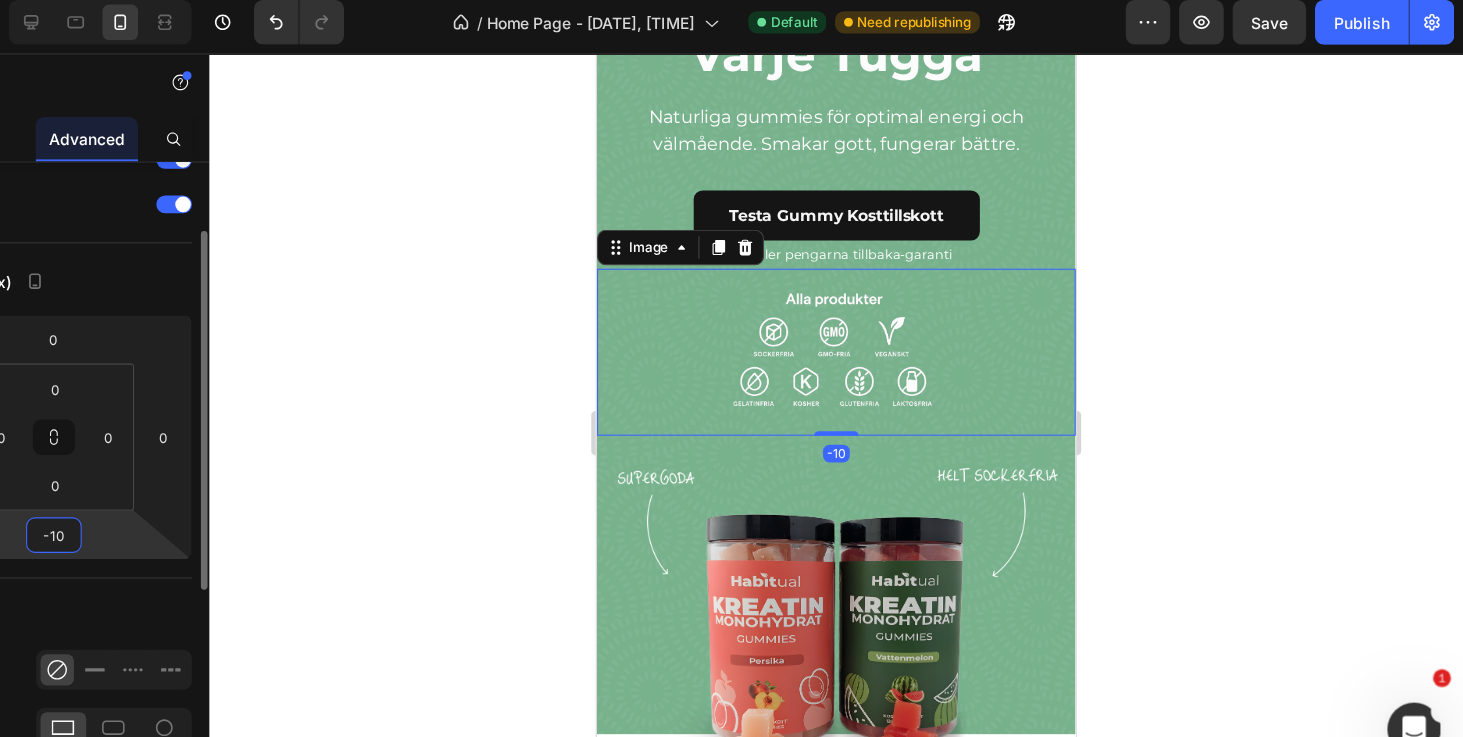 type on "-1" 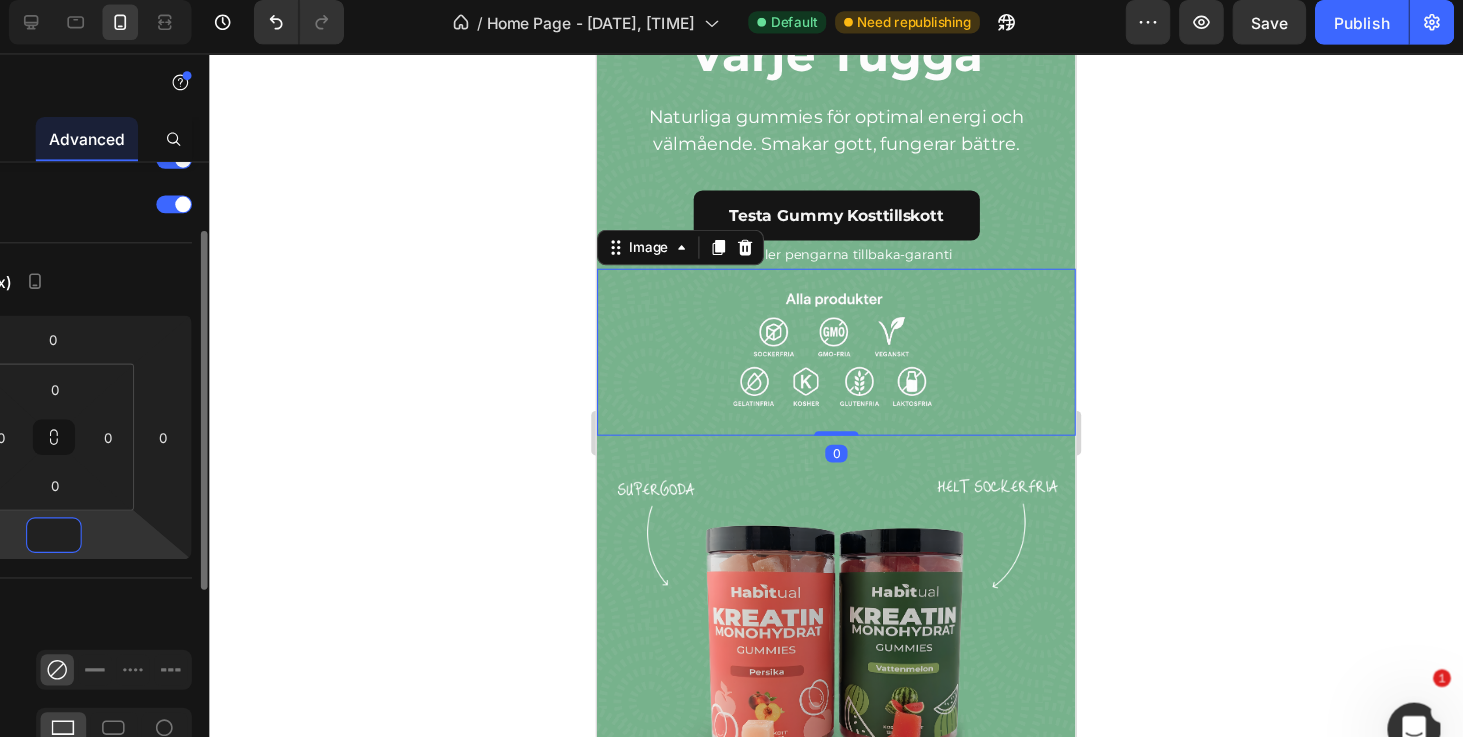 type on "-9" 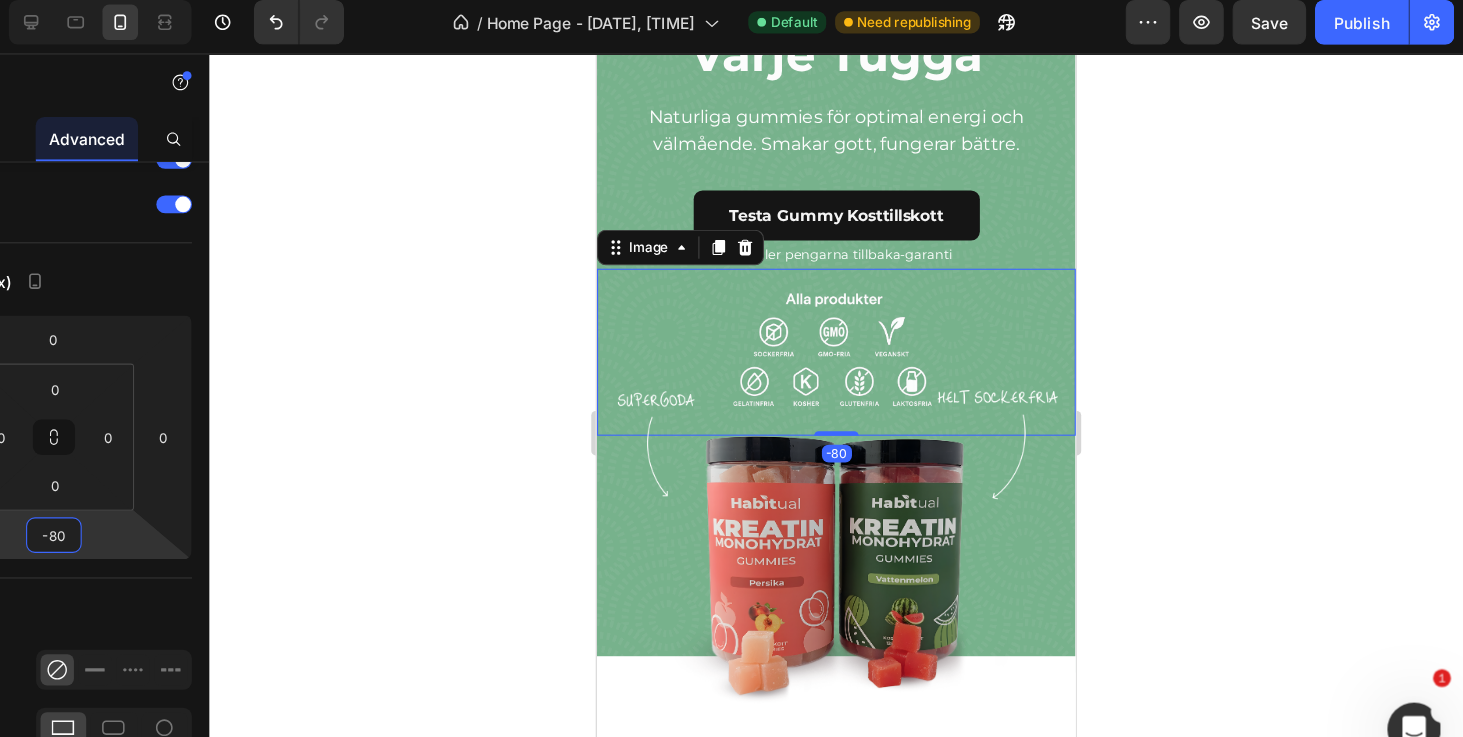 type on "-8" 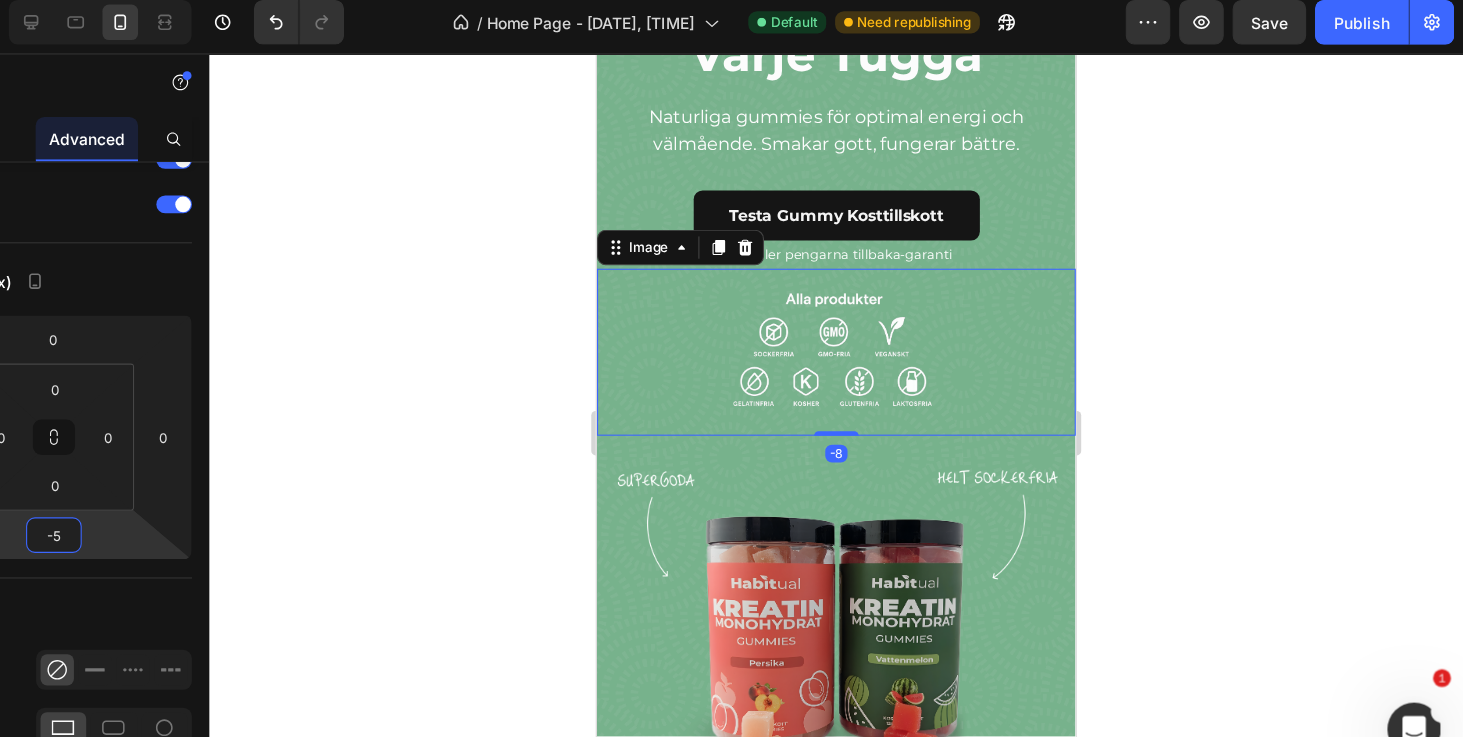 type on "-50" 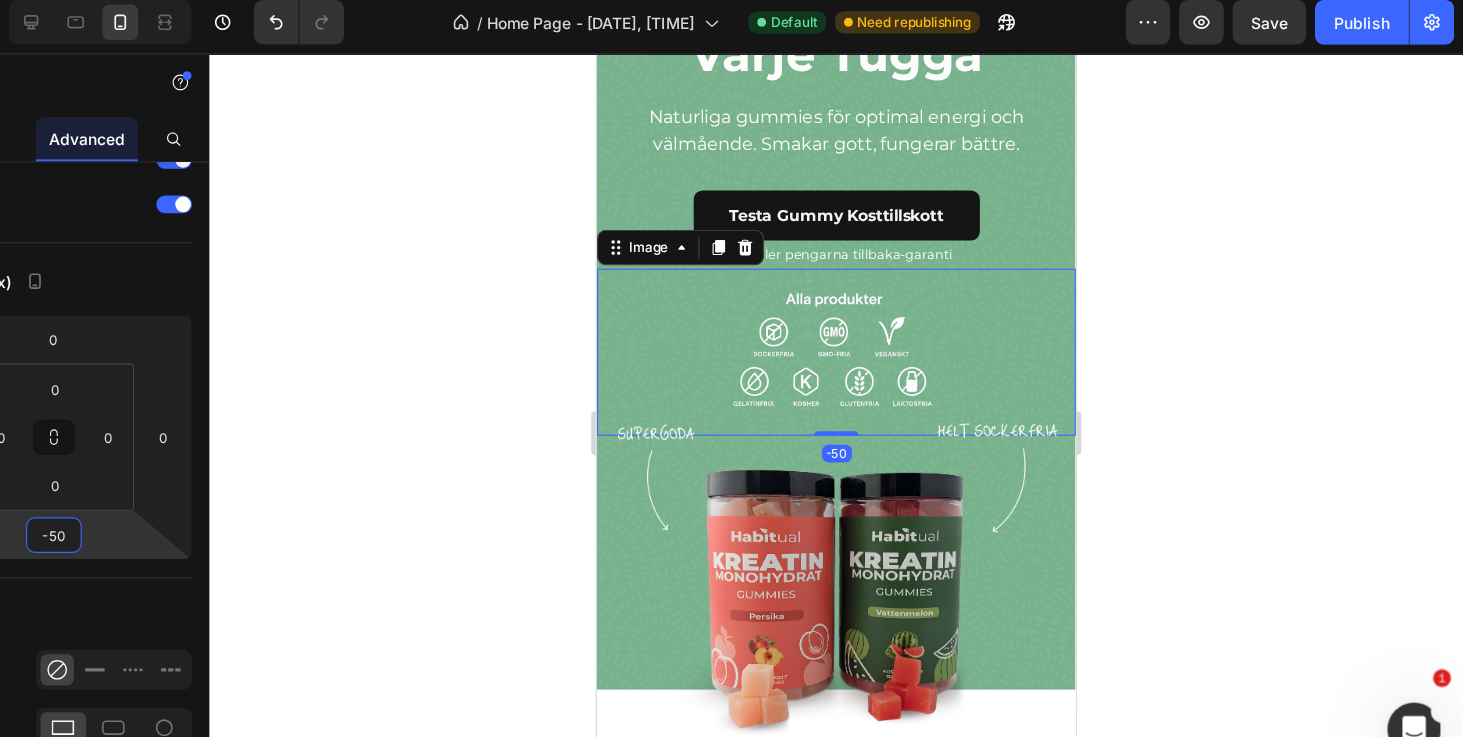 click 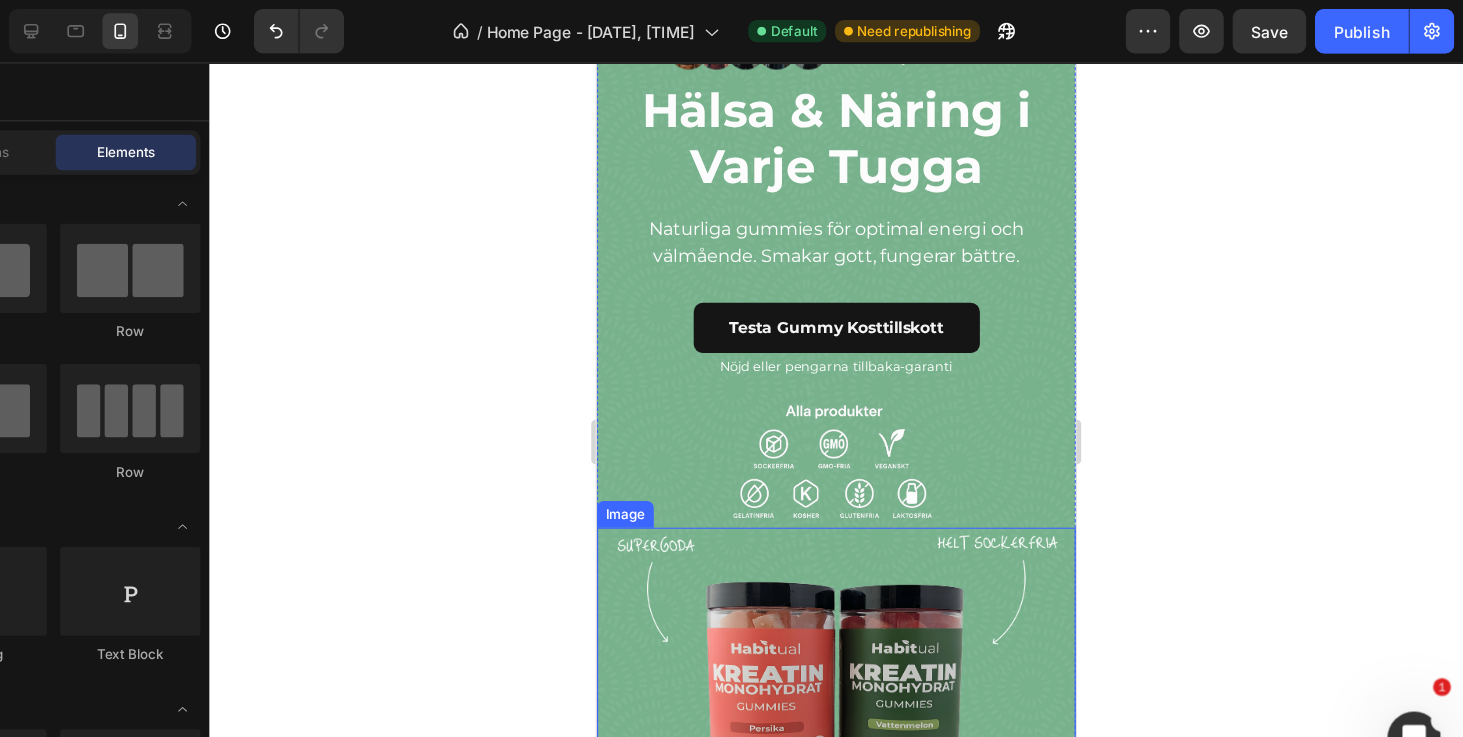 scroll, scrollTop: 0, scrollLeft: 0, axis: both 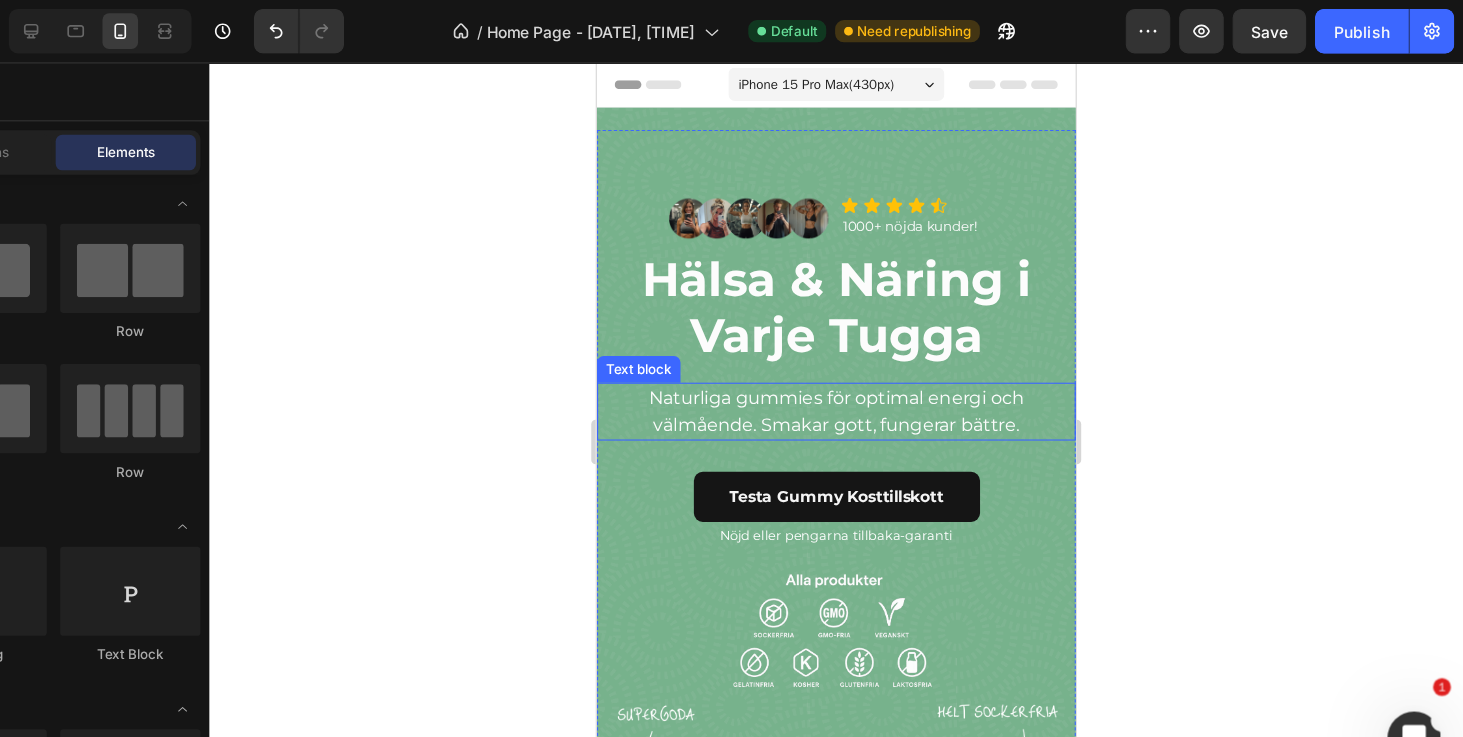 click 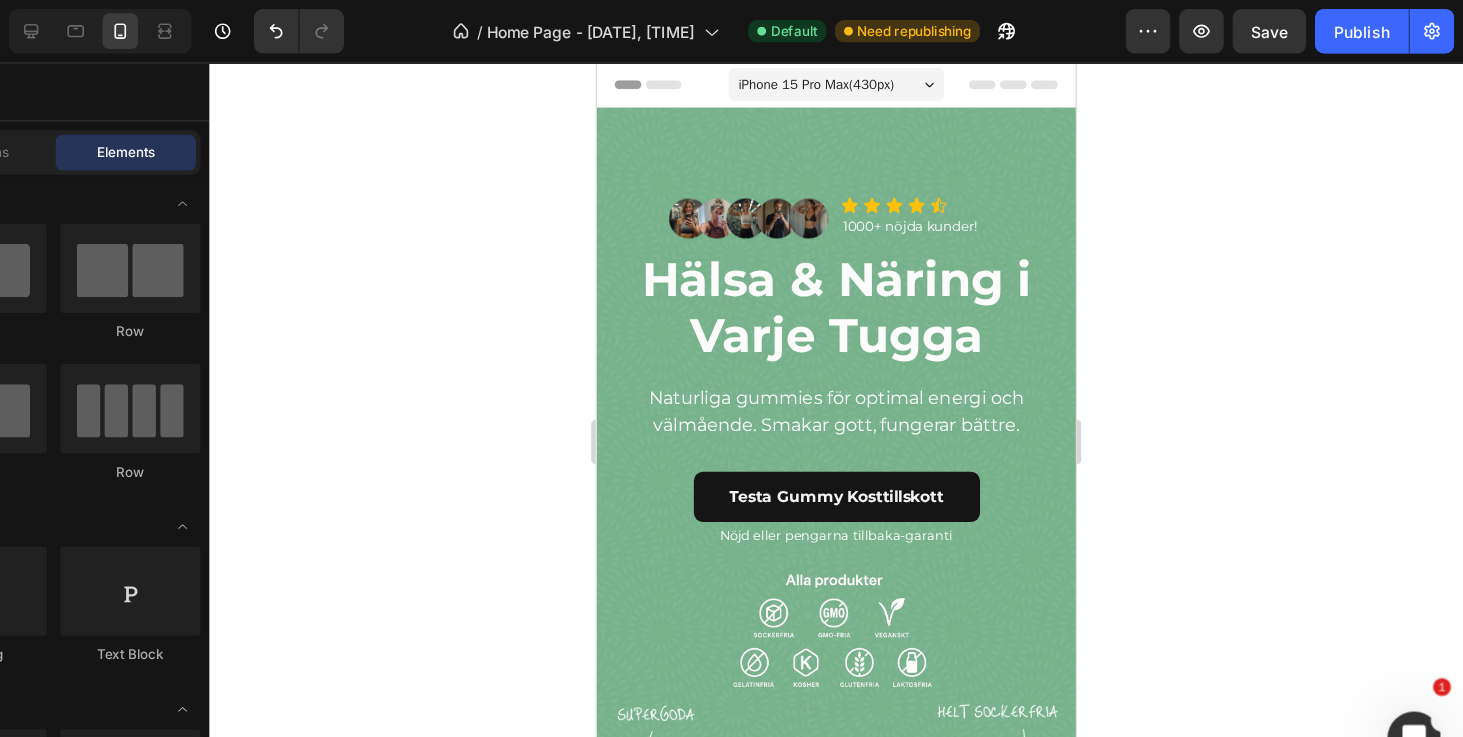 click 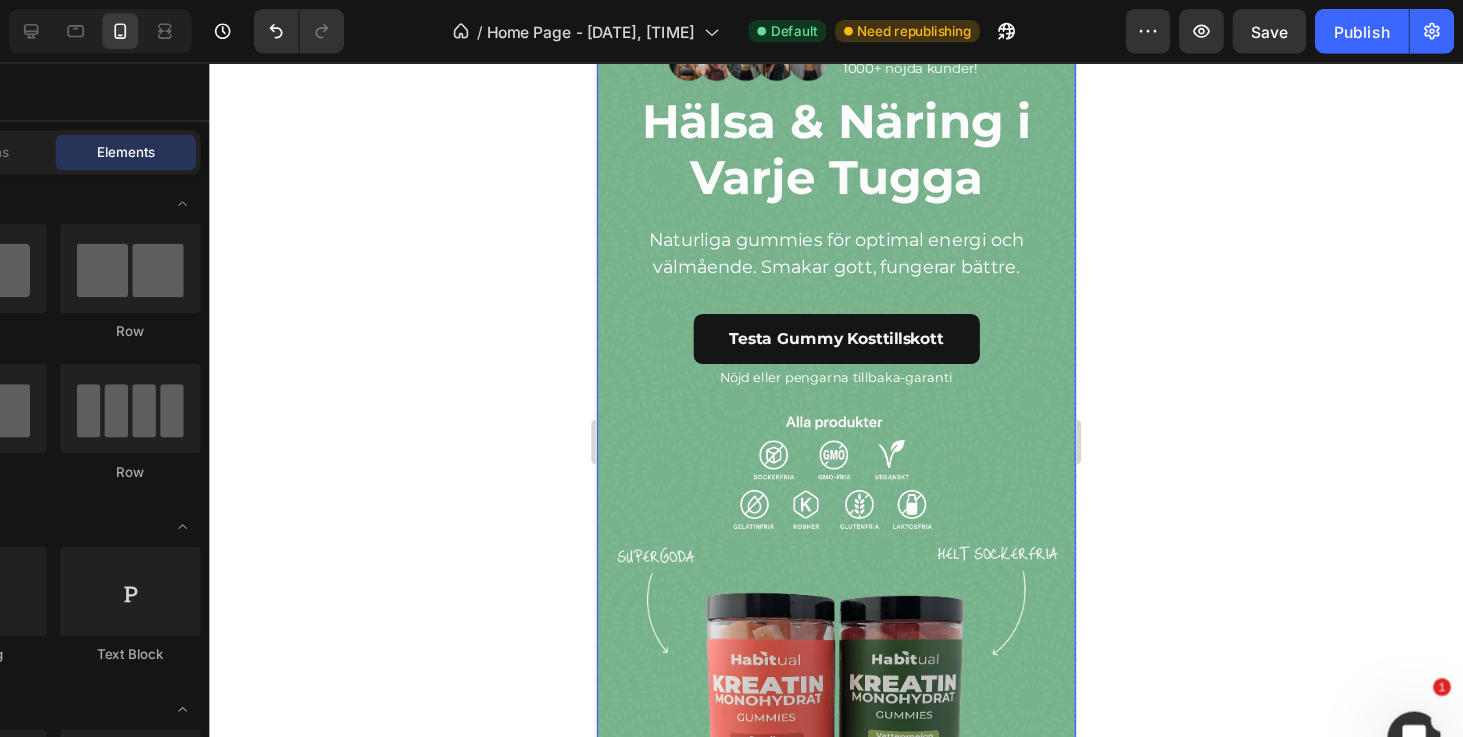 scroll, scrollTop: 143, scrollLeft: 0, axis: vertical 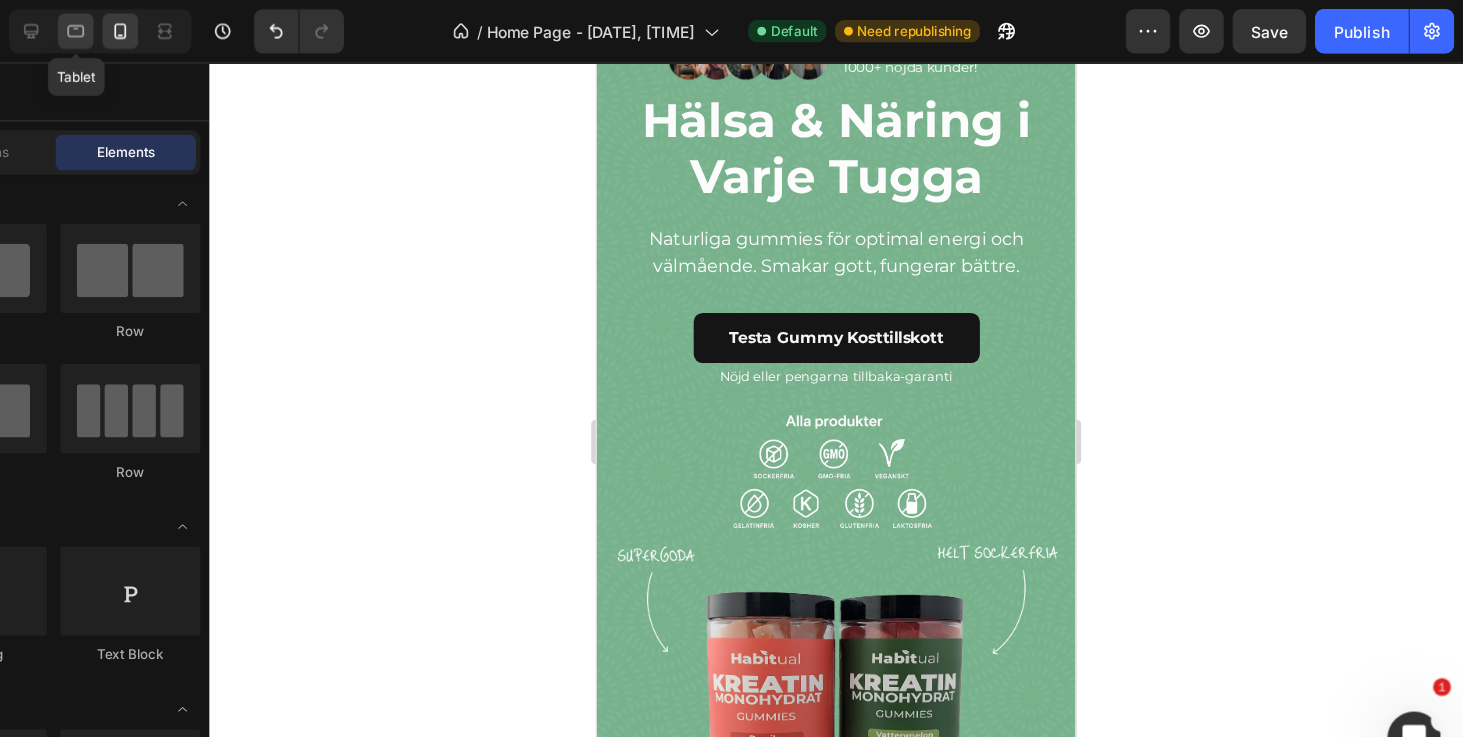 click 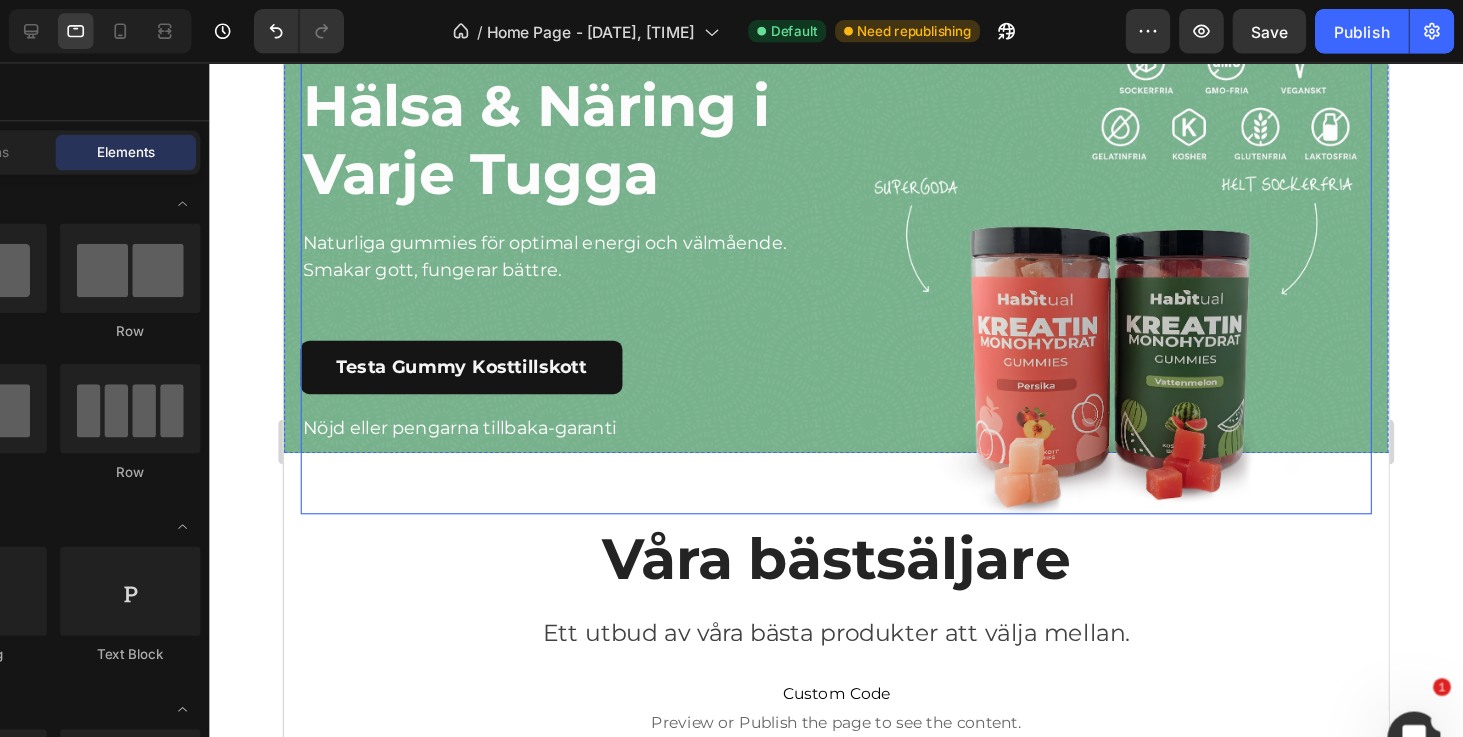 scroll, scrollTop: 0, scrollLeft: 0, axis: both 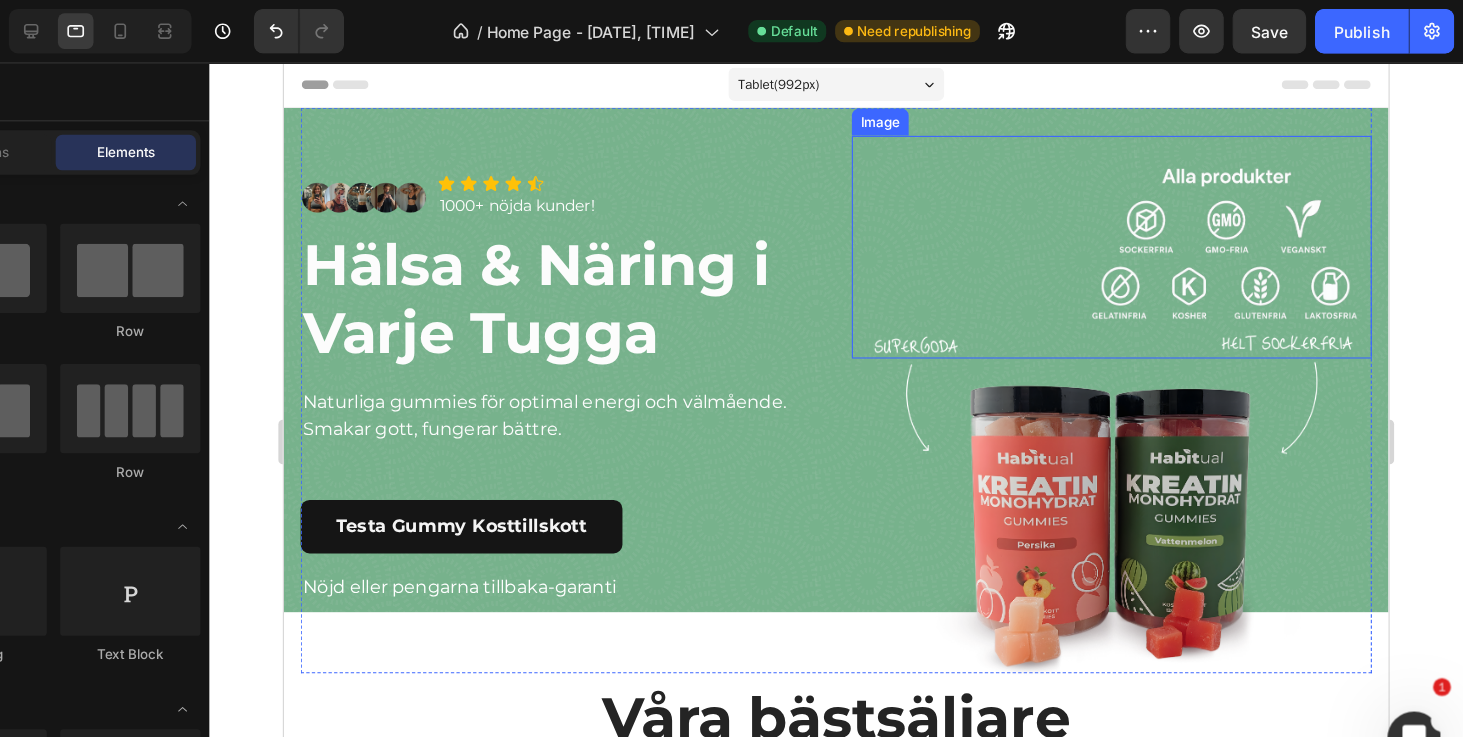 click at bounding box center (1026, 228) 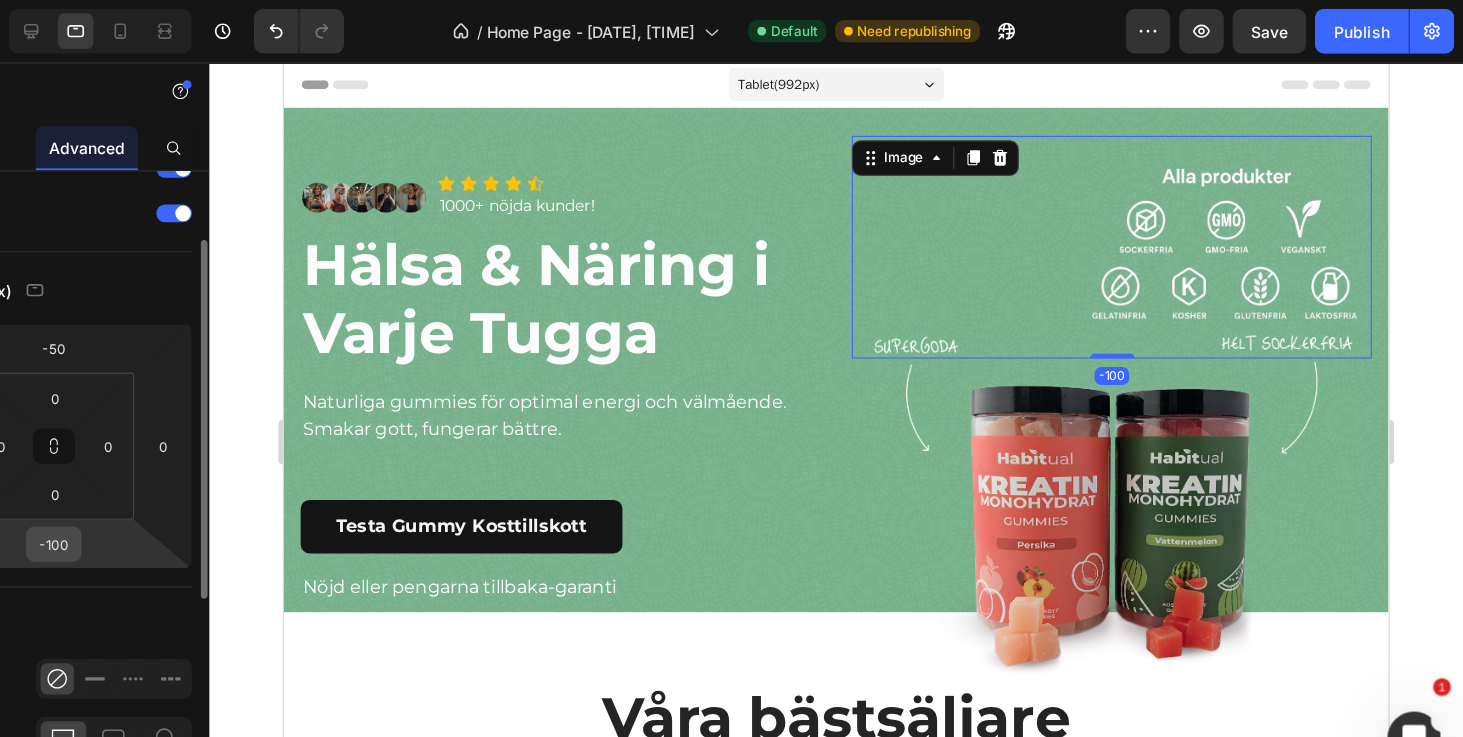 click on "-100" at bounding box center [197, 489] 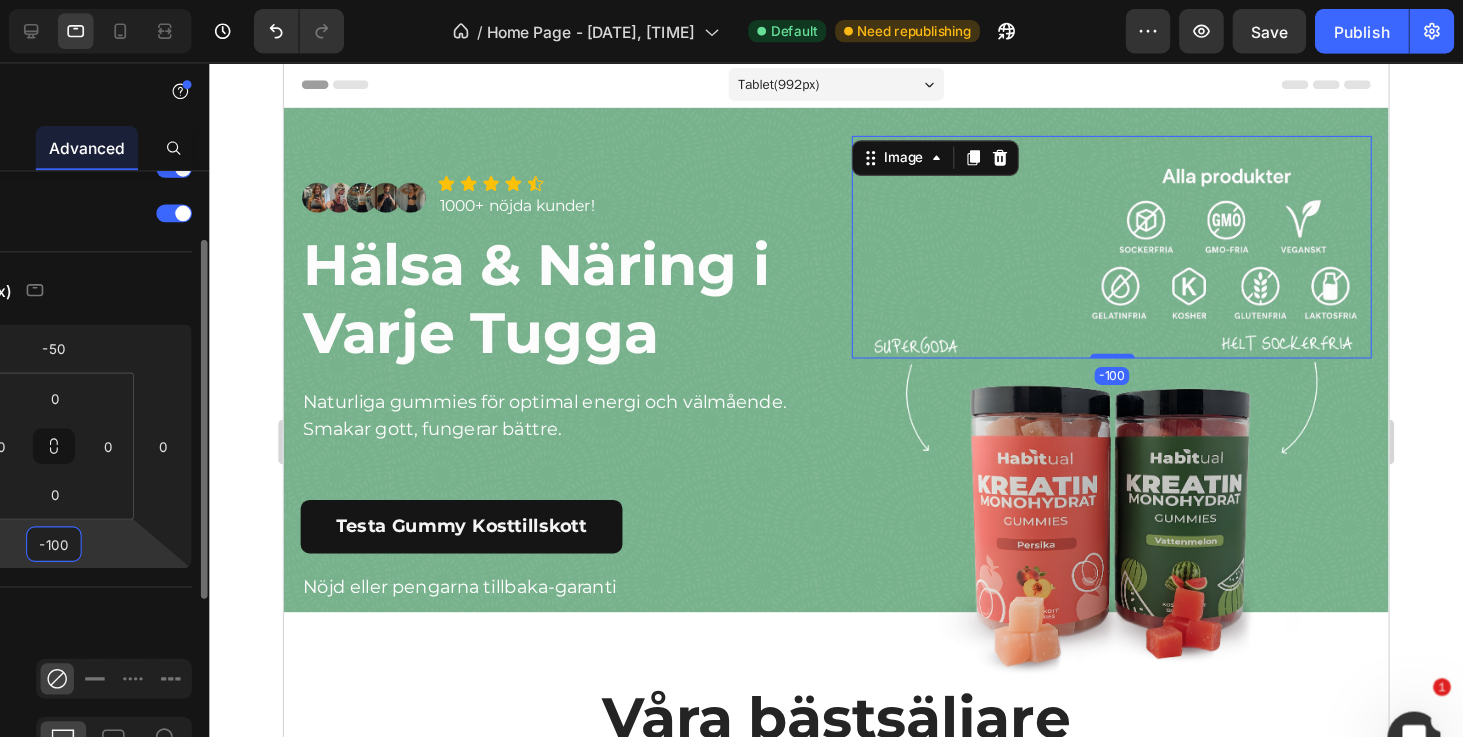 click on "-100" at bounding box center (197, 489) 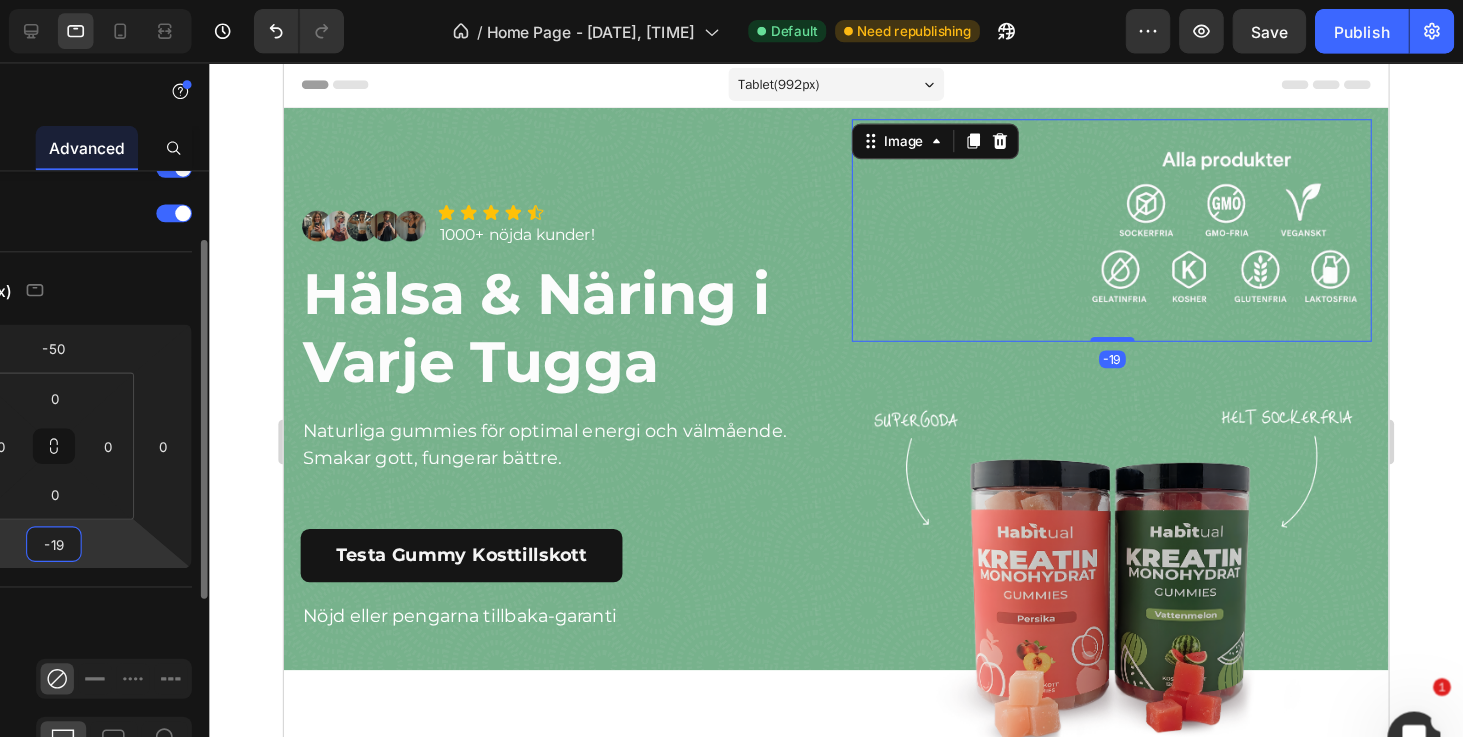 type on "-1" 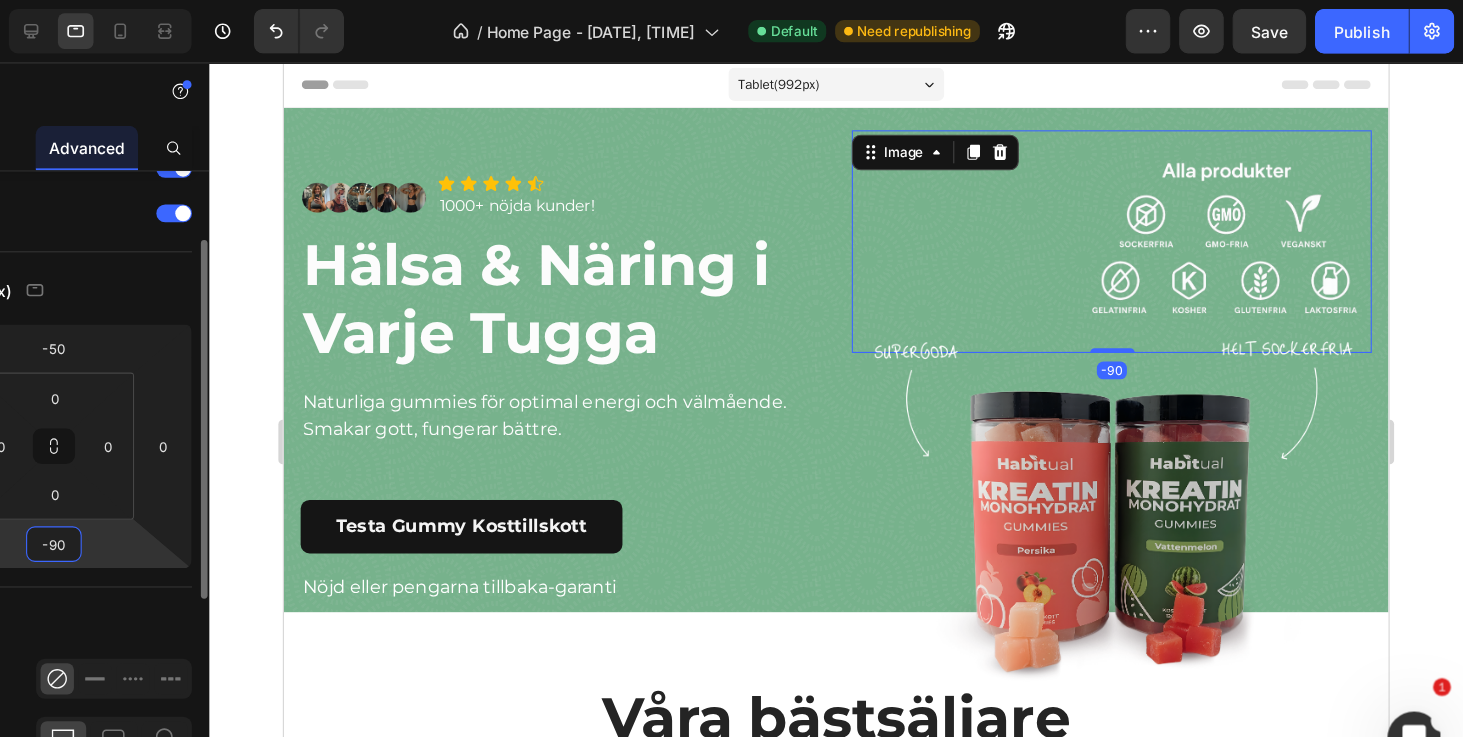 type on "-9" 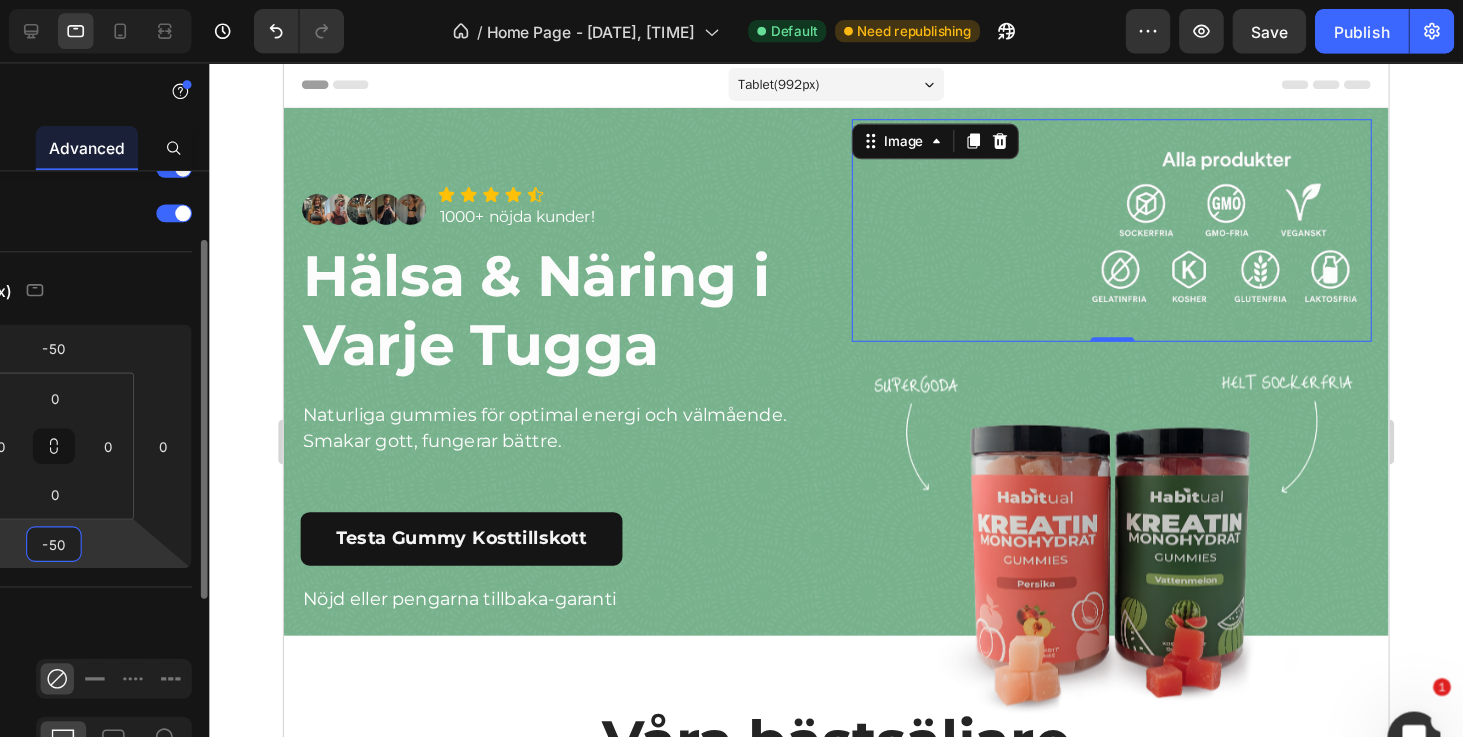 type on "-5" 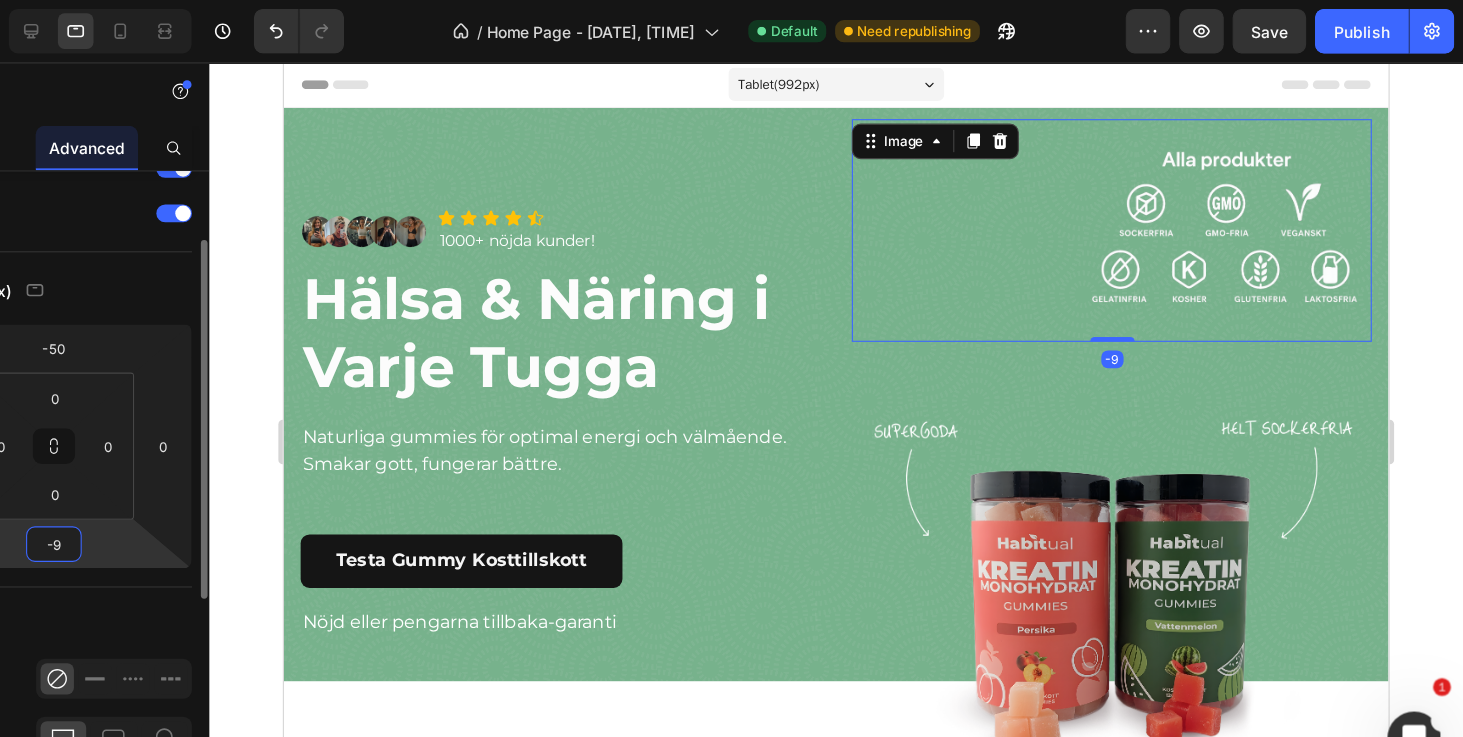 type on "-90" 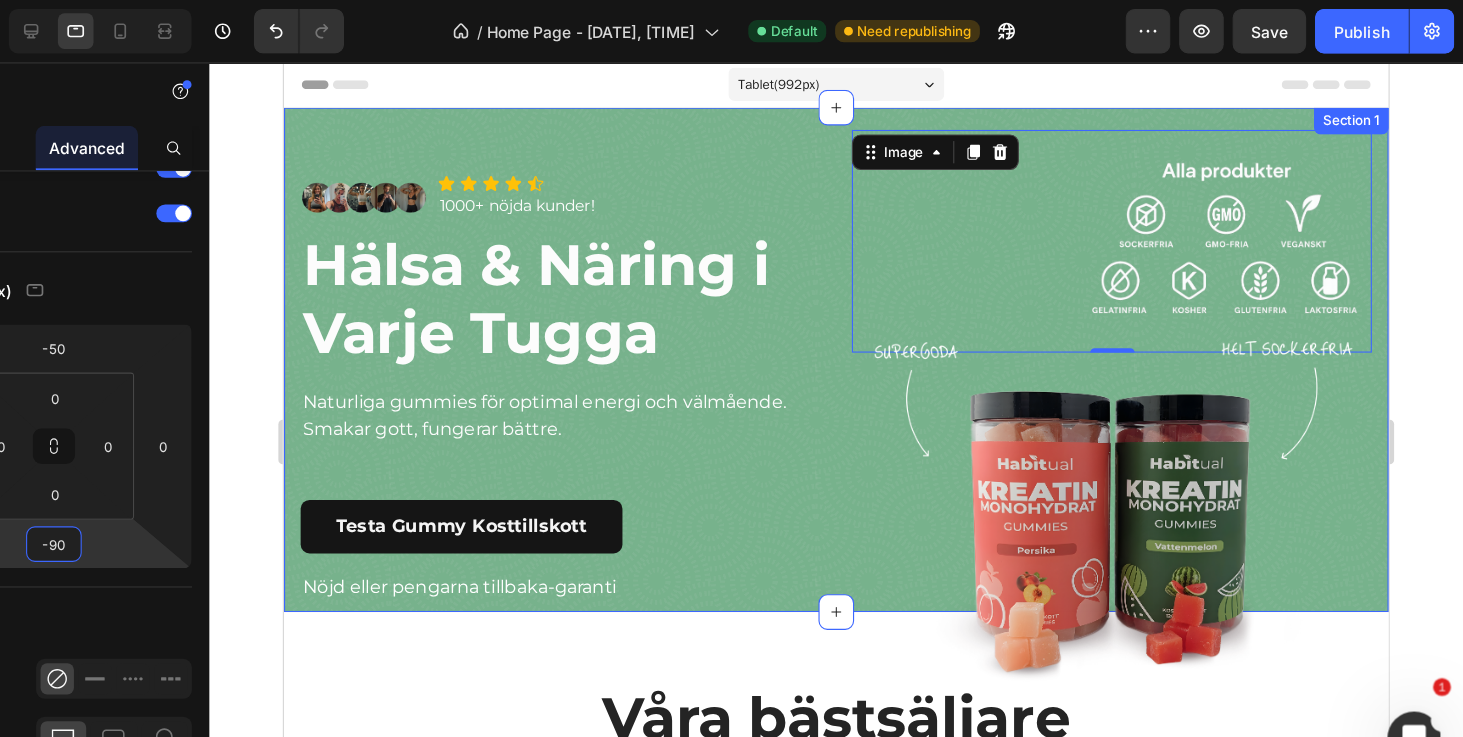 click 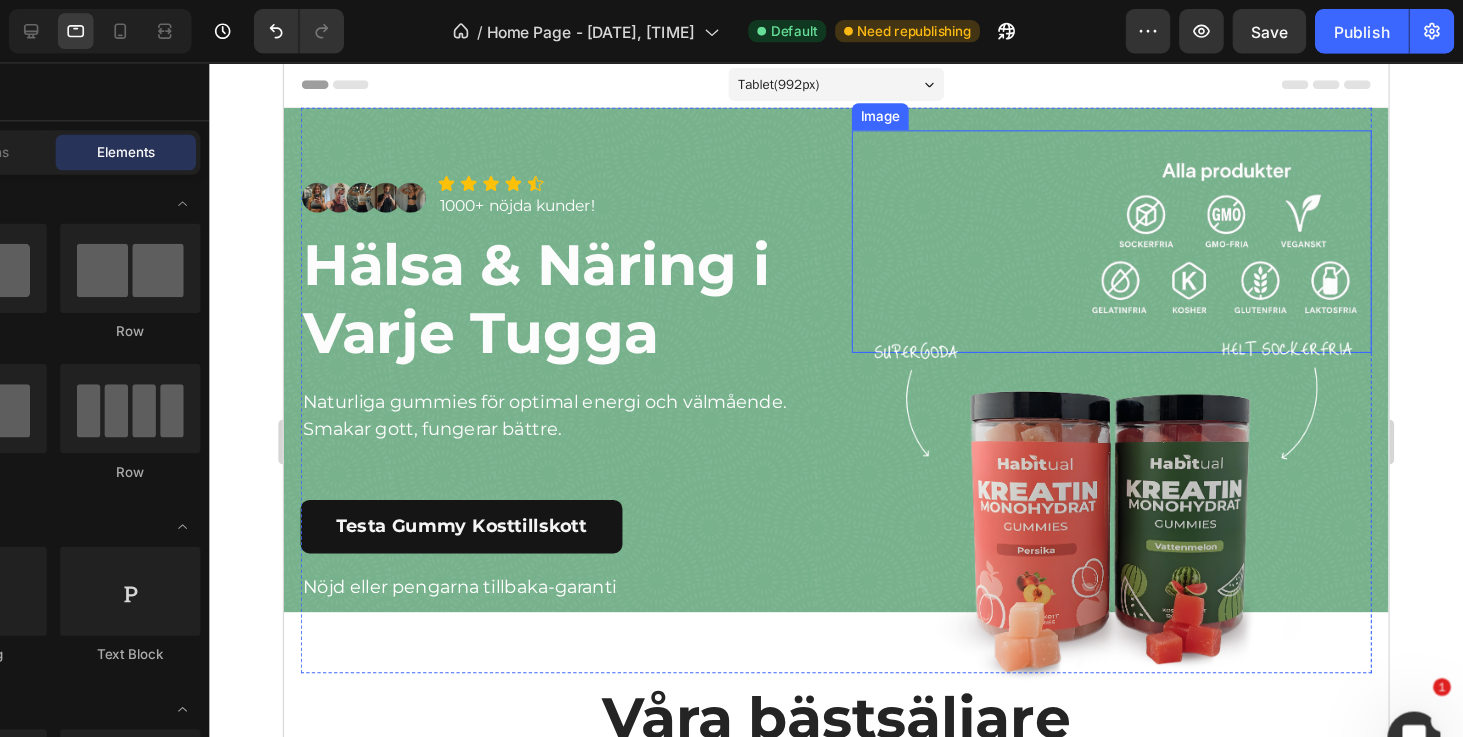 click at bounding box center [1026, 223] 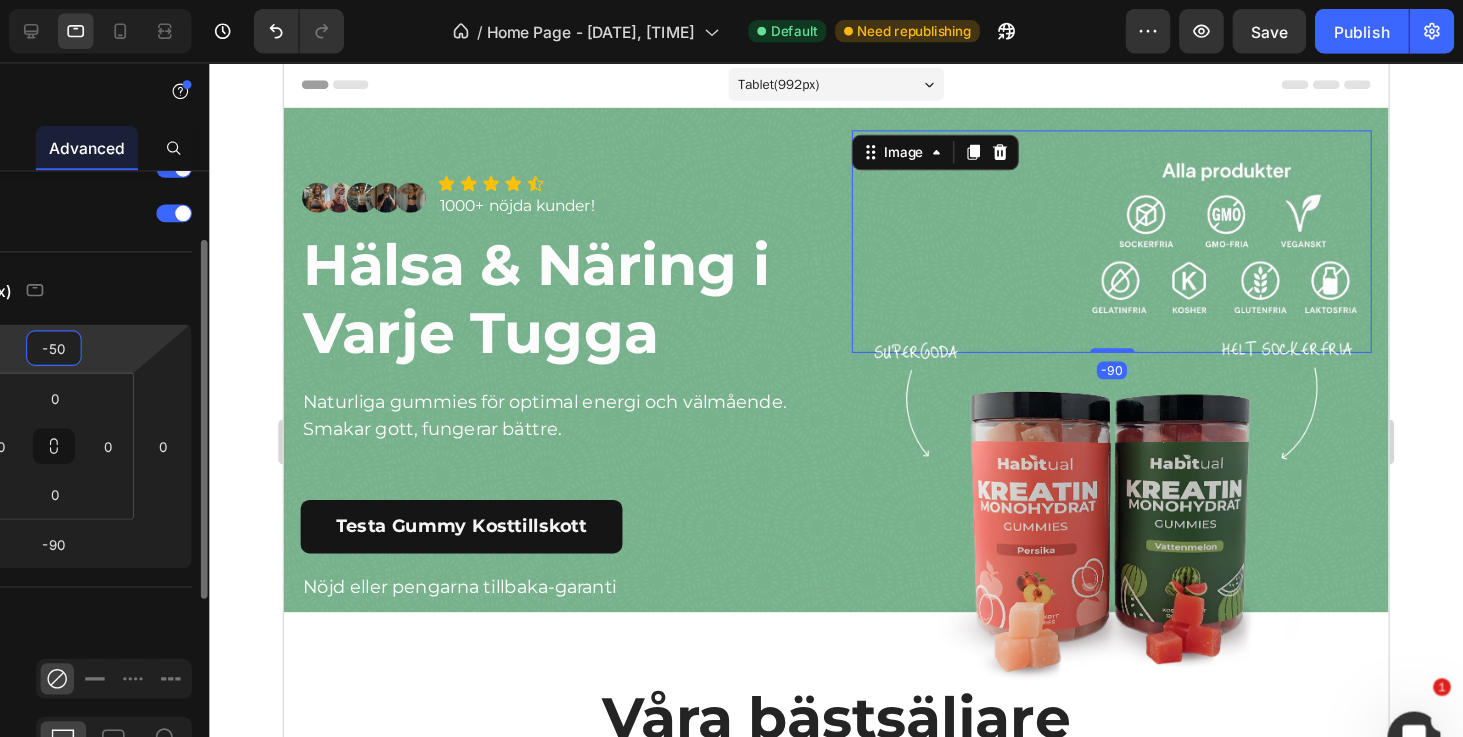 click on "-50" at bounding box center [197, 313] 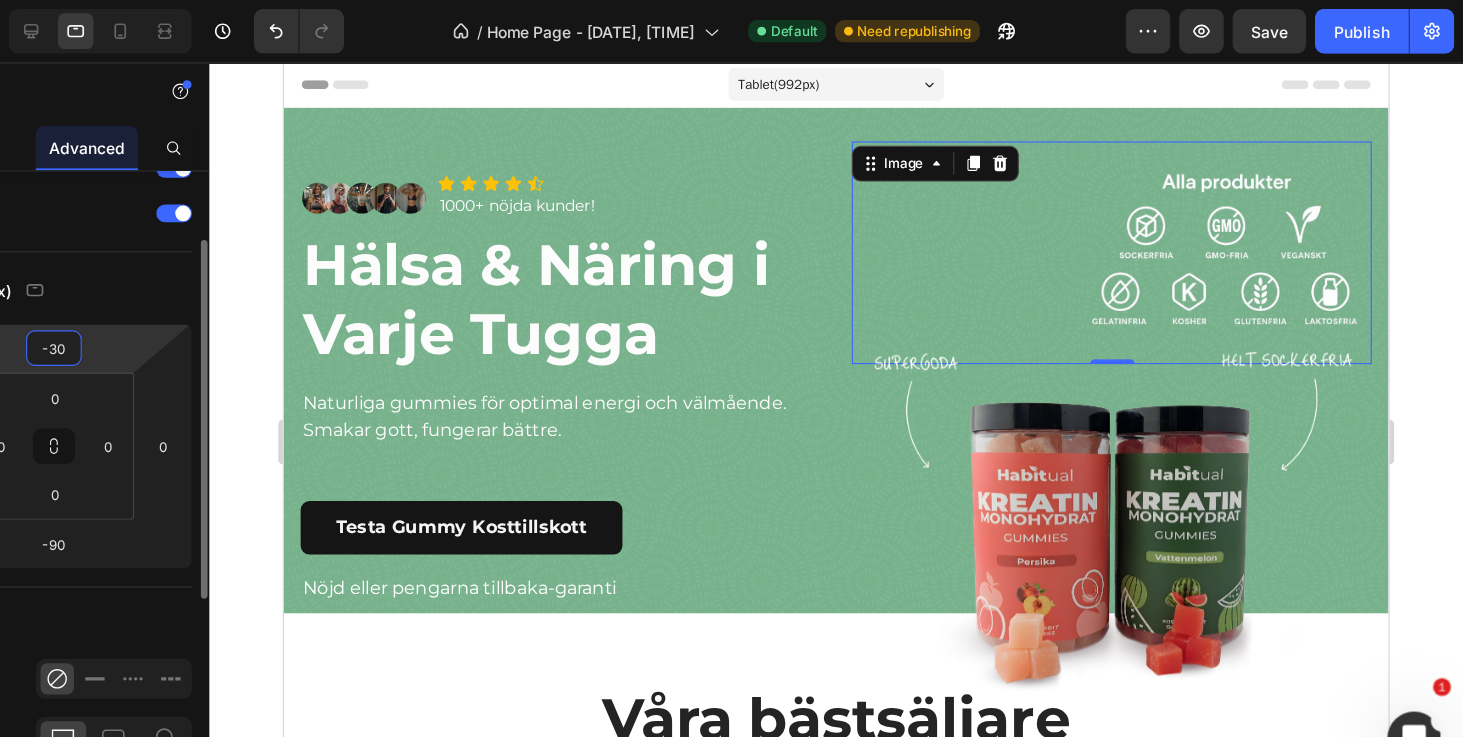 type on "-3" 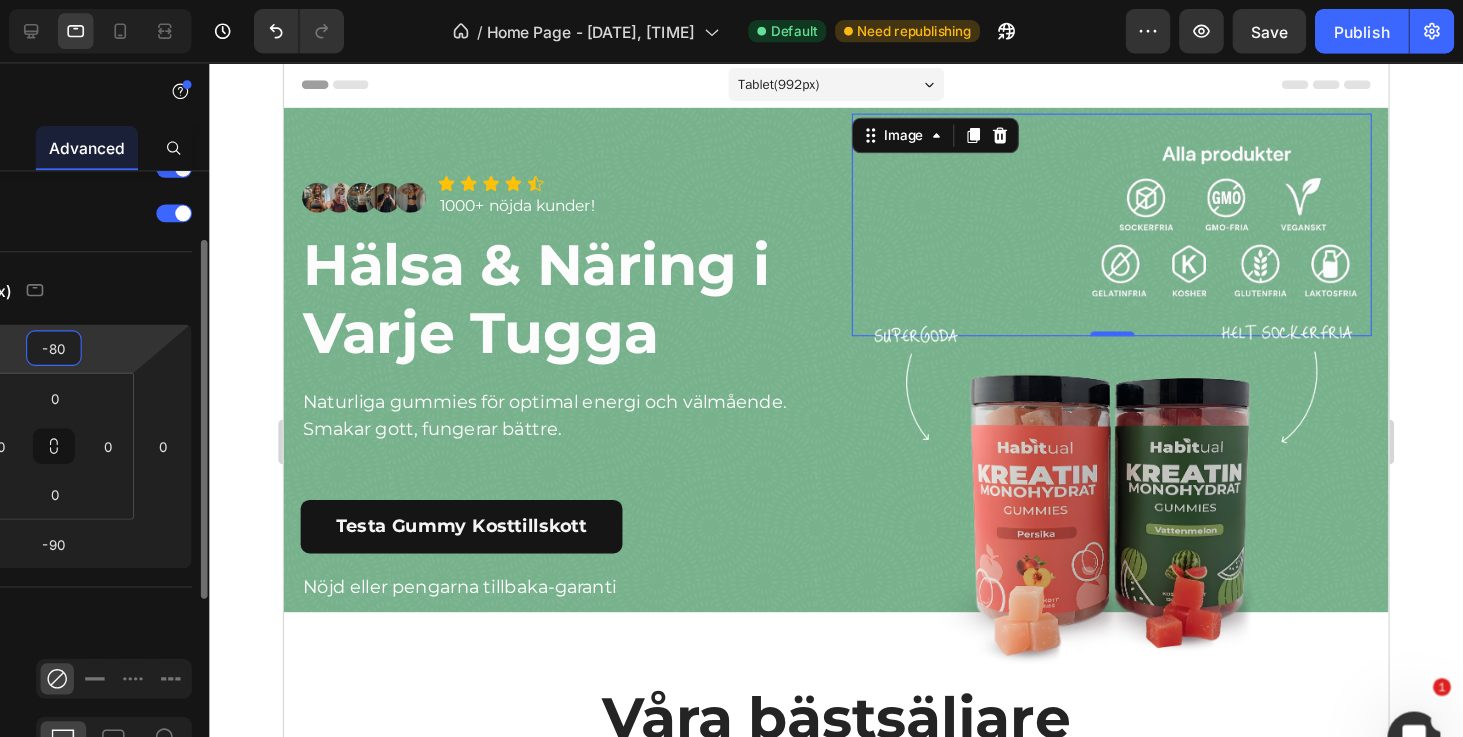 type on "-8" 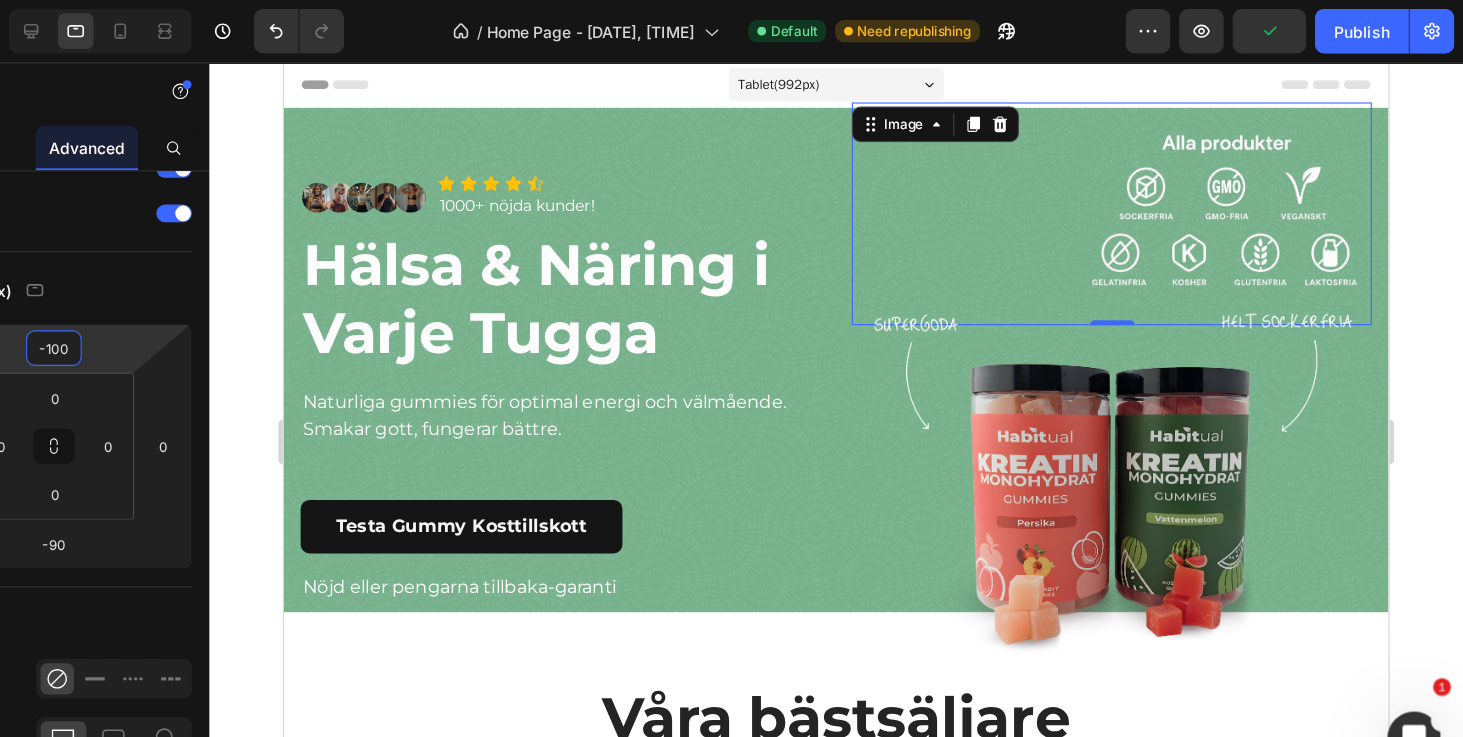 type on "-100" 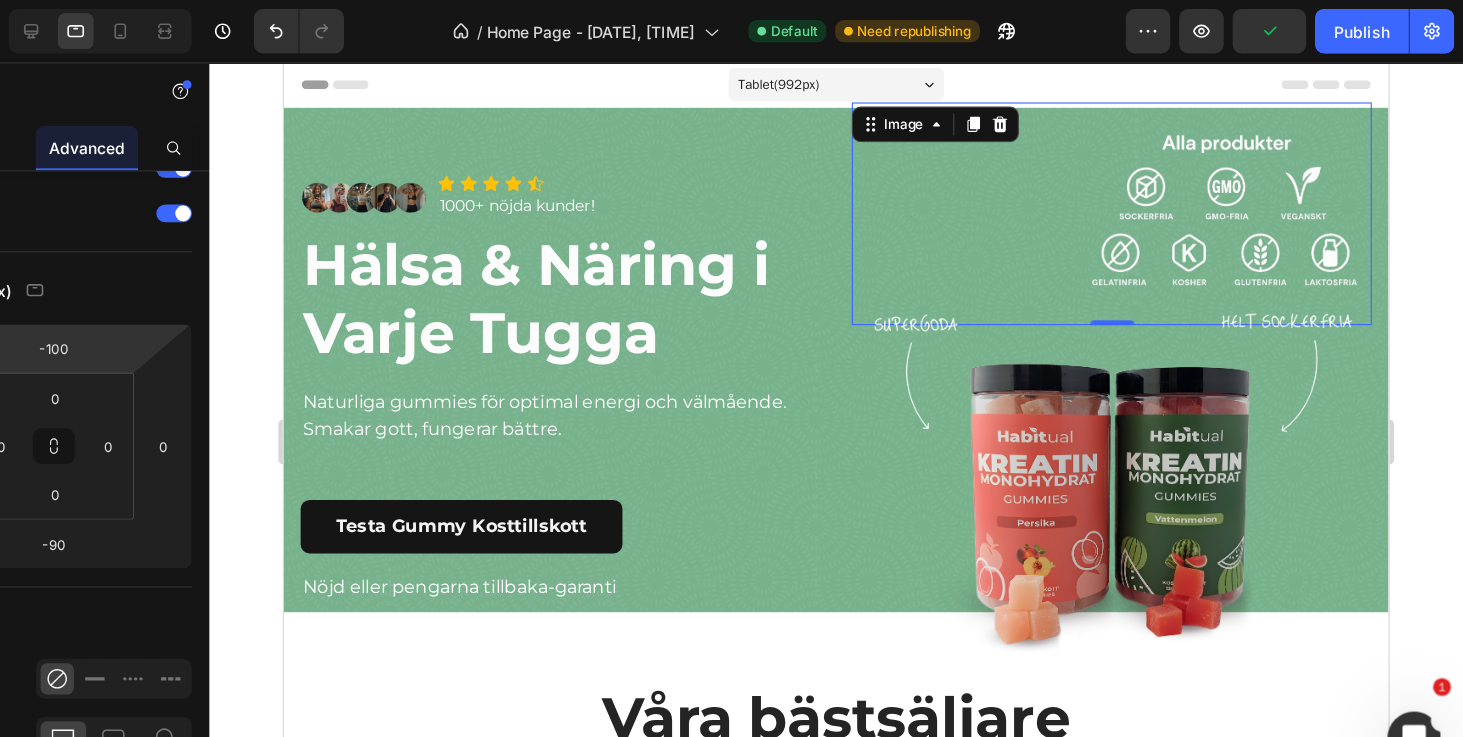 click 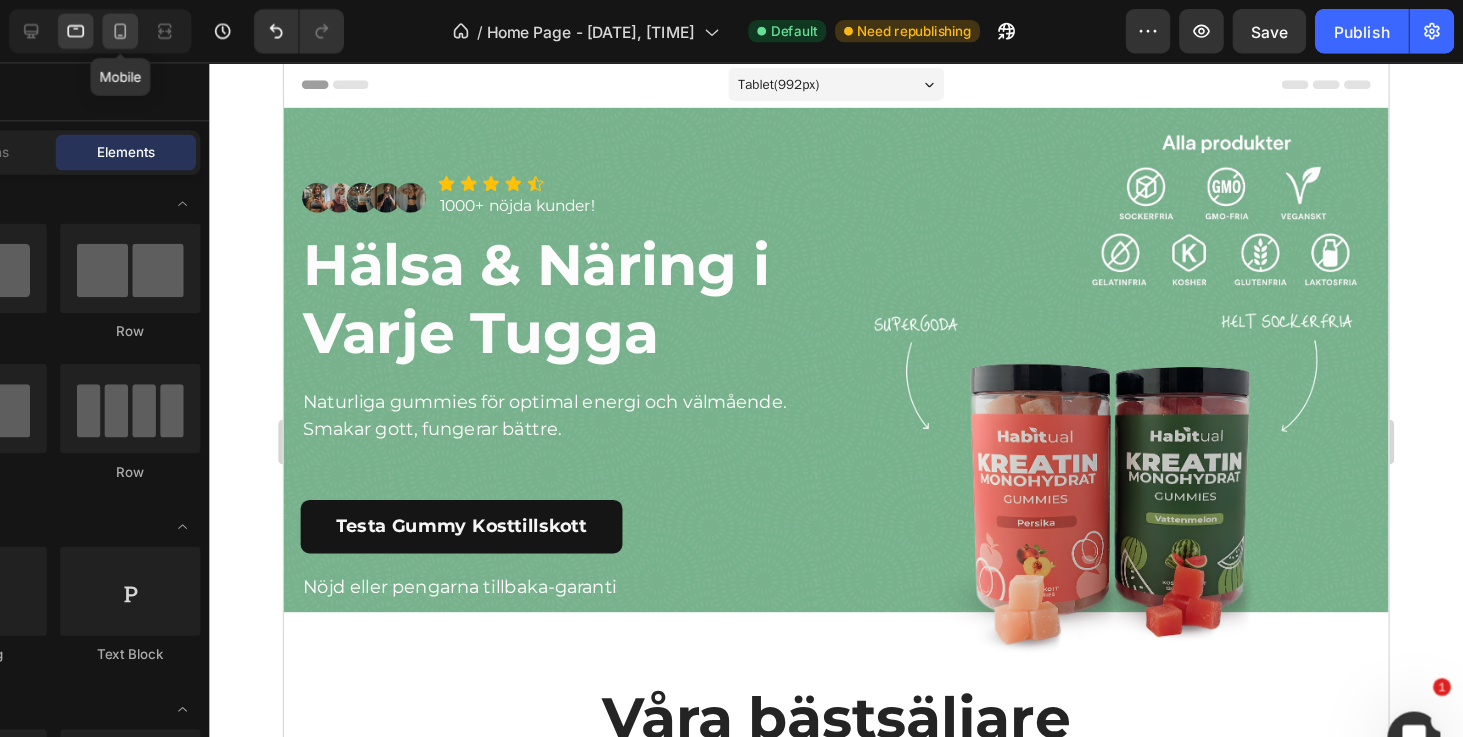 click 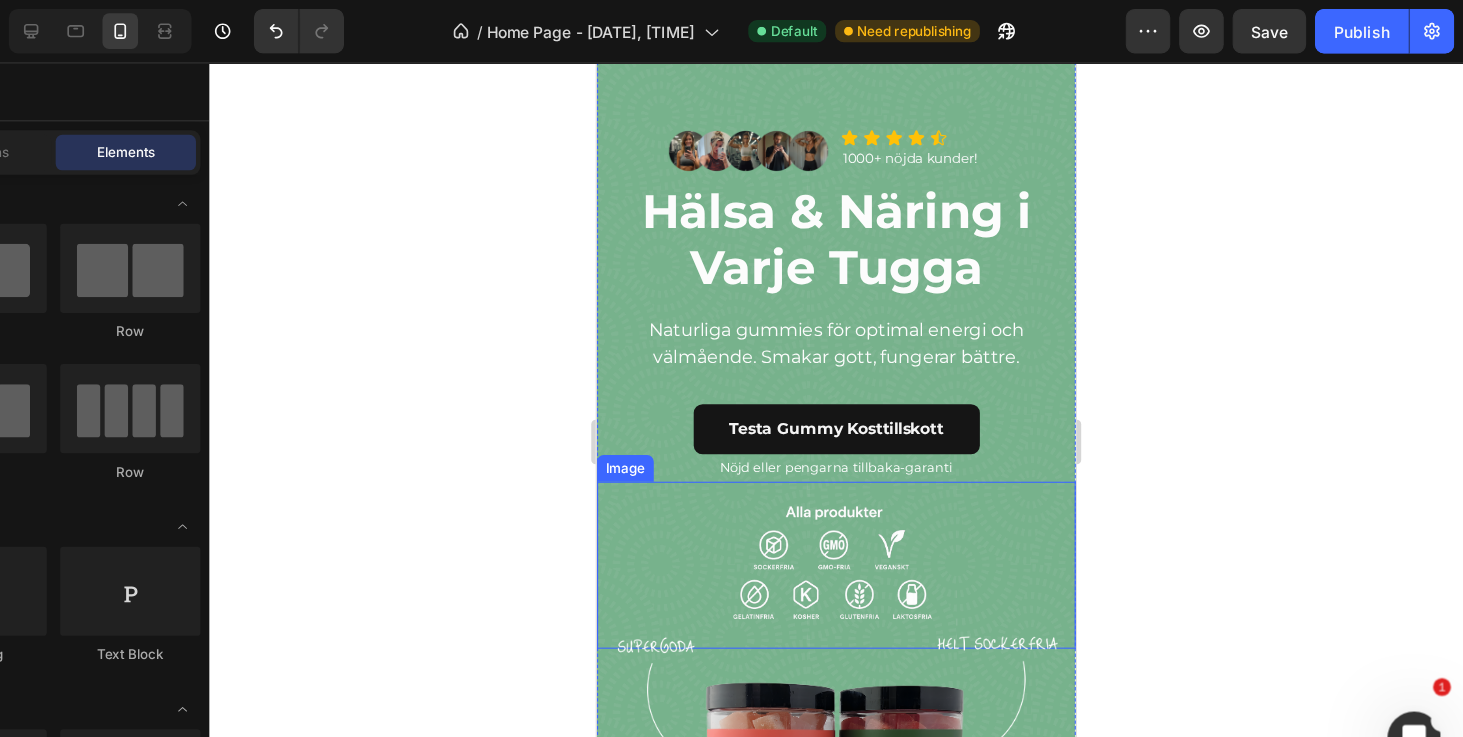 scroll, scrollTop: 83, scrollLeft: 0, axis: vertical 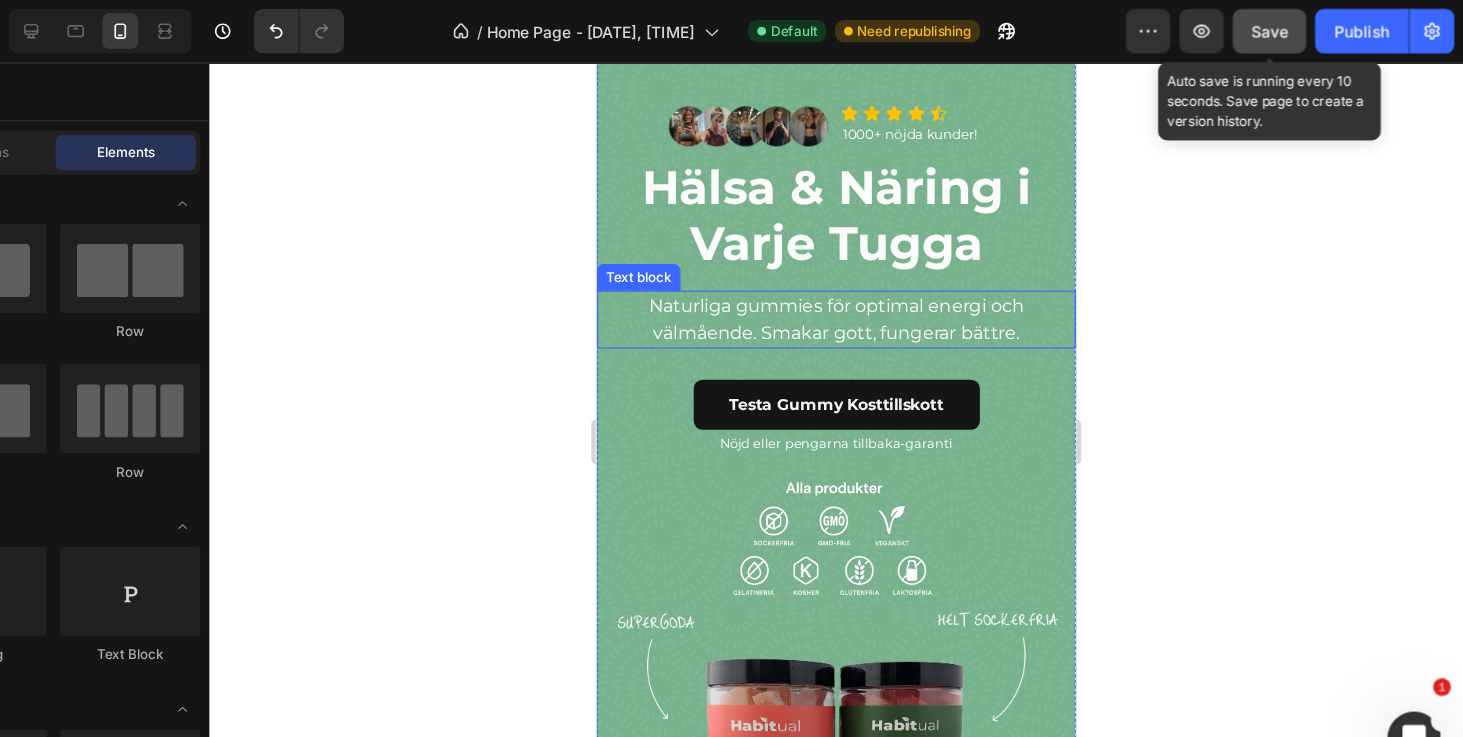 click on "Save" 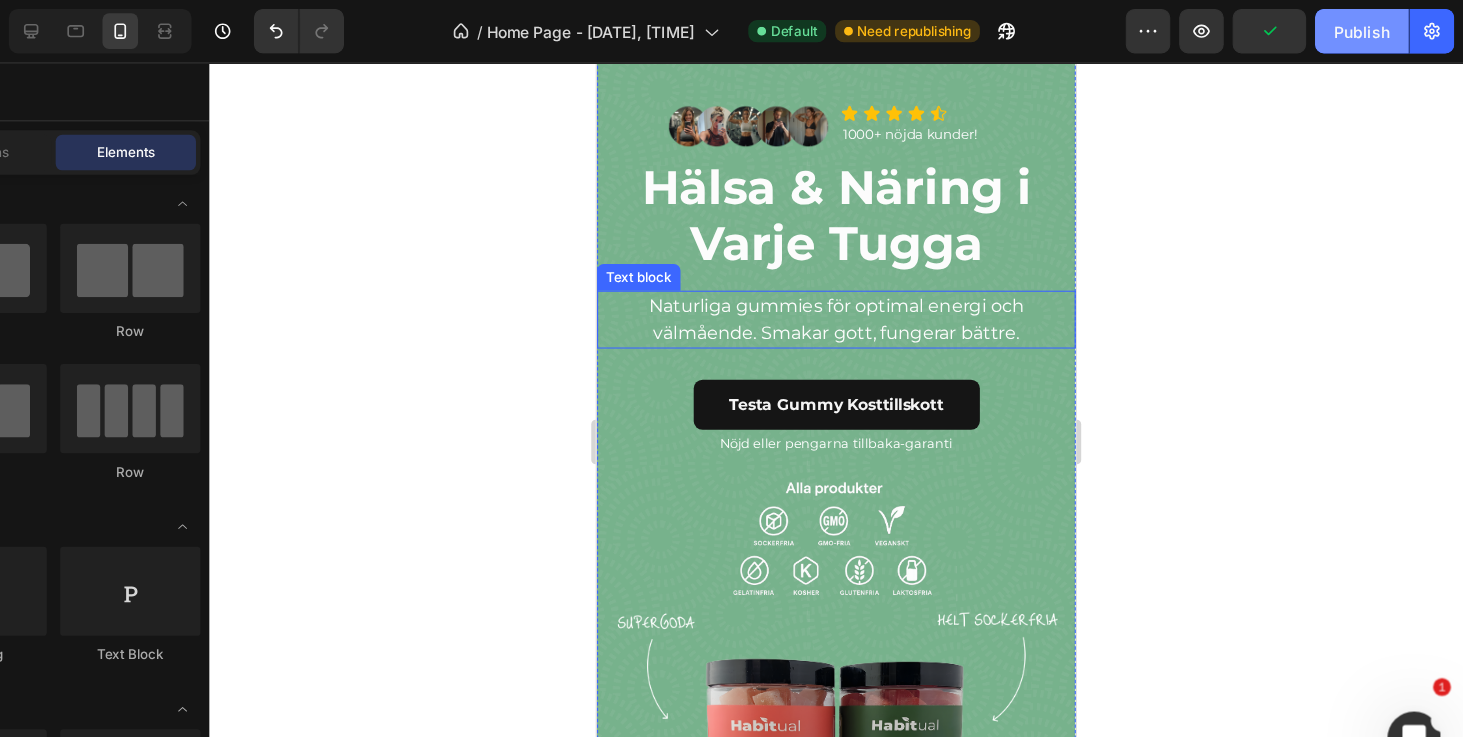 click on "Publish" at bounding box center (1372, 28) 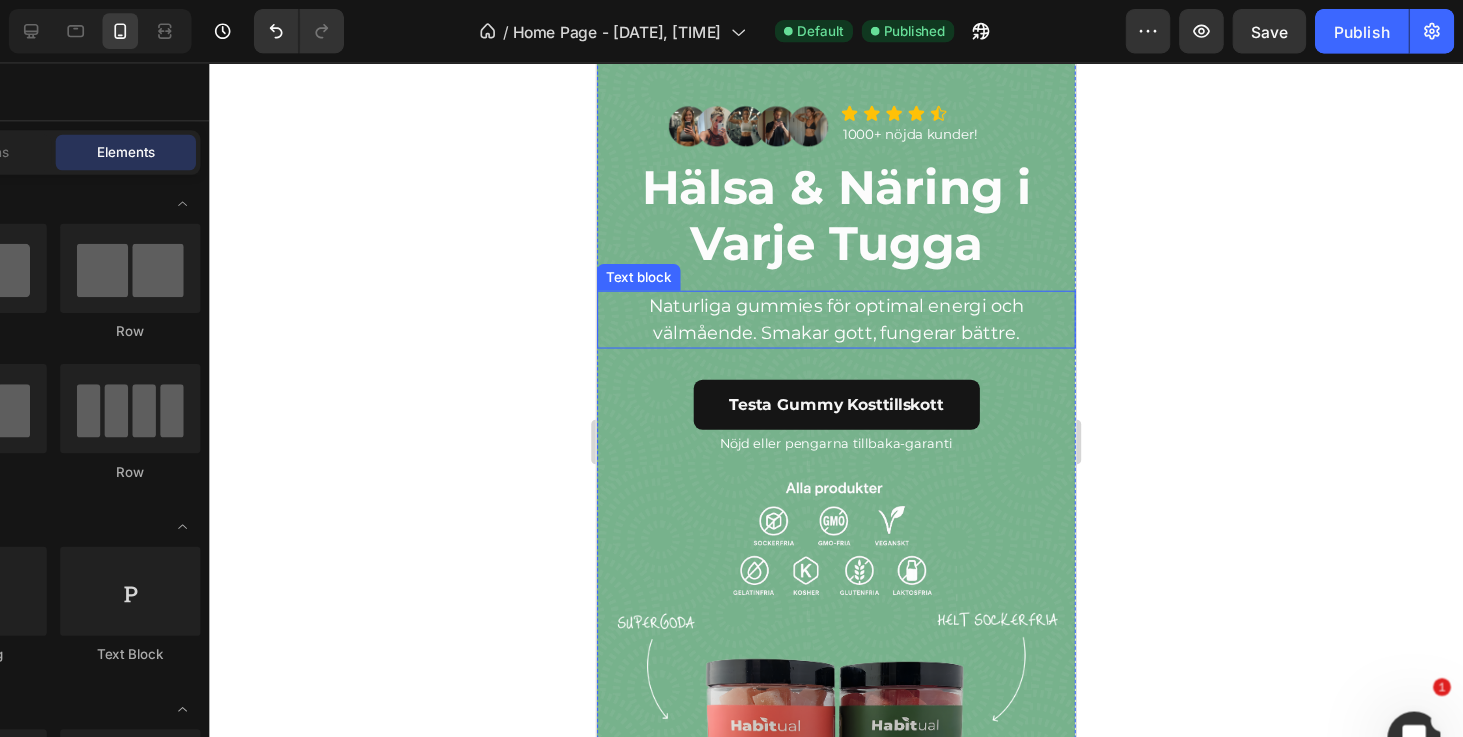 type 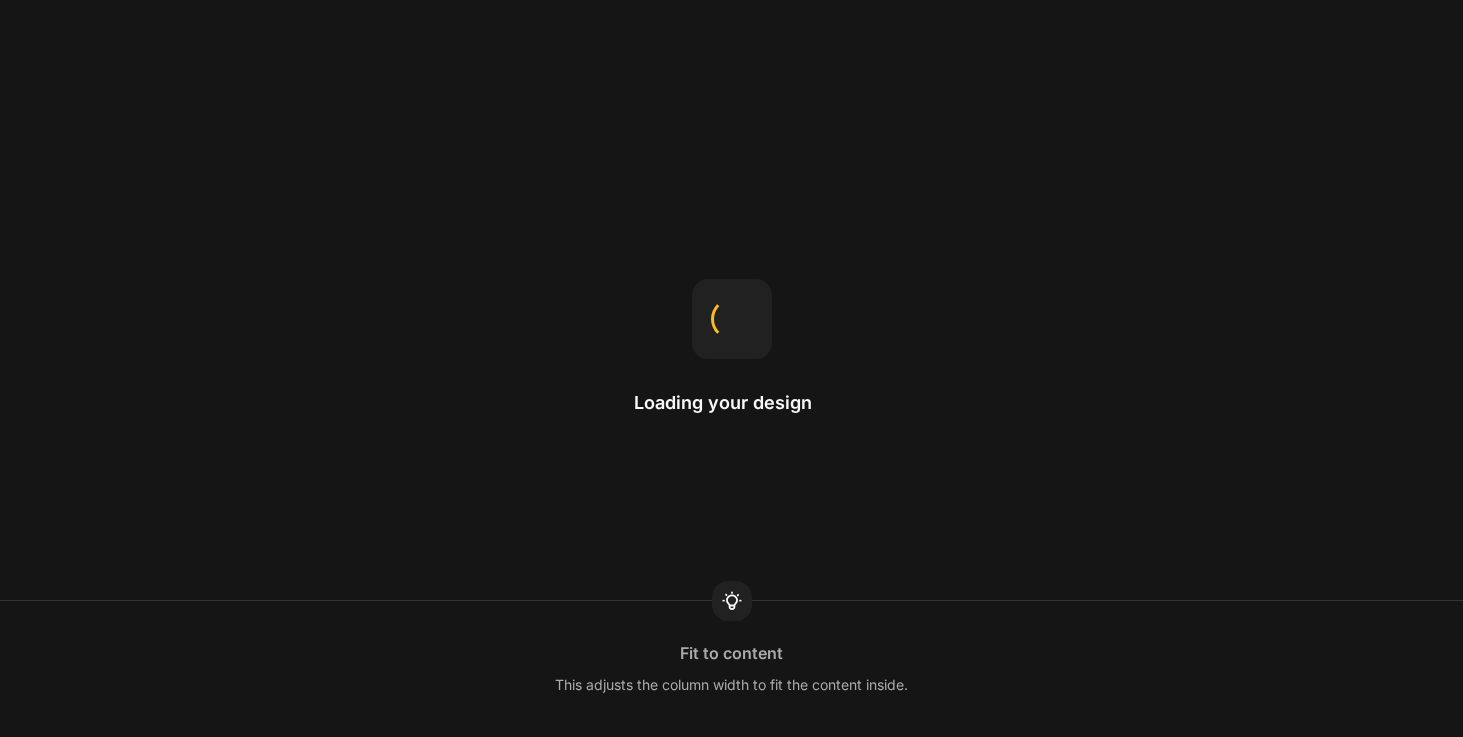 scroll, scrollTop: 0, scrollLeft: 0, axis: both 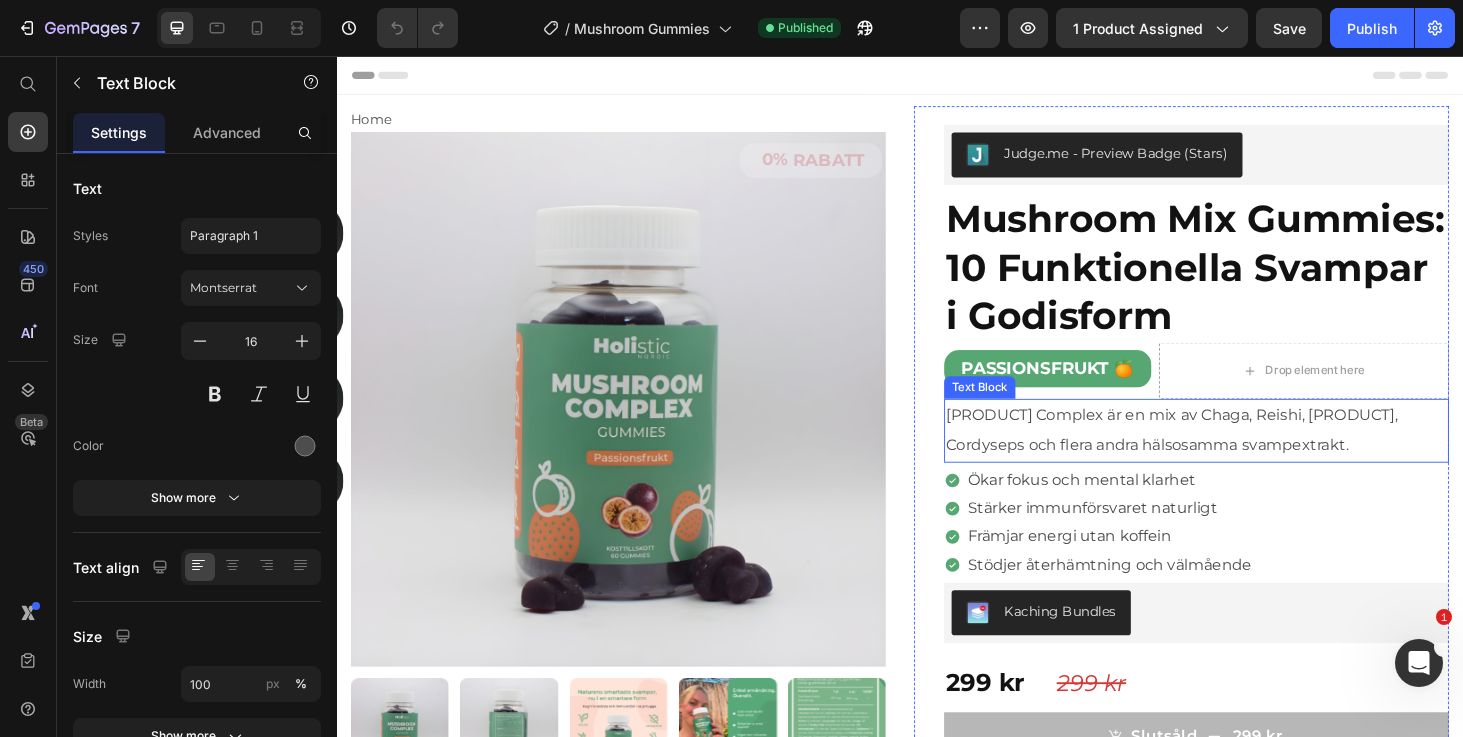 click on "[PRODUCT] Complex är en mix av Chaga, Reishi, [PRODUCT], Cordyseps och flera andra hälsosamma svampextrakt." at bounding box center [1253, 455] 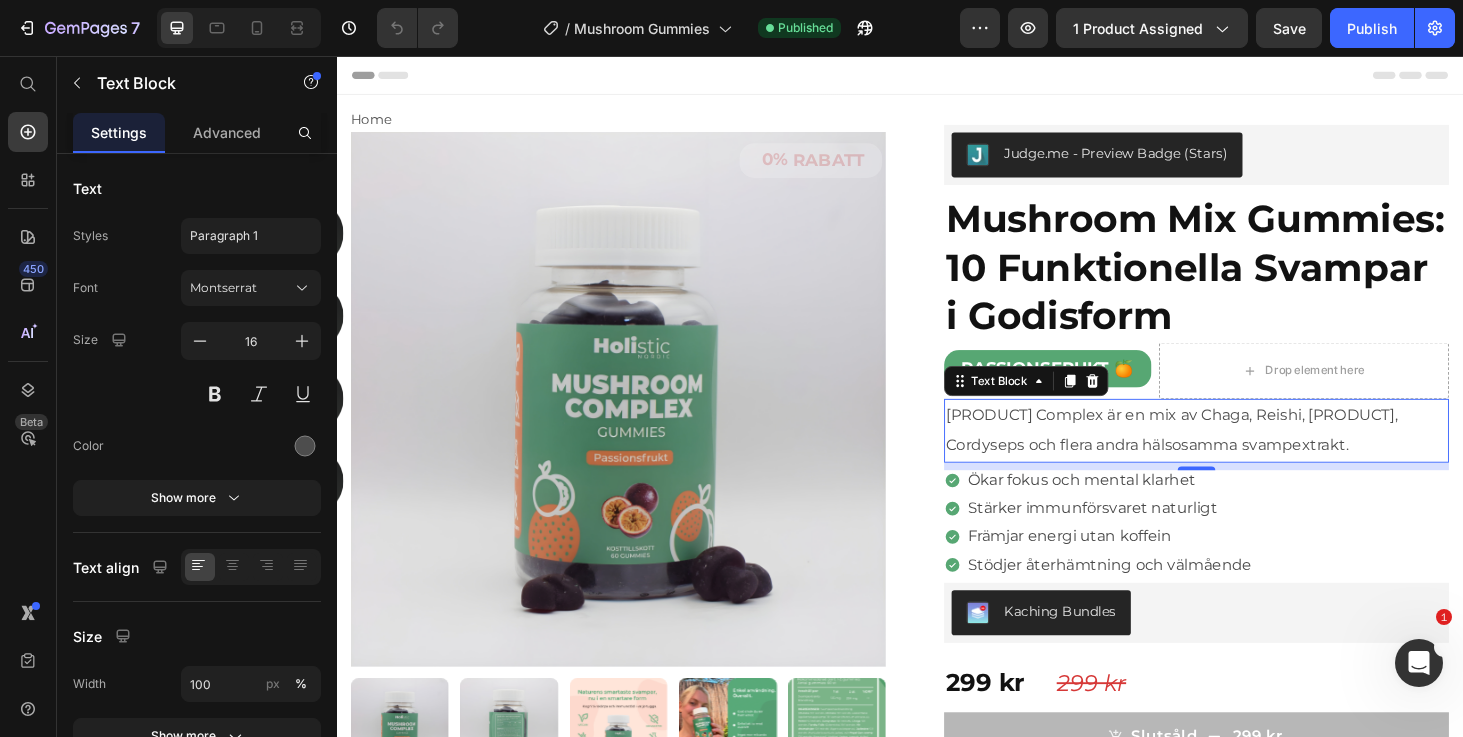 click on "[PRODUCT] Complex är en mix av Chaga, Reishi, [PRODUCT], Cordyseps och flera andra hälsosamma svampextrakt." at bounding box center [1253, 455] 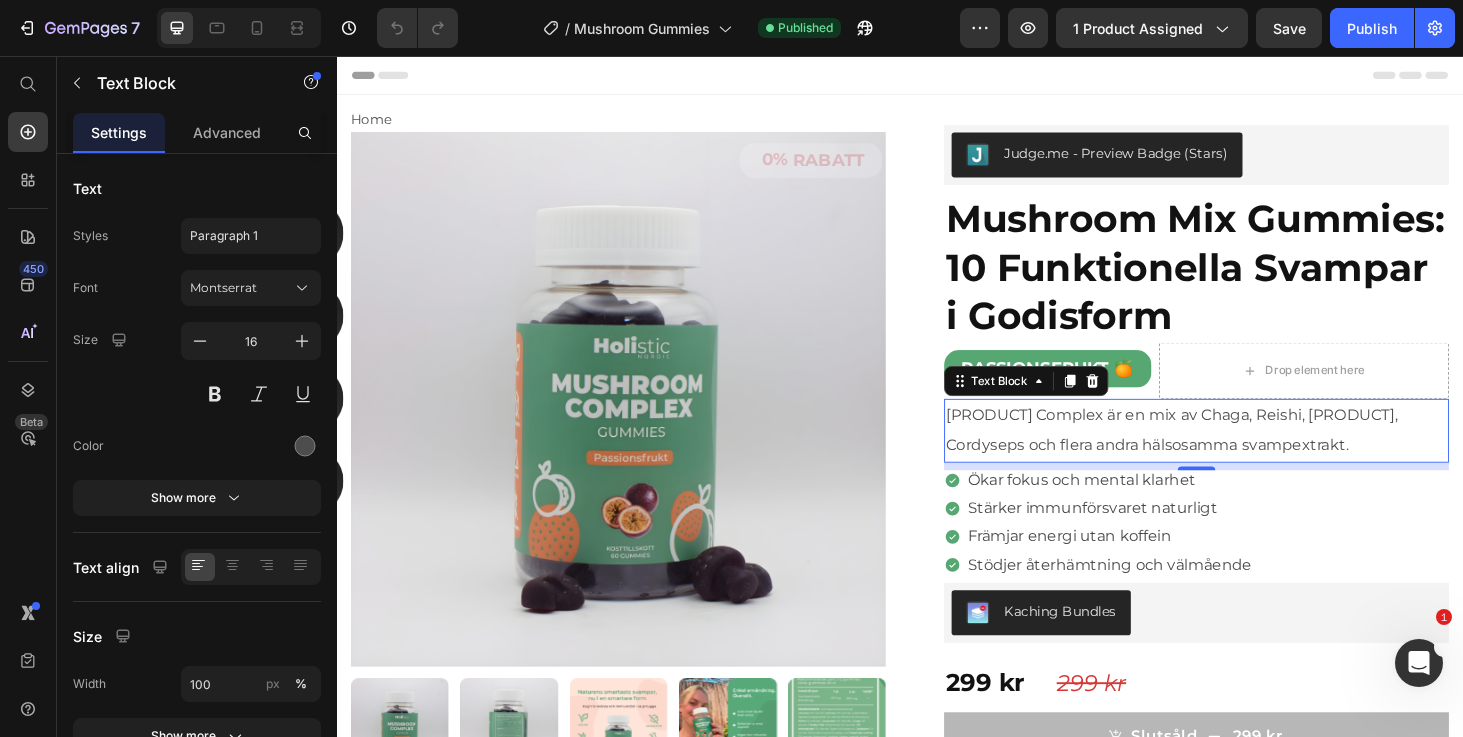 copy on "[PRODUCT] Complex är en mix av Chaga, Reishi, [PRODUCT], Cordyseps och flera andra hälsosamma svampextrakt." 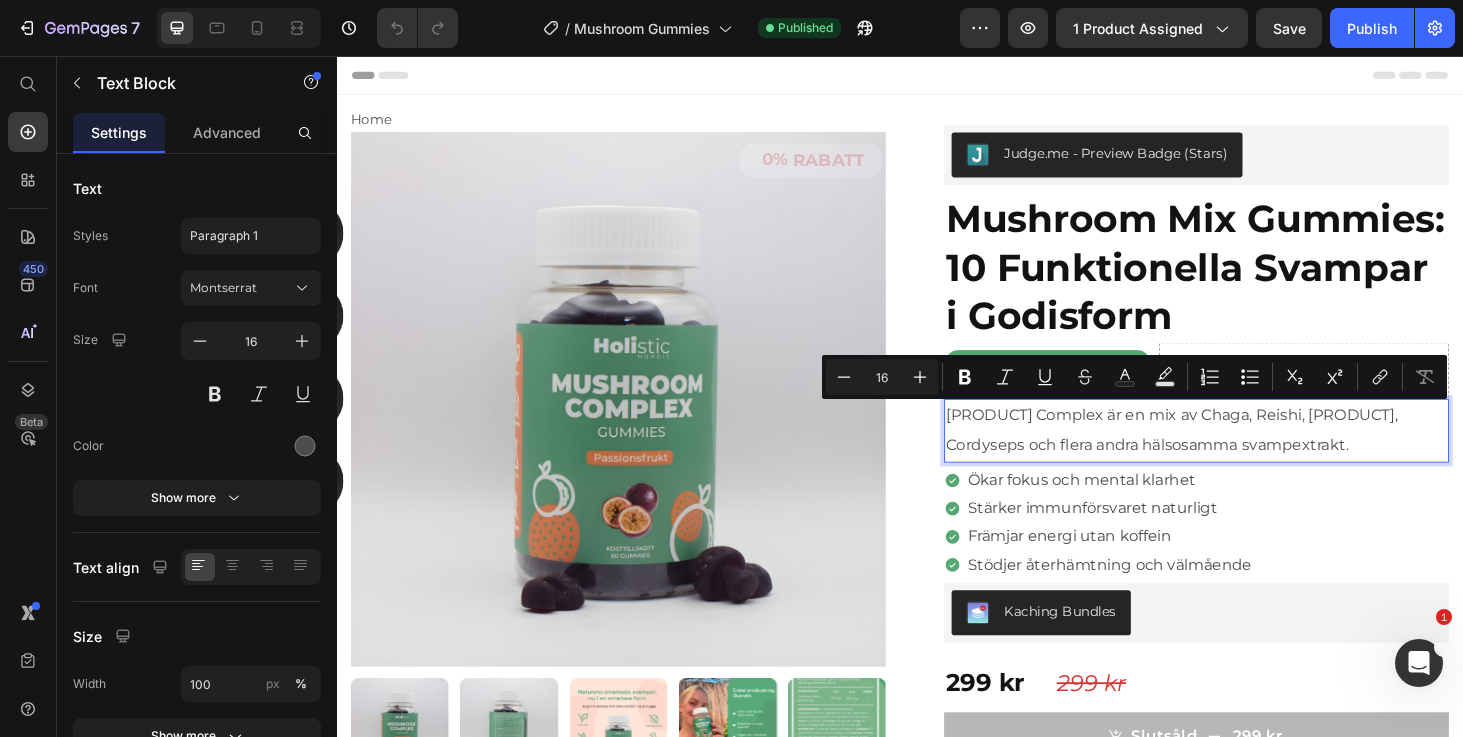 click on "[PRODUCT] Complex är en mix av Chaga, Reishi, [PRODUCT], Cordyseps och flera andra hälsosamma svampextrakt." at bounding box center [1253, 455] 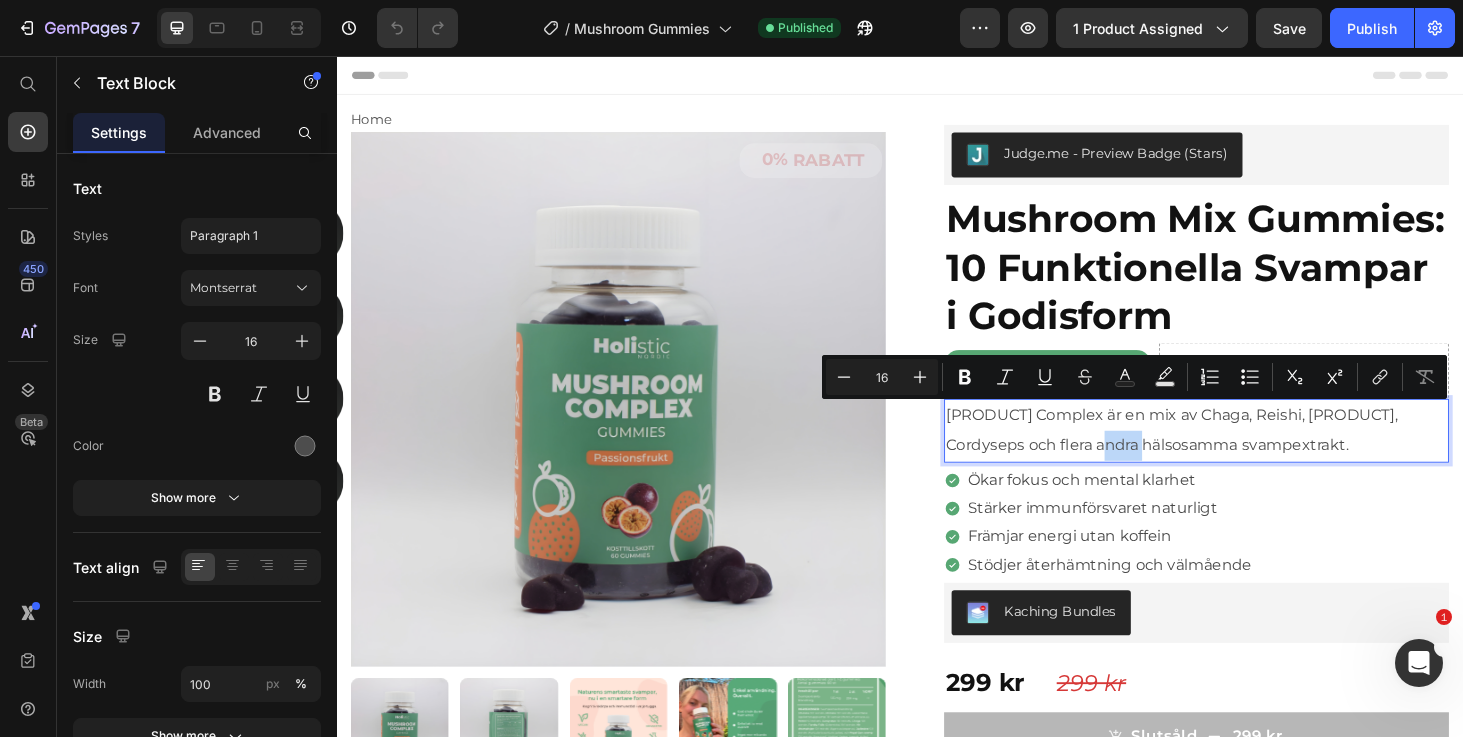 click on "[PRODUCT] Complex är en mix av Chaga, Reishi, [PRODUCT], Cordyseps och flera andra hälsosamma svampextrakt." at bounding box center (1253, 455) 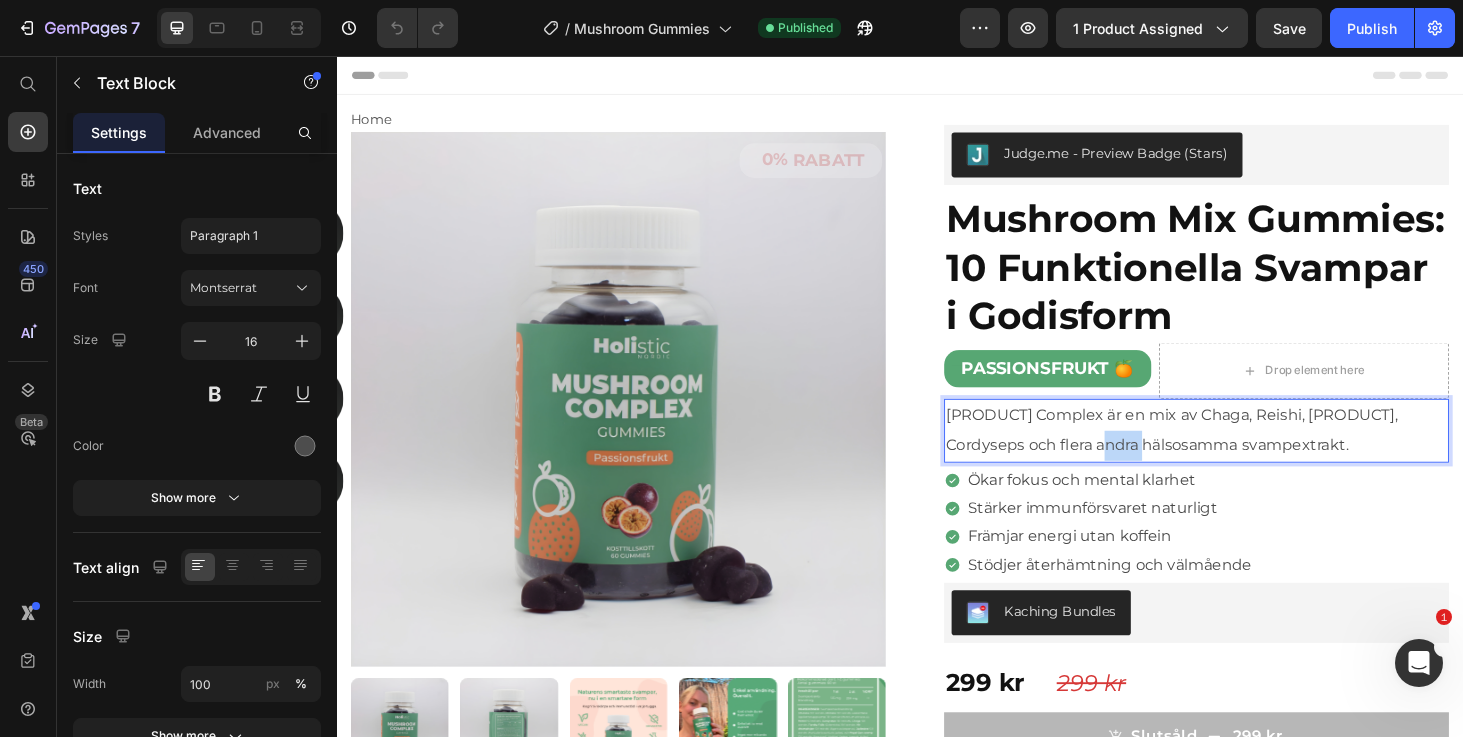 click on "[PRODUCT] Complex är en mix av Chaga, Reishi, [PRODUCT], Cordyseps och flera andra hälsosamma svampextrakt." at bounding box center [1253, 455] 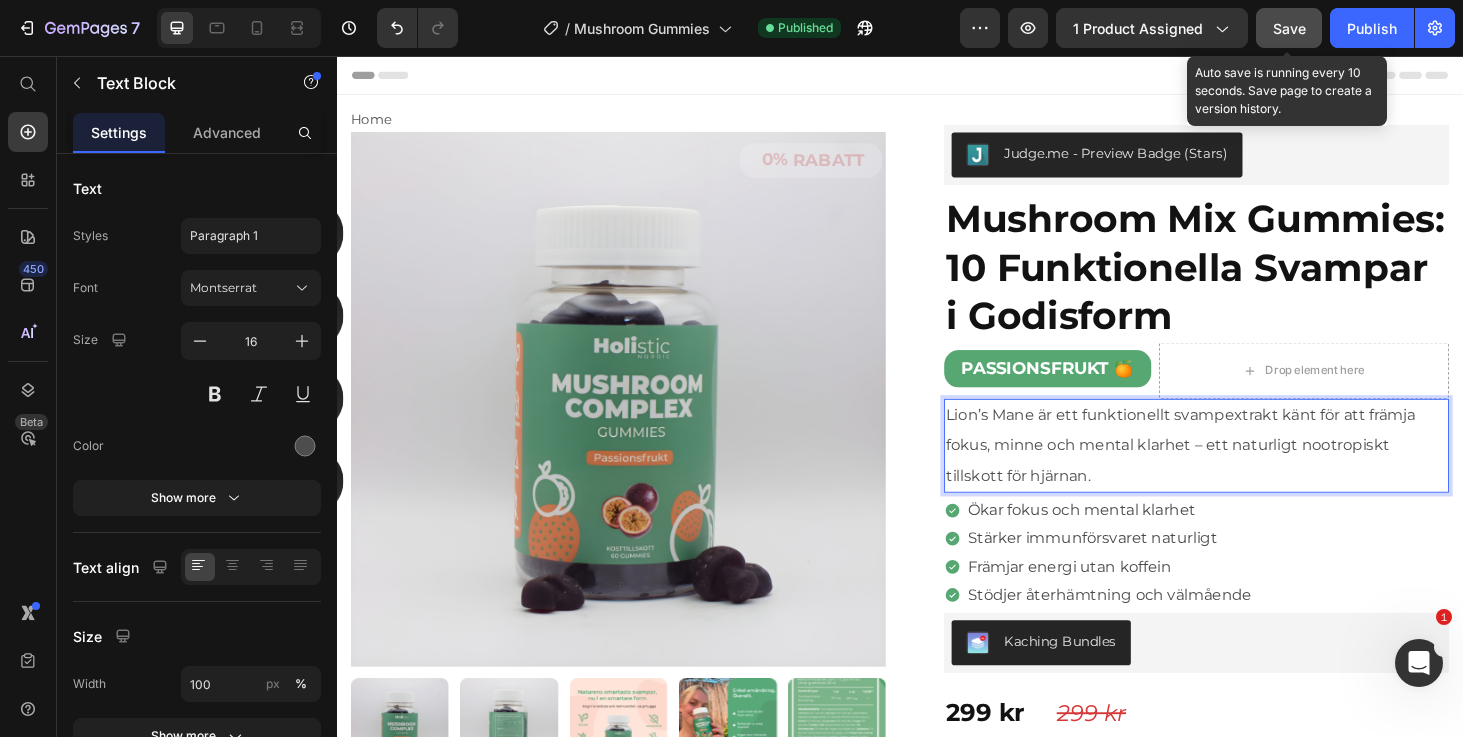 click on "7 Version history / Mushroom Gummies Published Preview 1 product assigned Save Auto save is running every 10 seconds. Save page to create a version history. Publish" 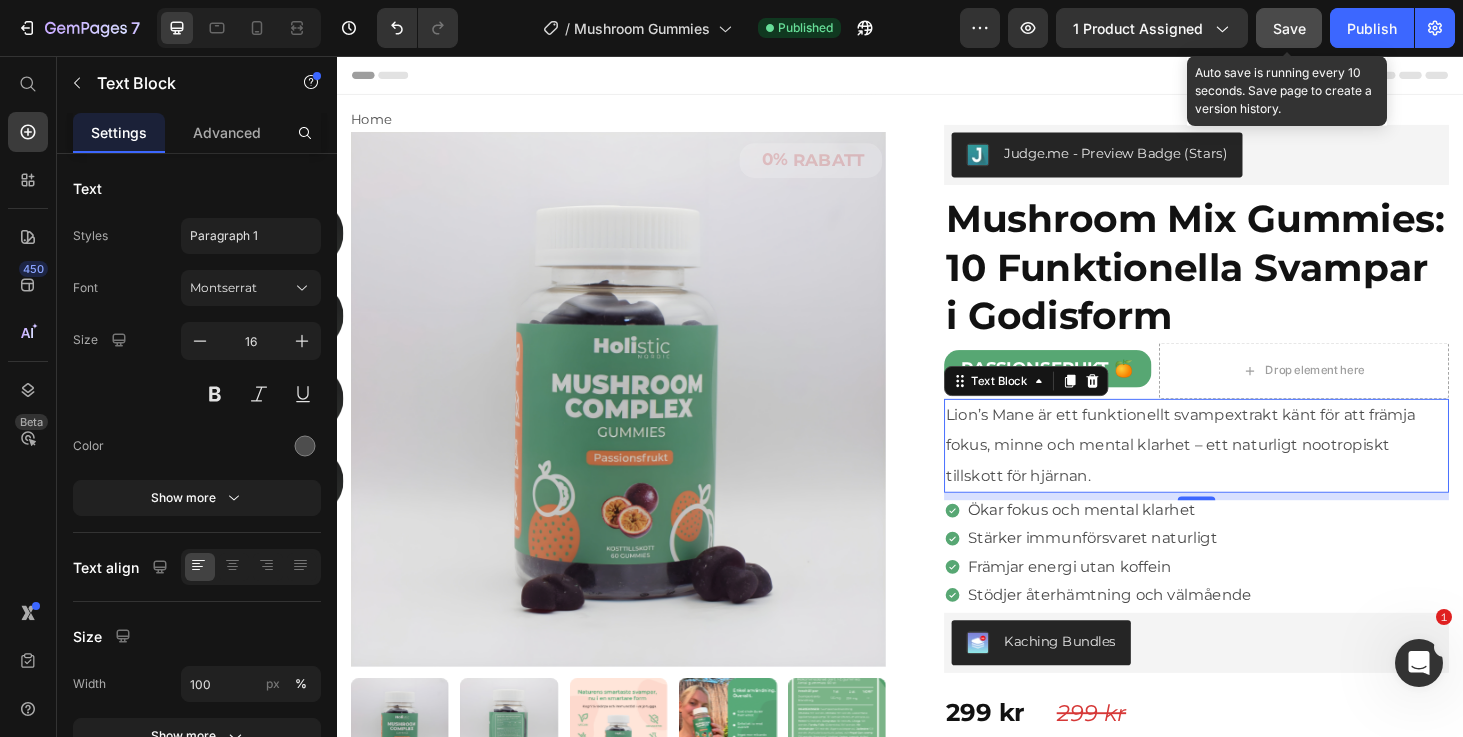 click on "Save" at bounding box center (1289, 28) 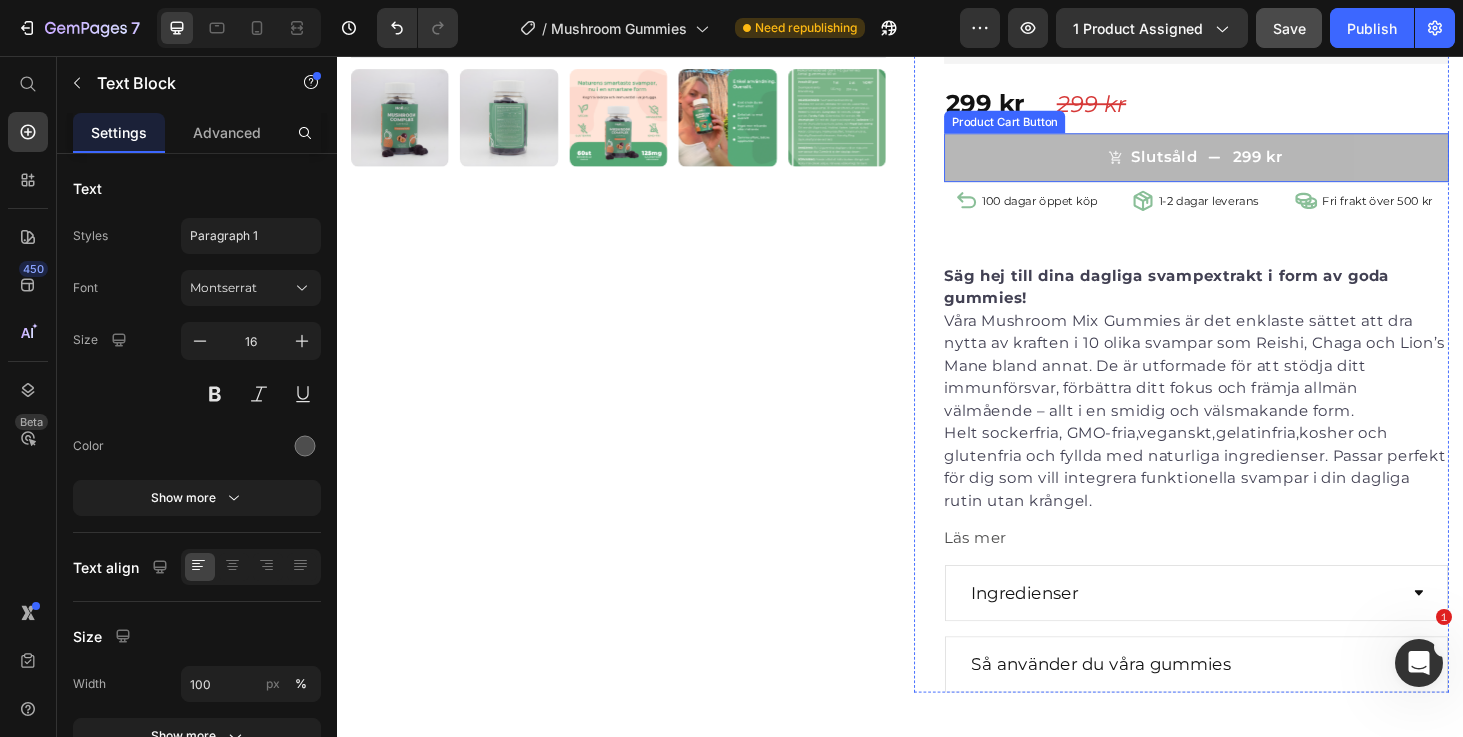 scroll, scrollTop: 667, scrollLeft: 0, axis: vertical 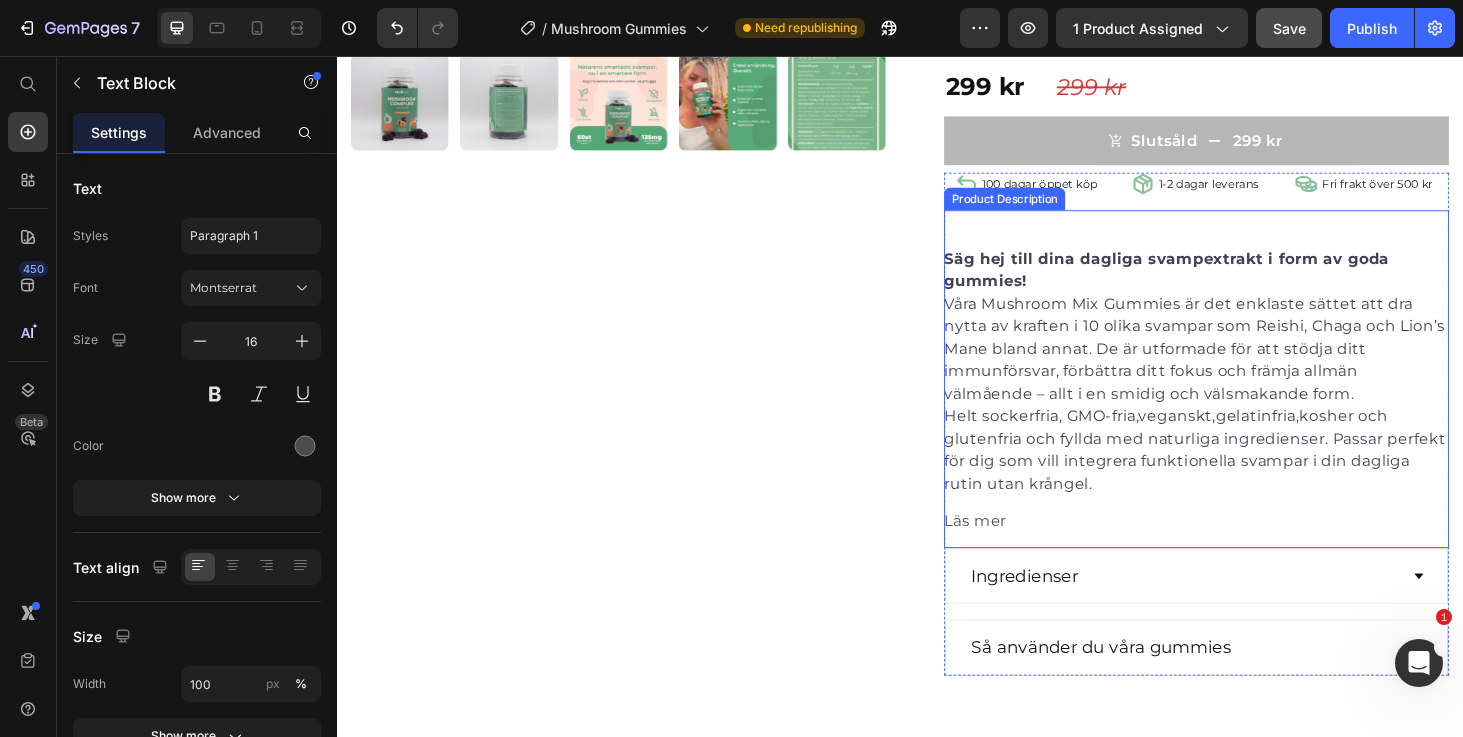 click on "Våra Mushroom Mix Gummies är det enklaste sättet att dra nytta av kraften i 10 olika svampar som Reishi, Chaga och Lion’s Mane bland annat. De är utformade för att stödja ditt immunförsvar, förbättra ditt fokus och främja allmän välmående – allt i en smidig och välsmakande form." at bounding box center (1251, 367) 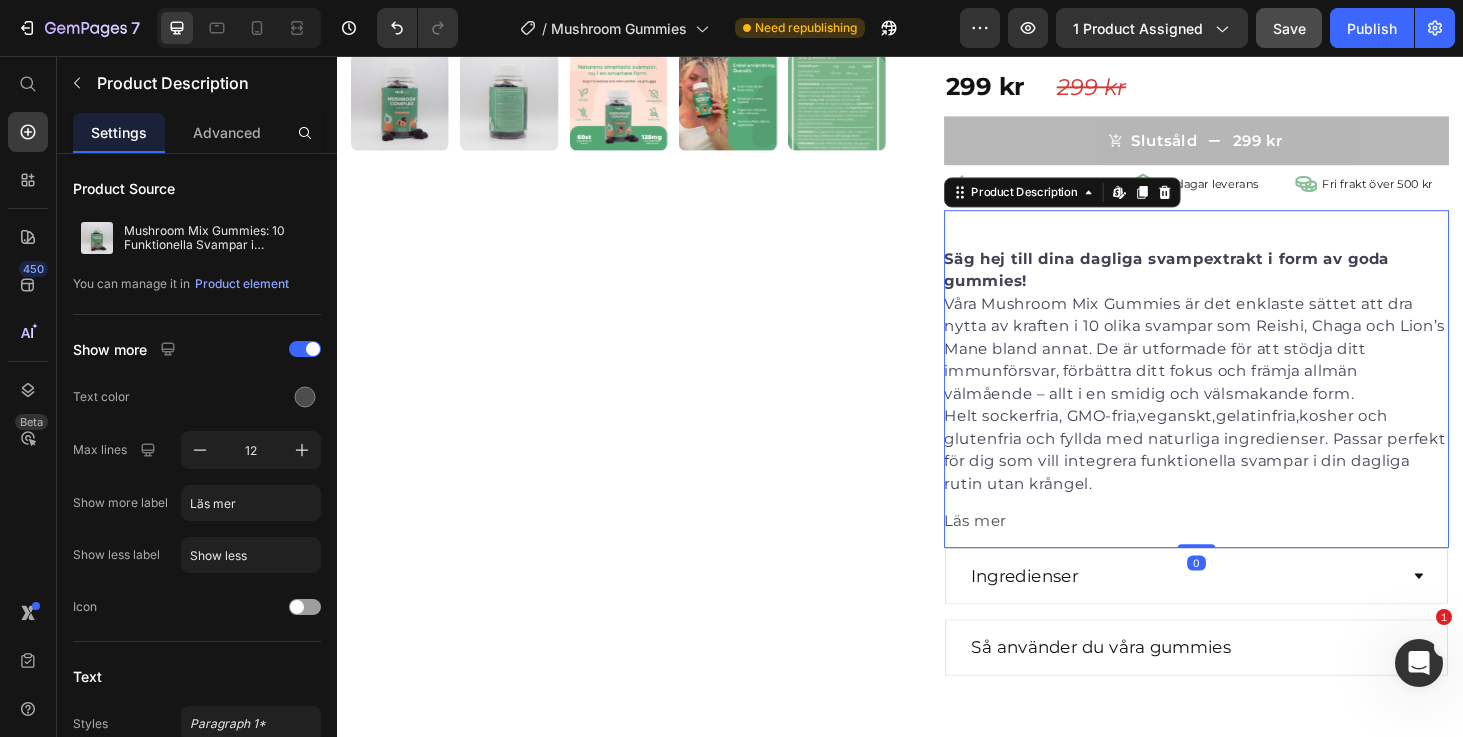 click on "Helt sockerfria, GMO-fria,  veganskt,  gelatinfria,  kosher och glutenfria och fyllda med naturliga ingredienser. Passar perfekt för dig som vill integrera funktionella svampar i din dagliga rutin utan krångel." at bounding box center (1251, 475) 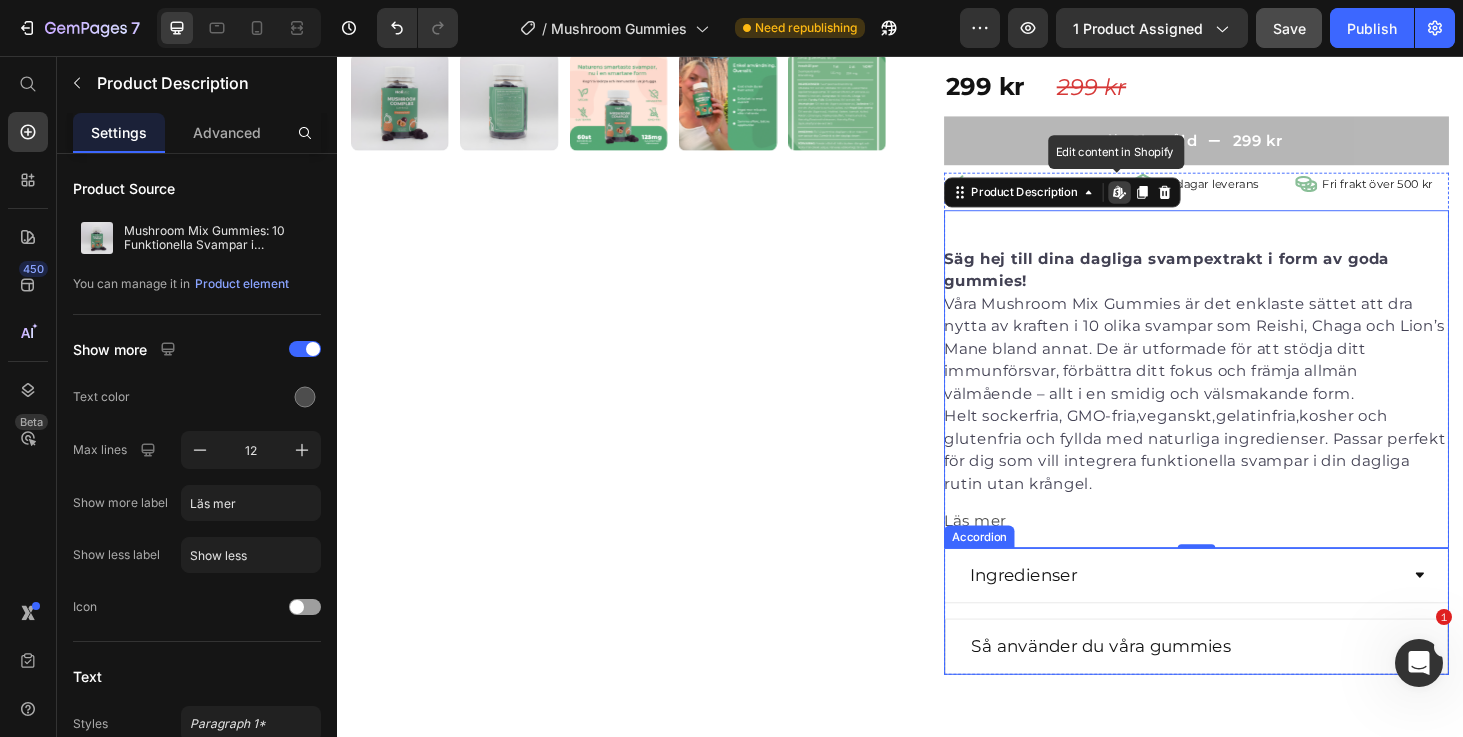 click on "Ingredienser" at bounding box center [1069, 609] 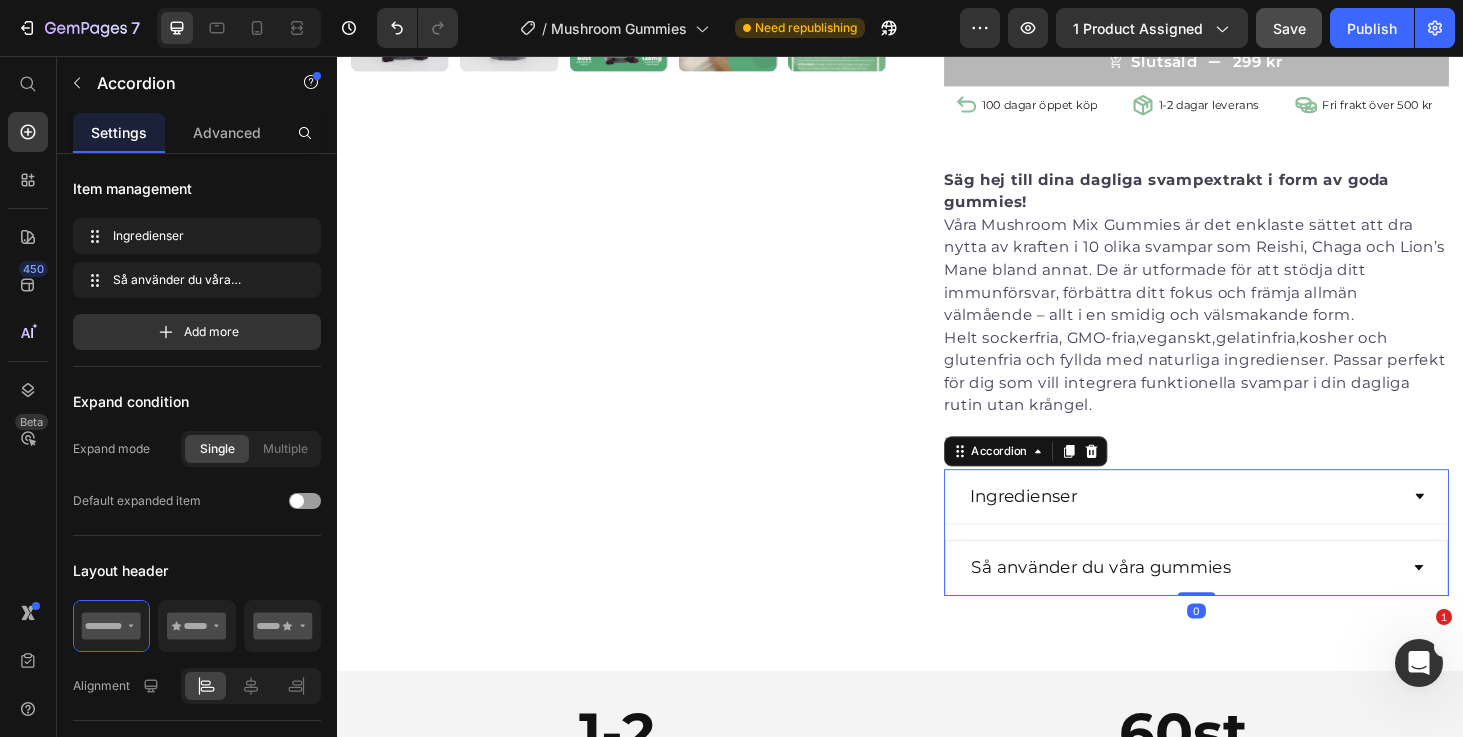 scroll, scrollTop: 756, scrollLeft: 0, axis: vertical 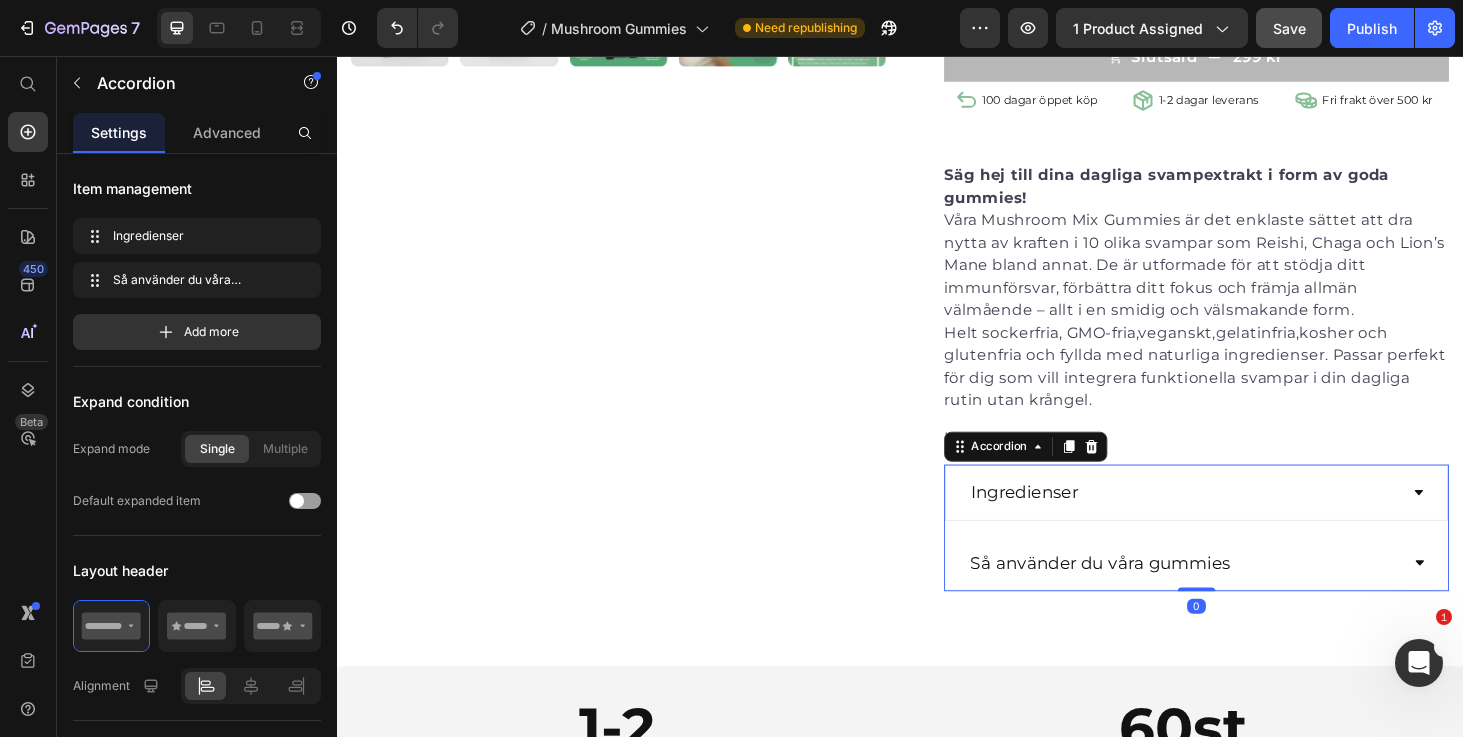 click on "Så använder du våra gummies" at bounding box center [1150, 596] 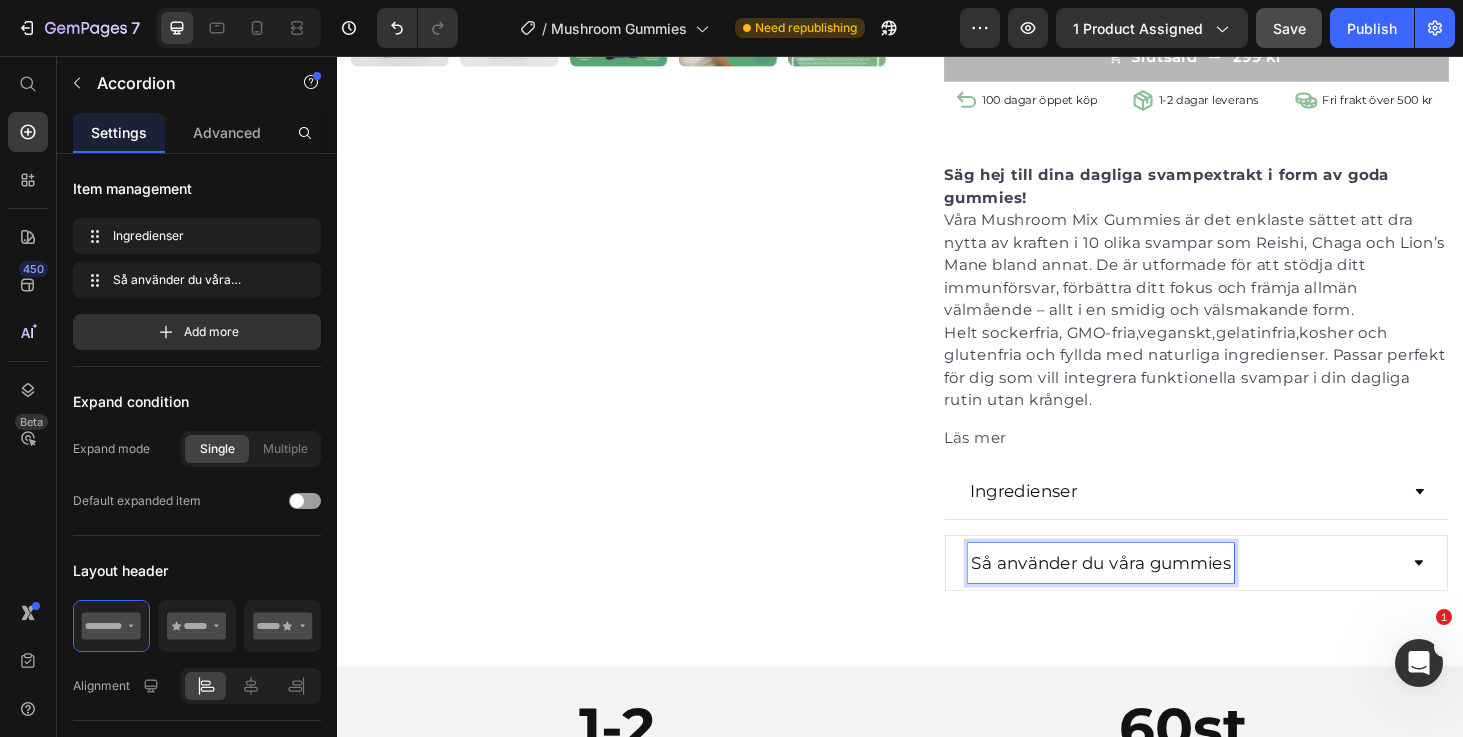 click 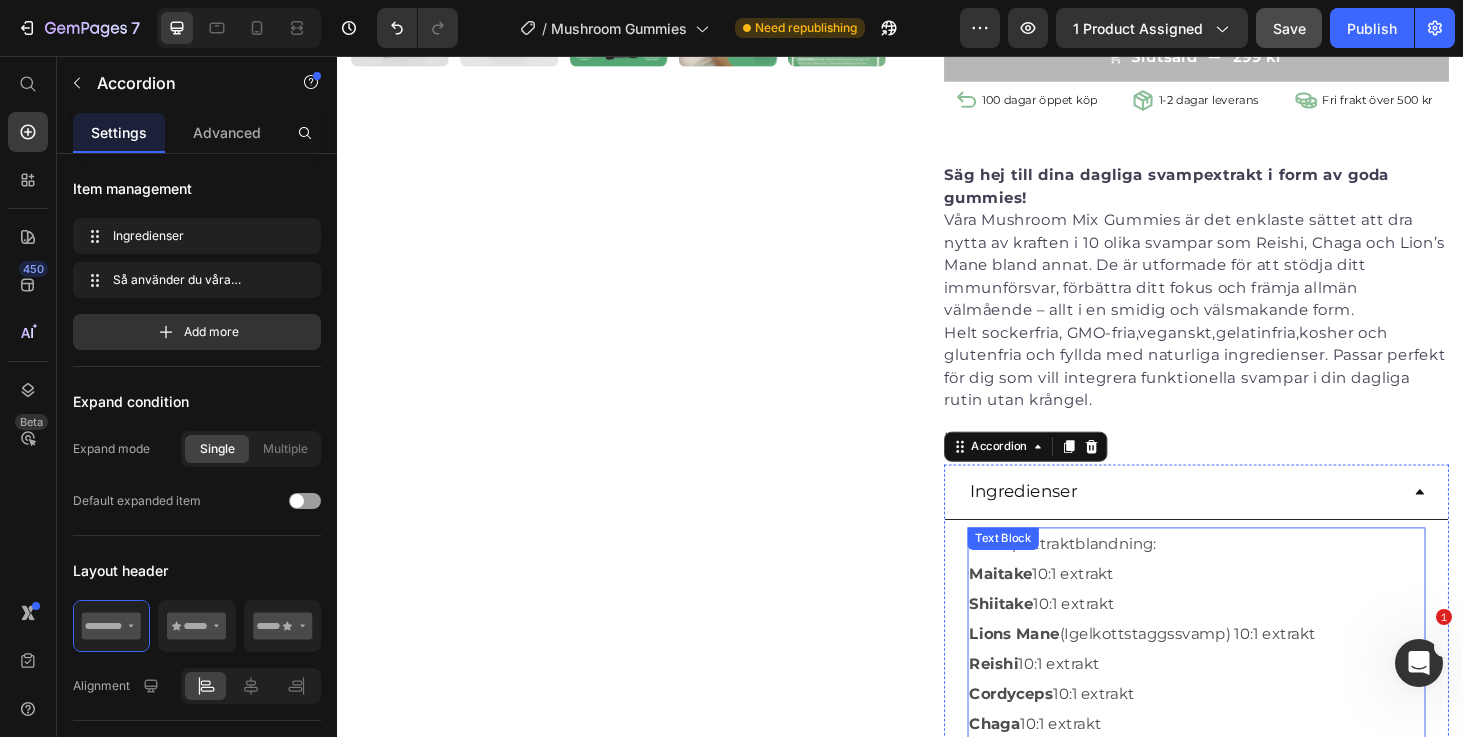 scroll, scrollTop: 908, scrollLeft: 0, axis: vertical 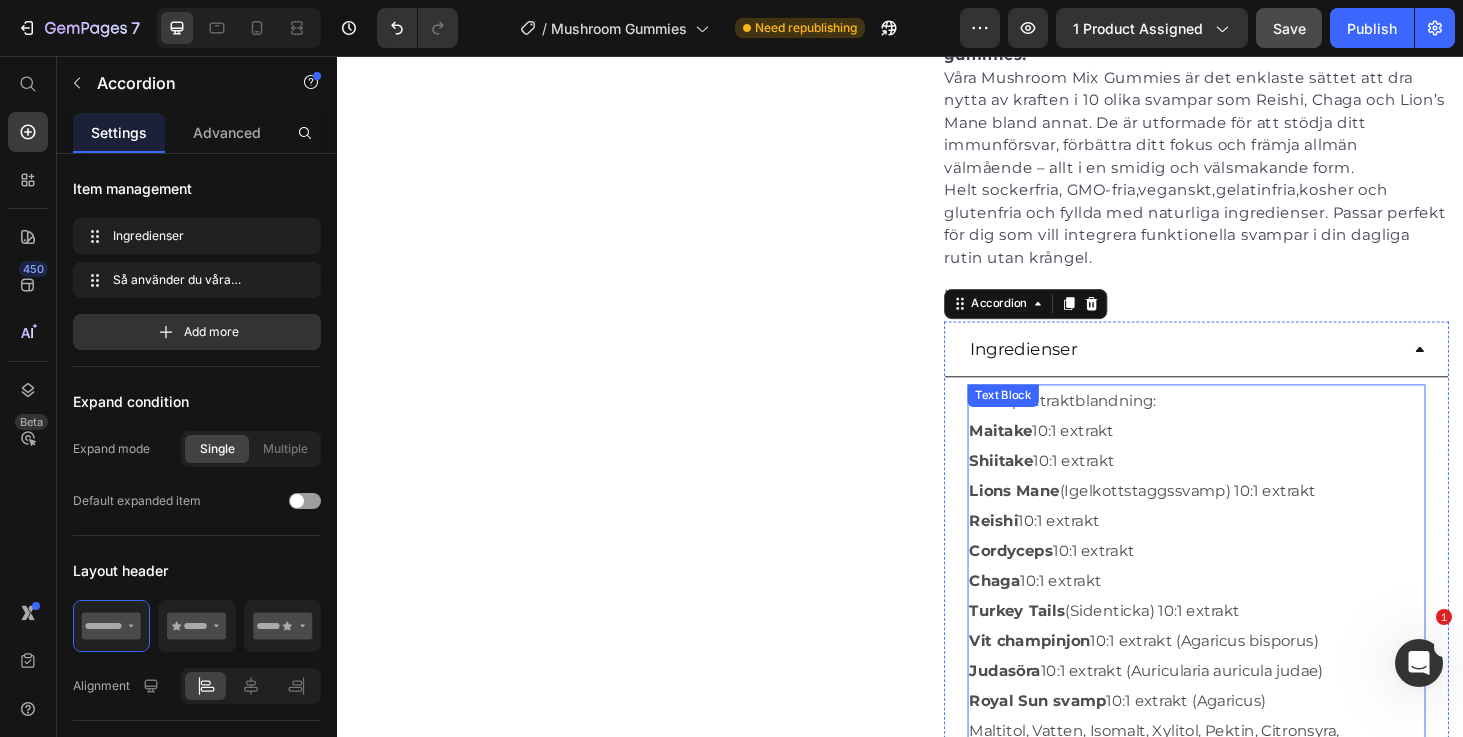 click on "Reishi  10:1 extrakt" at bounding box center (1253, 552) 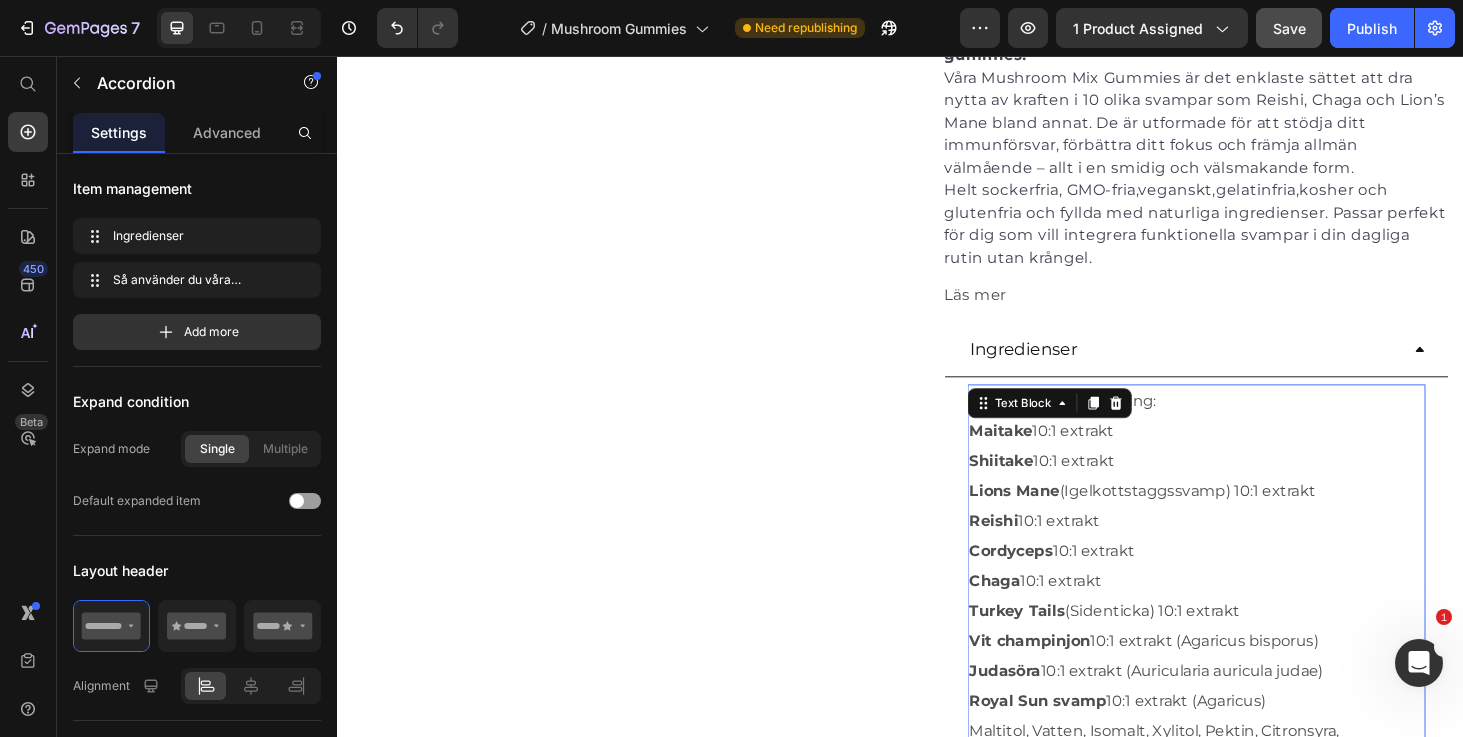 click on "Reishi  10:1 extrakt" at bounding box center (1253, 552) 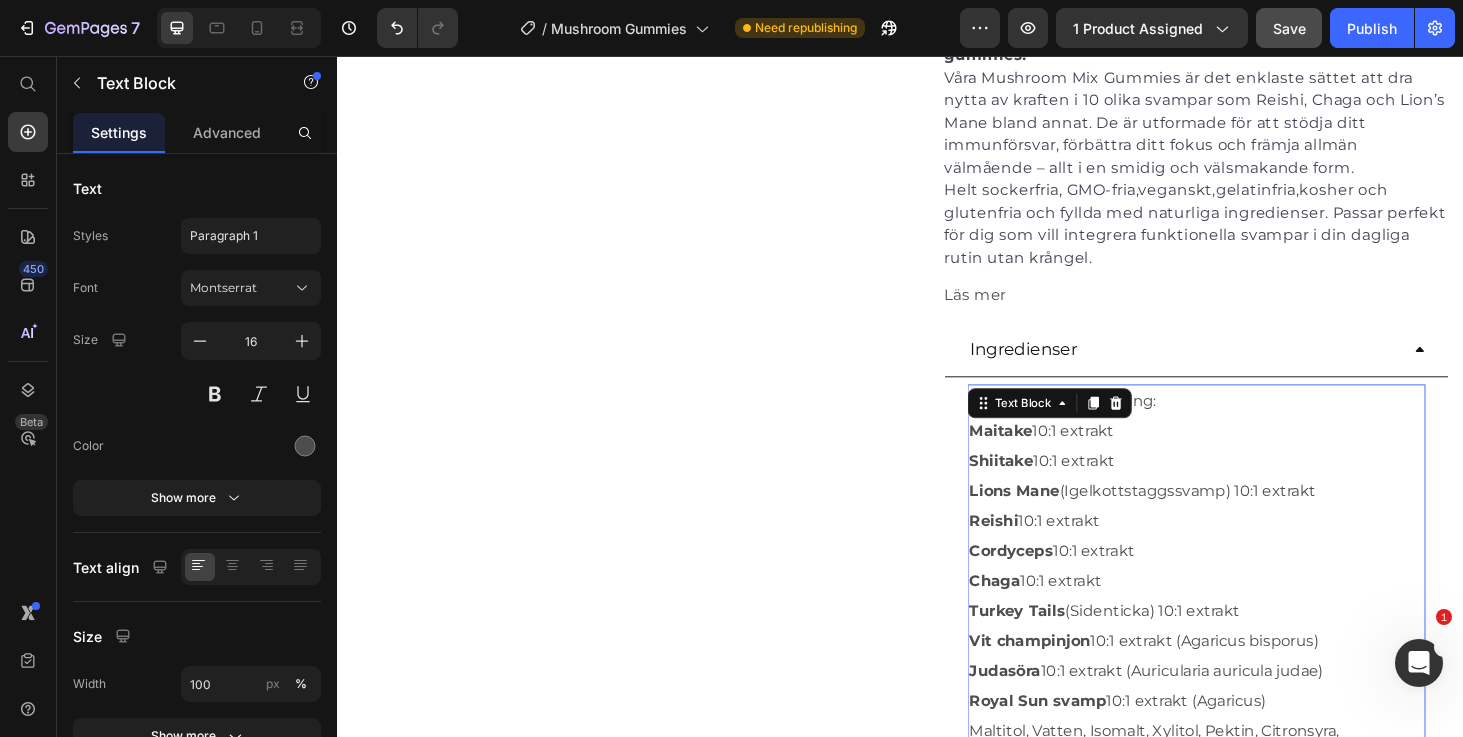 click on "Reishi  10:1 extrakt" at bounding box center (1253, 552) 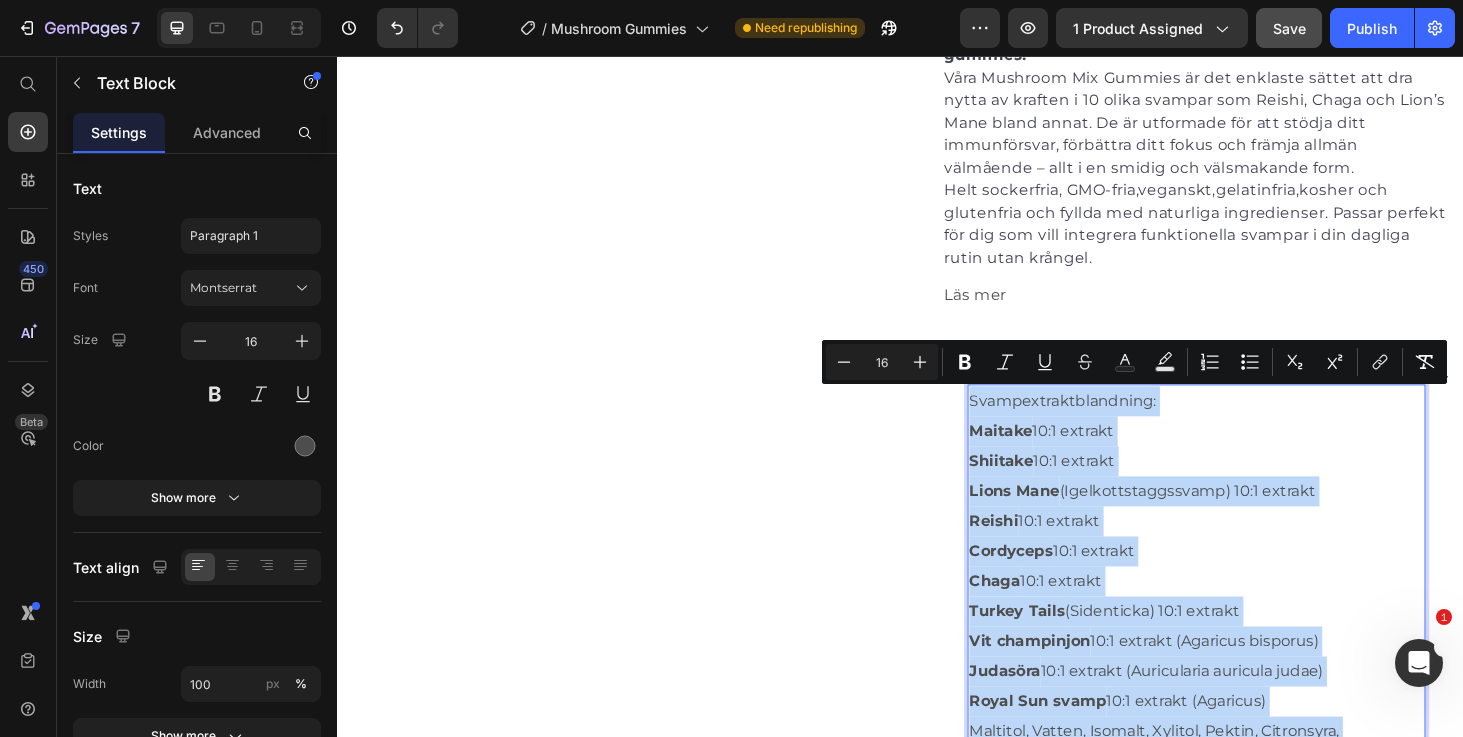 copy on "Svampextraktblandning:&nbsp; Maitake &nbsp;10:1 extrakt Shiitake &nbsp;10:1 extrakt Lions Mane &nbsp;(Igelkottstaggssvamp) 10:1 extrakt Reishi &nbsp;10:1 extrakt Cordyceps &nbsp;10:1 extrakt Chaga &nbsp;10:1 extrakt Turkey Tails &nbsp;(Sidenticka) 10:1 extrakt Vit champinjon &nbsp;10:1 extrakt (Agaricus bisporus) Judasöra &nbsp;10:1 extrakt (Auricularia auricula judae) Royal Sun svamp &nbsp;10:1 extrakt (Agaricus) Maltitol, Vatten, Isomalt, Xylitol, Pektin, Citronsyra, Mjölksyrabuffert, Trinatriumcitrat, Naturlig Passionsfruktarom, Naturlig Färg (Spirulinaflyktande extrakt)" 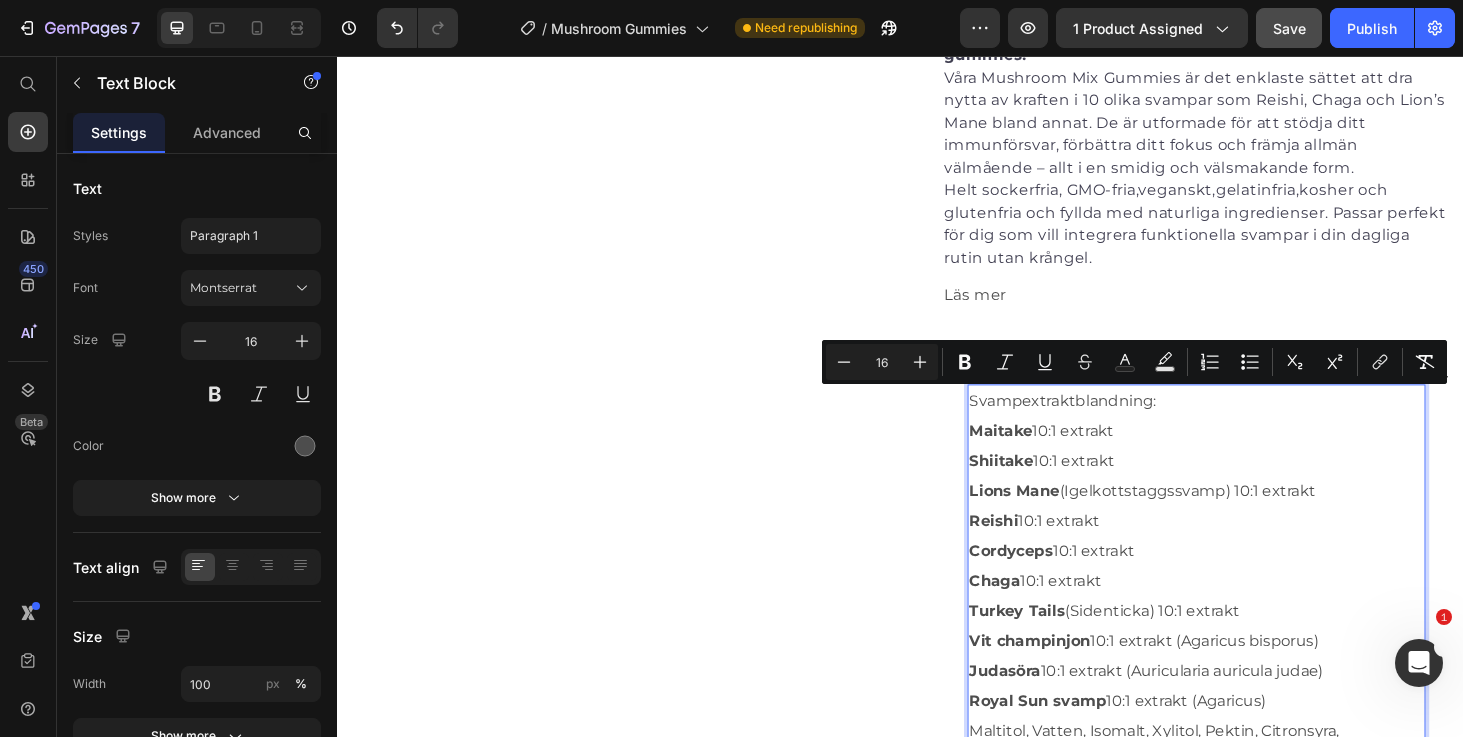 click on "Maitake  10:1 extrakt" at bounding box center [1253, 456] 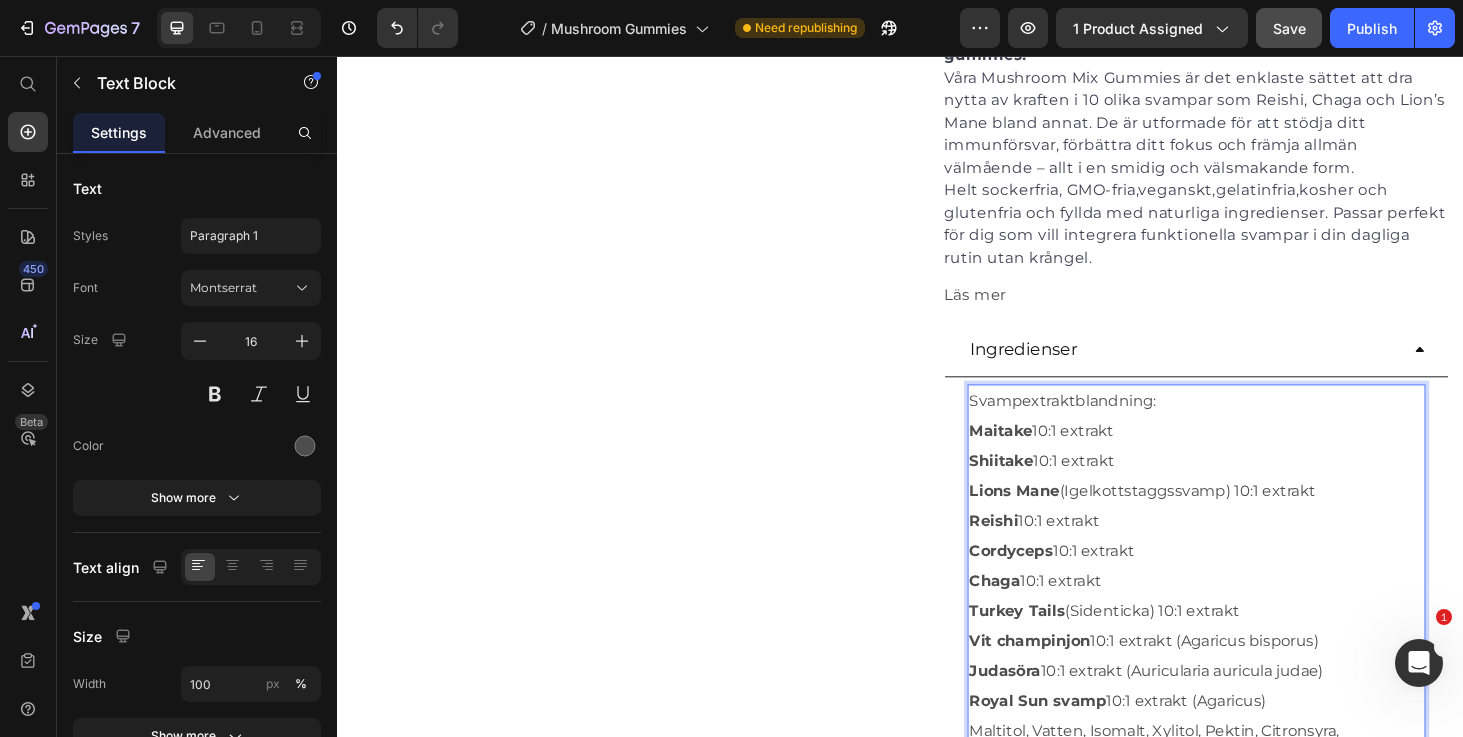 click on "Svampextraktblandning:" at bounding box center (1253, 424) 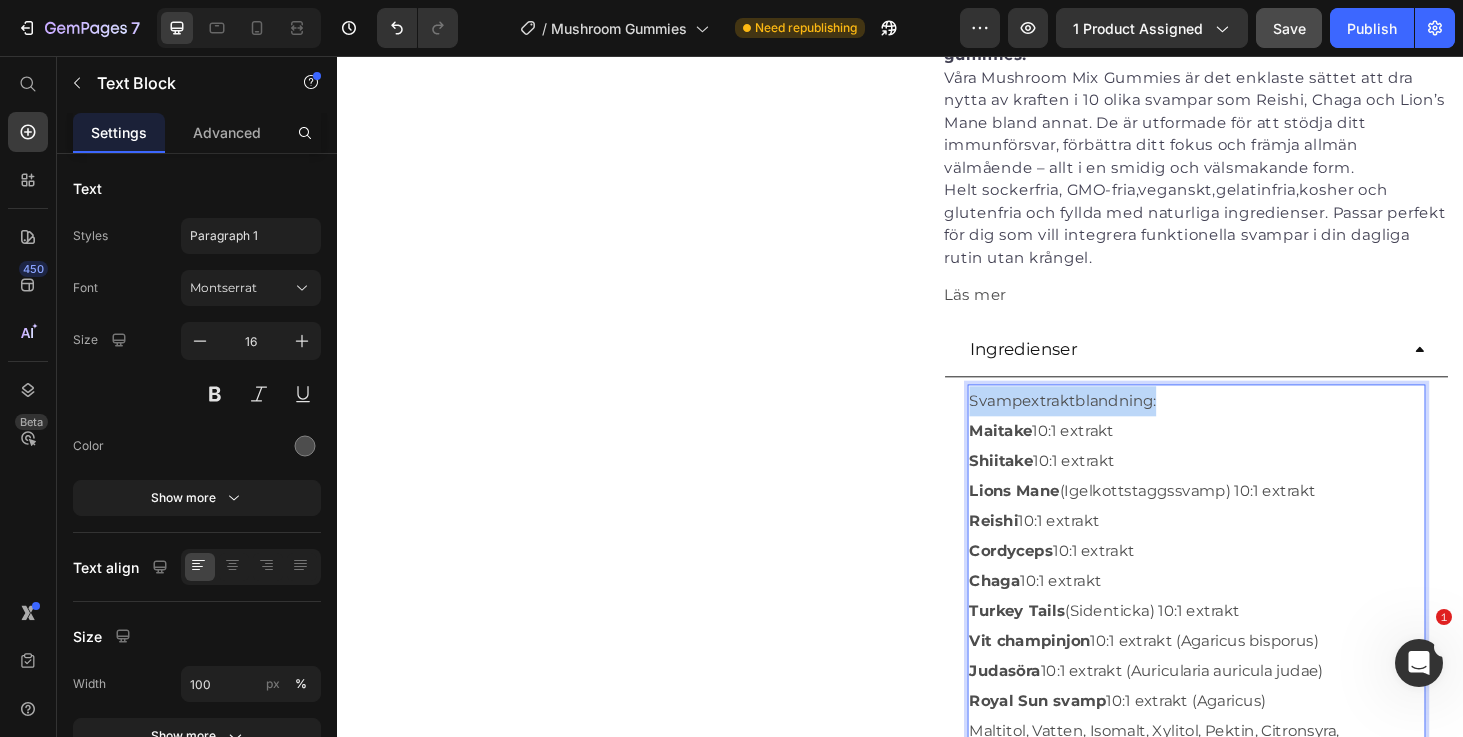 click on "Svampextraktblandning:" at bounding box center (1253, 424) 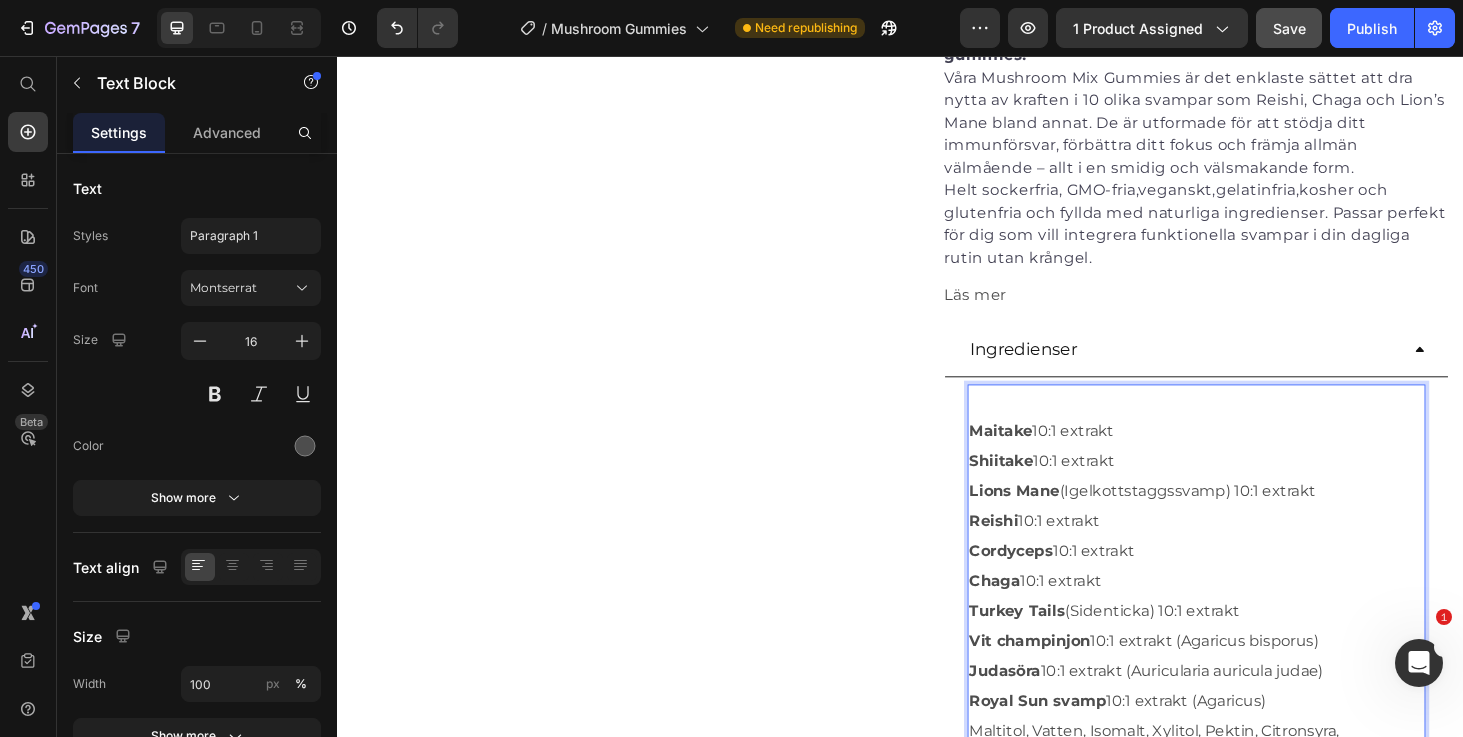 click on "Maitake  10:1 extrakt" at bounding box center (1253, 456) 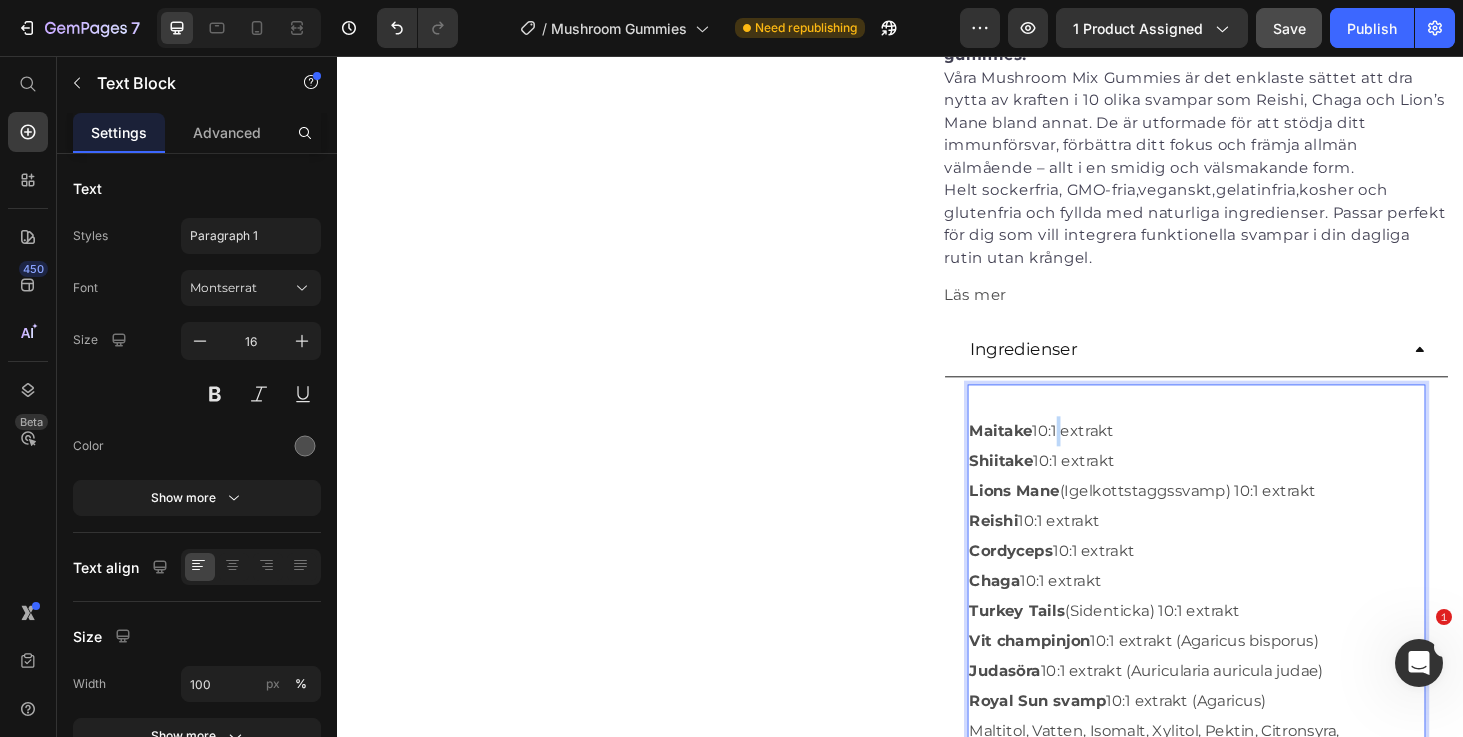 click on "Maitake  10:1 extrakt" at bounding box center (1253, 456) 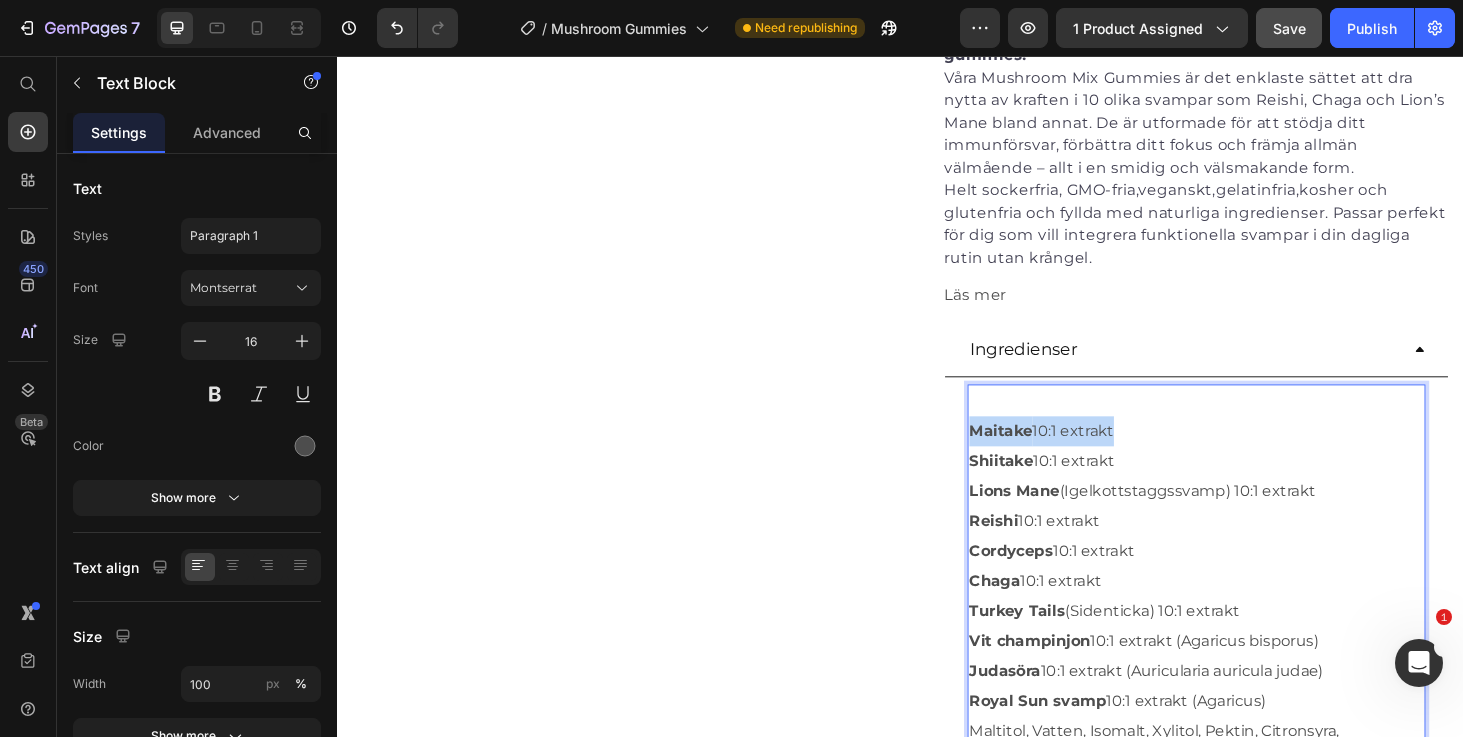 click on "Maitake  10:1 extrakt" at bounding box center (1253, 456) 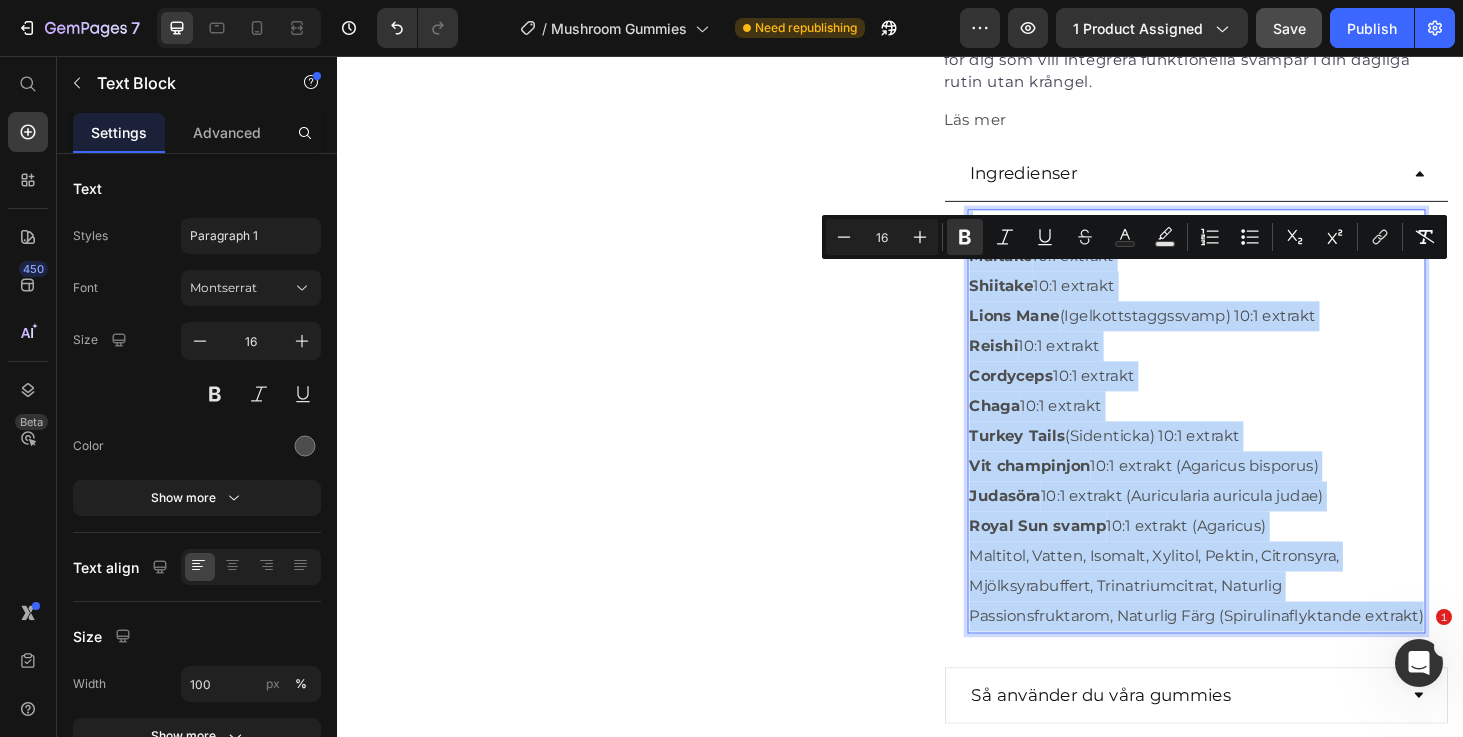 scroll, scrollTop: 1106, scrollLeft: 0, axis: vertical 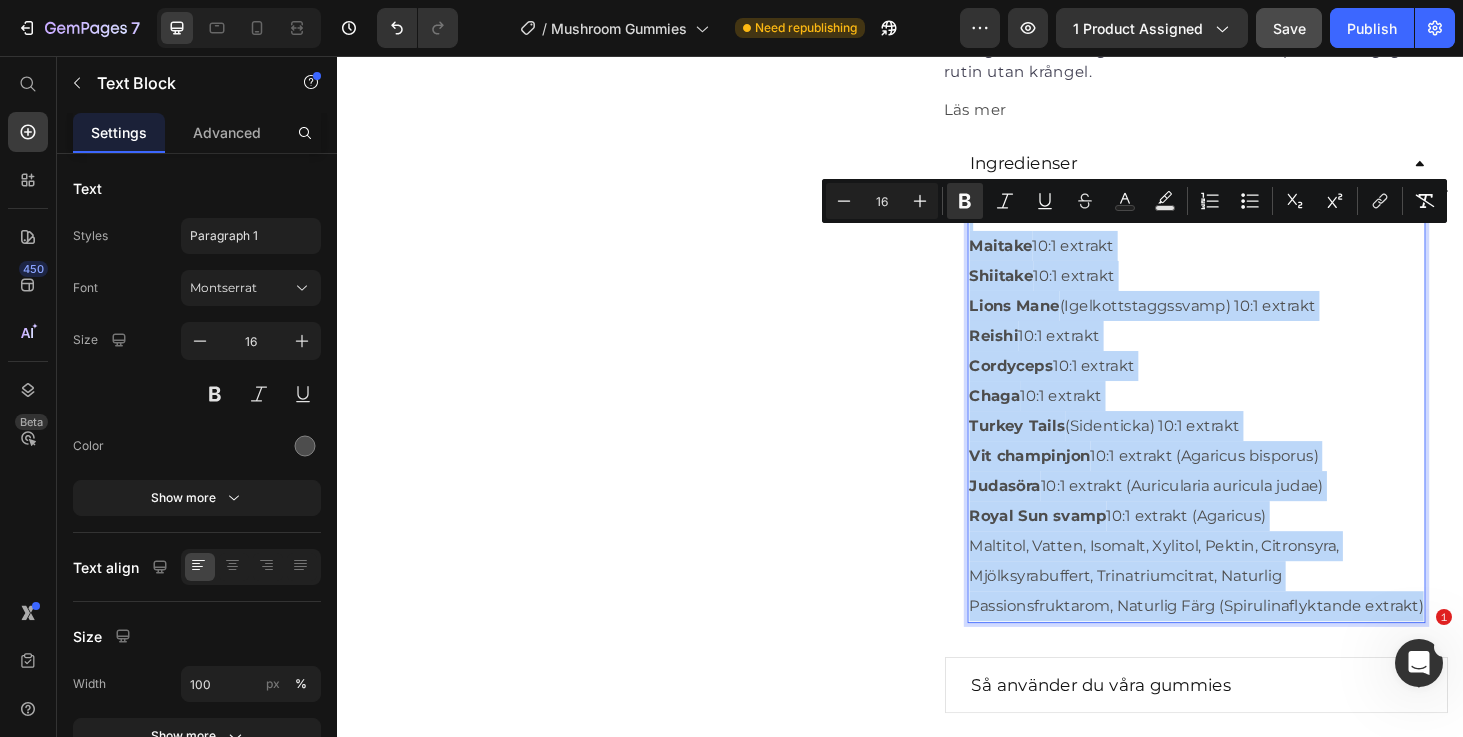click on "Judasöra  10:1 extrakt (Auricularia auricula judae)" at bounding box center [1253, 514] 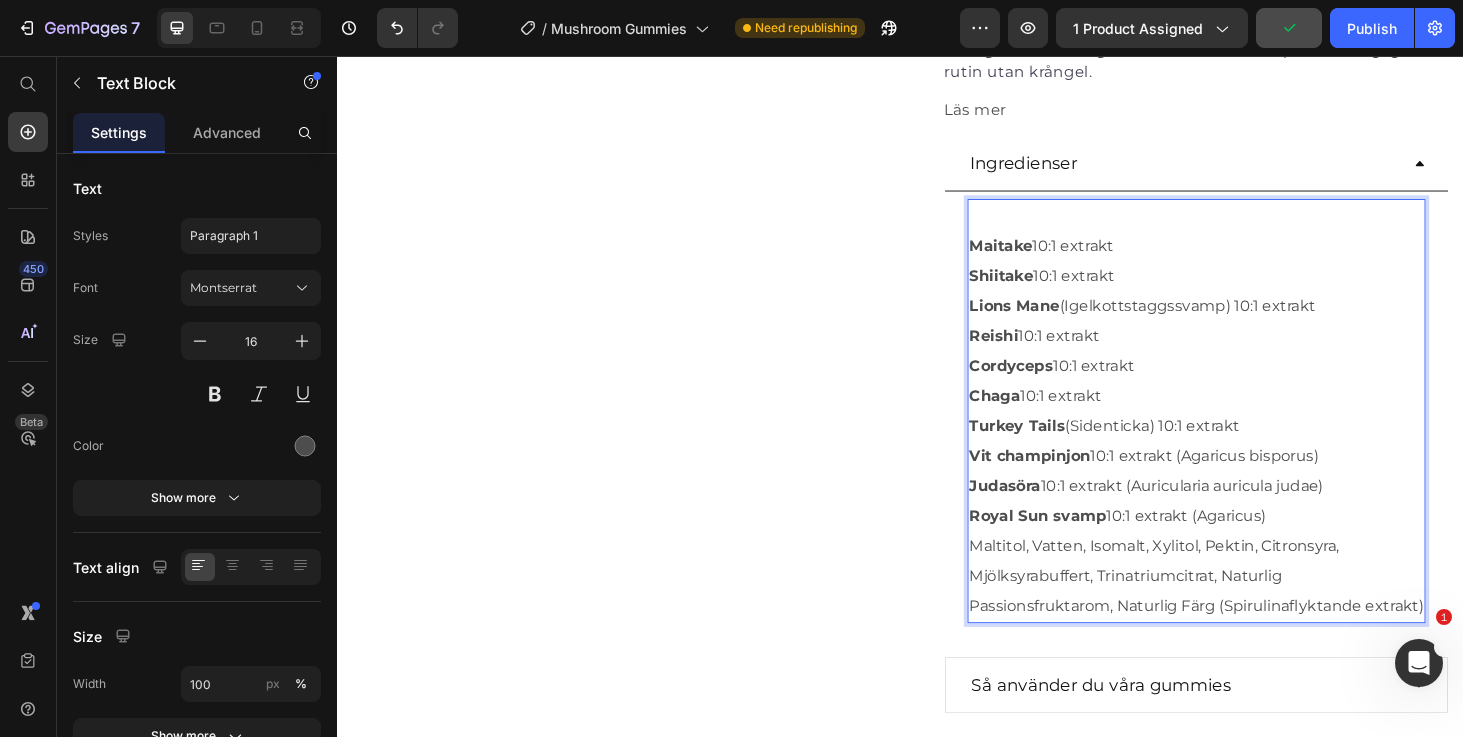 click on "Maltitol, Vatten, Isomalt, Xylitol, Pektin, Citronsyra, Mjölksyrabuffert, Trinatriumcitrat, Naturlig Passionsfruktarom, Naturlig Färg (Spirulinaflyktande extrakt)" at bounding box center [1253, 610] 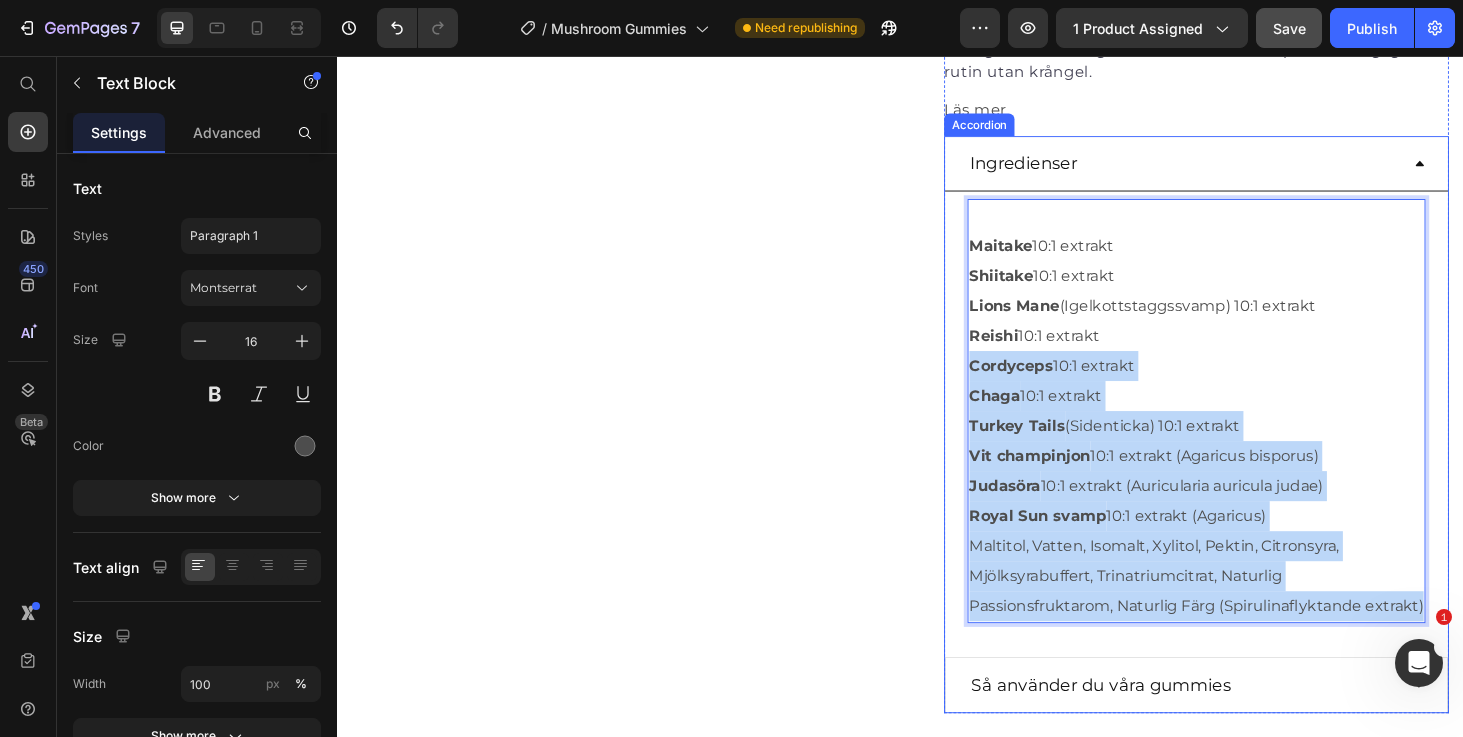 drag, startPoint x: 1095, startPoint y: 671, endPoint x: 990, endPoint y: 370, distance: 318.78833 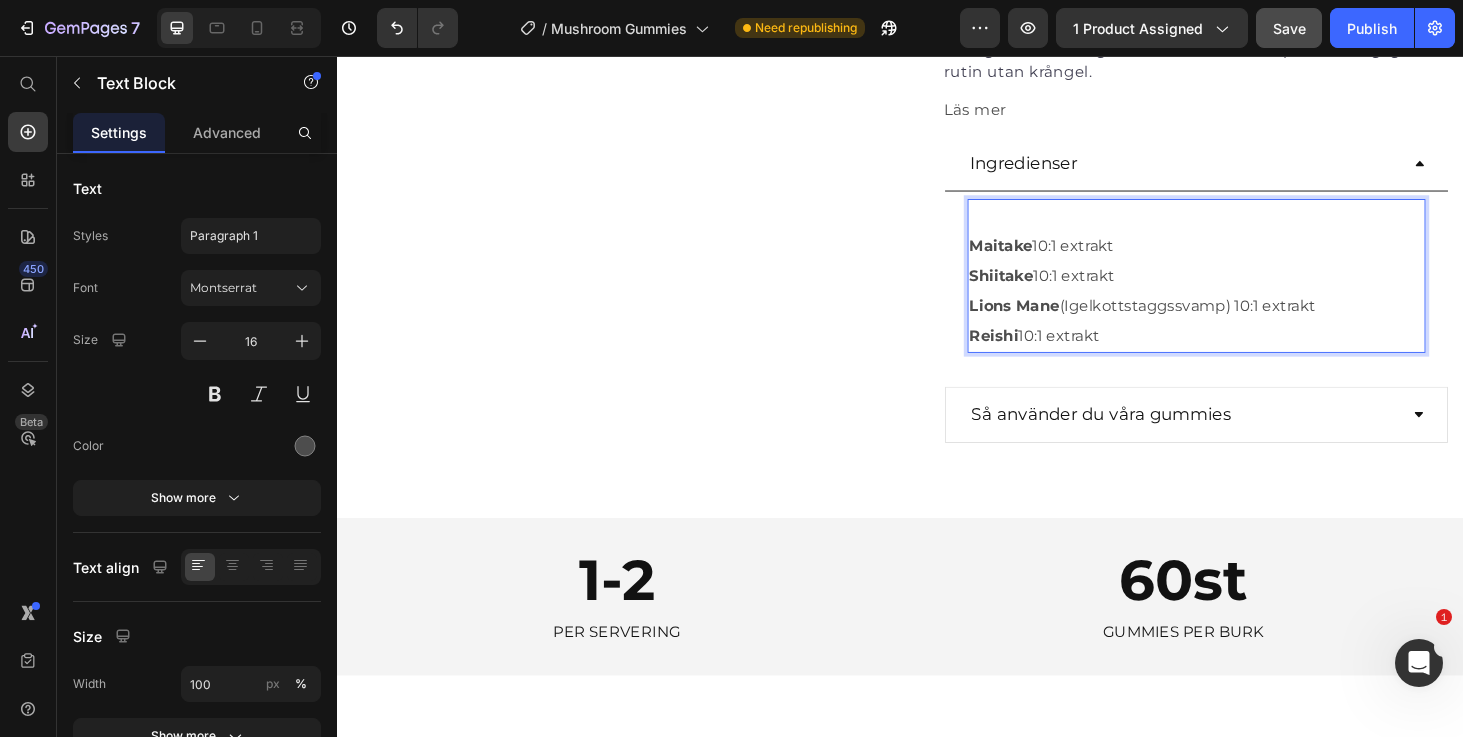 click on "Reishi  10:1 extrakt" at bounding box center [1253, 354] 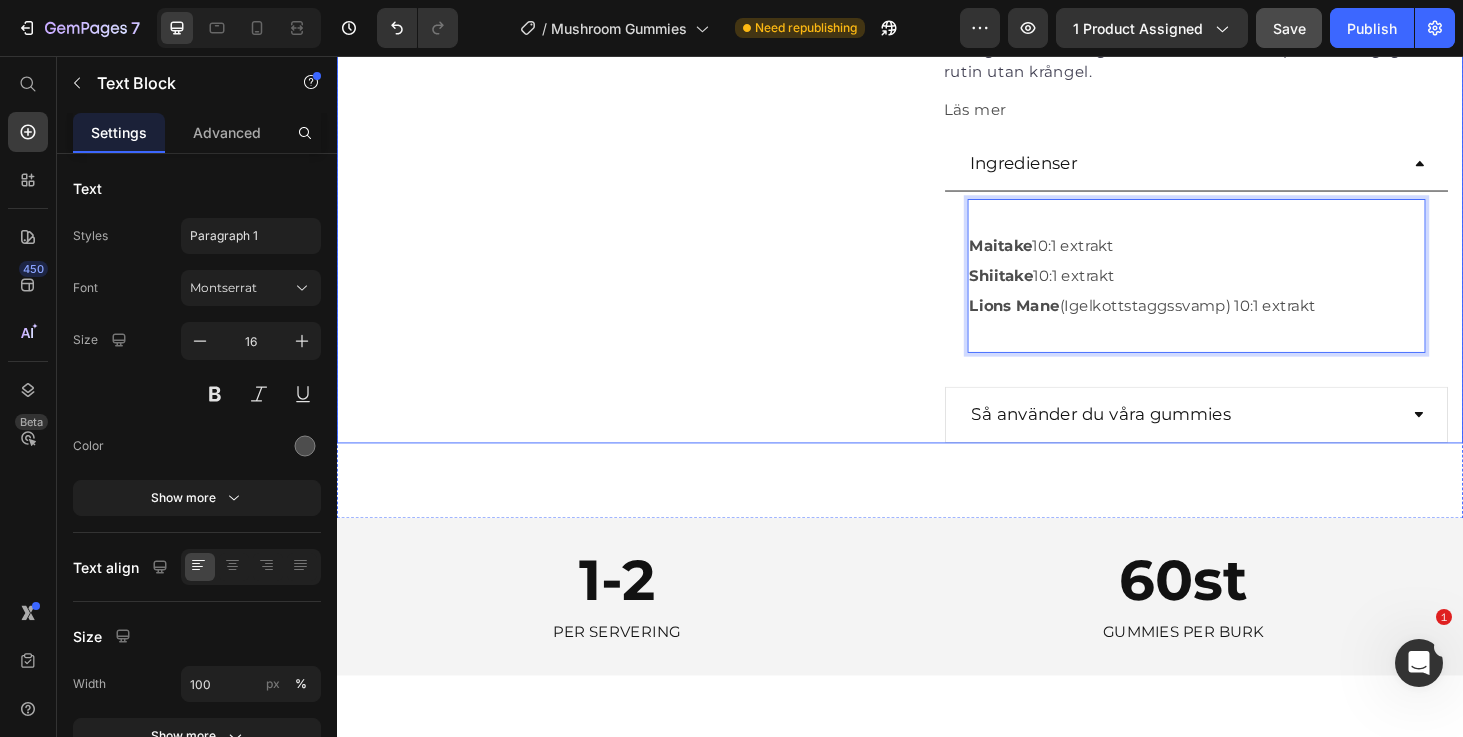 drag, startPoint x: 1186, startPoint y: 299, endPoint x: 909, endPoint y: 276, distance: 277.95325 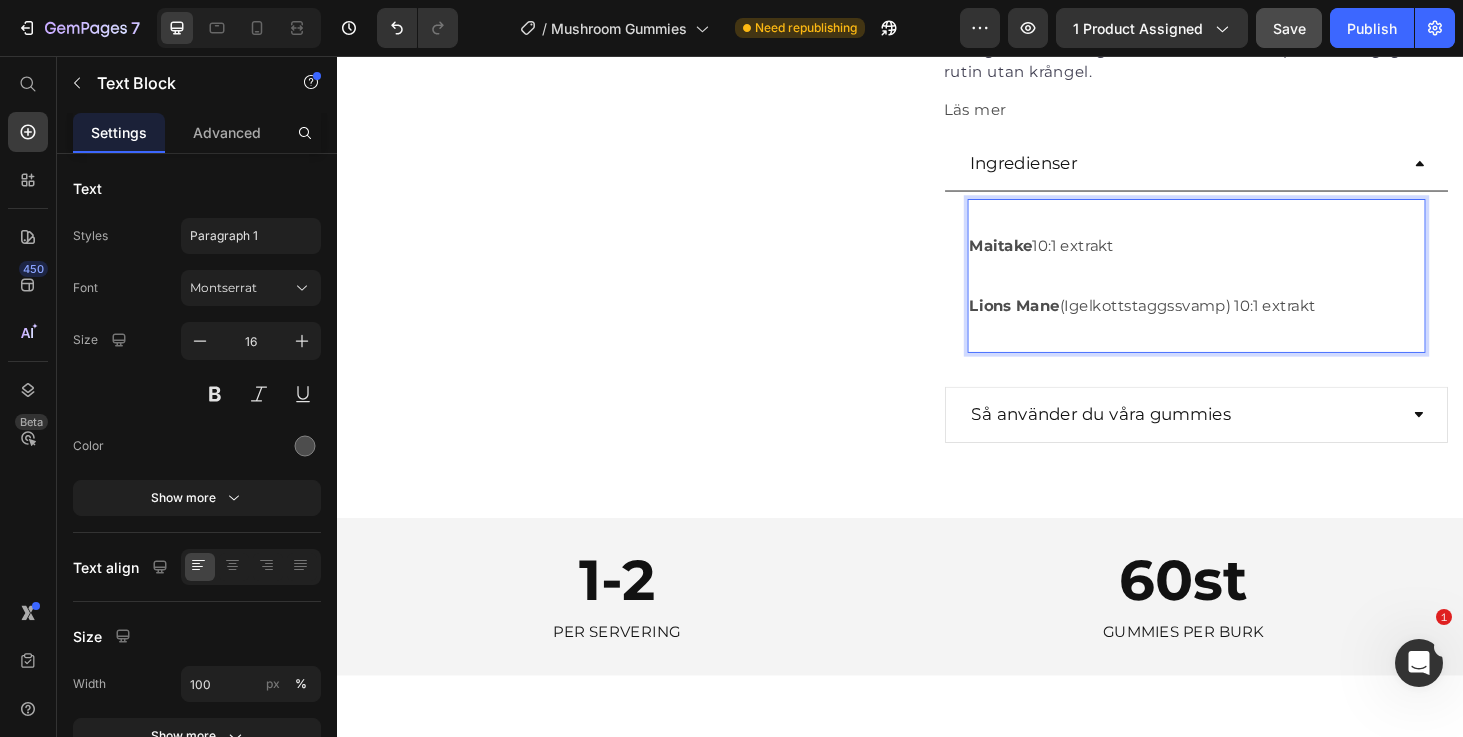 click on "Maitake  10:1 extrakt" at bounding box center (1253, 258) 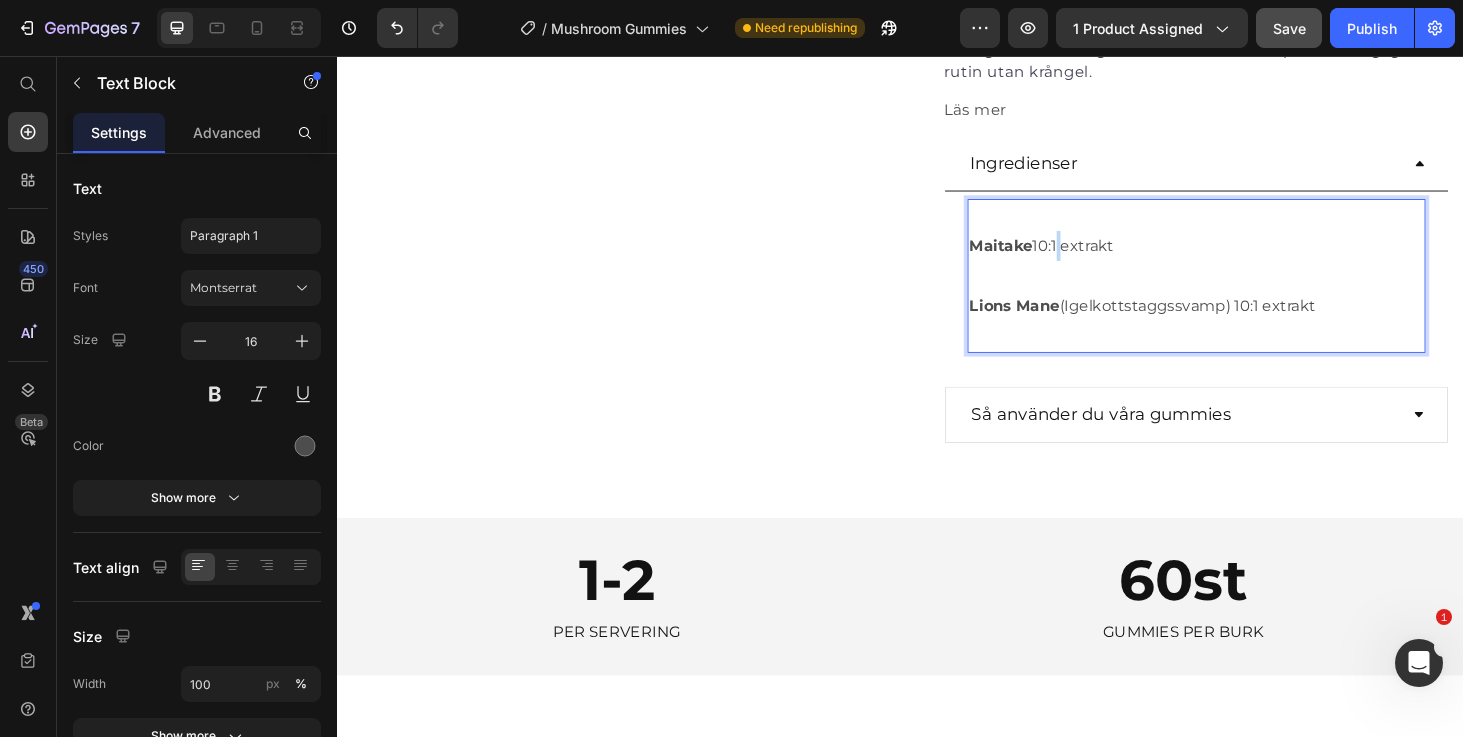 click on "Maitake  10:1 extrakt" at bounding box center (1253, 258) 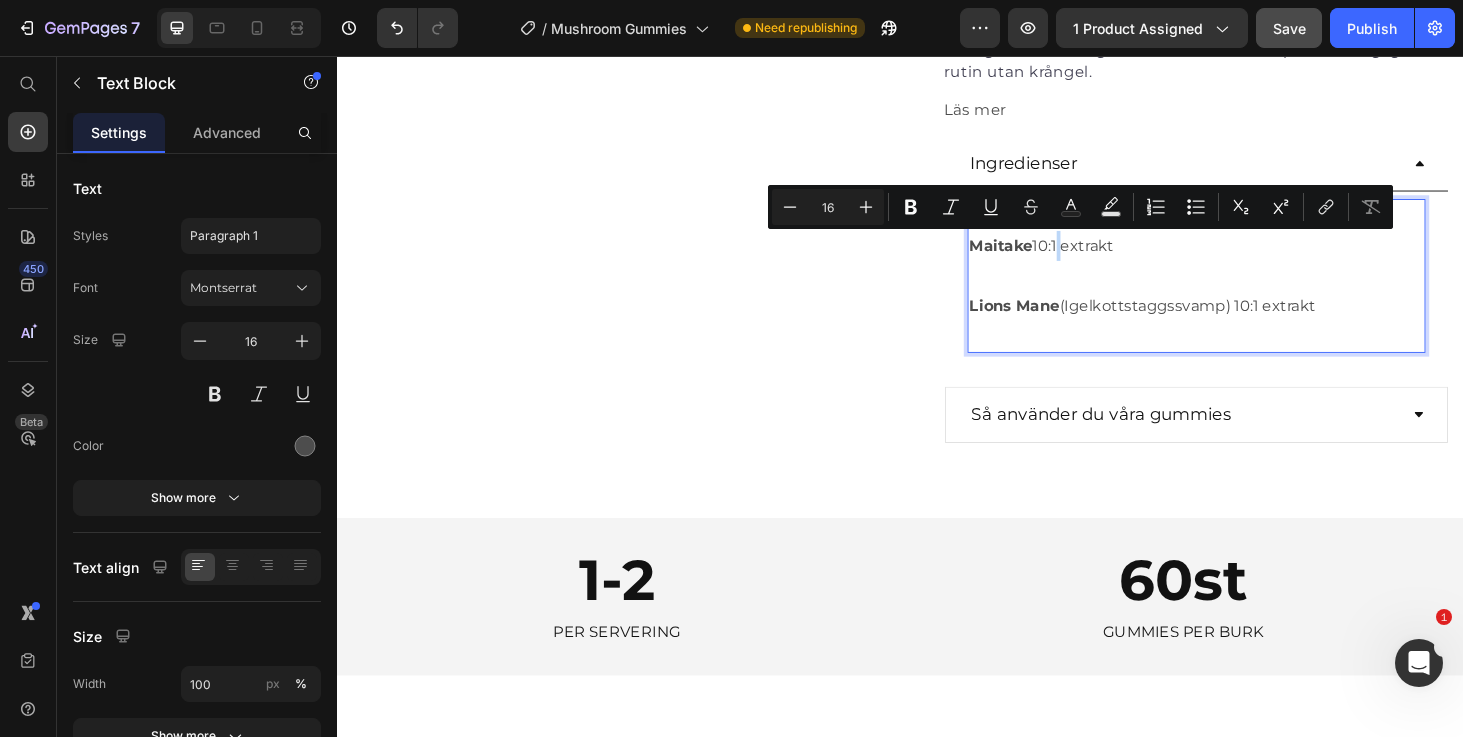 click on "Maitake  10:1 extrakt" at bounding box center [1253, 258] 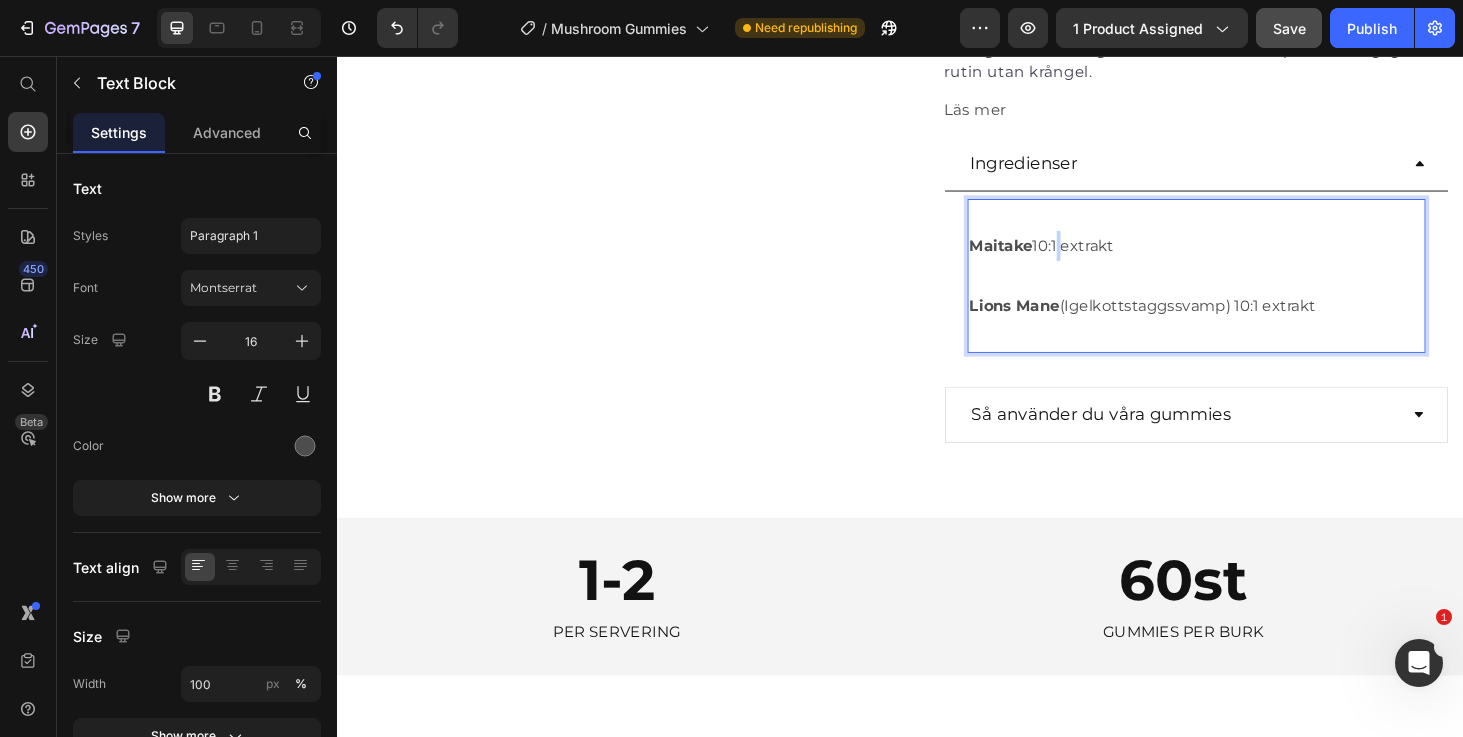 click on "Maitake  10:1 extrakt" at bounding box center (1253, 258) 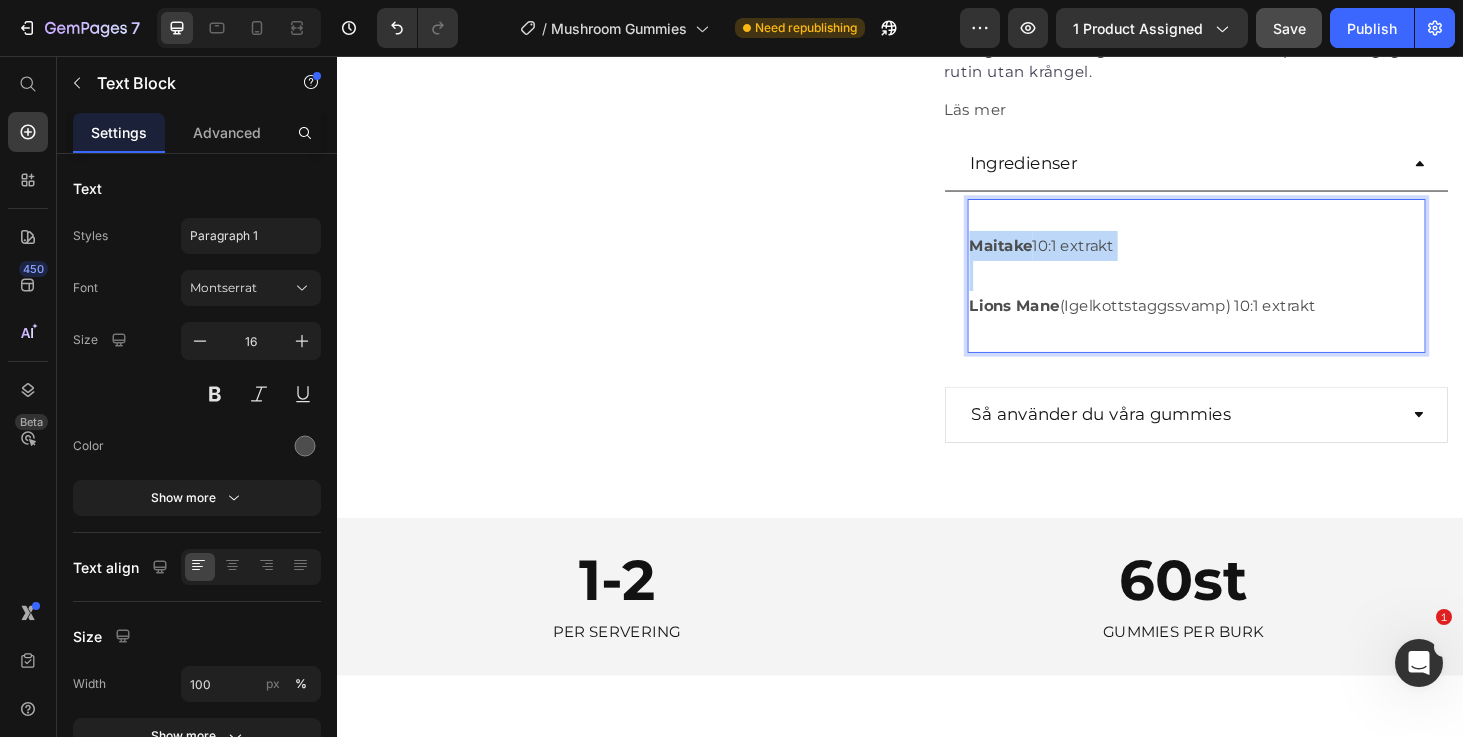 click on "Maitake  10:1 extrakt" at bounding box center [1253, 258] 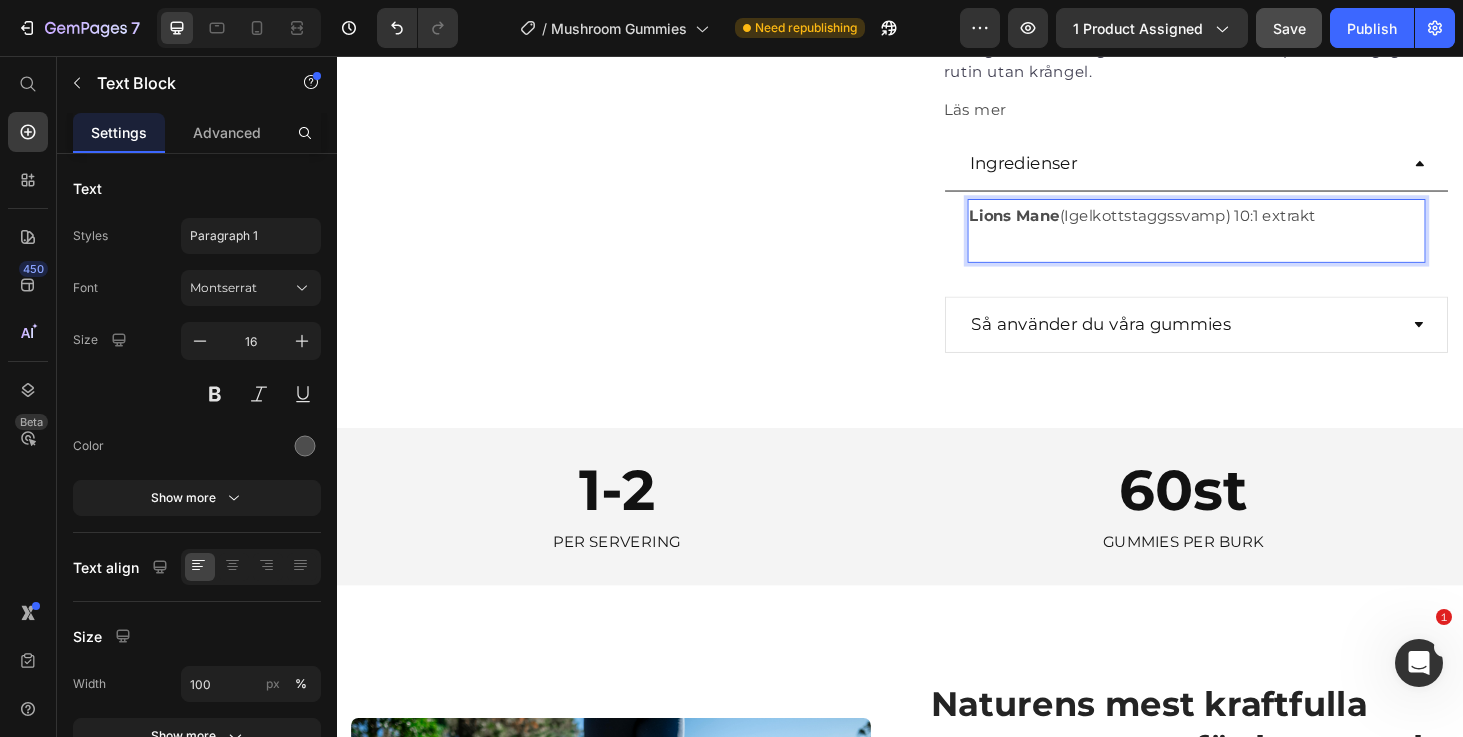 click on "Lions Mane [MUSHROOM_TYPE] (Igelkottstaggssvamp) 10:1 extrakt" at bounding box center [1253, 226] 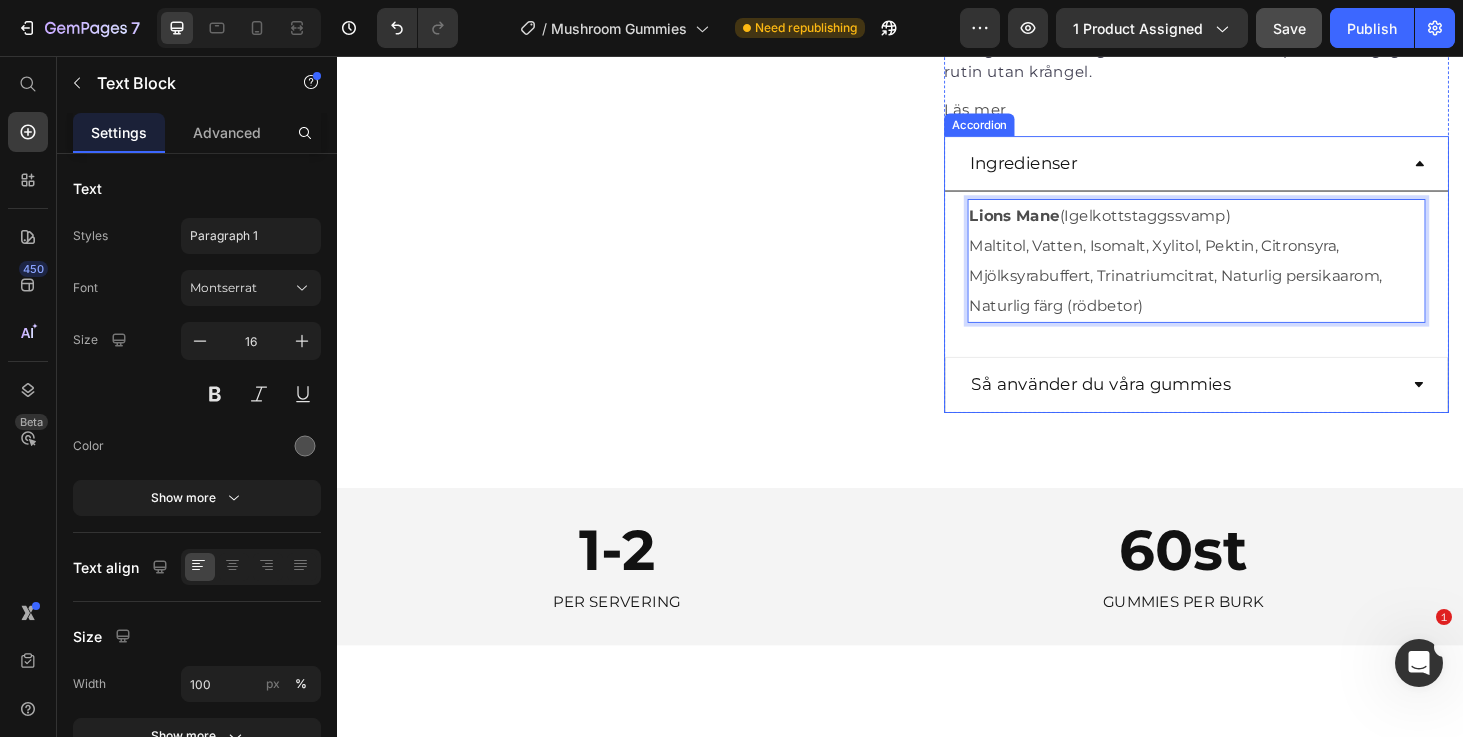 click on "[PRODUCT]  (Igelkottstaggssvamp) Maltitol, Vatten, Isomalt, Xylitol, Pektin, Citronsyra, Mjölksyrabuffert, Trinatriumcitrat, Naturlig persikaarom, Naturlig färg (rödbetor) Text Block   8 Text Block" at bounding box center [1253, 280] 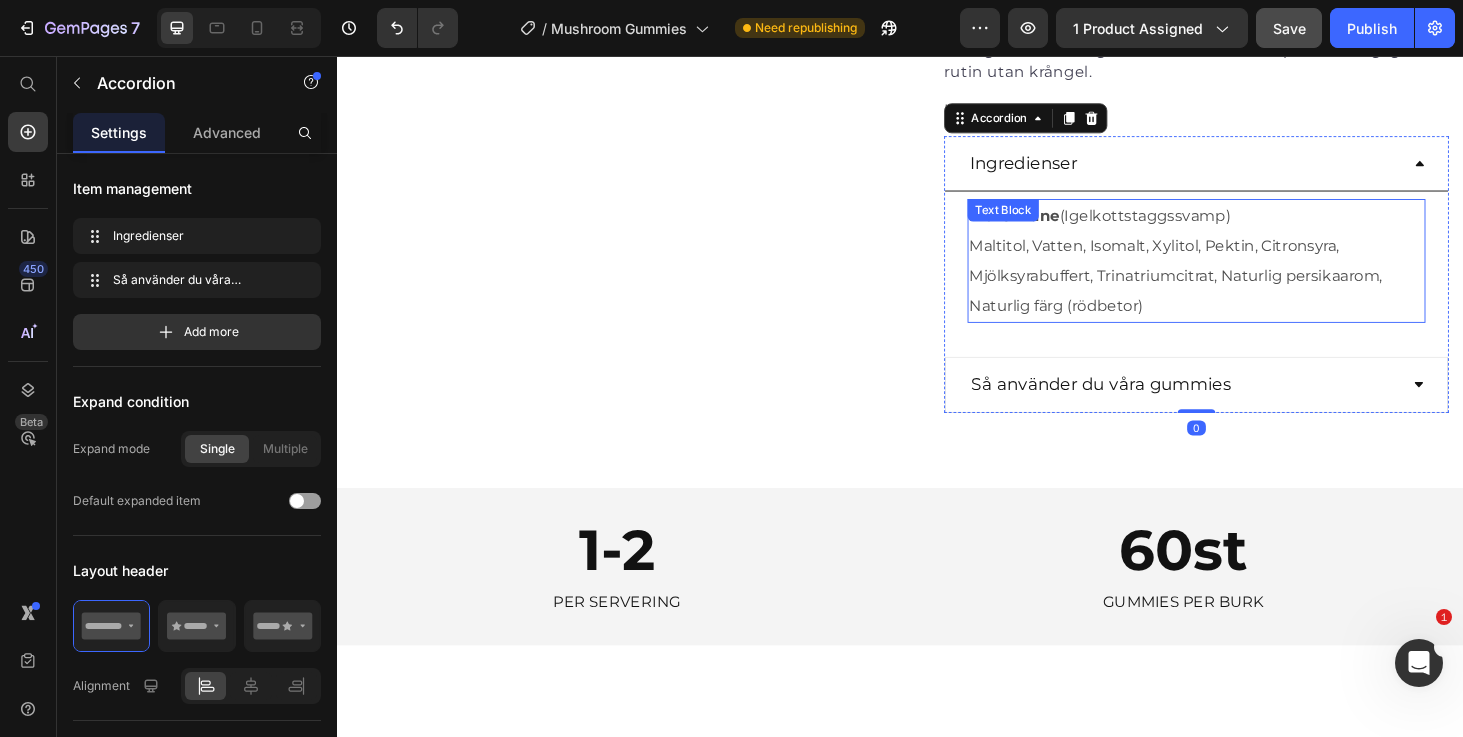 click on "Lions Mane [MUSHROOM_TYPE] (Igelkottstaggssvamp) Maltitol, Vatten, Isomalt, Xylitol, Pektin, Citronsyra, Mjölksyrabuffert, Trinatriumcitrat, Naturlig persikaarom, Naturlig färg (rödbetor)" at bounding box center (1253, 274) 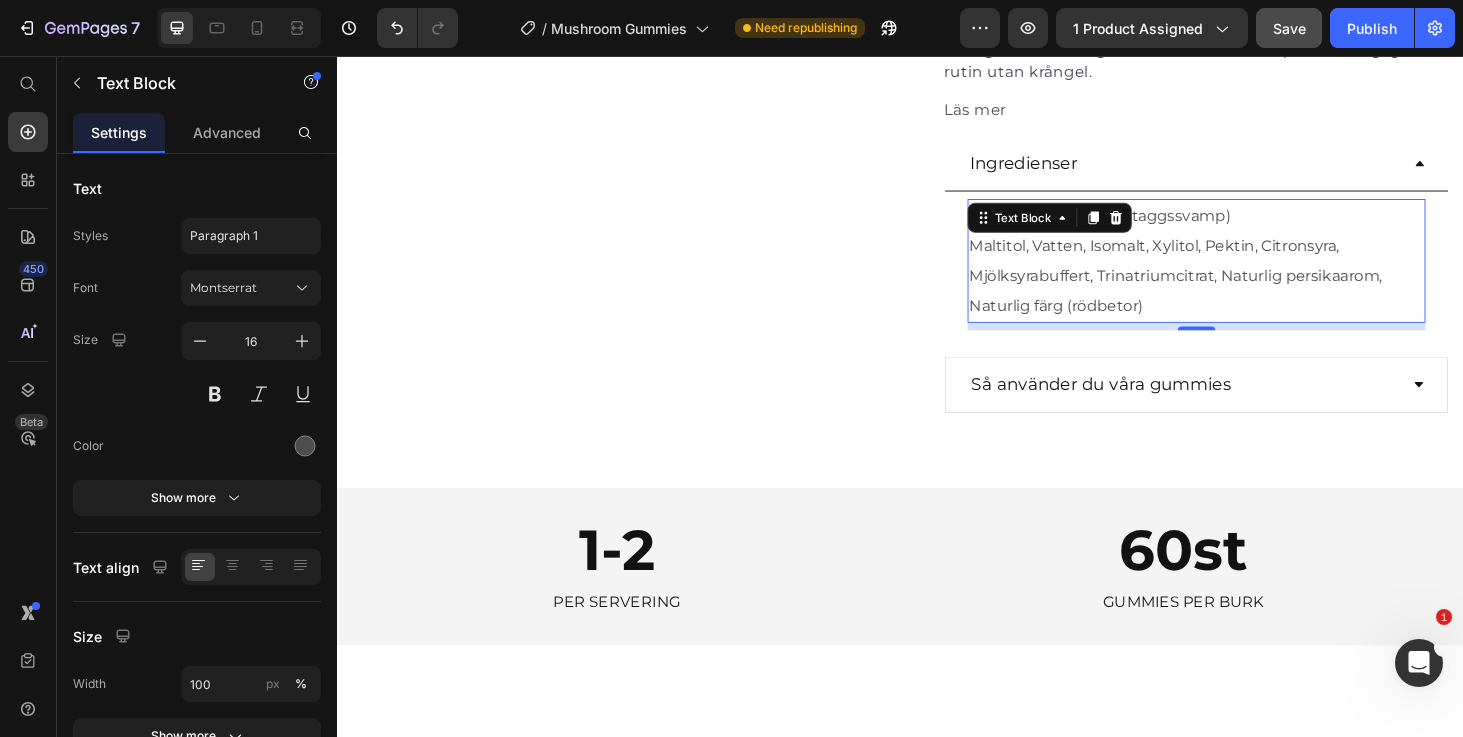 click on "Lions Mane [MUSHROOM_TYPE] (Igelkottstaggssvamp) Maltitol, Vatten, Isomalt, Xylitol, Pektin, Citronsyra, Mjölksyrabuffert, Trinatriumcitrat, Naturlig persikaarom, Naturlig färg (rödbetor)" at bounding box center [1253, 274] 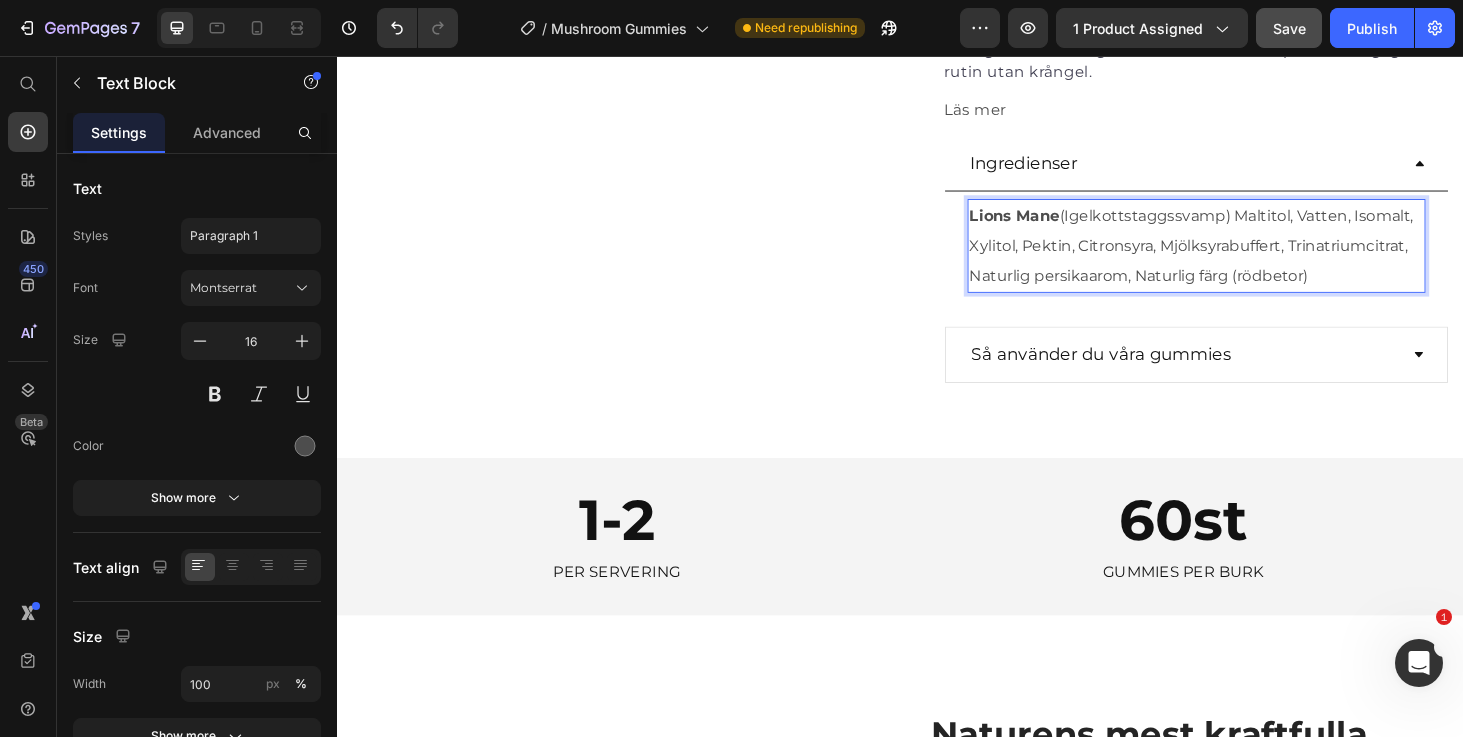 click on "Save" 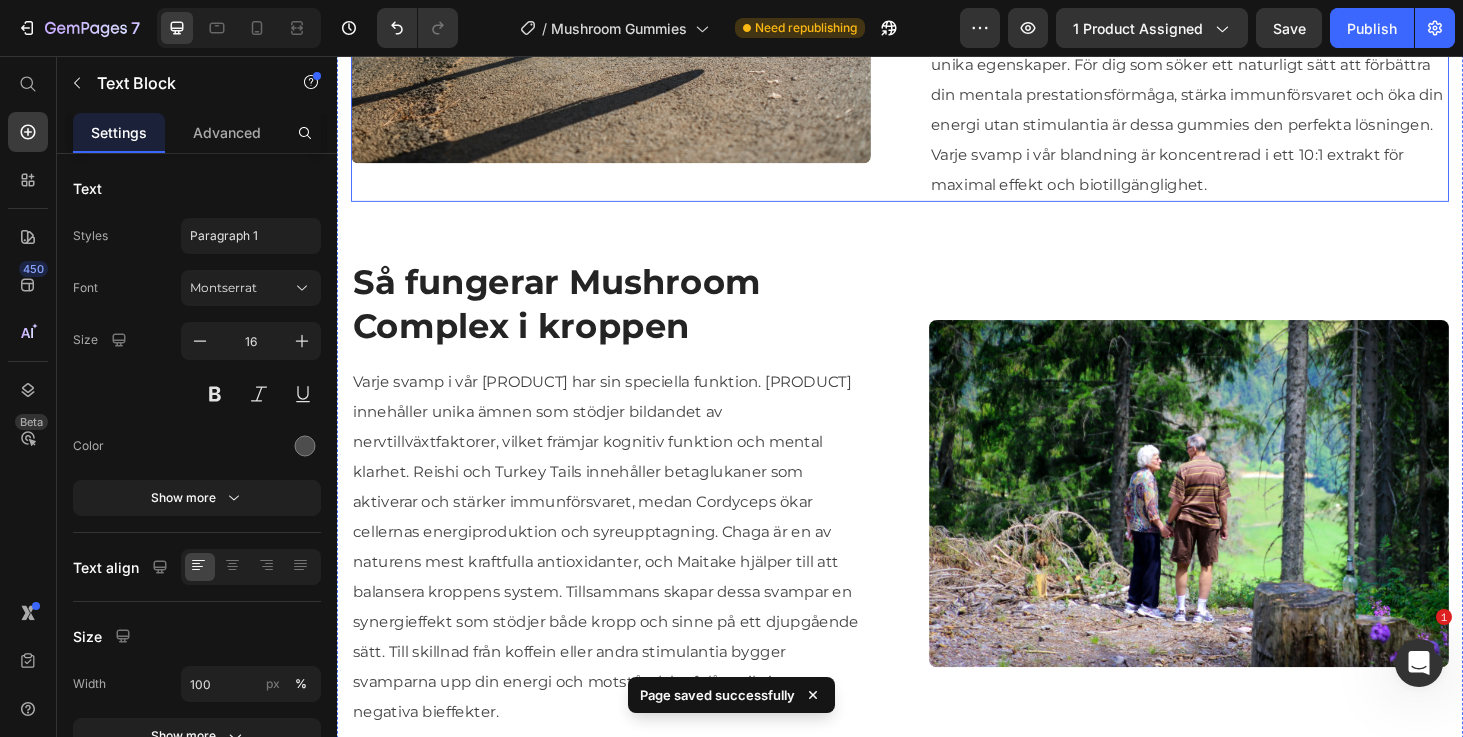 scroll, scrollTop: 2087, scrollLeft: 0, axis: vertical 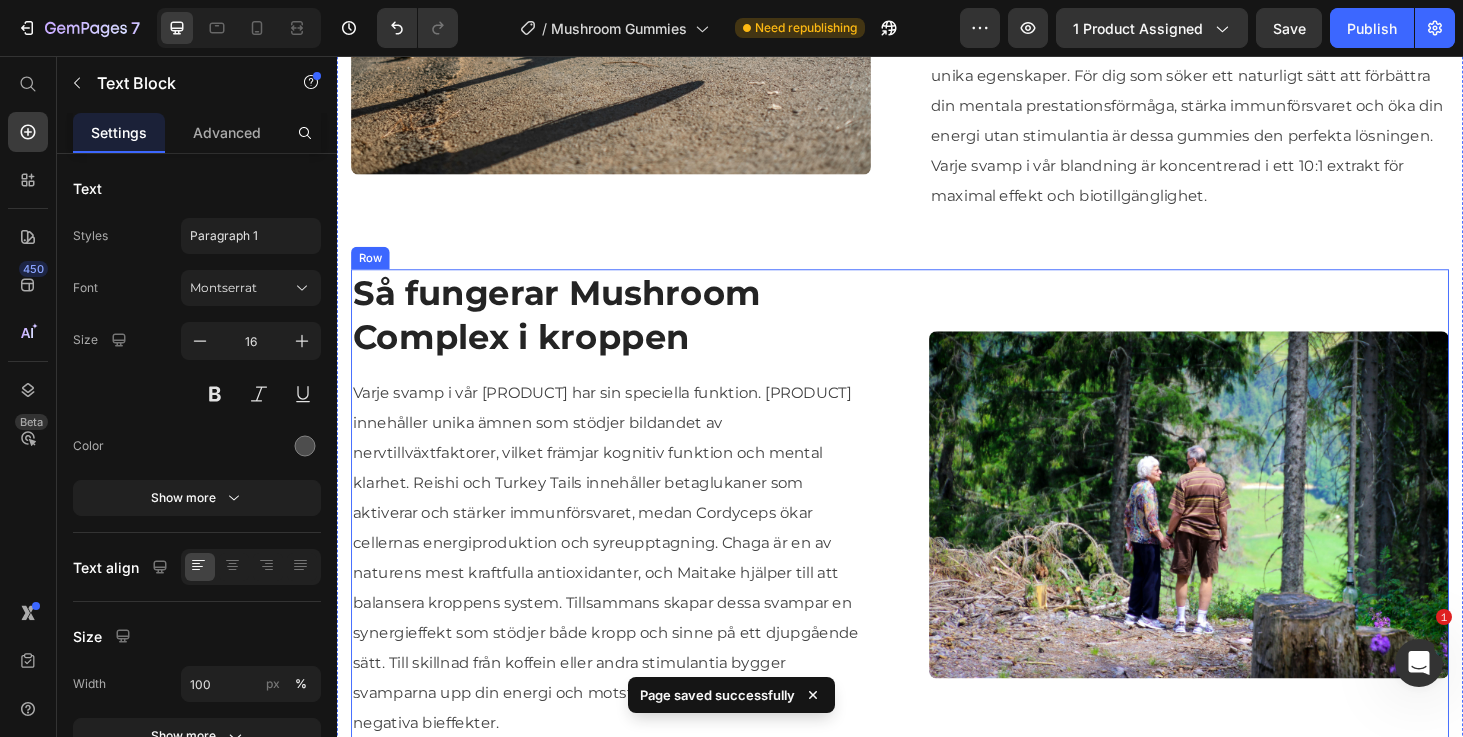 click on "Så fungerar [PRODUCT] Complex i kroppen Heading Varje svamp i vår complex har sin speciella funktion. [PRODUCT] innehåller unika ämnen som stödjer bildandet av nervtillväxtfaktorer, vilket främjar kognitiv funktion och mental klarhet. Reishi och Turkey Tails innehåller betaglukaner som aktiverar och stärker immunförsvaret, medan Cordyceps ökar cellernas energiproduktion och syreupptagning. Chaga är en av naturens mest kraftfulla antioxidanter, och Maitake hjälper till att balansera kroppens system. Tillsammans skapar dessa svampar en synergieffekt som stödjer både kropp och sinne på ett djupgående sätt. Till skillnad från koffein eller andra stimulantia bygger svamparna upp din energi och motståndskraft långsiktigt, utan negativa bieffekter. Text block" at bounding box center (629, 534) 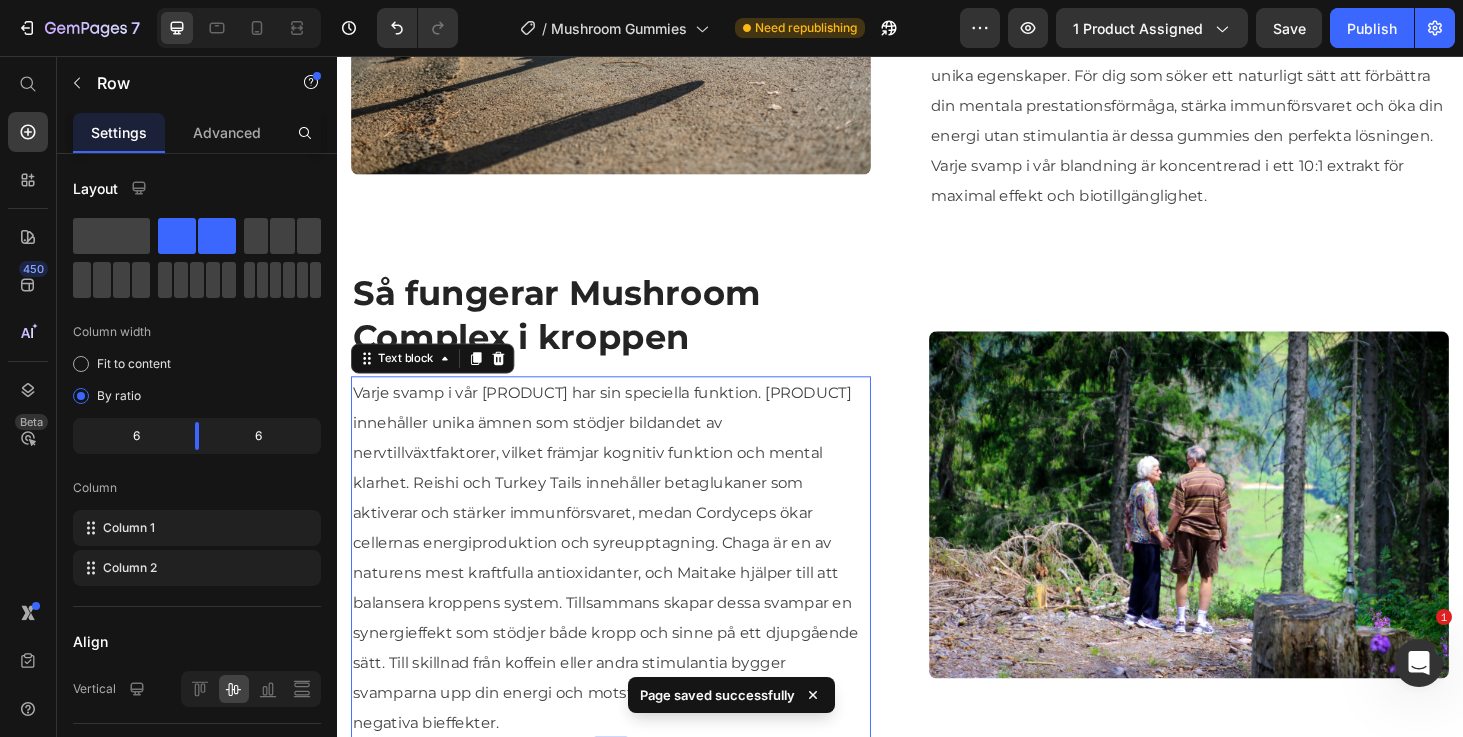 click on "Varje svamp i vår [PRODUCT] har sin speciella funktion. [PRODUCT] innehåller unika ämnen som stödjer bildandet av nervtillväxtfaktorer, vilket främjar kognitiv funktion och mental klarhet. Reishi och Turkey Tails innehåller betaglukaner som aktiverar och stärker immunförsvaret, medan Cordyceps ökar cellernas energiproduktion och syreupptagning. Chaga är en av naturens mest kraftfulla antioxidanter, och Maitake hjälper till att balansera kroppens system. Tillsammans skapar dessa svampar en synergieffekt som stödjer både kropp och sinne på ett djupgående sätt. Till skillnad från koffein eller andra stimulantia bygger svamparna upp din energi och motståndskraft långsiktigt, utan negativa bieffekter." at bounding box center [629, 591] 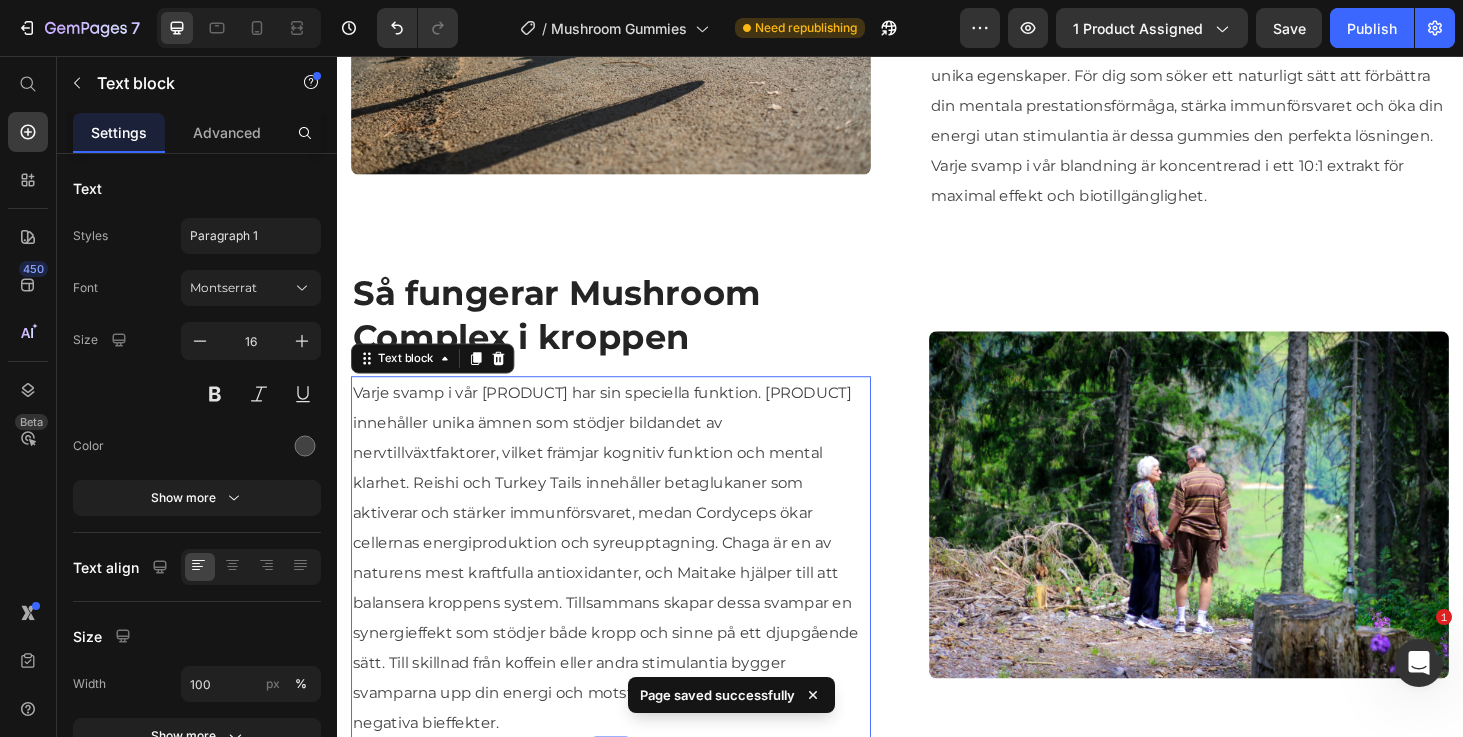 click on "Varje svamp i vår [PRODUCT] har sin speciella funktion. [PRODUCT] innehåller unika ämnen som stödjer bildandet av nervtillväxtfaktorer, vilket främjar kognitiv funktion och mental klarhet. Reishi och Turkey Tails innehåller betaglukaner som aktiverar och stärker immunförsvaret, medan Cordyceps ökar cellernas energiproduktion och syreupptagning. Chaga är en av naturens mest kraftfulla antioxidanter, och Maitake hjälper till att balansera kroppens system. Tillsammans skapar dessa svampar en synergieffekt som stödjer både kropp och sinne på ett djupgående sätt. Till skillnad från koffein eller andra stimulantia bygger svamparna upp din energi och motståndskraft långsiktigt, utan negativa bieffekter." at bounding box center [629, 591] 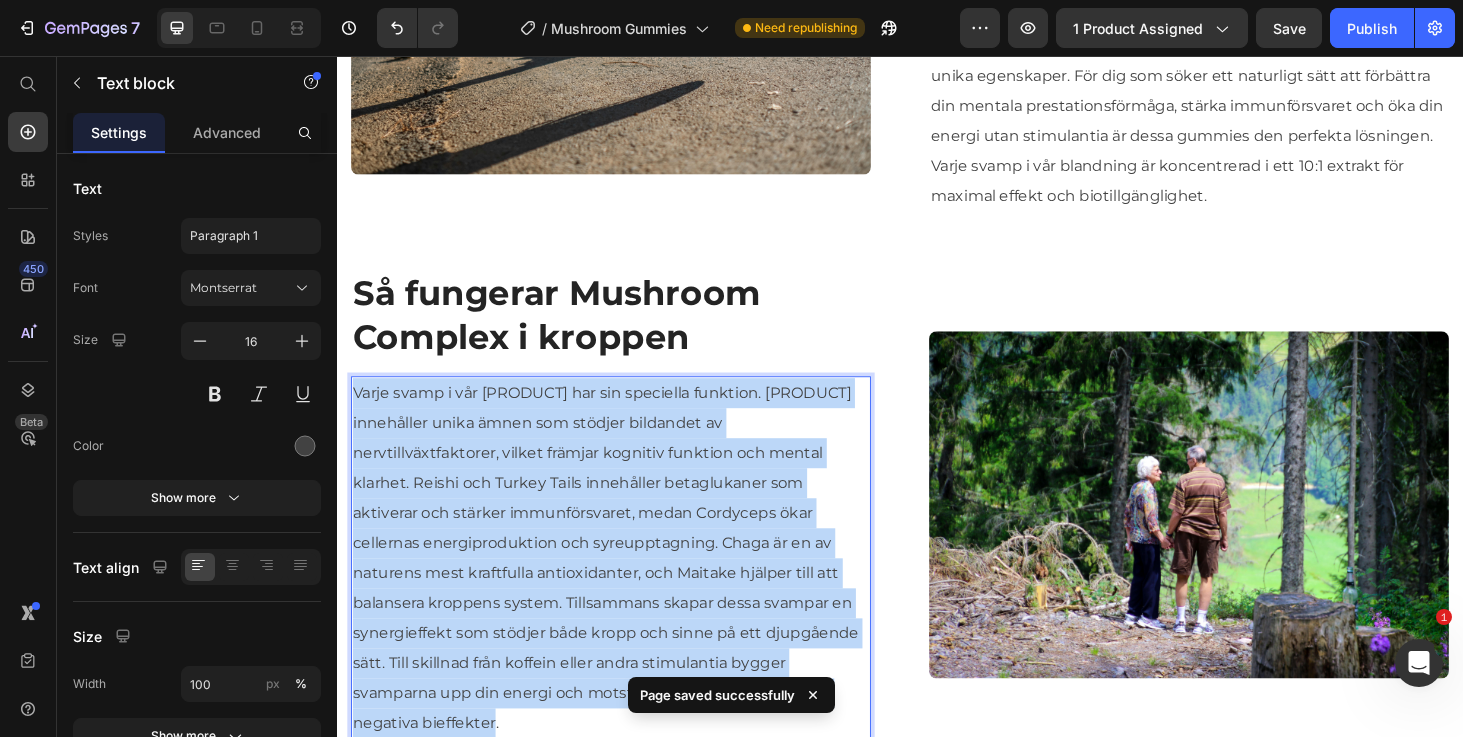click on "Varje svamp i vår [PRODUCT] har sin speciella funktion. [PRODUCT] innehåller unika ämnen som stödjer bildandet av nervtillväxtfaktorer, vilket främjar kognitiv funktion och mental klarhet. Reishi och Turkey Tails innehåller betaglukaner som aktiverar och stärker immunförsvaret, medan Cordyceps ökar cellernas energiproduktion och syreupptagning. Chaga är en av naturens mest kraftfulla antioxidanter, och Maitake hjälper till att balansera kroppens system. Tillsammans skapar dessa svampar en synergieffekt som stödjer både kropp och sinne på ett djupgående sätt. Till skillnad från koffein eller andra stimulantia bygger svamparna upp din energi och motståndskraft långsiktigt, utan negativa bieffekter." at bounding box center (629, 591) 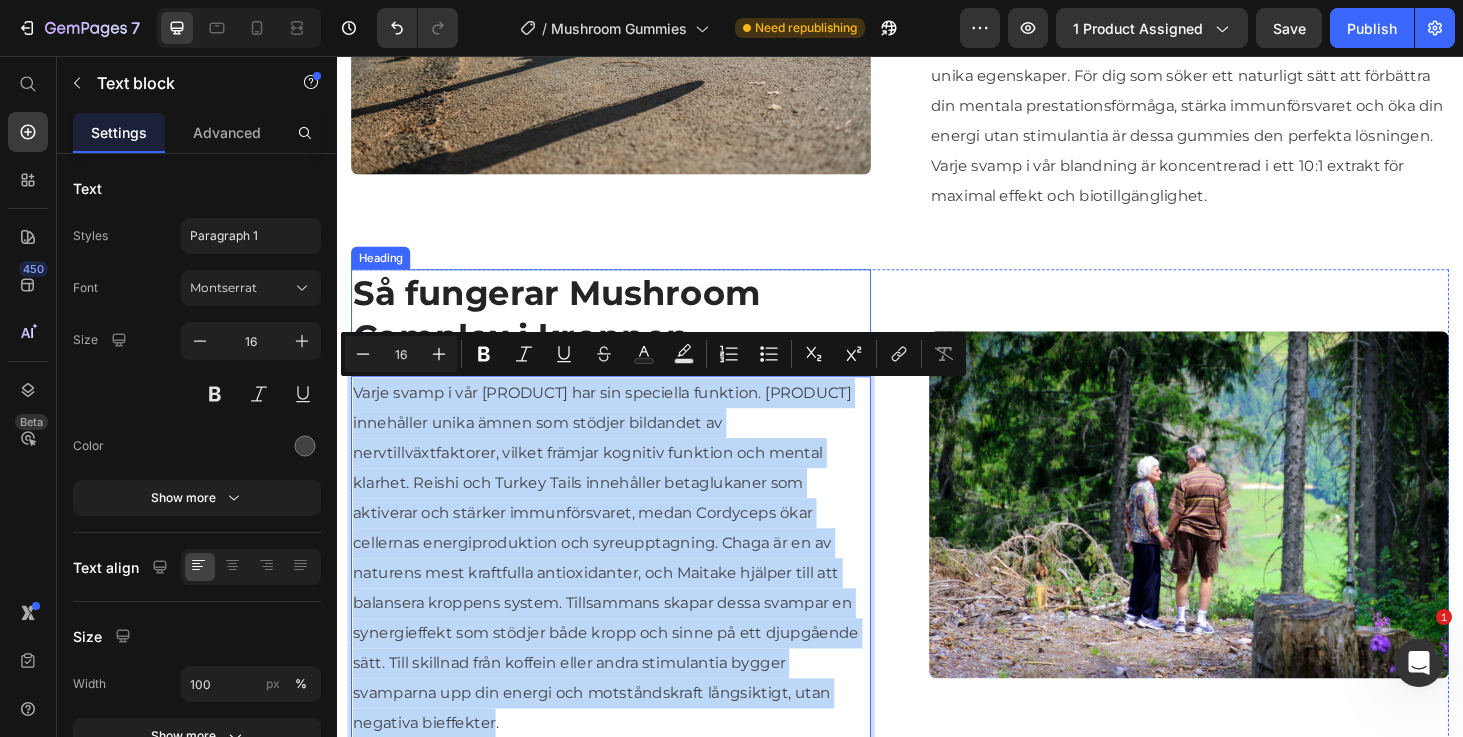 click on "Så fungerar Mushroom Complex i kroppen" at bounding box center (629, 332) 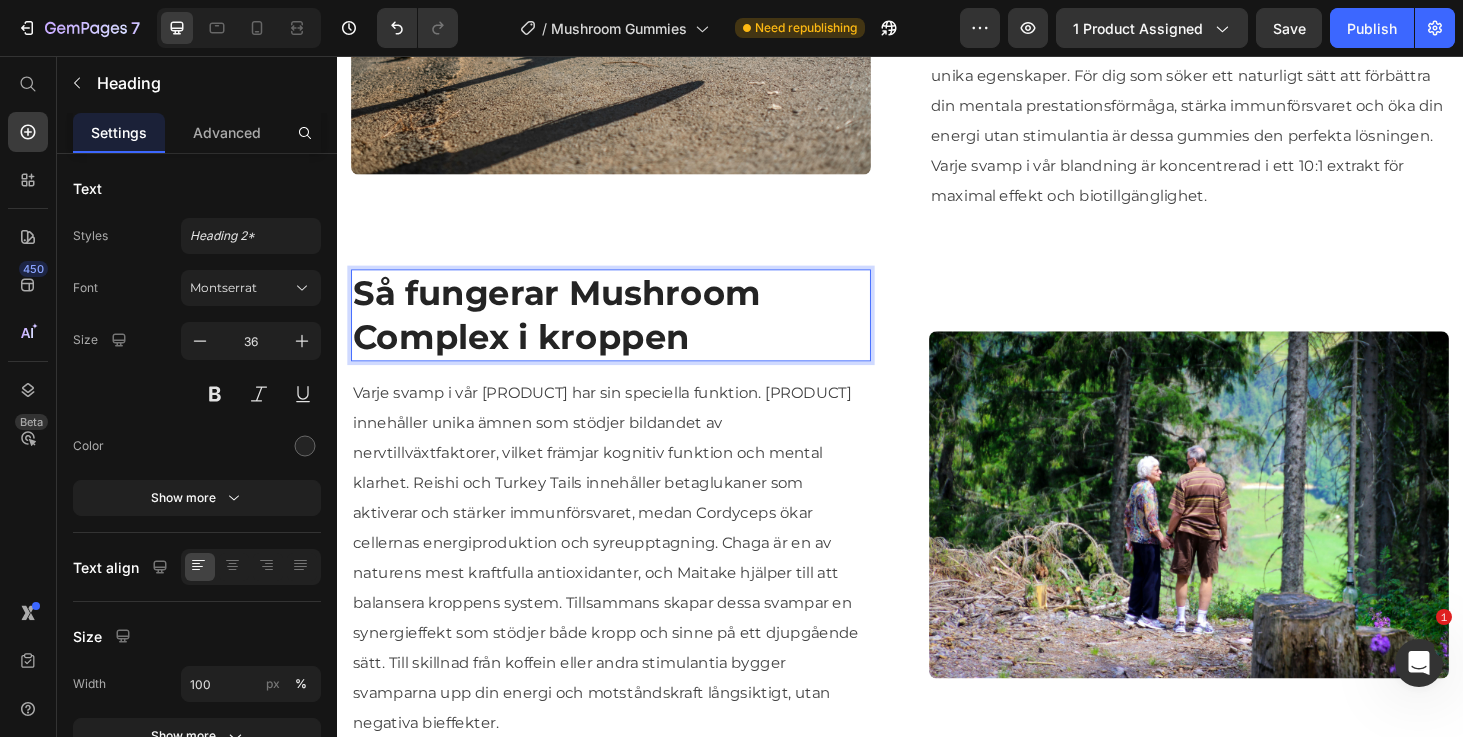 click on "Så fungerar Mushroom Complex i kroppen" at bounding box center (629, 332) 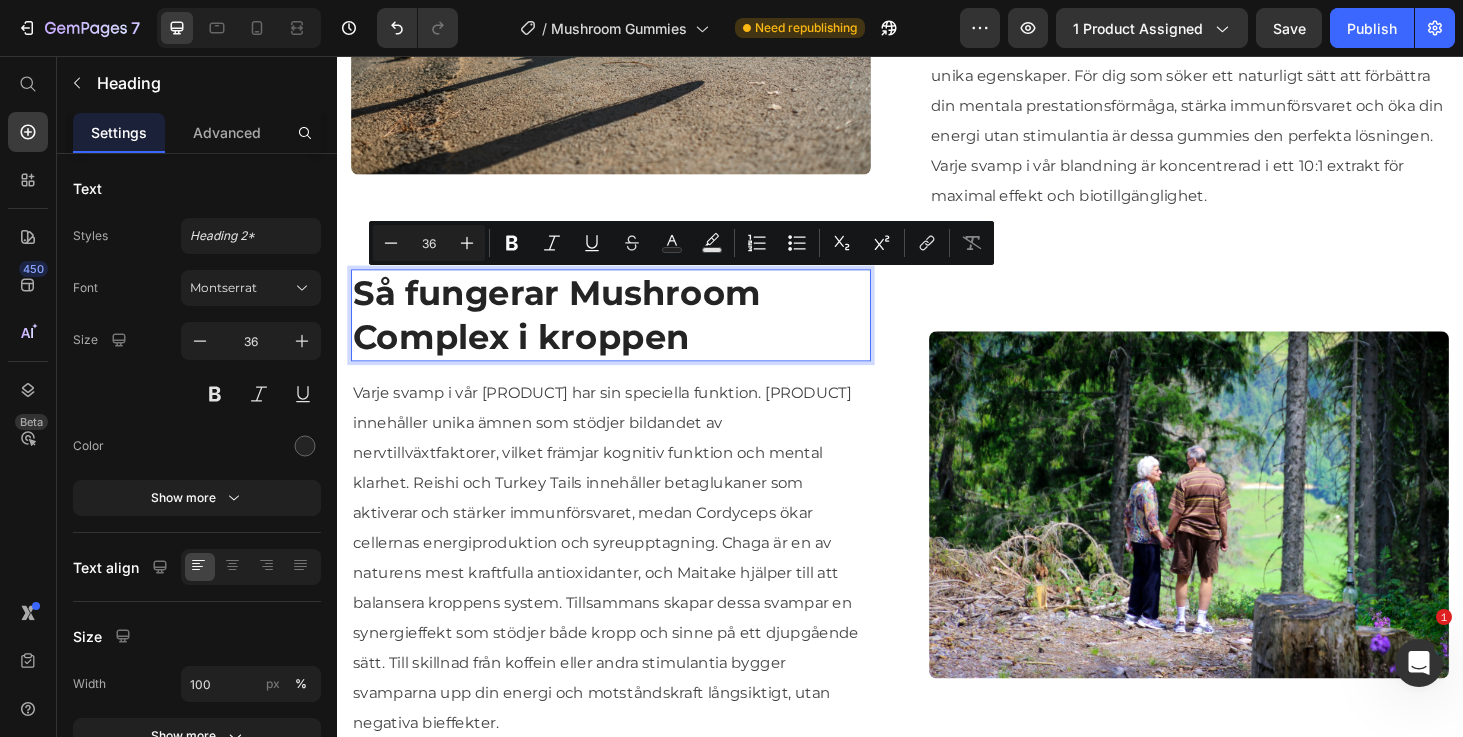 click on "Så fungerar Mushroom Complex i kroppen" at bounding box center (629, 332) 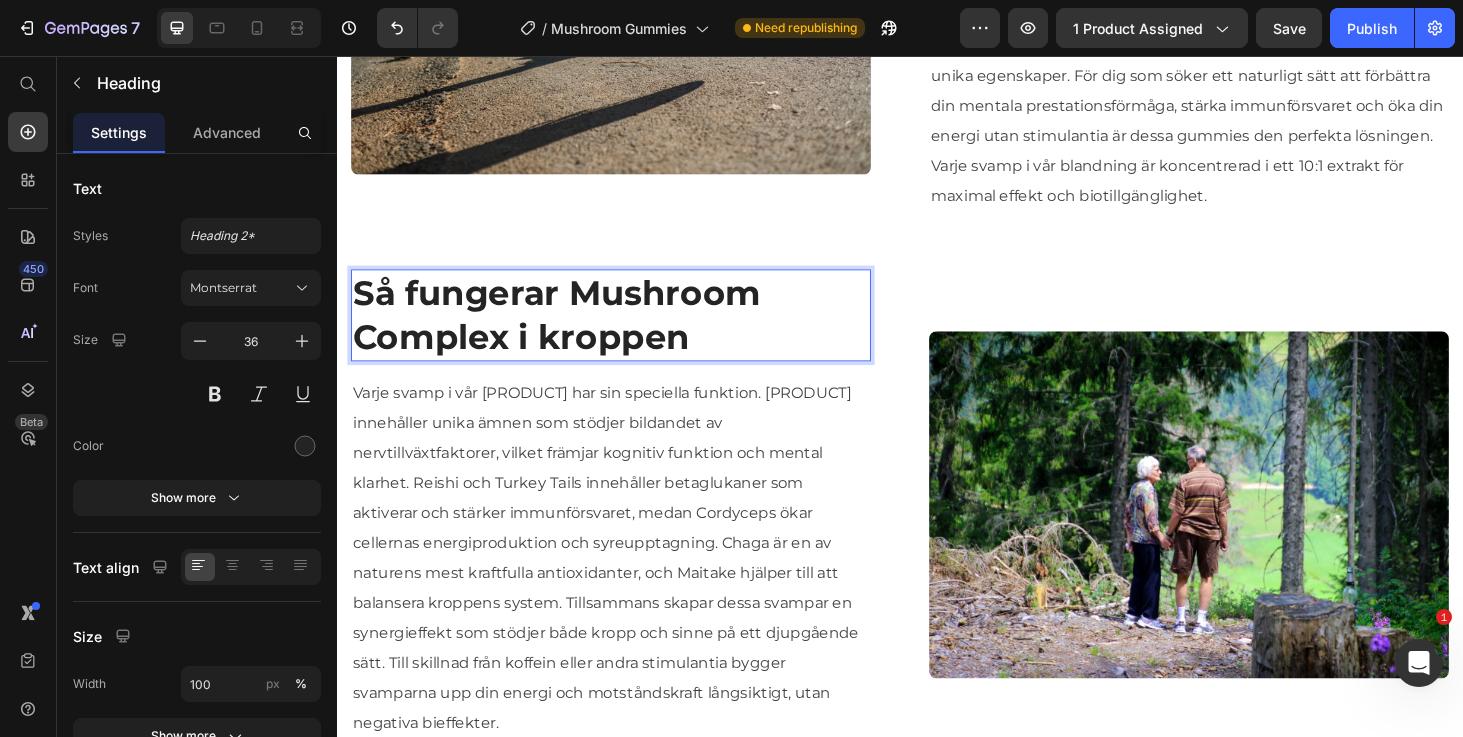 click on "Så fungerar Mushroom Complex i kroppen" at bounding box center (629, 332) 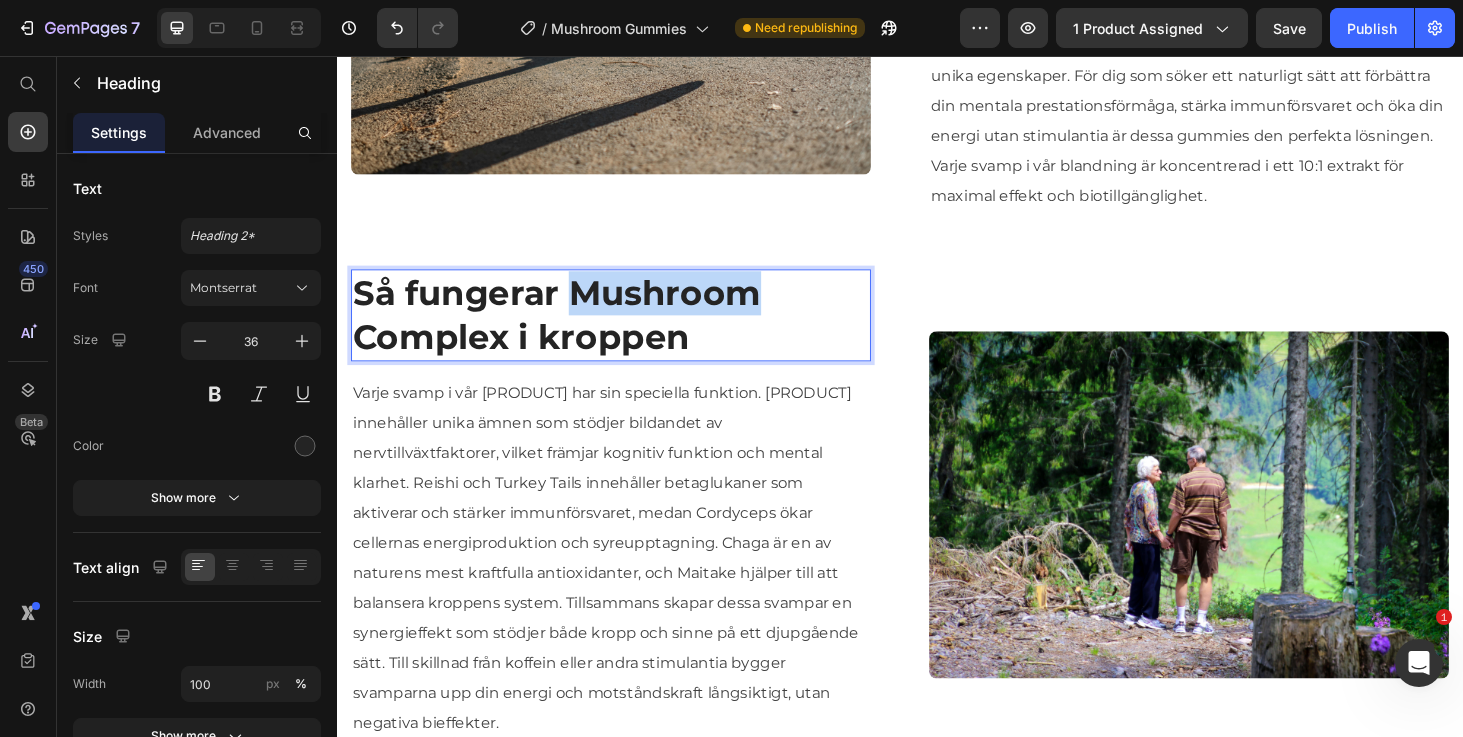 click on "Så fungerar Mushroom Complex i kroppen" at bounding box center [629, 332] 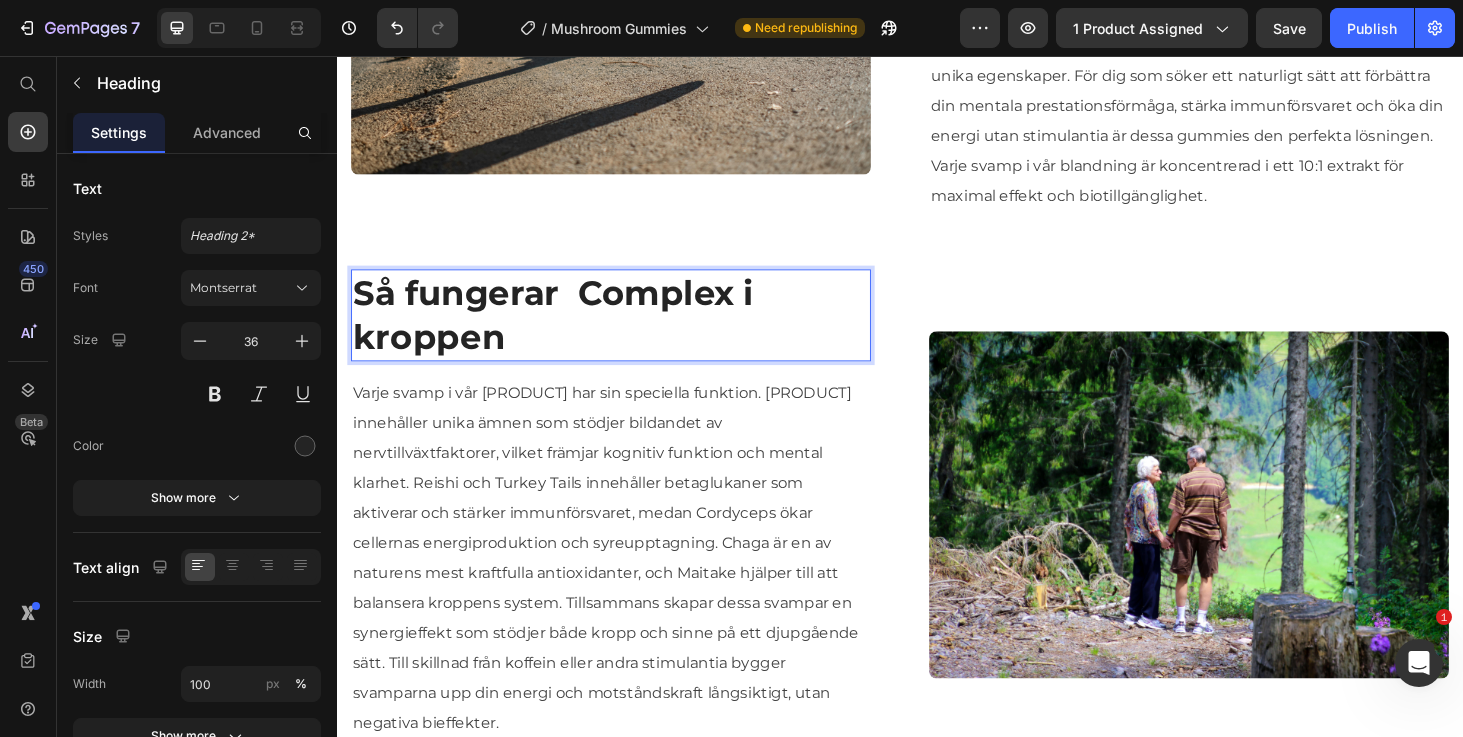 click on "Så fungerar  Complex i kroppen" at bounding box center [629, 332] 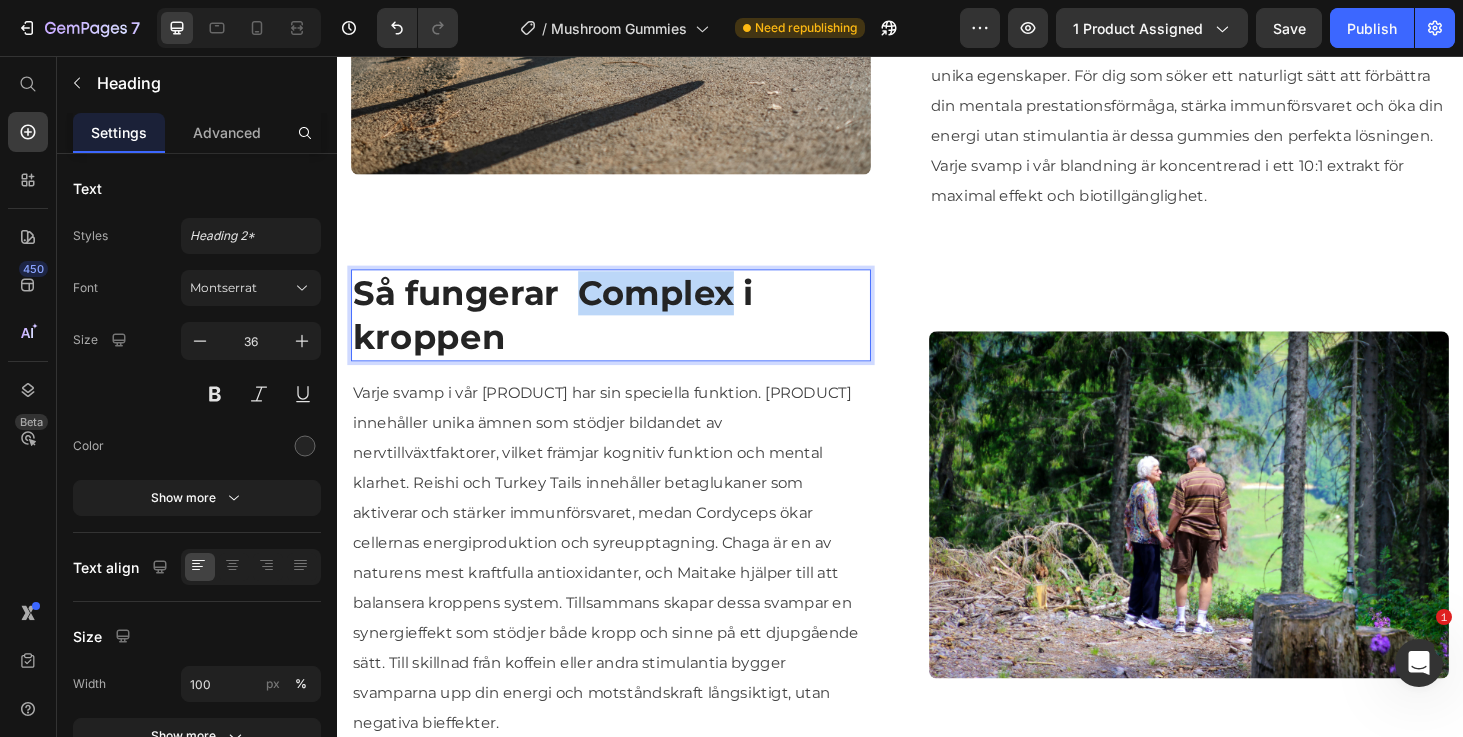 click on "Så fungerar  Complex i kroppen" at bounding box center (629, 332) 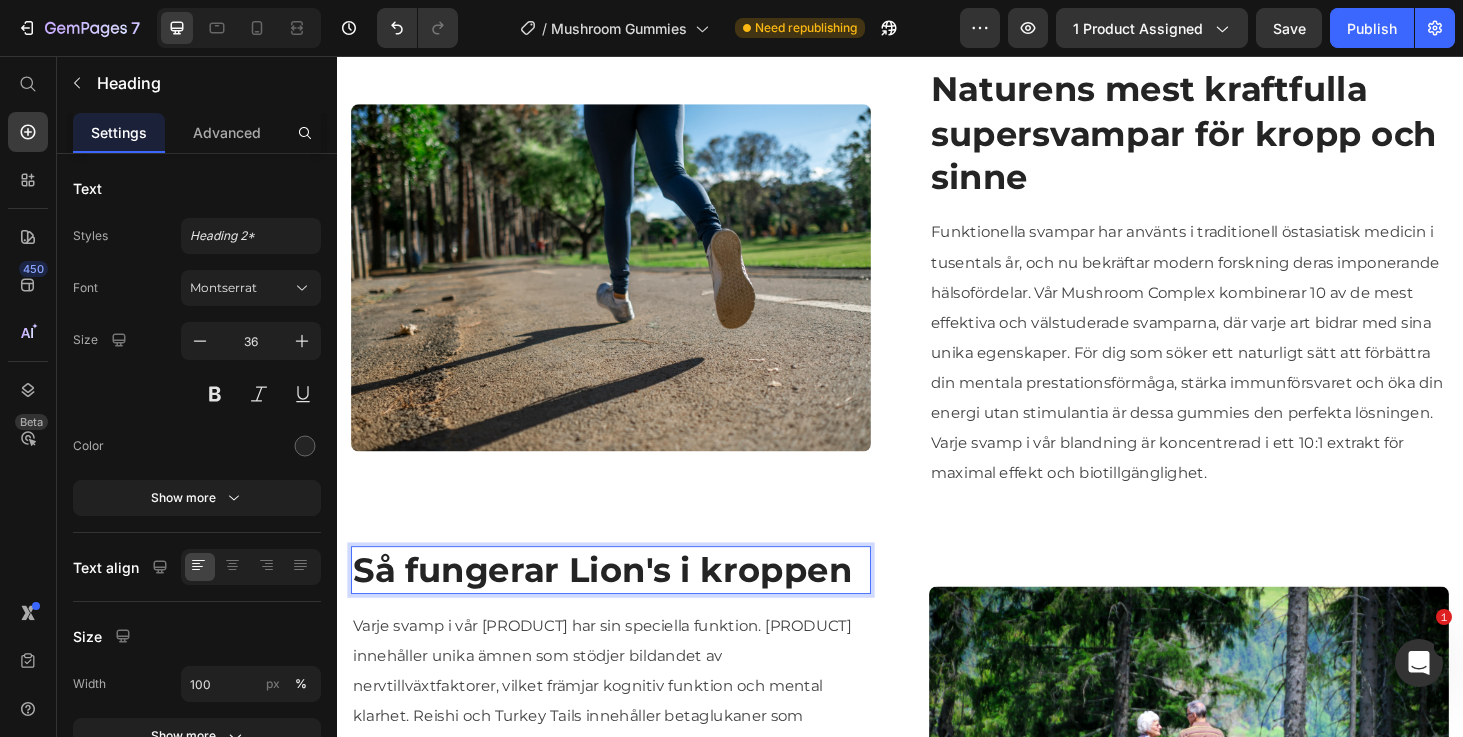 scroll, scrollTop: 1449, scrollLeft: 0, axis: vertical 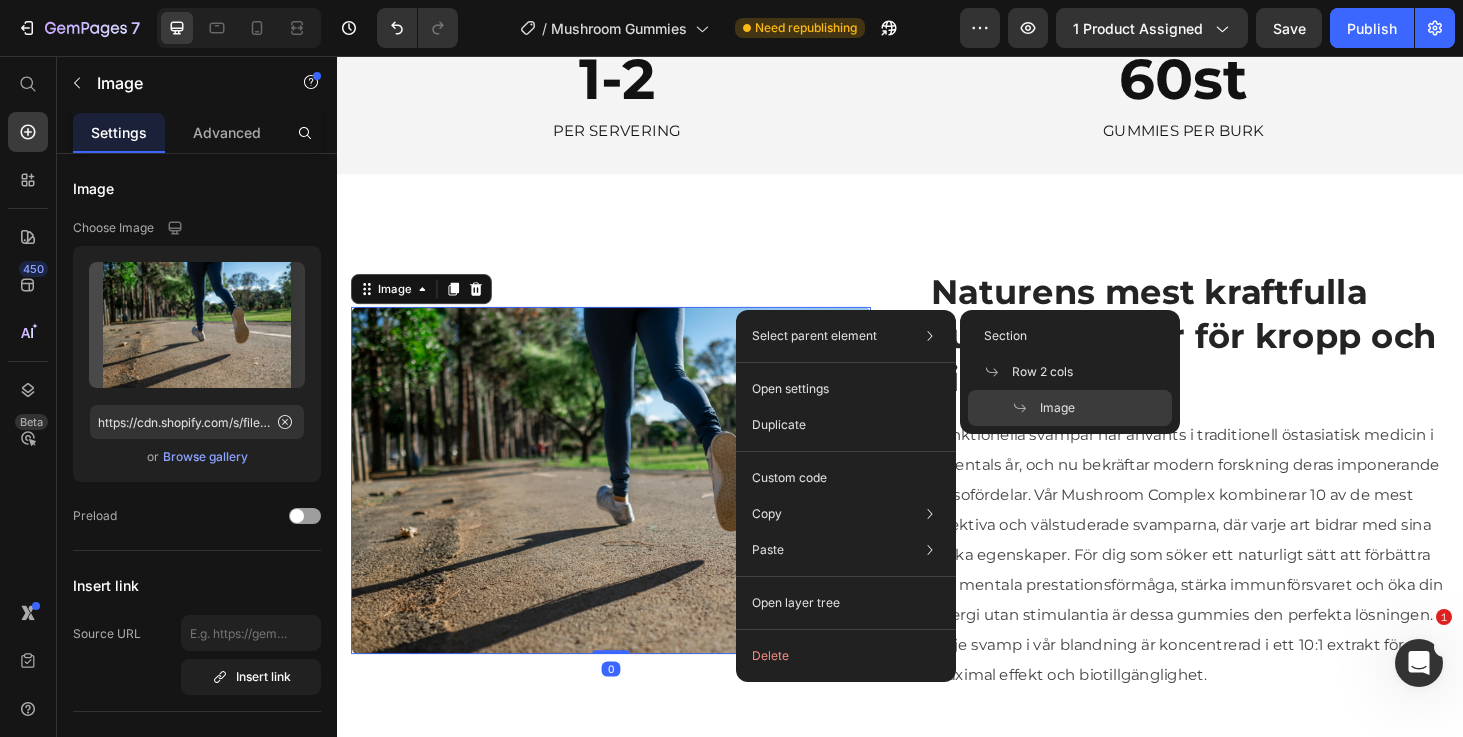 click on "Image   0 Naturens mest kraftfulla supersvampar för kropp och sinne Heading Funktionella svampar har använts i traditionell östasiatisk medicin i tusentals år, och nu bekräftar modern forskning deras imponerande hälsofördelar. Vår Mushroom Complex kombinerar 10 av de mest effektiva och välstuderade svamparna, där varje art bidrar med sina unika egenskaper. För dig som söker ett naturligt sätt att förbättra din mentala prestationsförmåga, stärka immunförsvaret och öka din energi utan stimulantia är dessa gummies den perfekta lösningen. Varje svamp i vår blandning är koncentrerad i ett 10:1 extrakt för maximal effekt och biotillgänglighet. Text block Row Så fungerar  Lion's i kroppen Heading Text block Image Row Section 3" at bounding box center [937, 765] 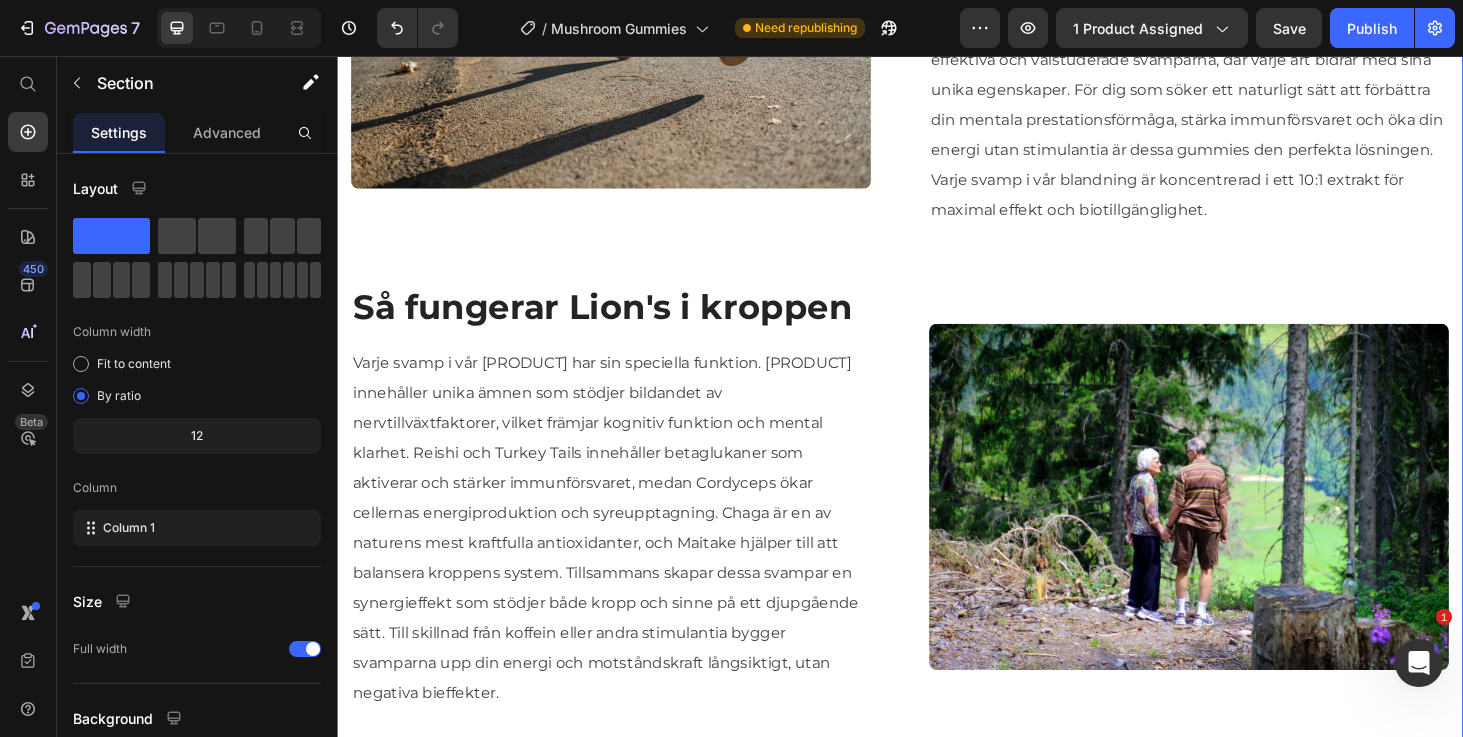scroll, scrollTop: 1946, scrollLeft: 0, axis: vertical 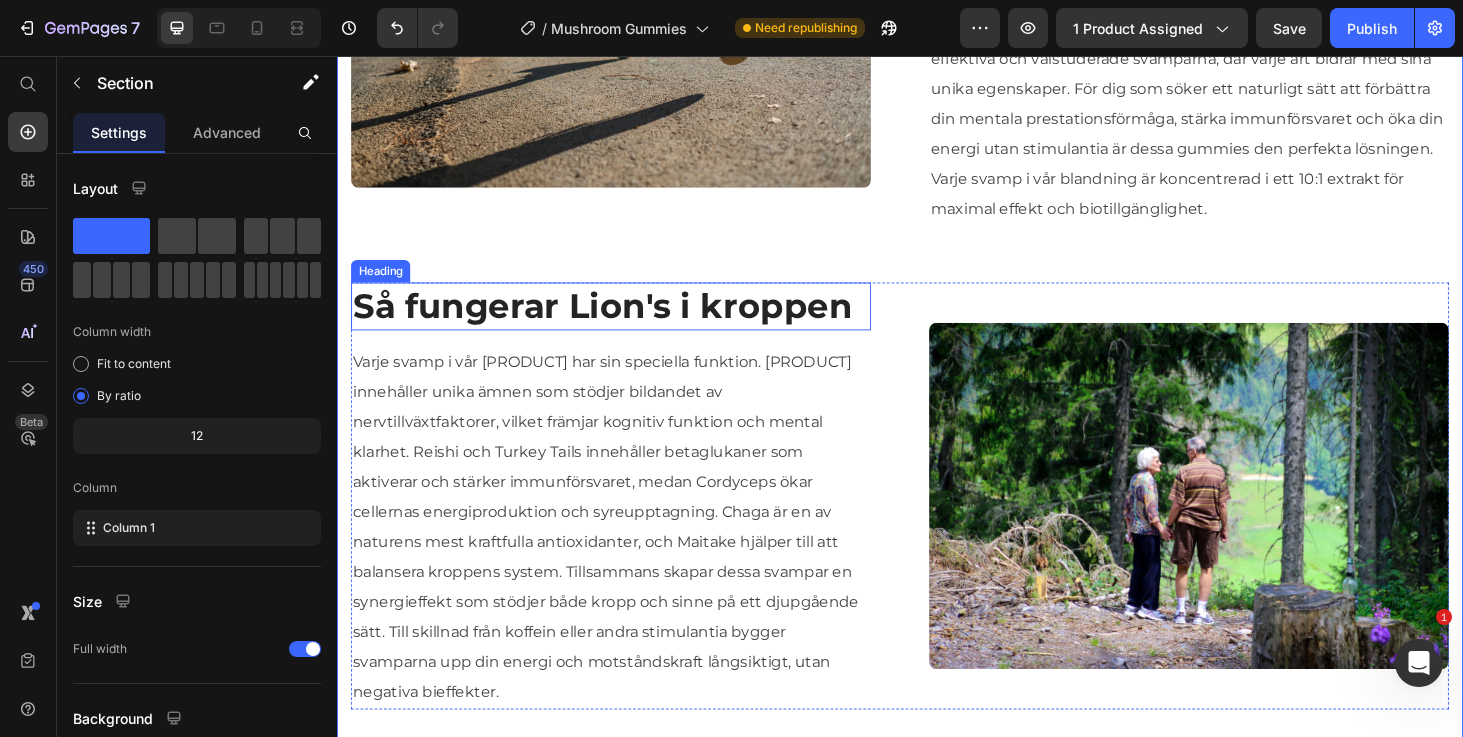 click on "Så fungerar  Lion's i kroppen" at bounding box center [629, 322] 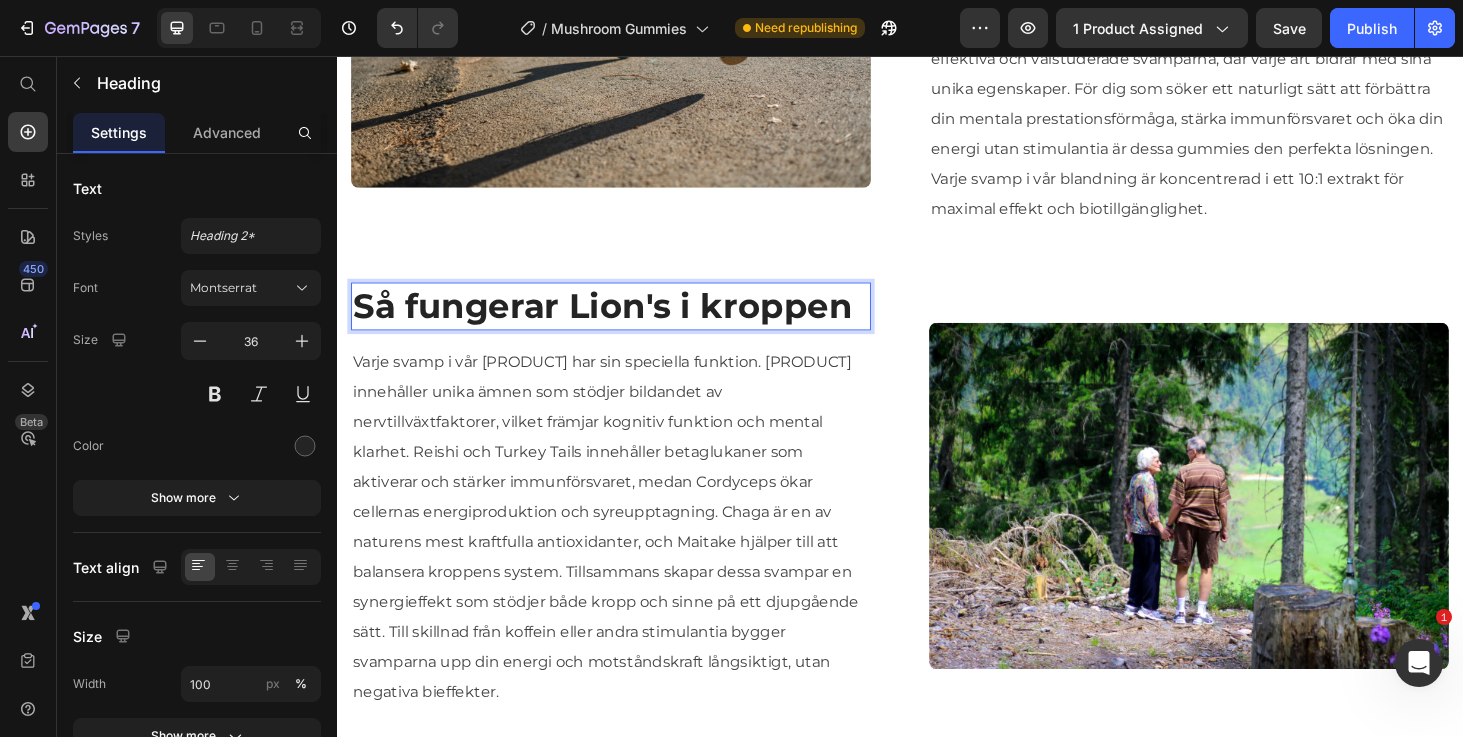 click on "Så fungerar  Lion's i kroppen" at bounding box center [629, 322] 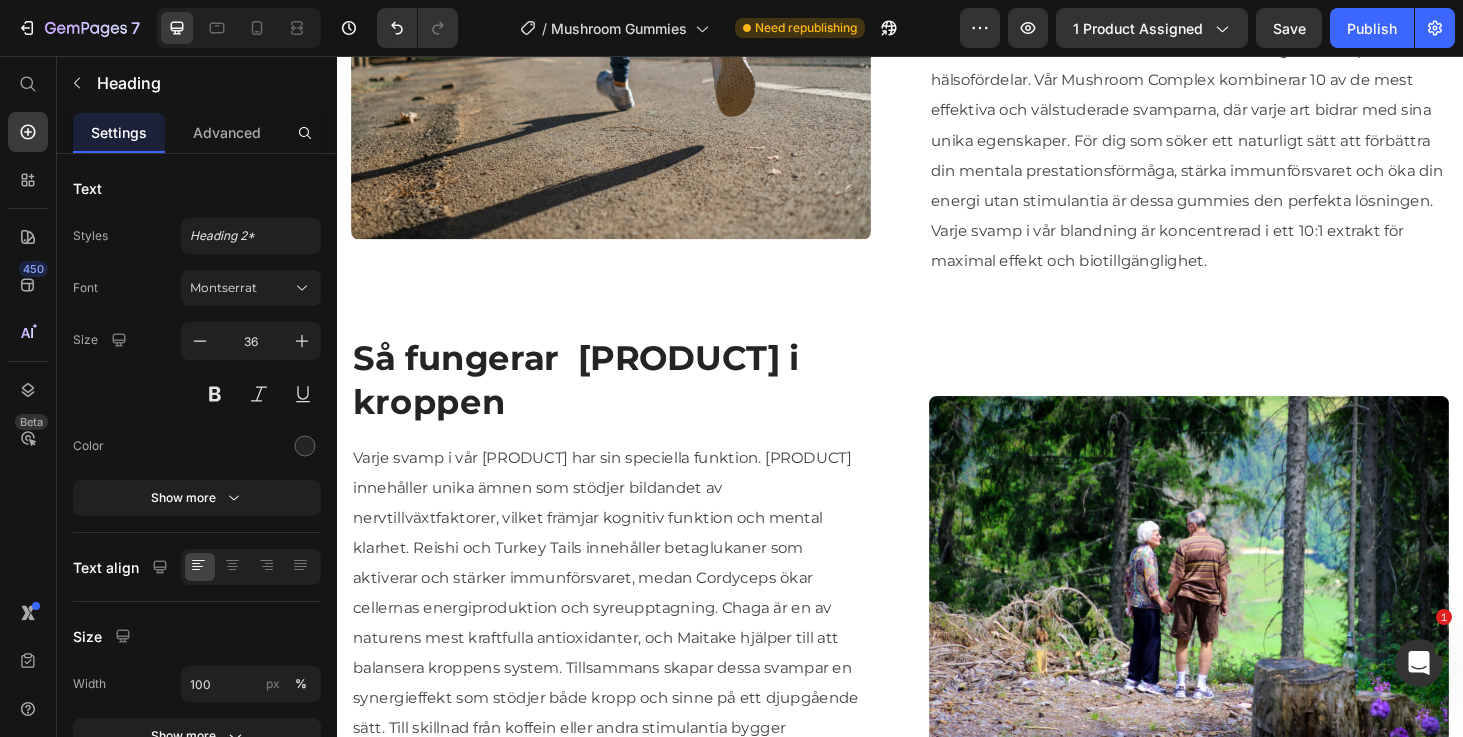 scroll, scrollTop: 1912, scrollLeft: 0, axis: vertical 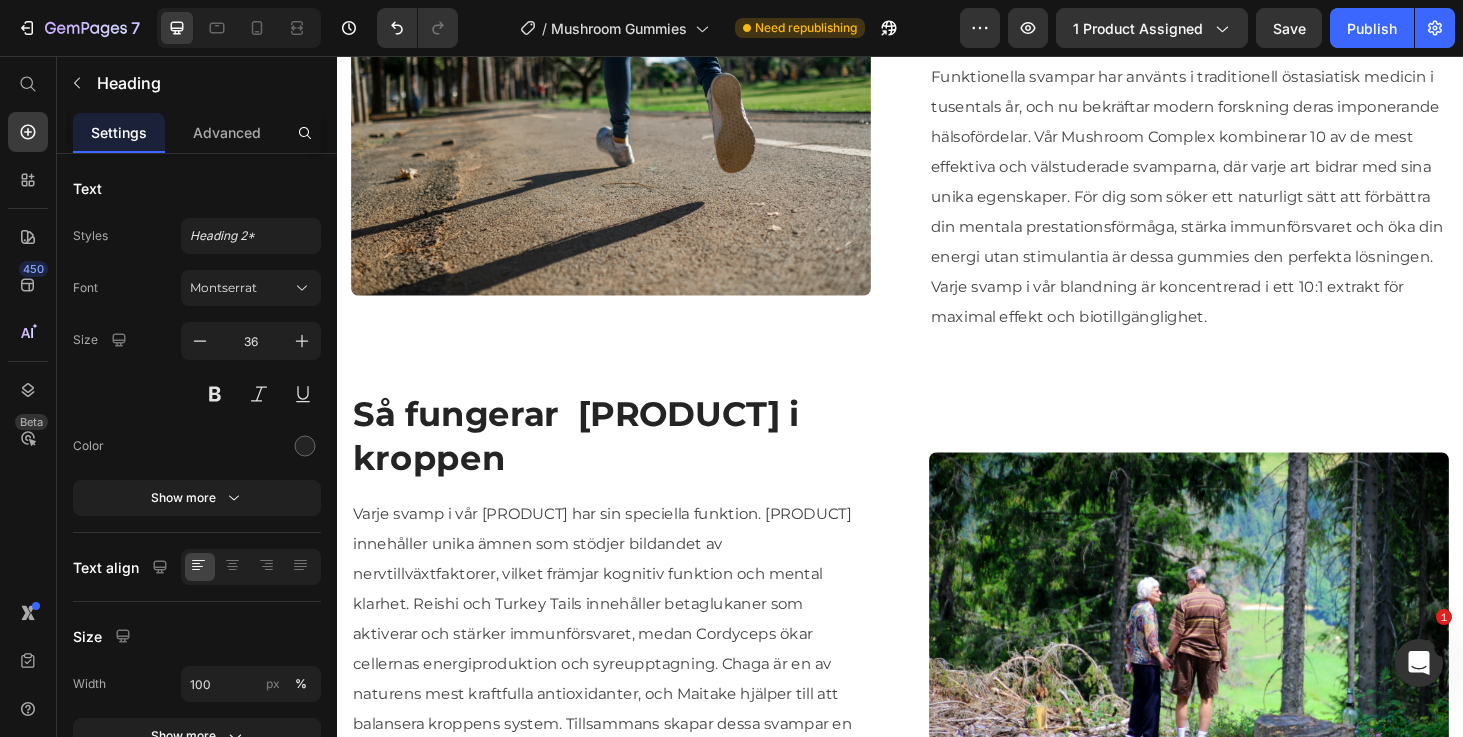 click on "Save" at bounding box center [1289, 28] 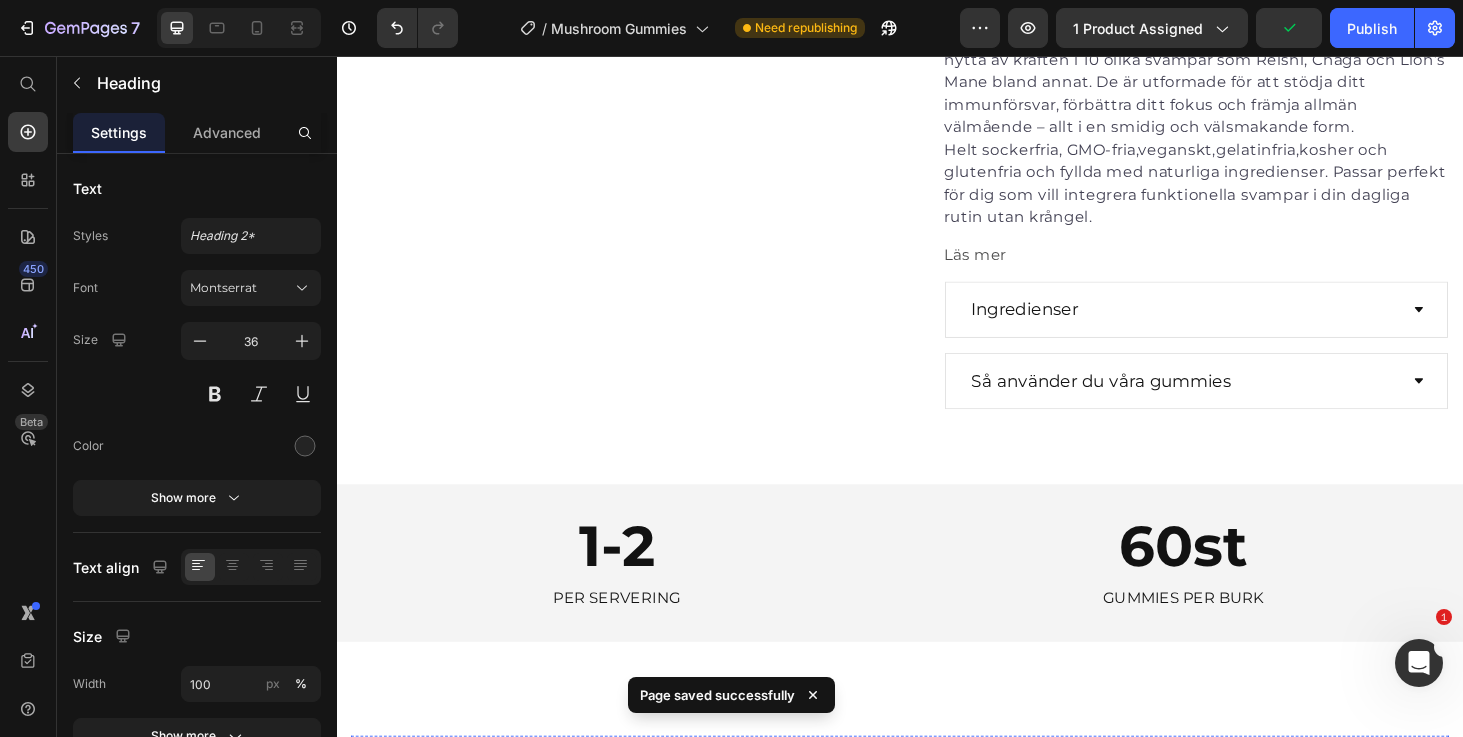 scroll, scrollTop: 0, scrollLeft: 0, axis: both 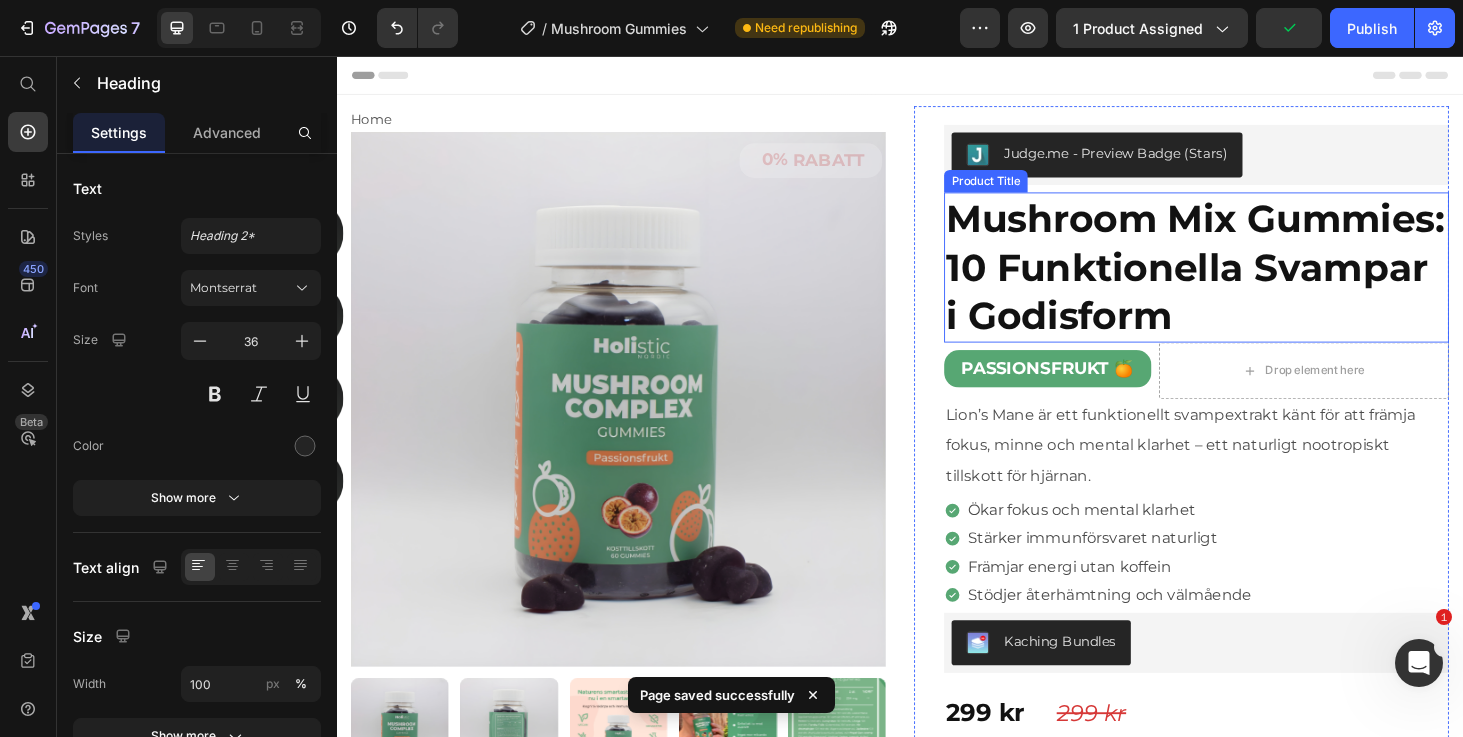 click on "Mushroom Mix Gummies: 10 Funktionella Svampar i Godisform" at bounding box center (1253, 281) 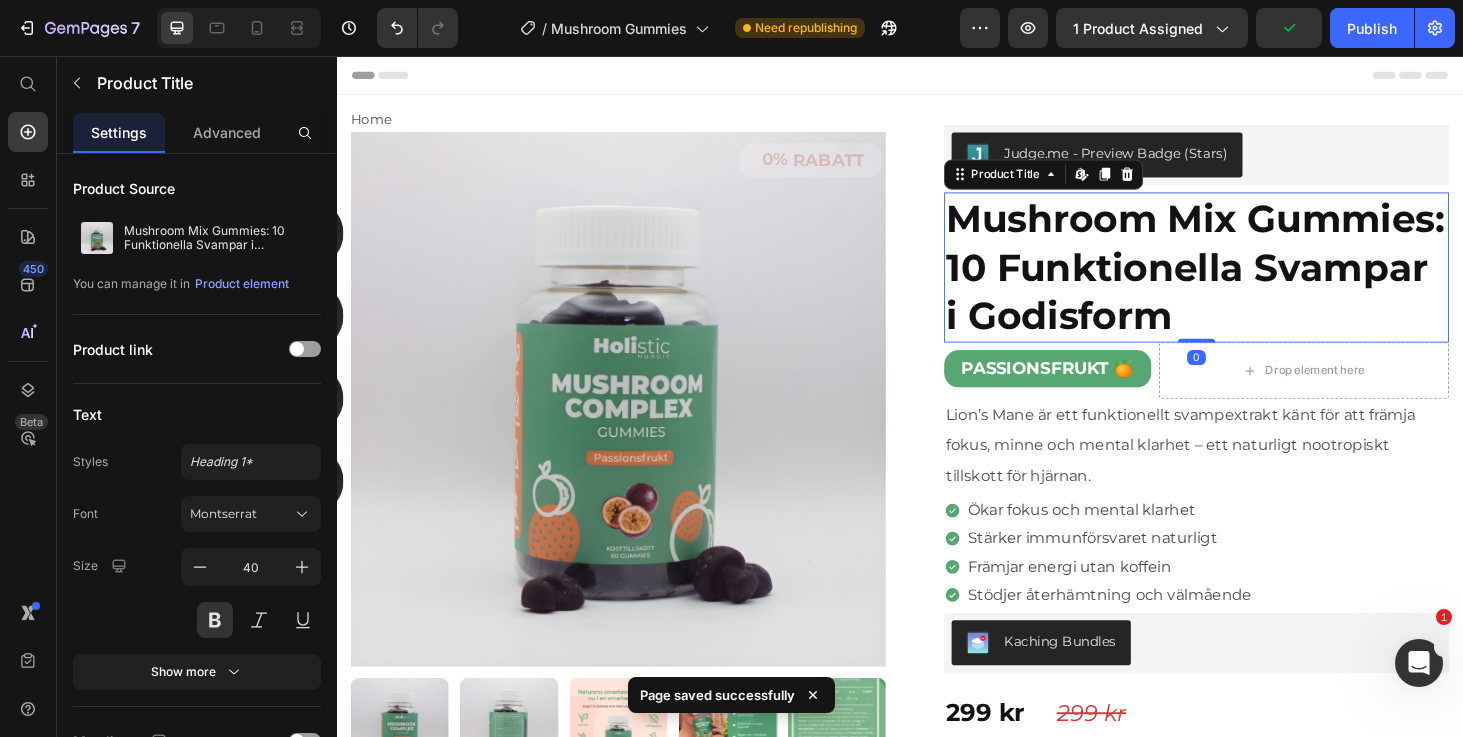 click on "Mushroom Mix Gummies: 10 Funktionella Svampar i Godisform" at bounding box center (1253, 281) 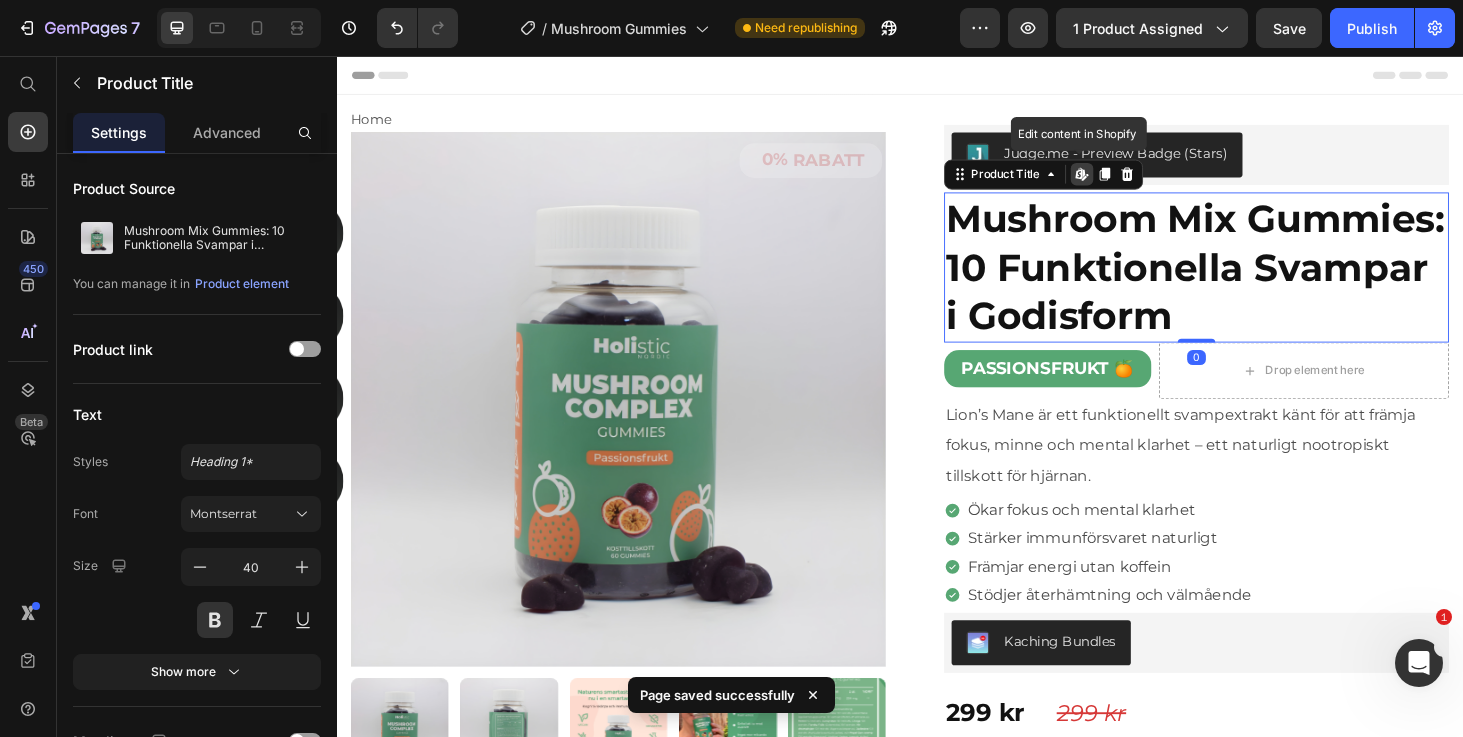 click on "Mushroom Mix Gummies: 10 Funktionella Svampar i Godisform" at bounding box center (1253, 281) 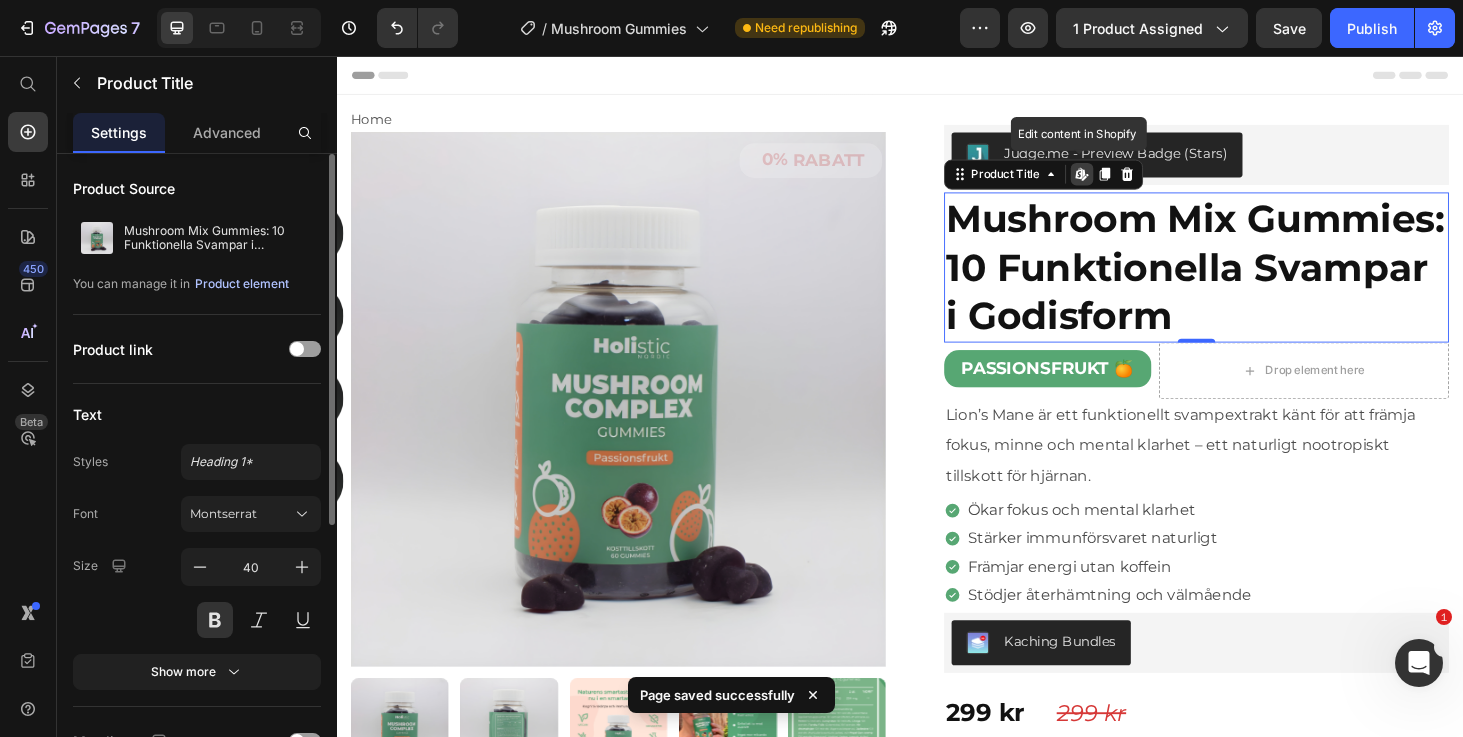 click on "Product element" at bounding box center (242, 284) 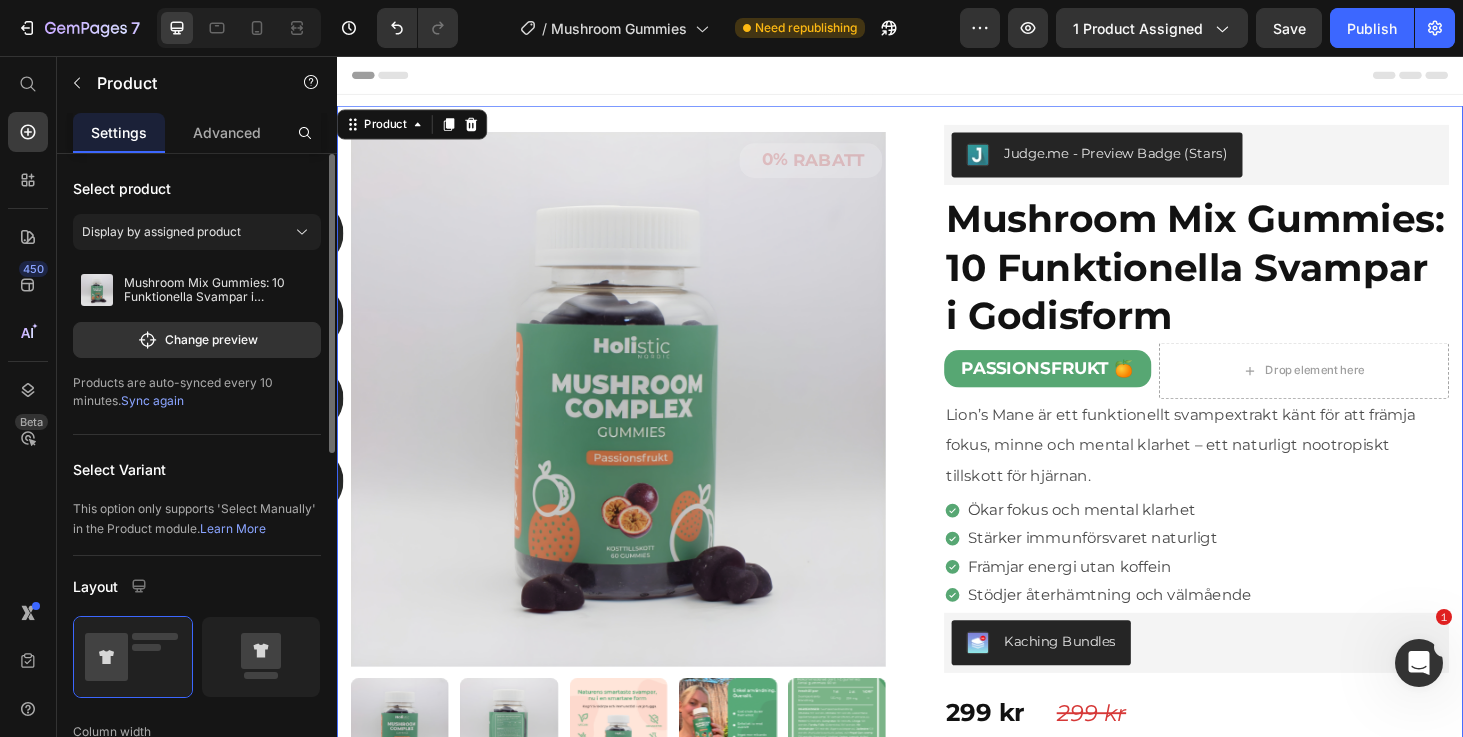 click on "Sync again" at bounding box center (152, 400) 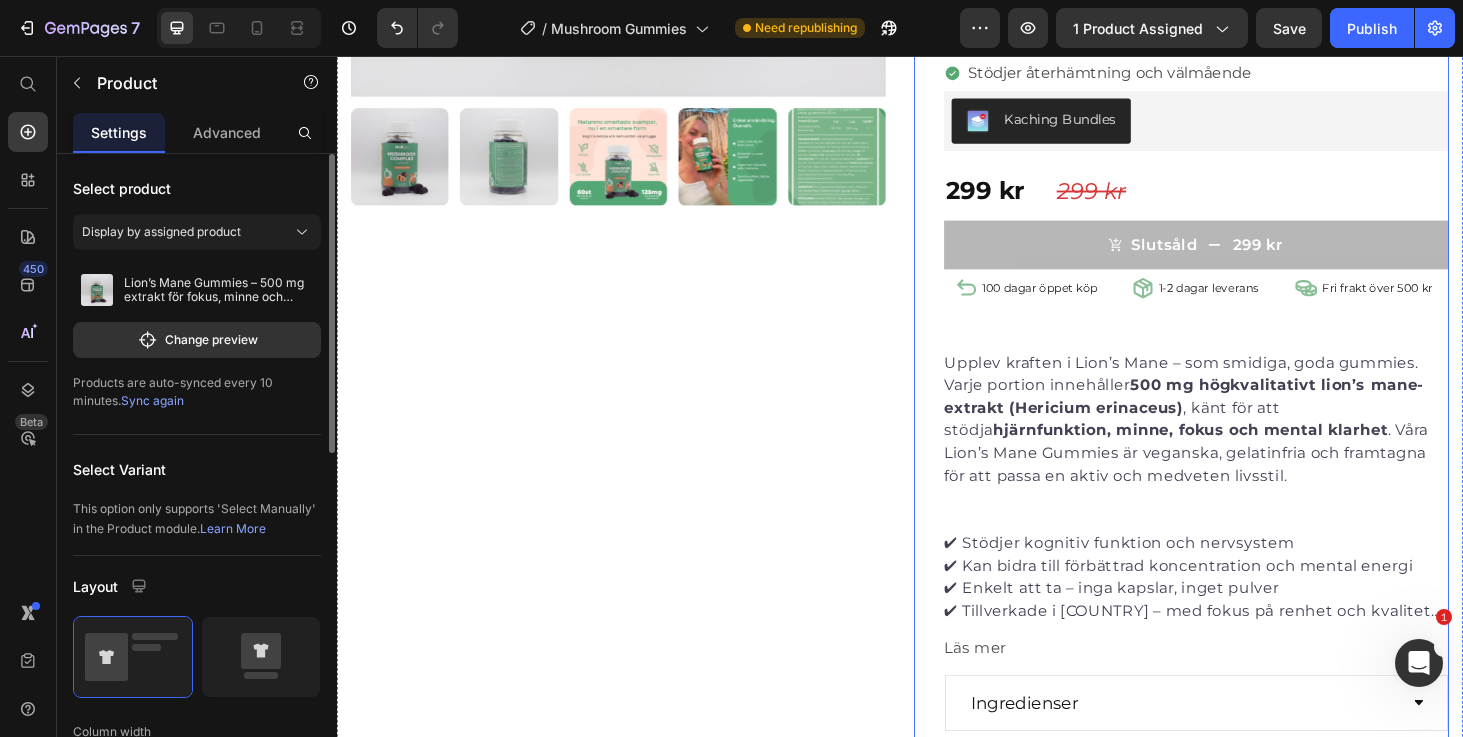 scroll, scrollTop: 616, scrollLeft: 0, axis: vertical 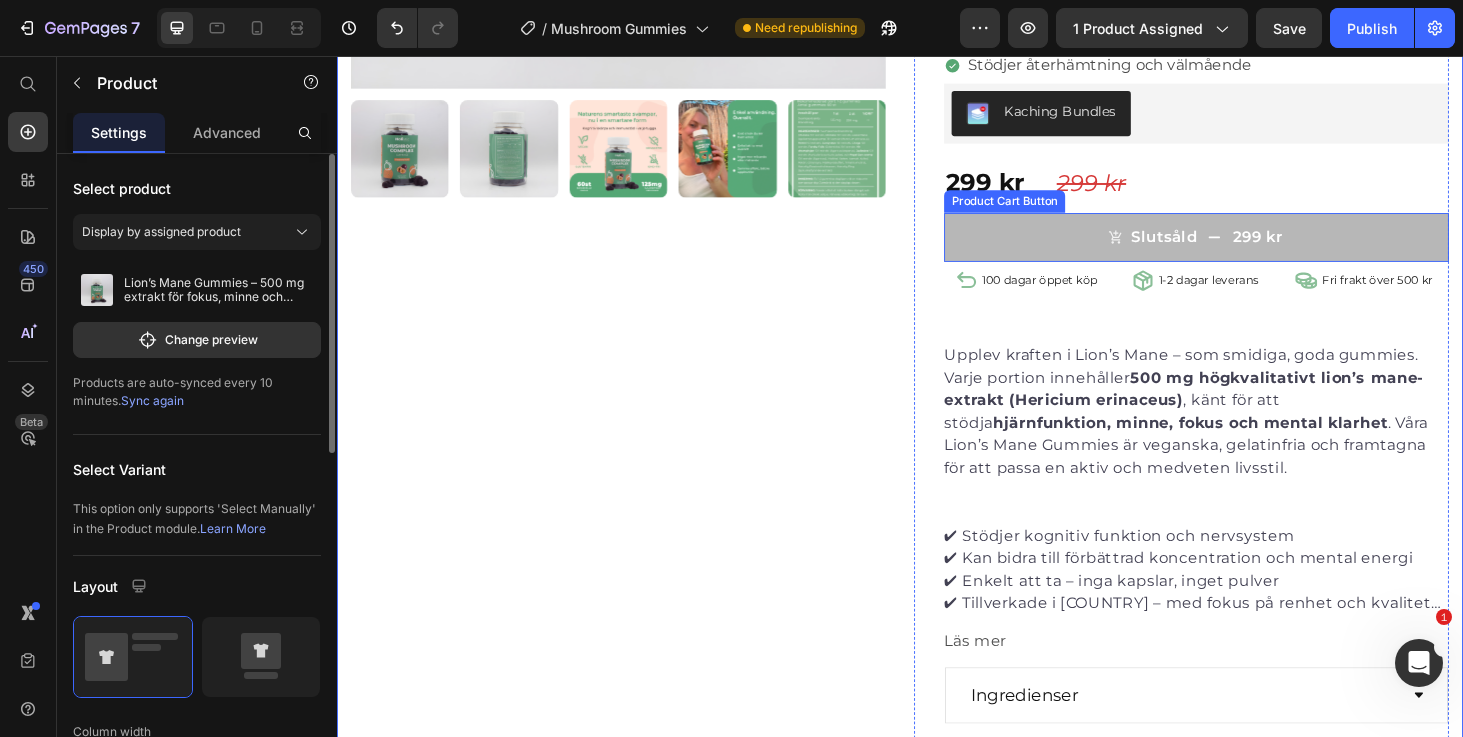 click on "Slutsåld
299 kr" at bounding box center [1253, 249] 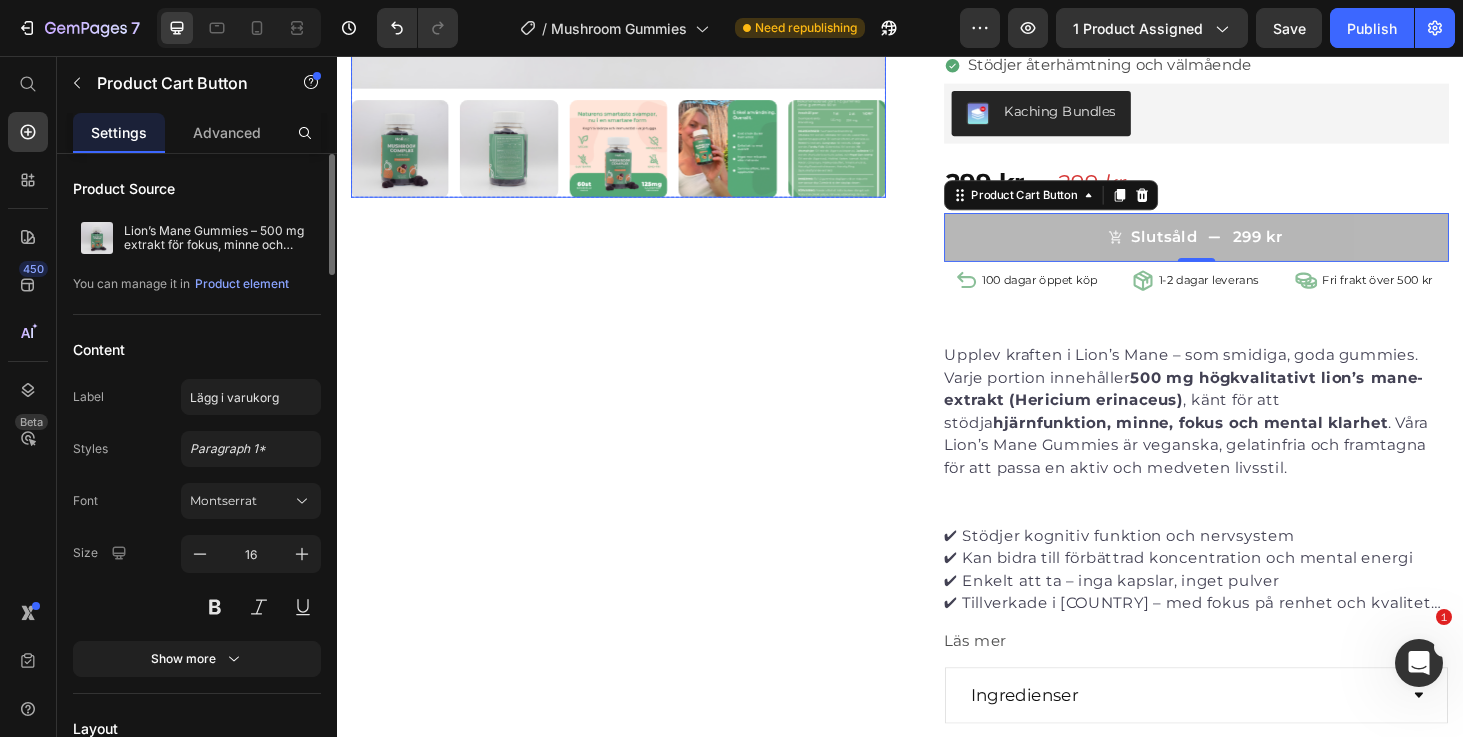 type 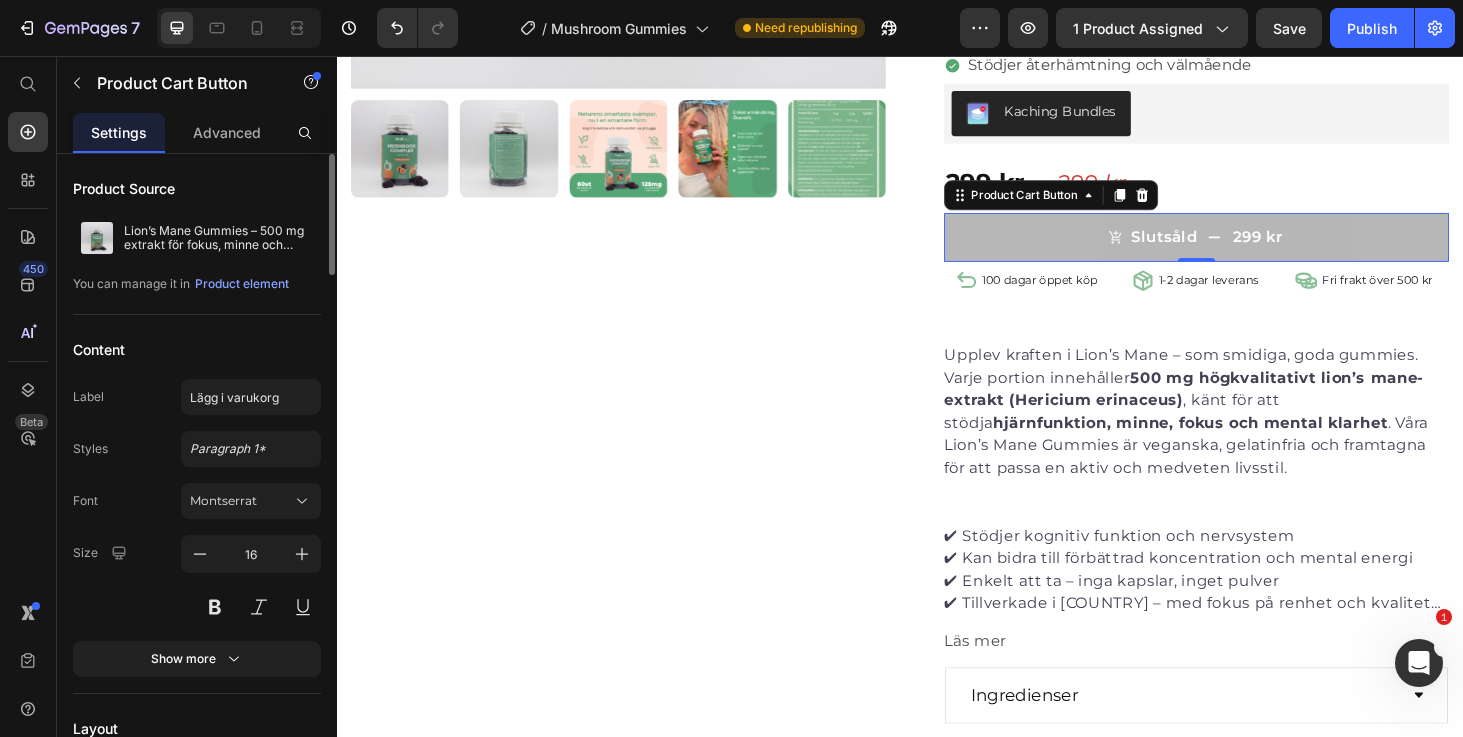 scroll, scrollTop: 0, scrollLeft: 0, axis: both 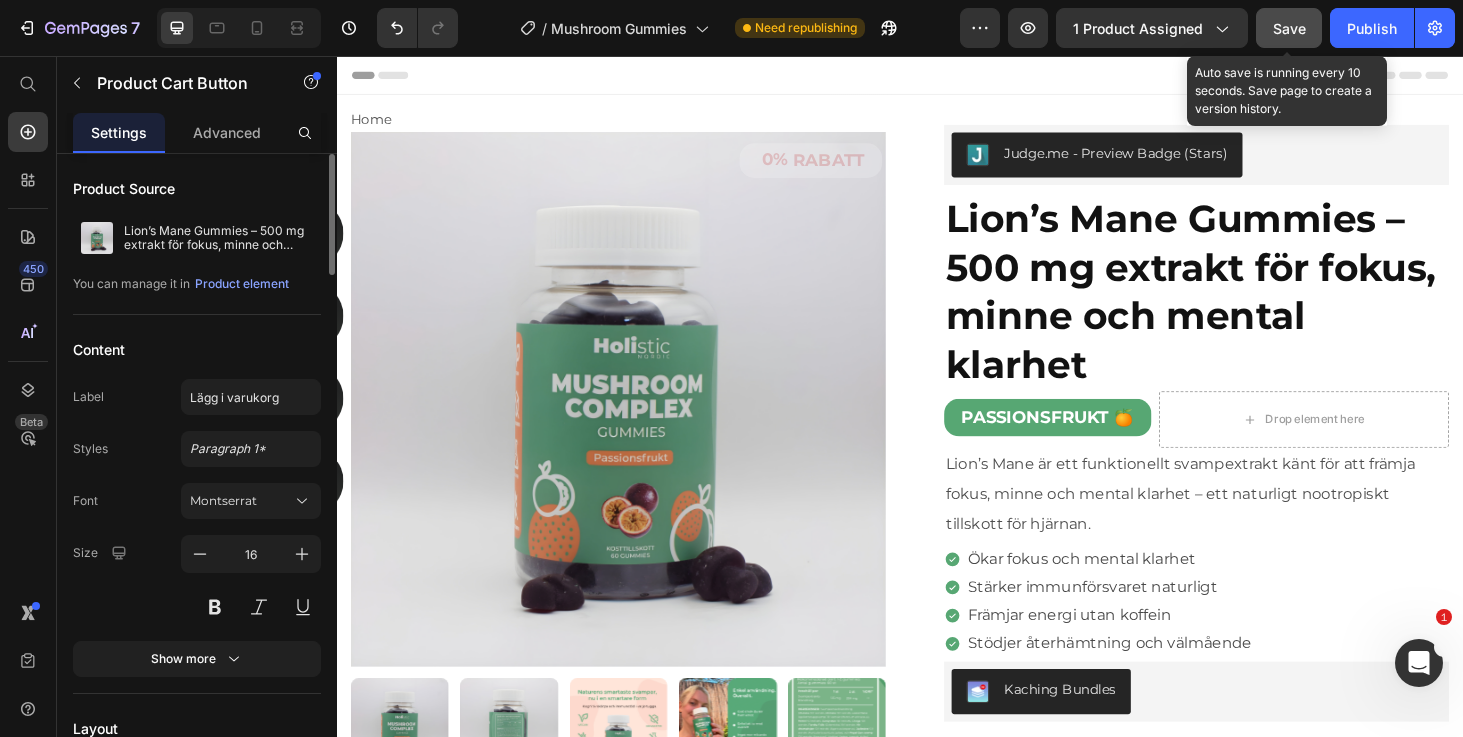click on "Save" 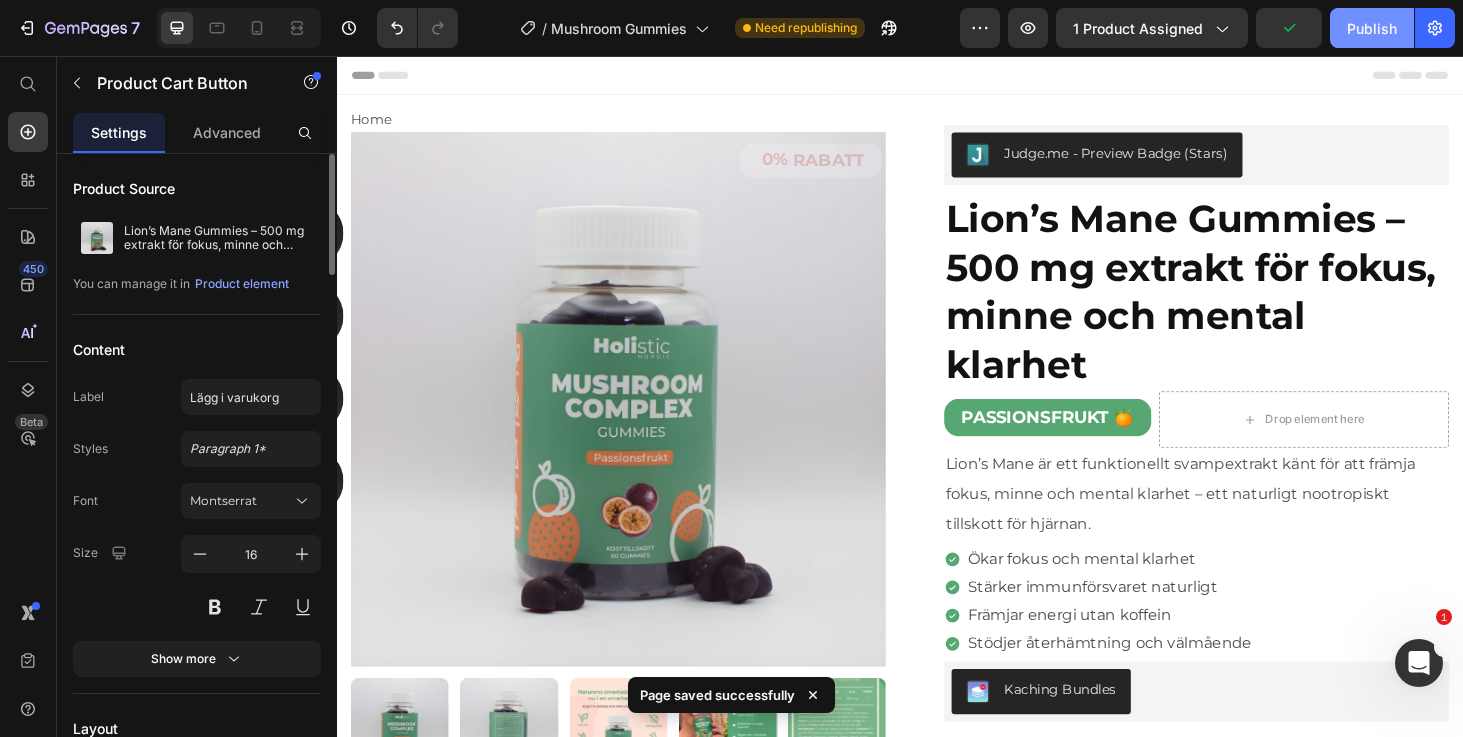 click on "Publish" at bounding box center [1372, 28] 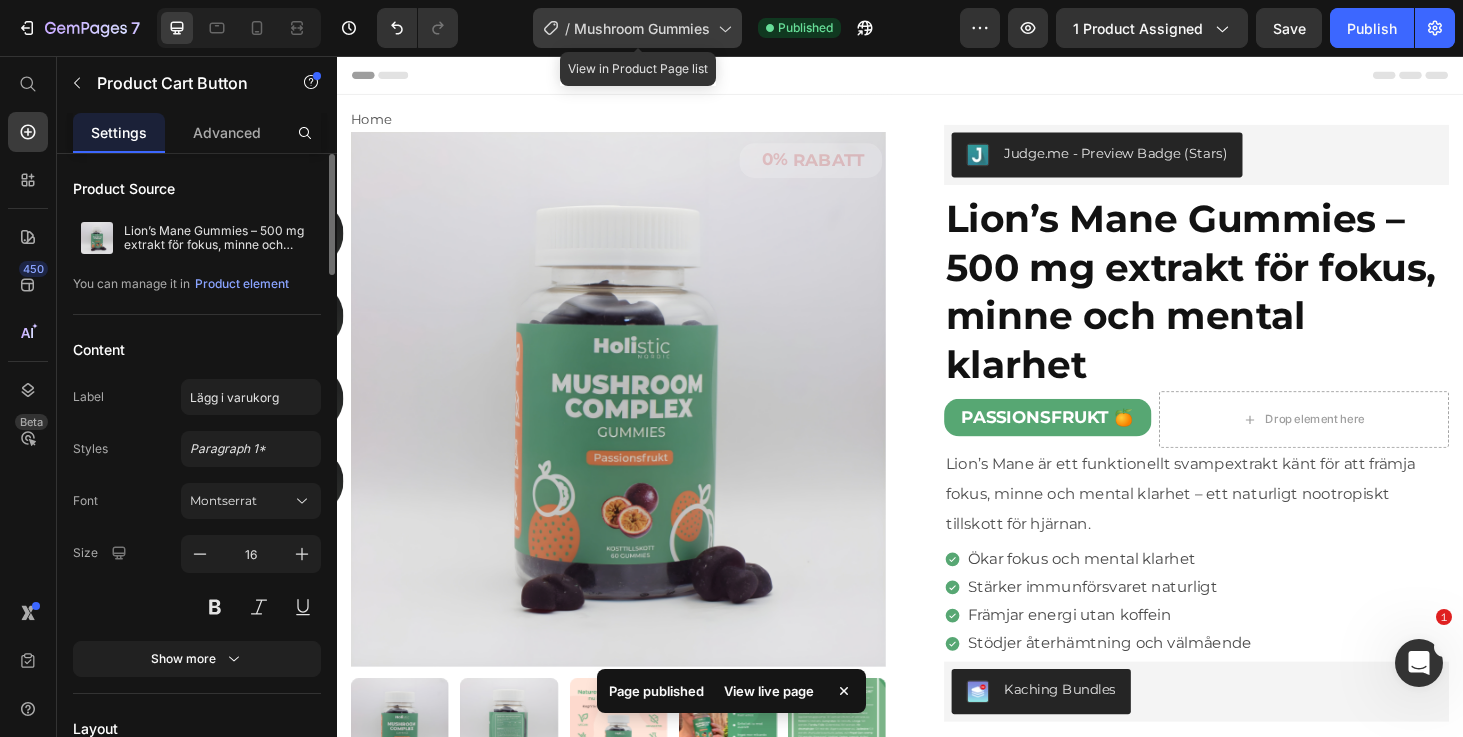 click on "Mushroom Gummies" at bounding box center (642, 28) 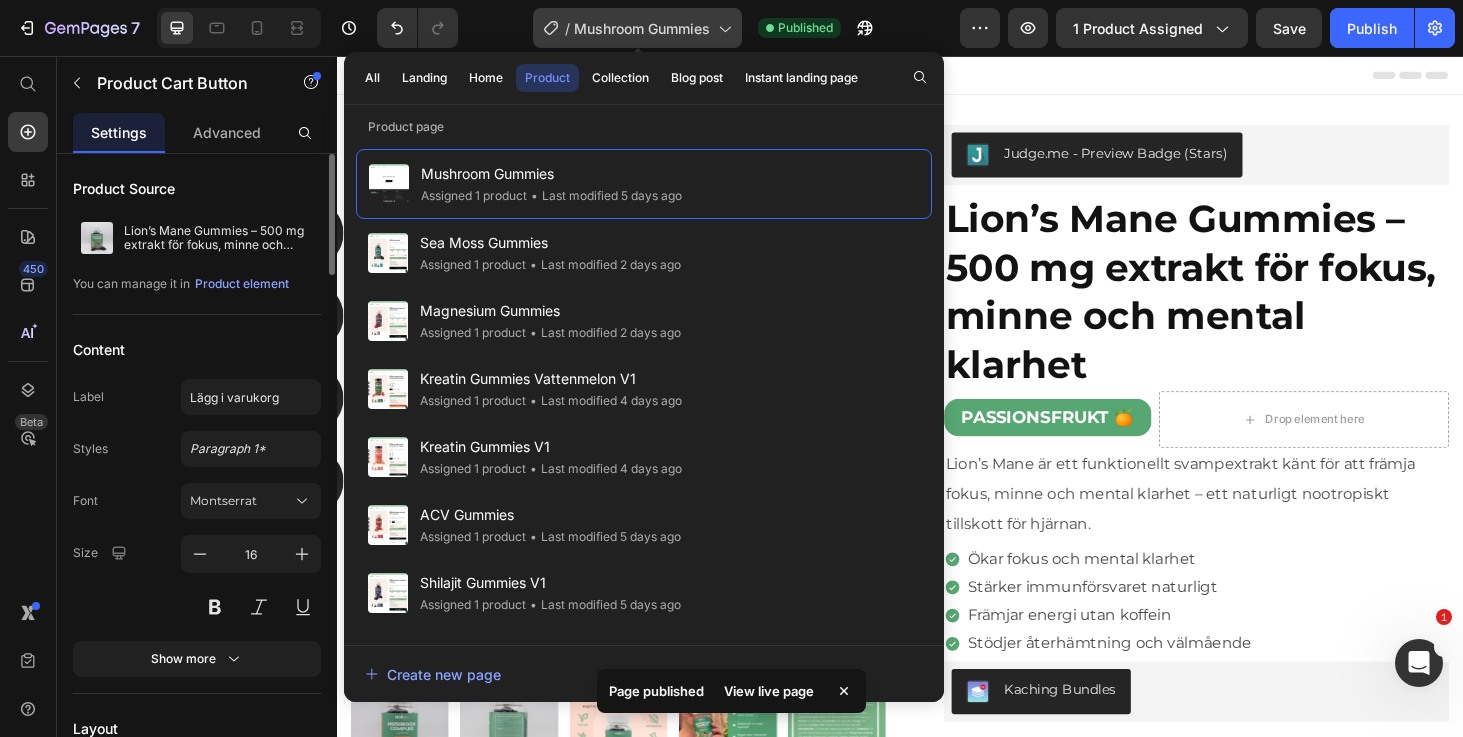 click on "Mushroom Gummies" at bounding box center (642, 28) 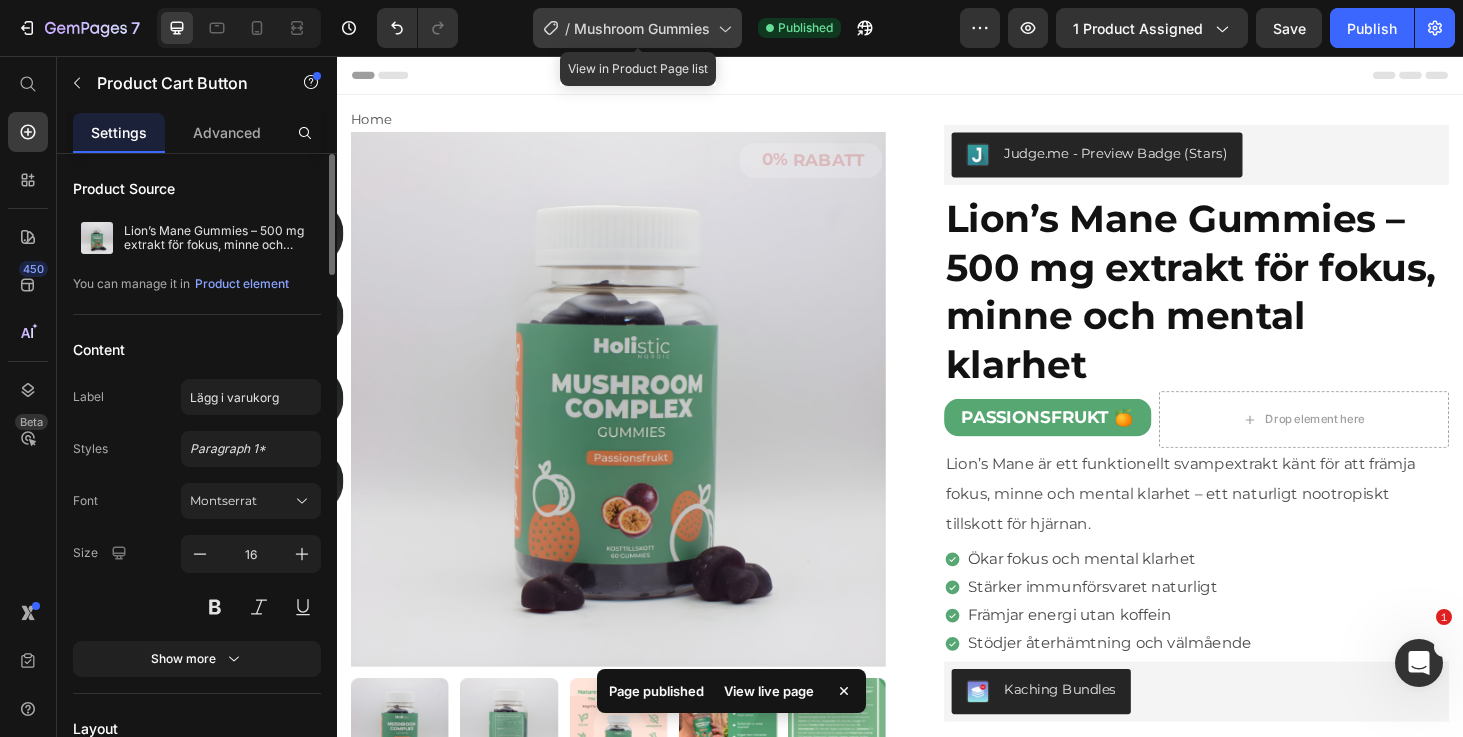 click on "Mushroom Gummies" at bounding box center [642, 28] 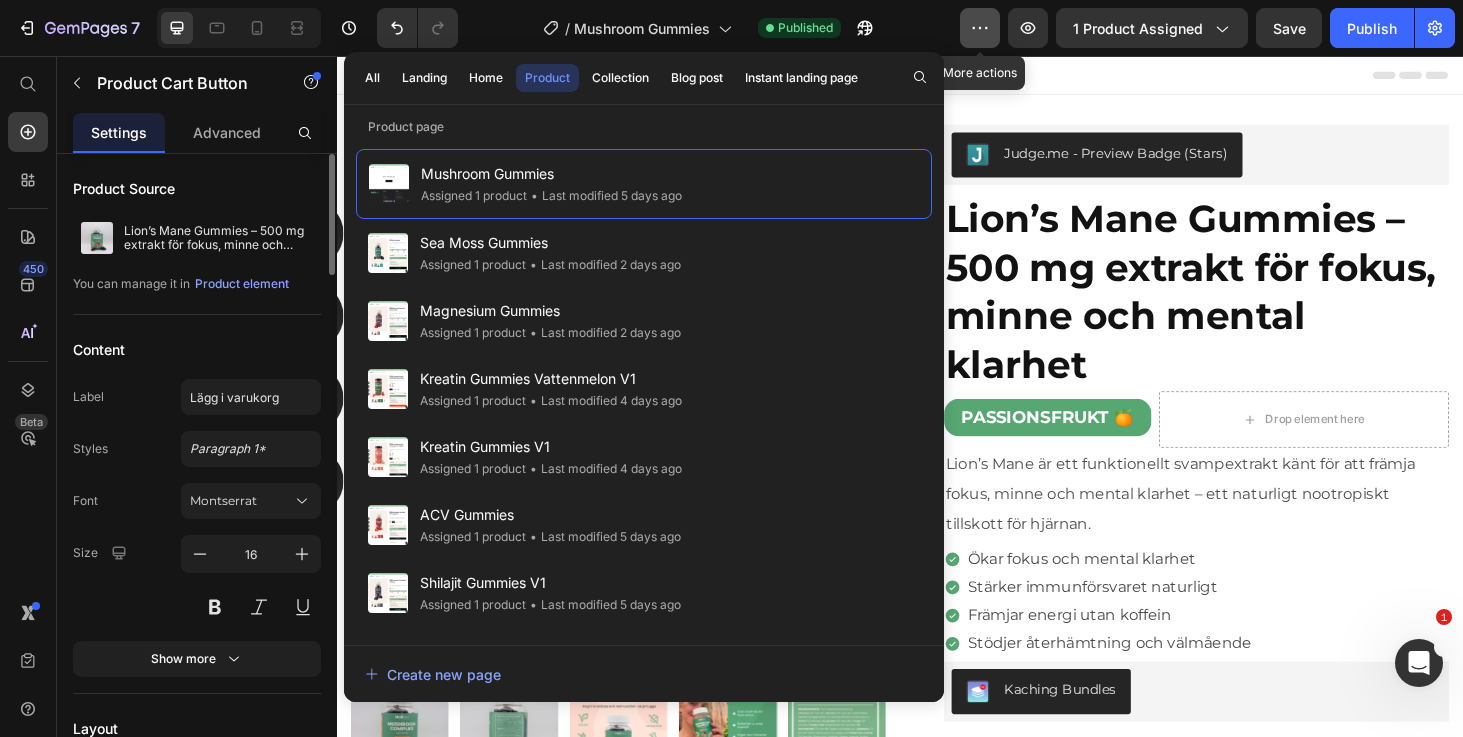 click 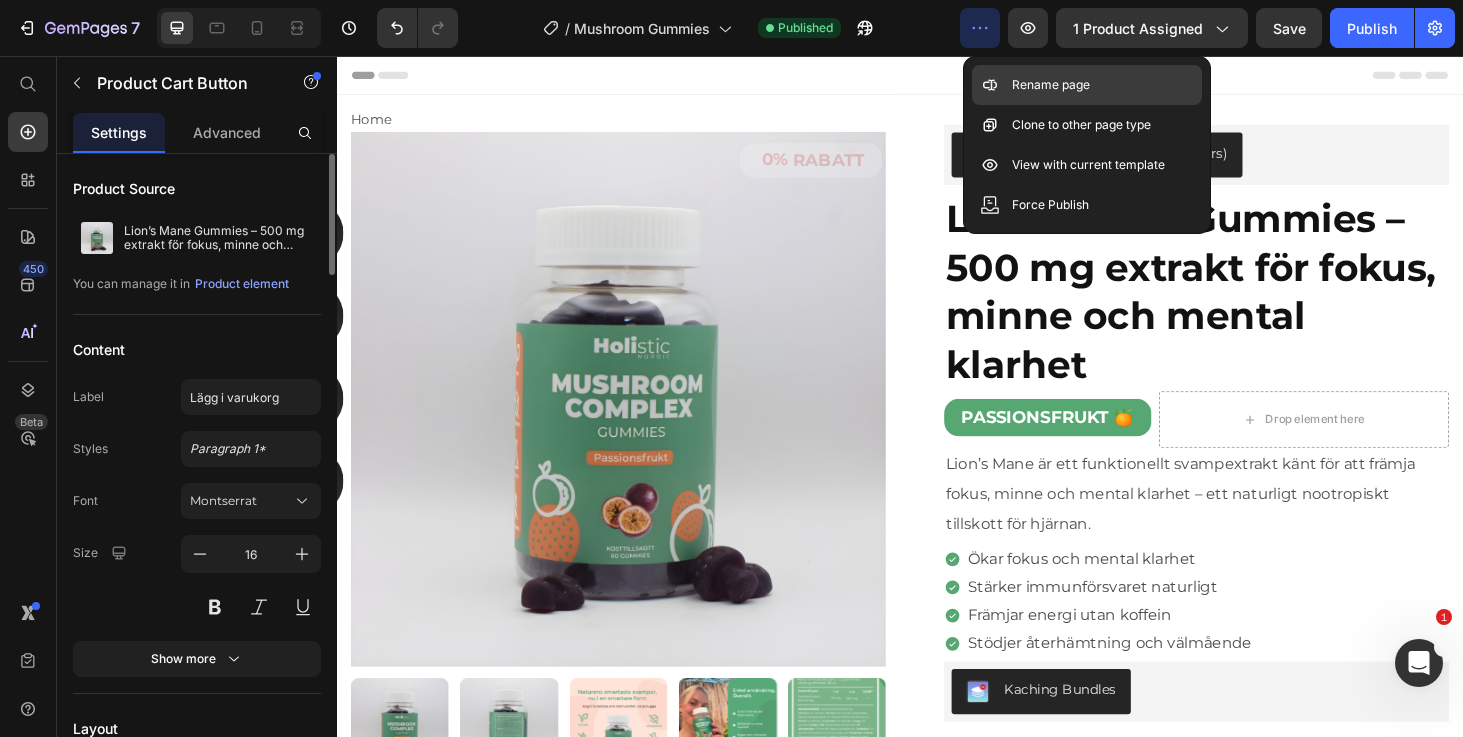 click on "Rename page" at bounding box center (1051, 85) 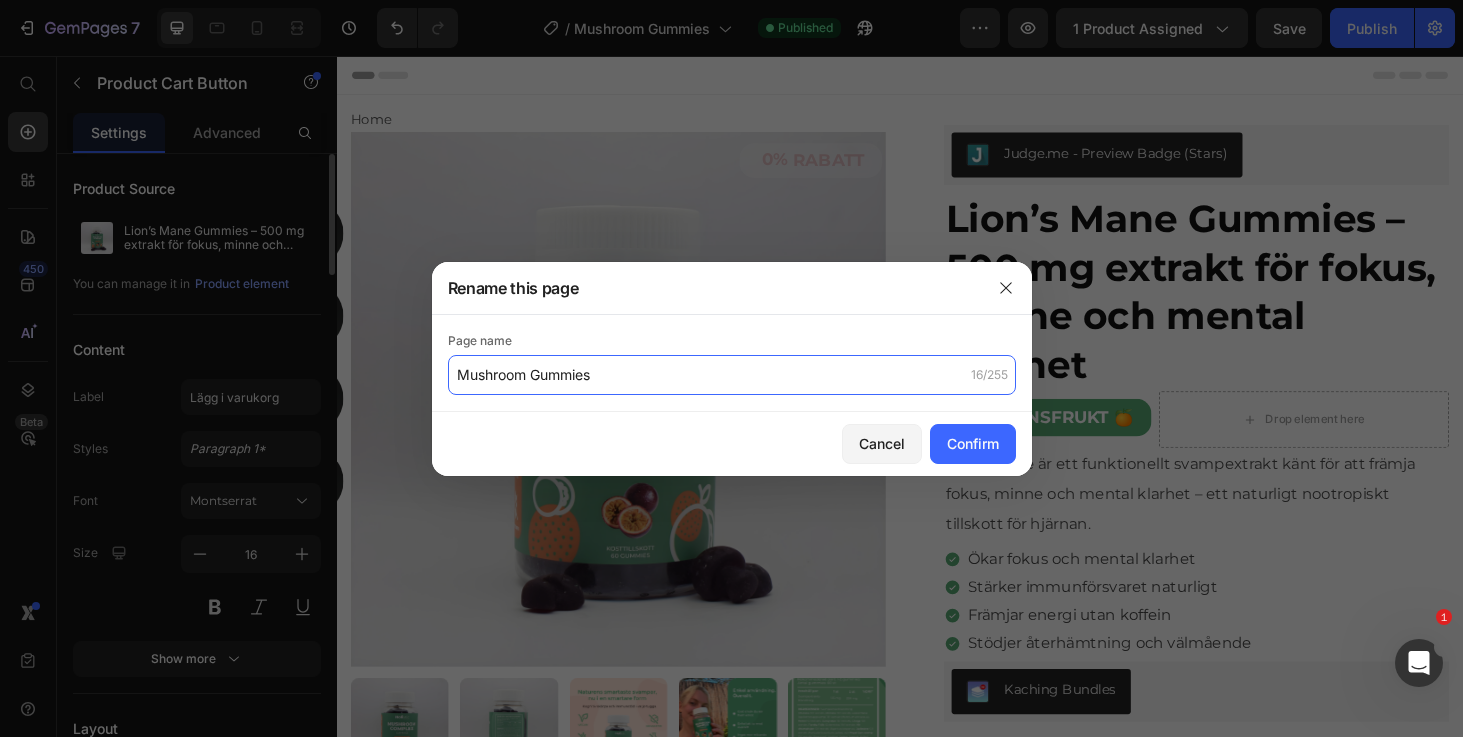 click on "Mushroom Gummies" 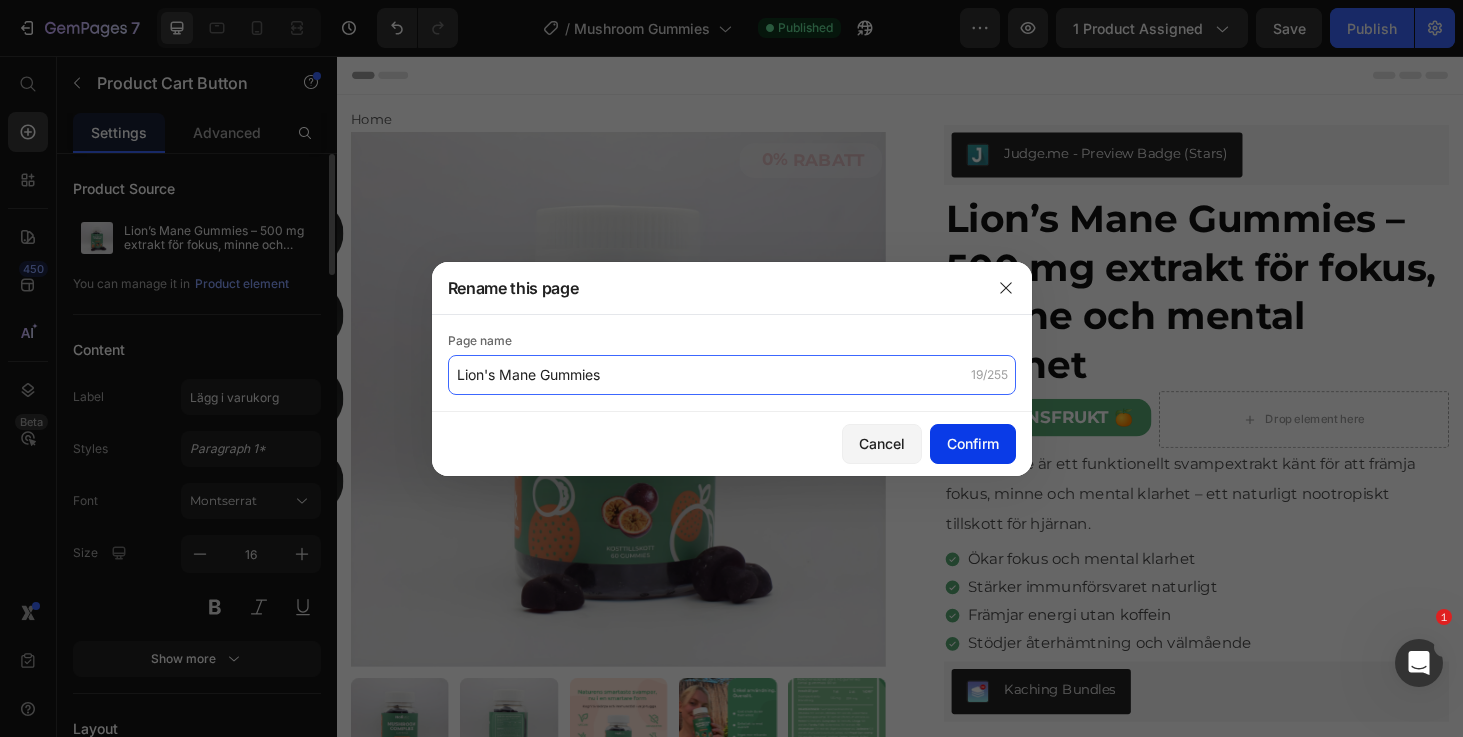 type on "Lion's Mane Gummies" 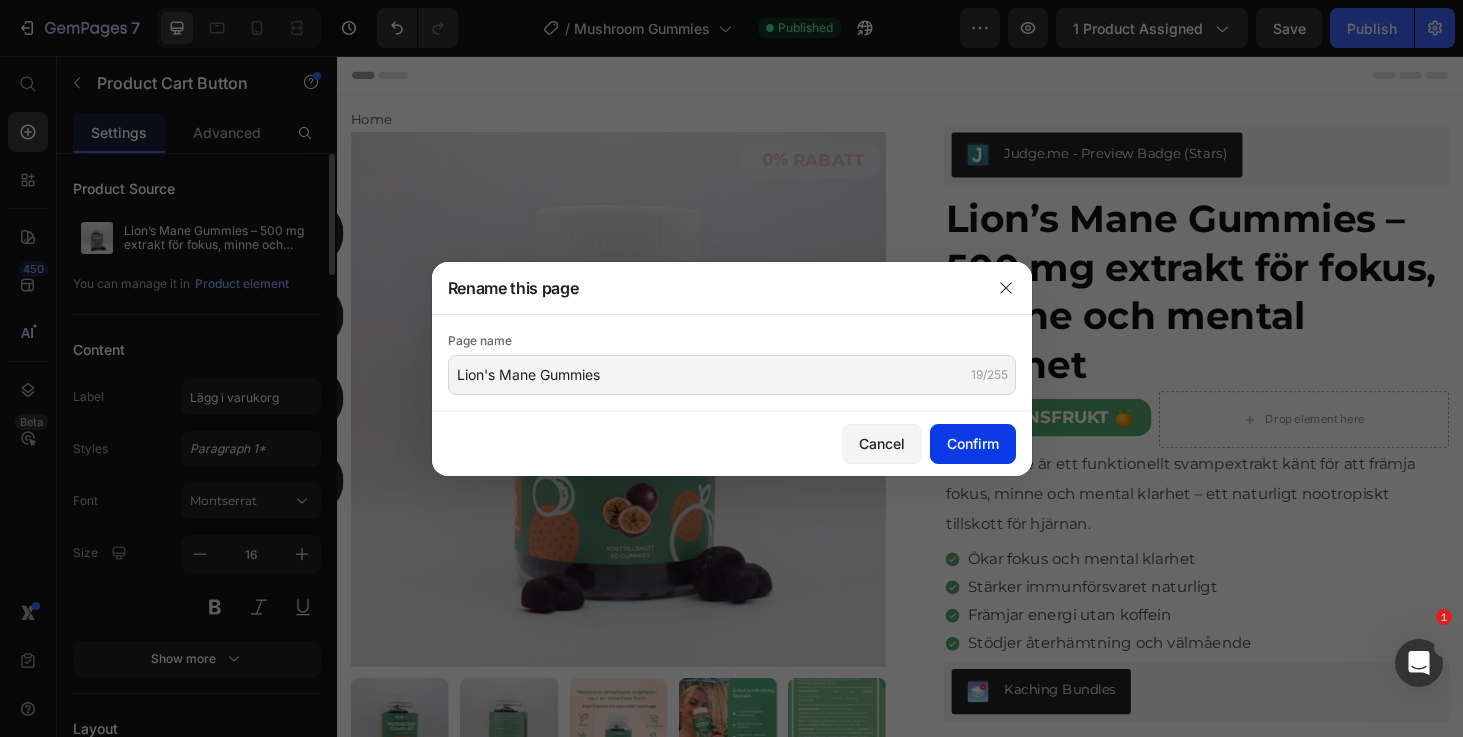 click on "Confirm" 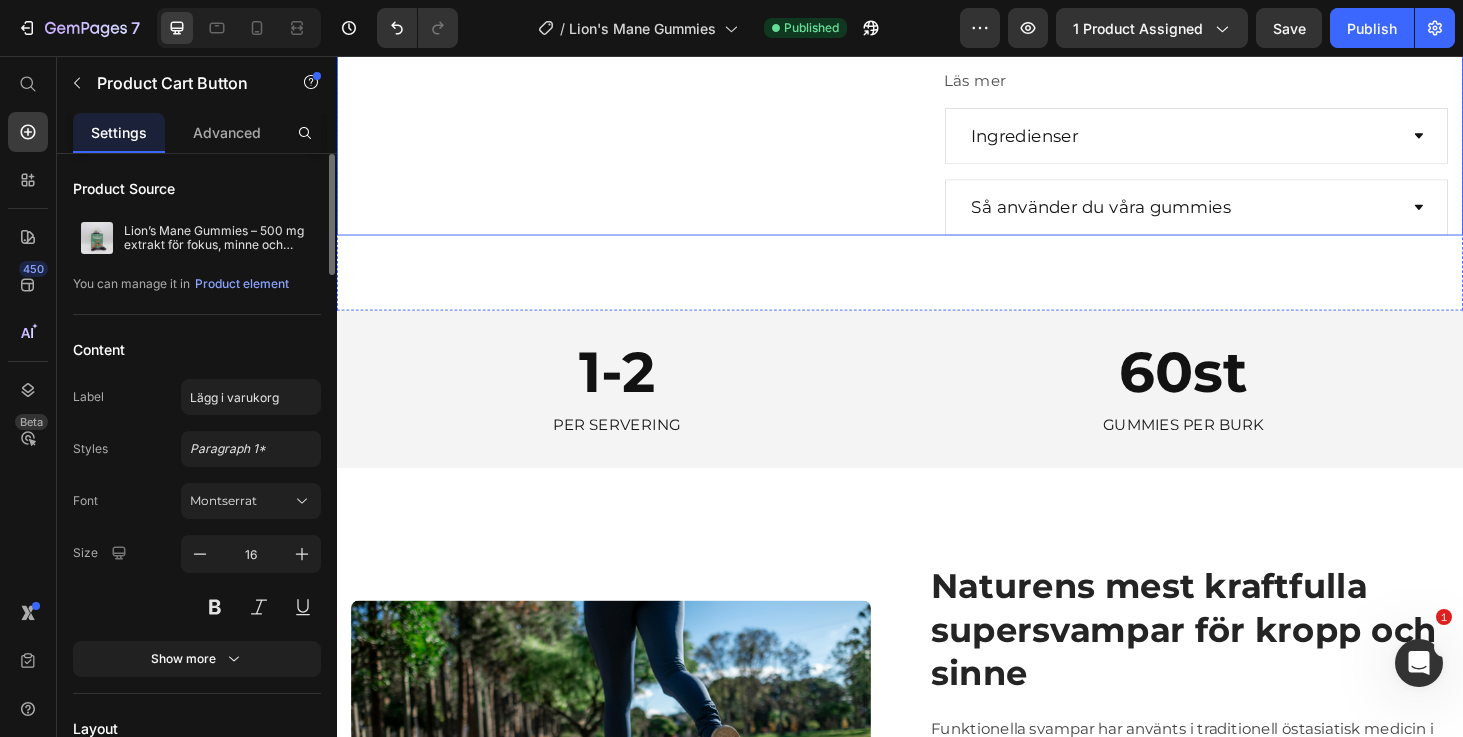 scroll, scrollTop: 1408, scrollLeft: 0, axis: vertical 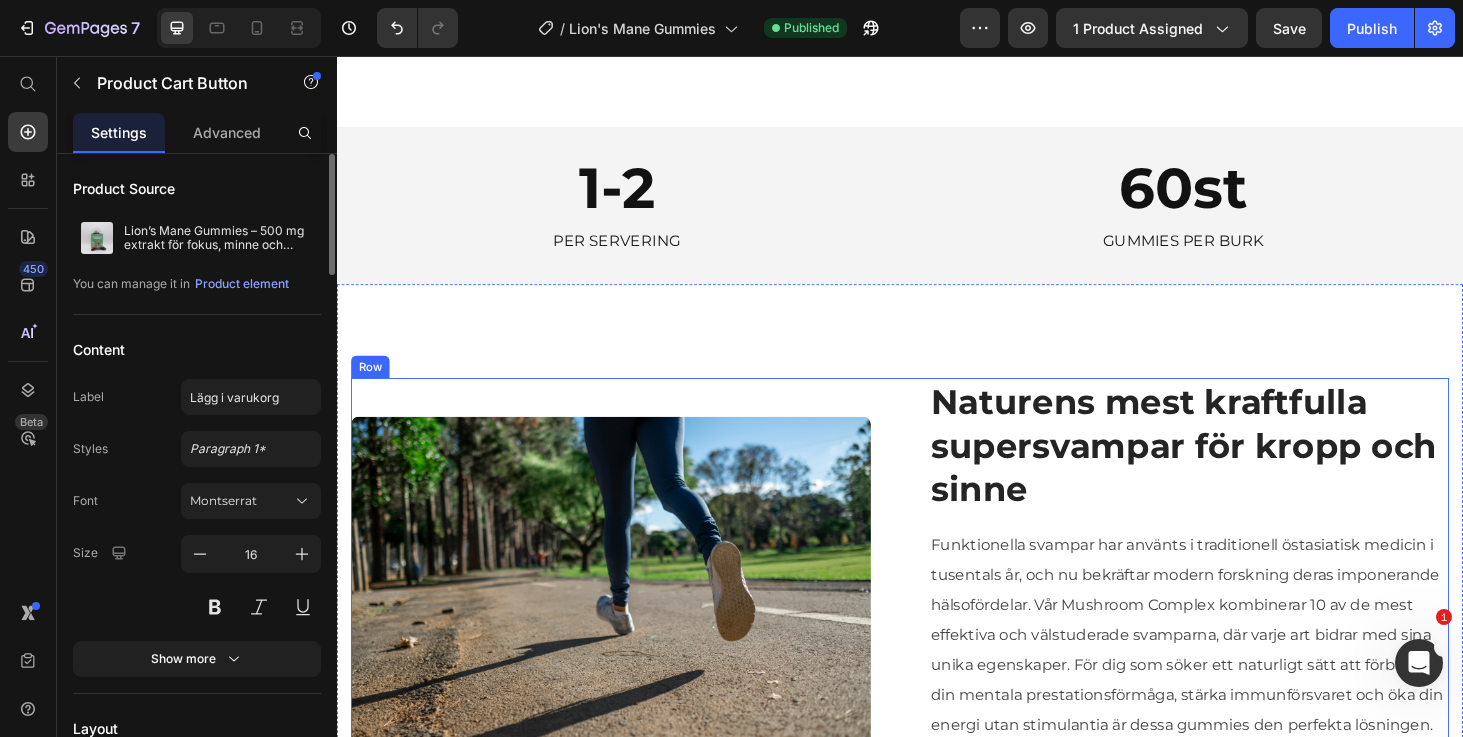 click on "Image Naturens mest kraftfulla supersvampar för kropp och sinne Heading Funktionella svampar har använts i traditionell östasiatisk medicin i tusentals år, och nu bekräftar modern forskning deras imponerande hälsofördelar. Vår Mushroom Complex kombinerar 10 av de mest effektiva och välstuderade svamparna, där varje art bidrar med sina unika egenskaper. För dig som söker ett naturligt sätt att förbättra din mentala prestationsförmåga, stärka immunförsvaret och öka din energi utan stimulantia är dessa gummies den perfekta lösningen. Varje svamp i vår blandning är koncentrerad i ett 10:1 extrakt för maximal effekt och biotillgänglighet. Text block Row" at bounding box center (937, 625) 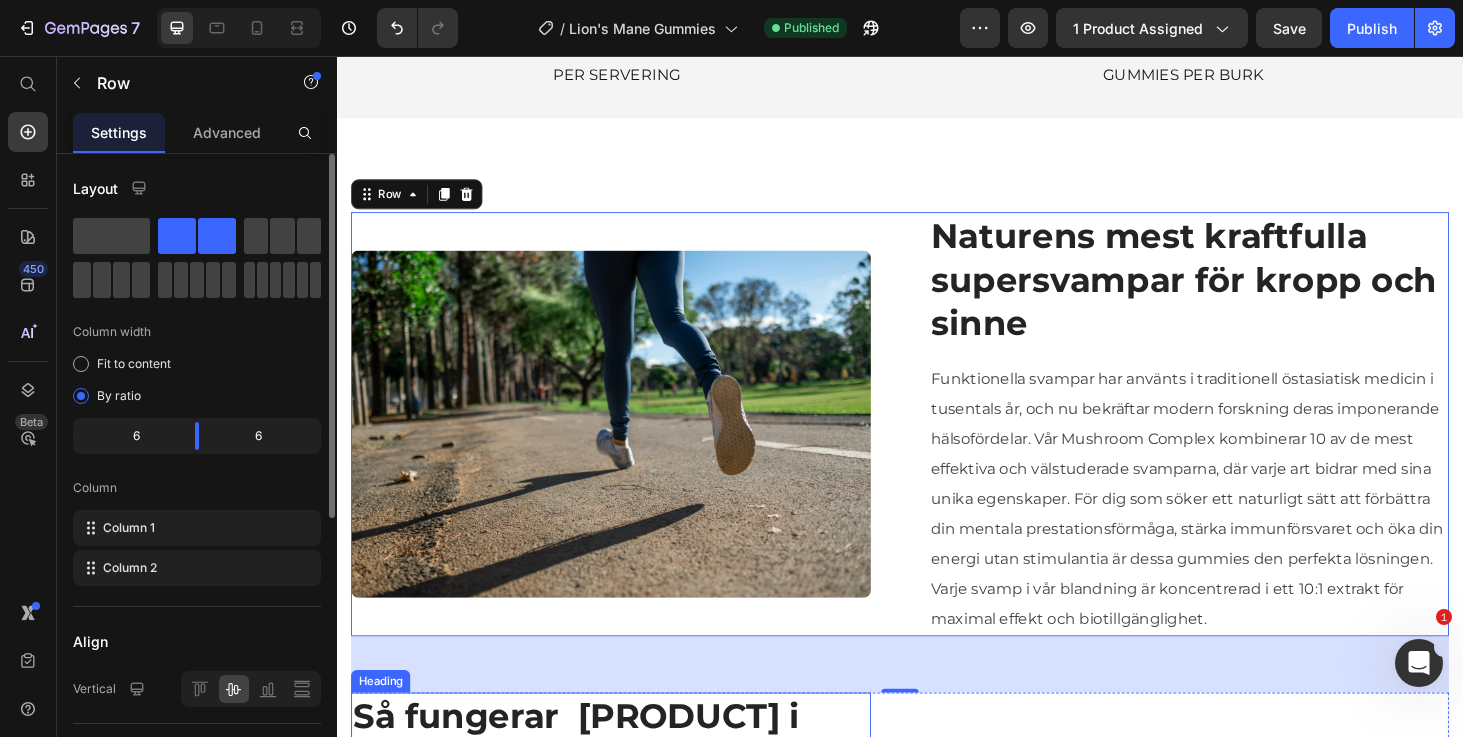 scroll, scrollTop: 1586, scrollLeft: 0, axis: vertical 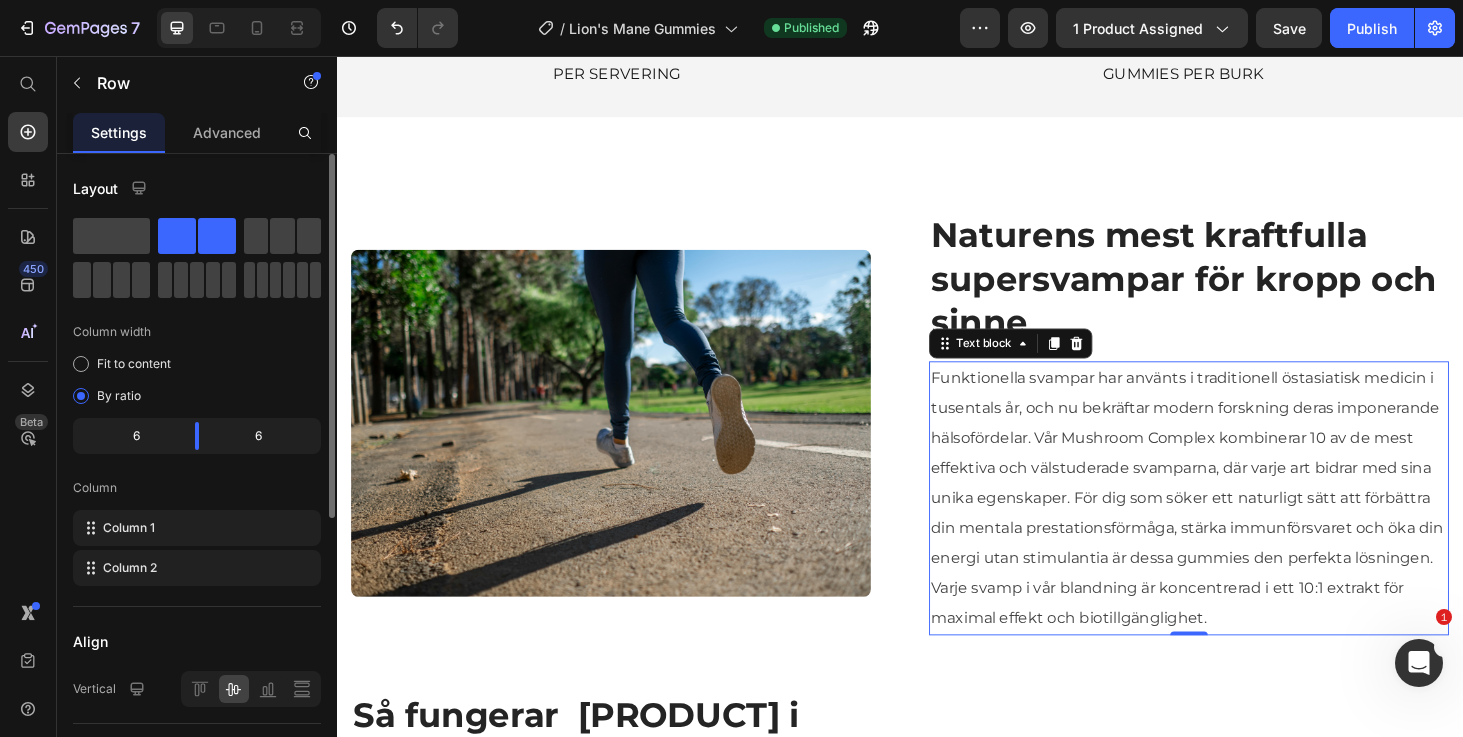 click on "Funktionella svampar har använts i traditionell östasiatisk medicin i tusentals år, och nu bekräftar modern forskning deras imponerande hälsofördelar. Vår Mushroom Complex kombinerar 10 av de mest effektiva och välstuderade svamparna, där varje art bidrar med sina unika egenskaper. För dig som söker ett naturligt sätt att förbättra din mentala prestationsförmåga, stärka immunförsvaret och öka din energi utan stimulantia är dessa gummies den perfekta lösningen. Varje svamp i vår blandning är koncentrerad i ett 10:1 extrakt för maximal effekt och biotillgänglighet." at bounding box center (1245, 527) 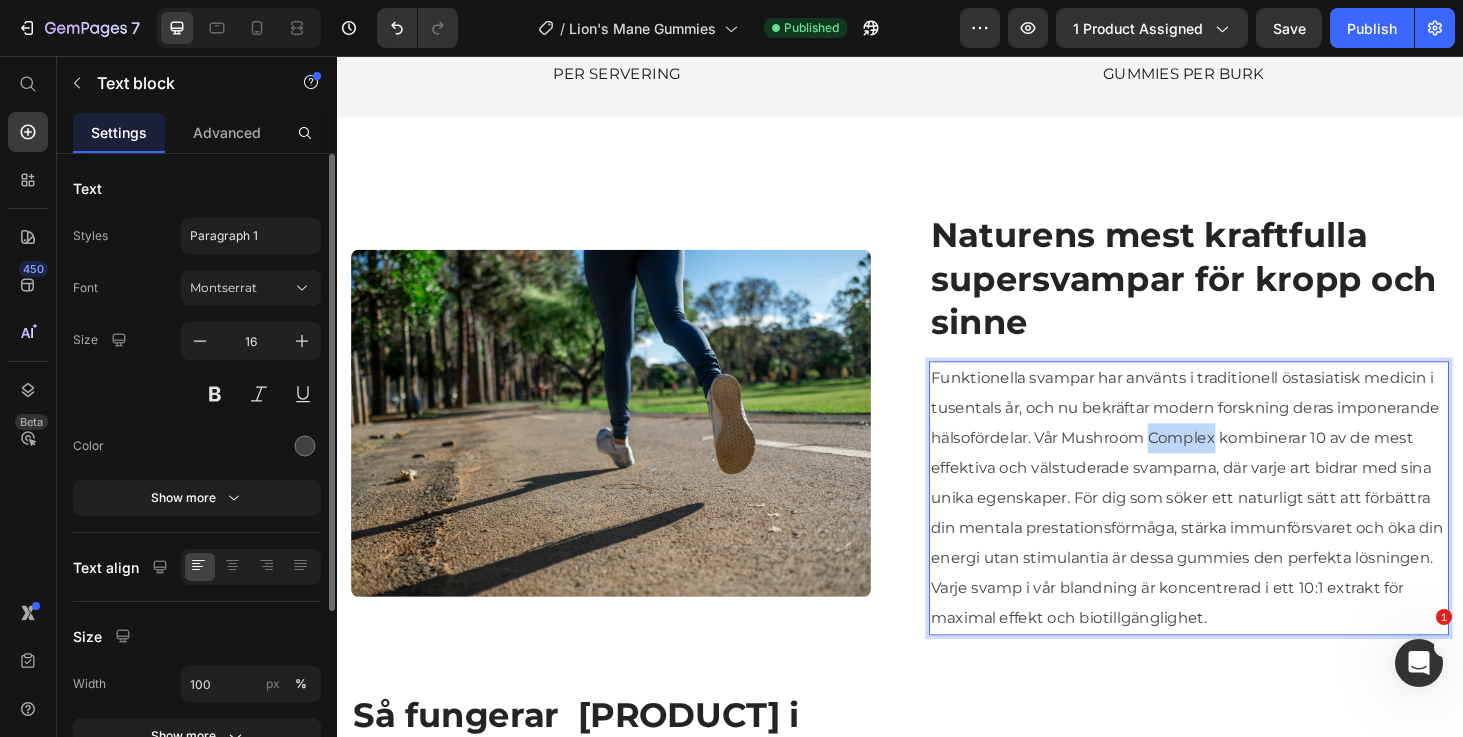 click on "Funktionella svampar har använts i traditionell östasiatisk medicin i tusentals år, och nu bekräftar modern forskning deras imponerande hälsofördelar. Vår Mushroom Complex kombinerar 10 av de mest effektiva och välstuderade svamparna, där varje art bidrar med sina unika egenskaper. För dig som söker ett naturligt sätt att förbättra din mentala prestationsförmåga, stärka immunförsvaret och öka din energi utan stimulantia är dessa gummies den perfekta lösningen. Varje svamp i vår blandning är koncentrerad i ett 10:1 extrakt för maximal effekt och biotillgänglighet." at bounding box center [1245, 527] 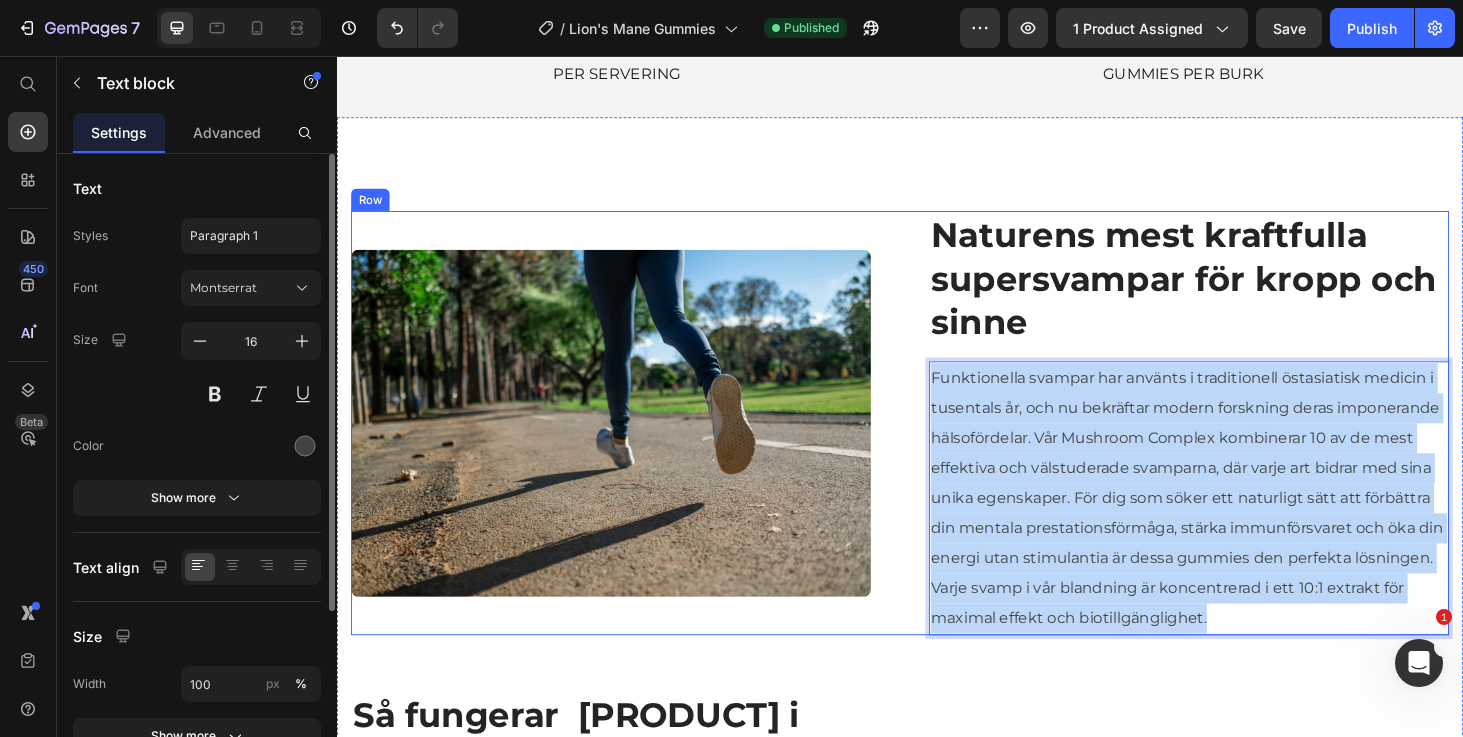 drag, startPoint x: 1290, startPoint y: 657, endPoint x: 909, endPoint y: 380, distance: 471.052 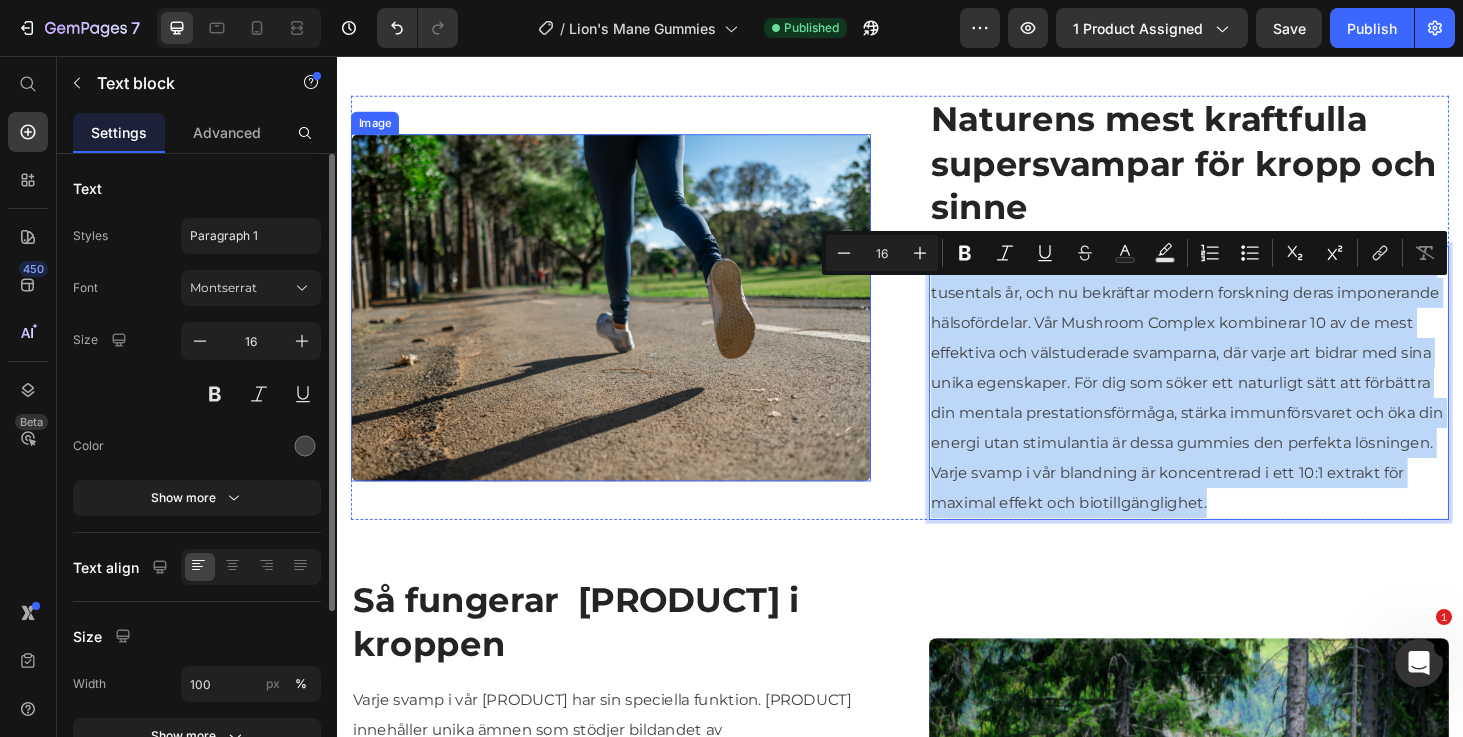 scroll, scrollTop: 1718, scrollLeft: 0, axis: vertical 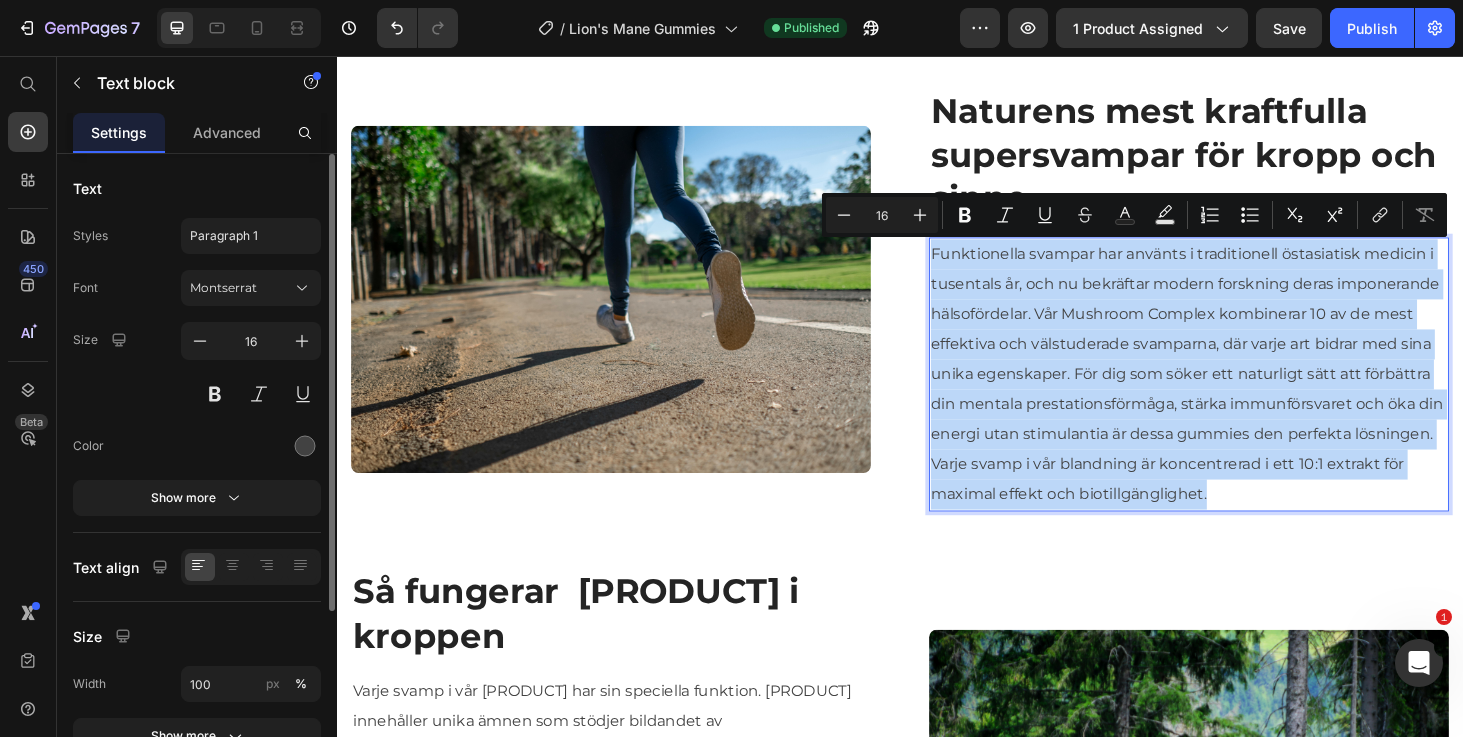click on "Funktionella svampar har använts i traditionell östasiatisk medicin i tusentals år, och nu bekräftar modern forskning deras imponerande hälsofördelar. Vår Mushroom Complex kombinerar 10 av de mest effektiva och välstuderade svamparna, där varje art bidrar med sina unika egenskaper. För dig som söker ett naturligt sätt att förbättra din mentala prestationsförmåga, stärka immunförsvaret och öka din energi utan stimulantia är dessa gummies den perfekta lösningen. Varje svamp i vår blandning är koncentrerad i ett 10:1 extrakt för maximal effekt och biotillgänglighet." at bounding box center (1245, 395) 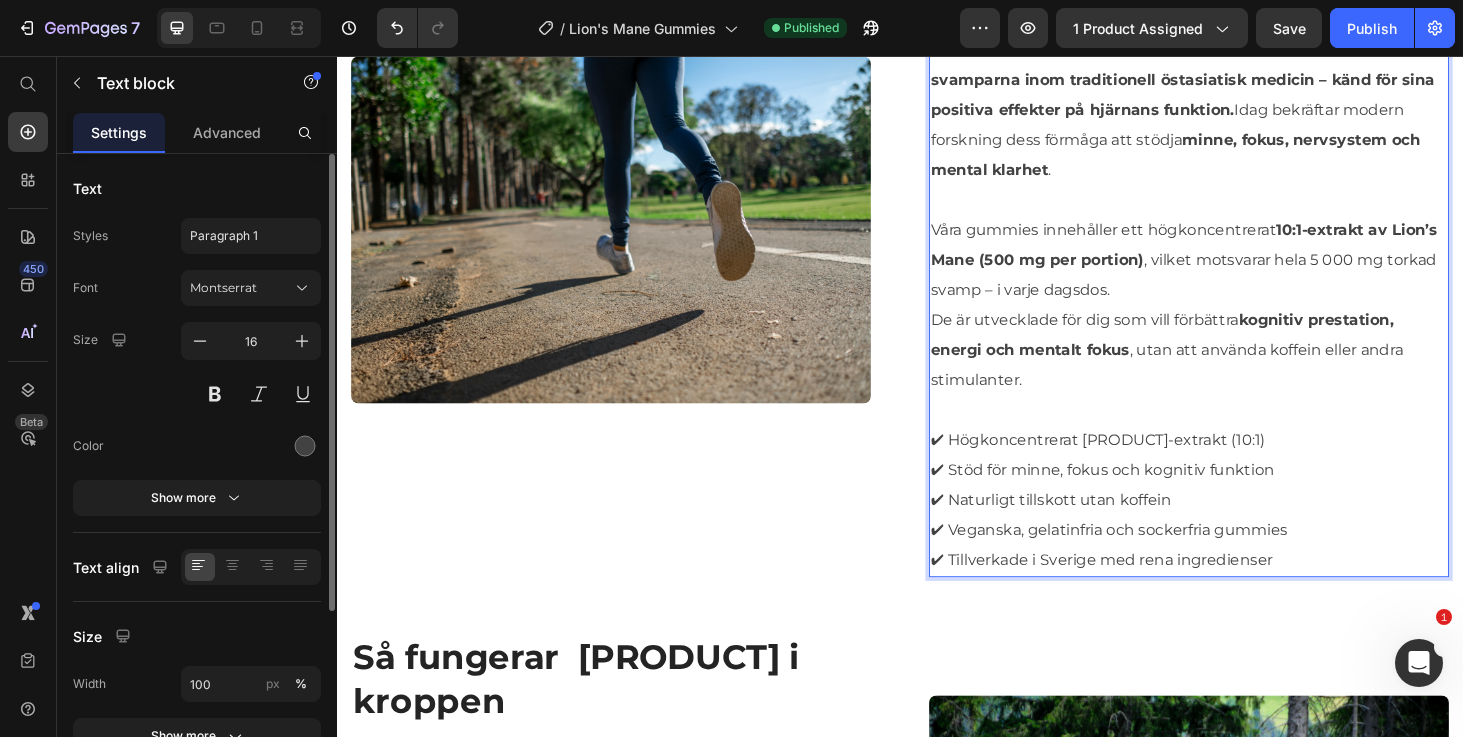 scroll, scrollTop: 1950, scrollLeft: 0, axis: vertical 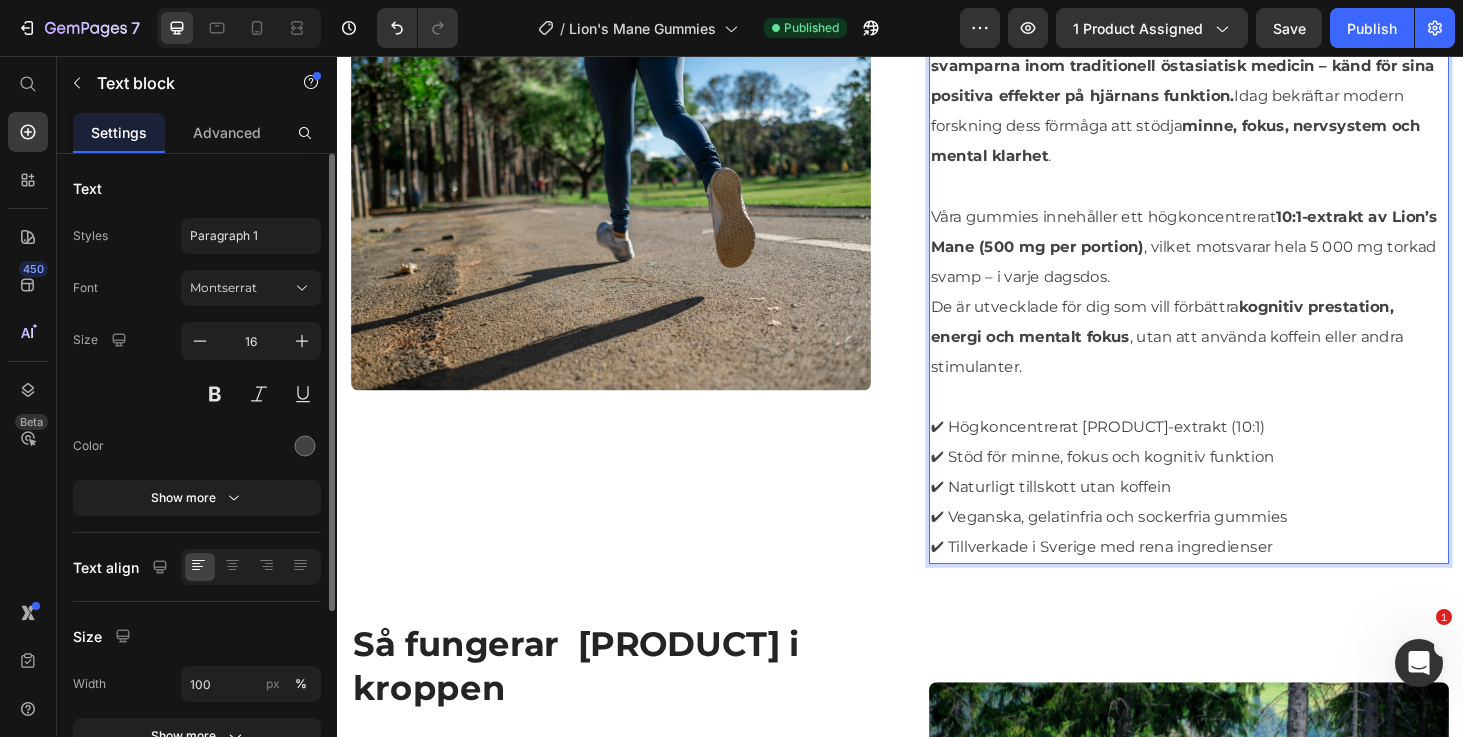 click on "De är utvecklade för dig som vill förbättra  kognitiv prestation, energi och mentalt fokus , utan att använda koffein eller andra stimulanter." at bounding box center (1245, 355) 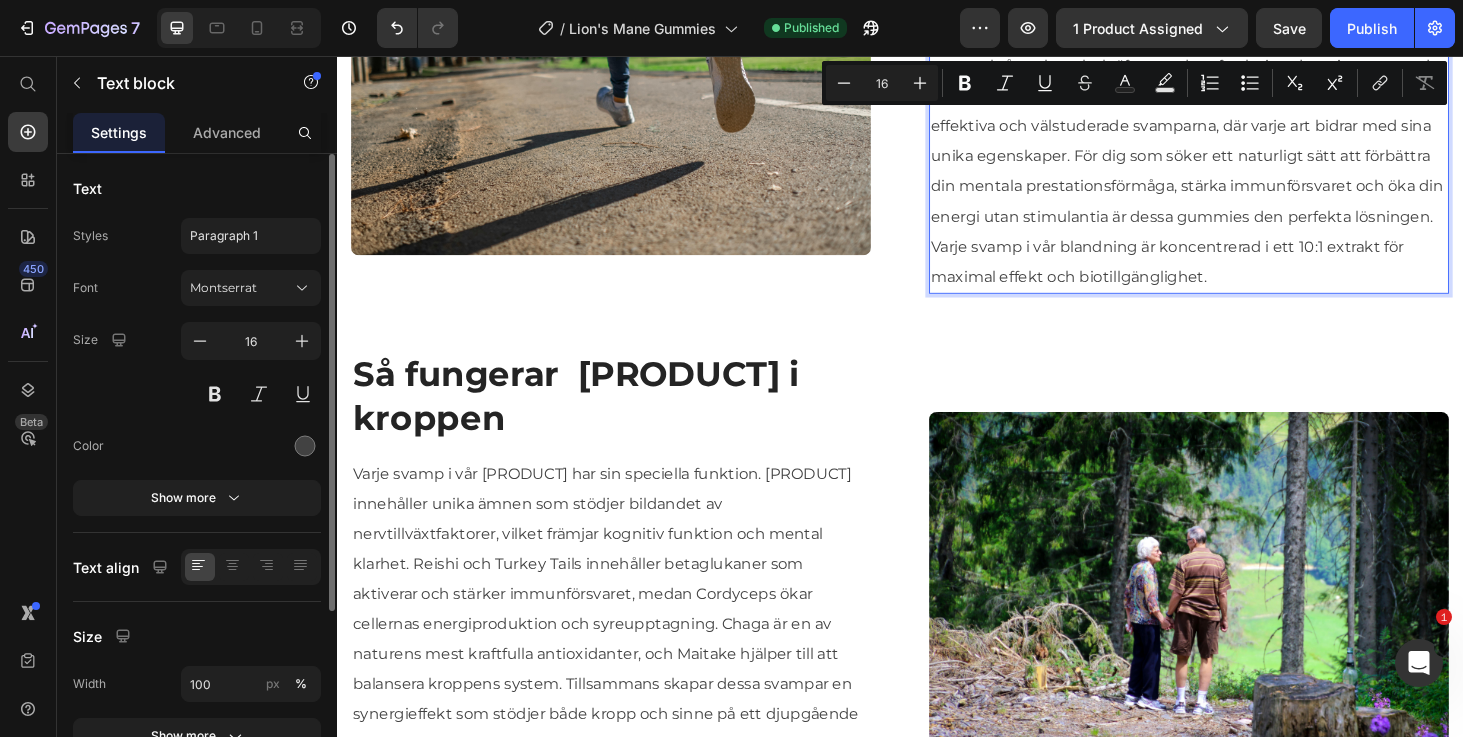 scroll, scrollTop: 1800, scrollLeft: 0, axis: vertical 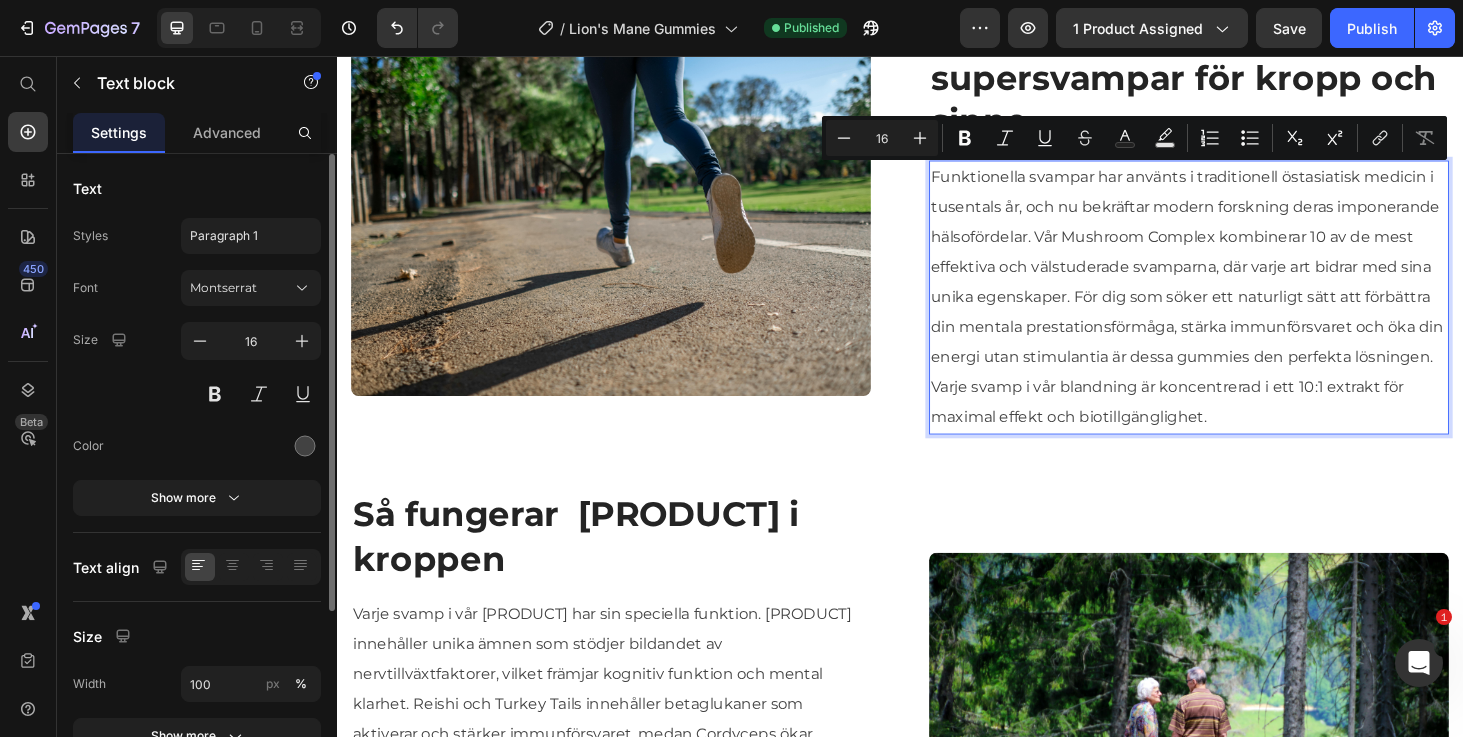 click on "Funktionella svampar har använts i traditionell östasiatisk medicin i tusentals år, och nu bekräftar modern forskning deras imponerande hälsofördelar. Vår Mushroom Complex kombinerar 10 av de mest effektiva och välstuderade svamparna, där varje art bidrar med sina unika egenskaper. För dig som söker ett naturligt sätt att förbättra din mentala prestationsförmåga, stärka immunförsvaret och öka din energi utan stimulantia är dessa gummies den perfekta lösningen. Varje svamp i vår blandning är koncentrerad i ett 10:1 extrakt för maximal effekt och biotillgänglighet." at bounding box center (1245, 313) 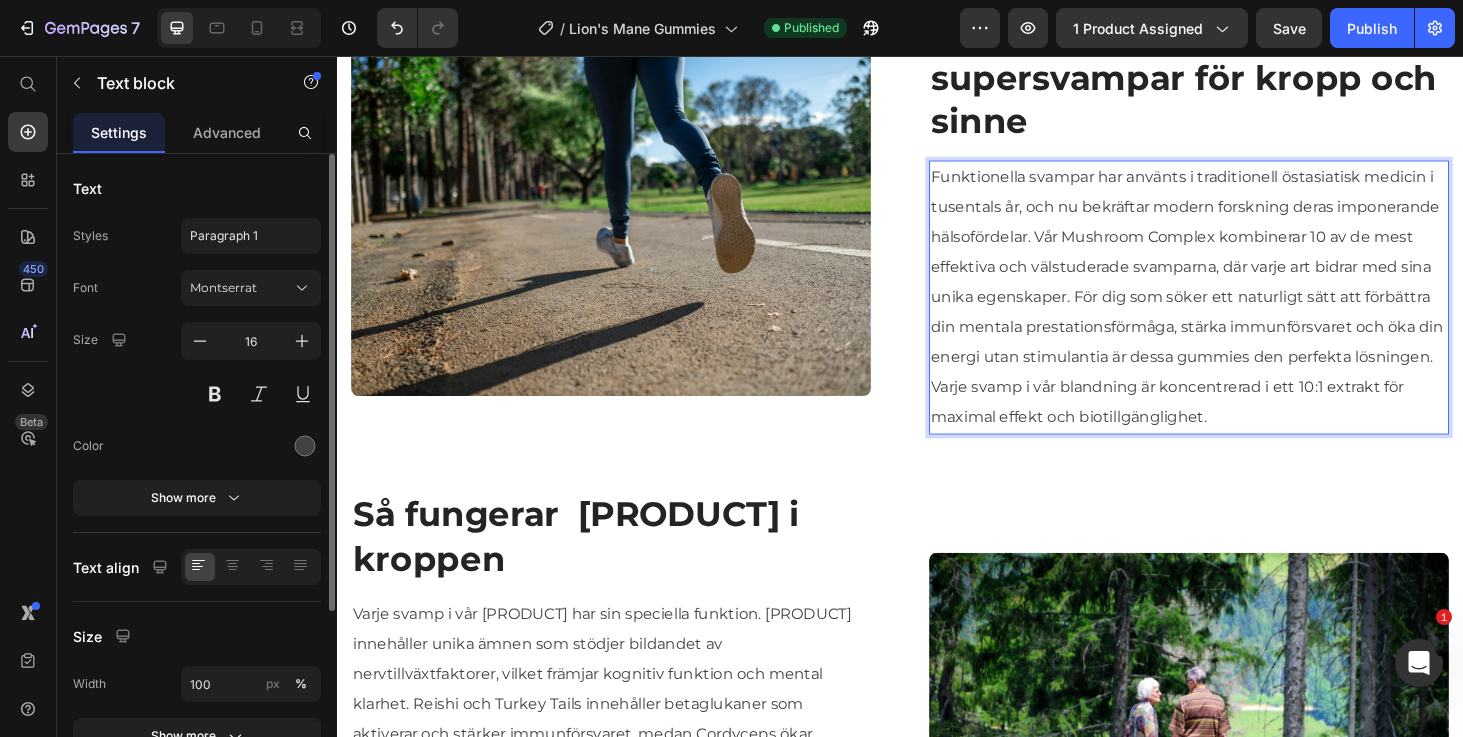 click on "Funktionella svampar har använts i traditionell östasiatisk medicin i tusentals år, och nu bekräftar modern forskning deras imponerande hälsofördelar. Vår Mushroom Complex kombinerar 10 av de mest effektiva och välstuderade svamparna, där varje art bidrar med sina unika egenskaper. För dig som söker ett naturligt sätt att förbättra din mentala prestationsförmåga, stärka immunförsvaret och öka din energi utan stimulantia är dessa gummies den perfekta lösningen. Varje svamp i vår blandning är koncentrerad i ett 10:1 extrakt för maximal effekt och biotillgänglighet." at bounding box center (1245, 313) 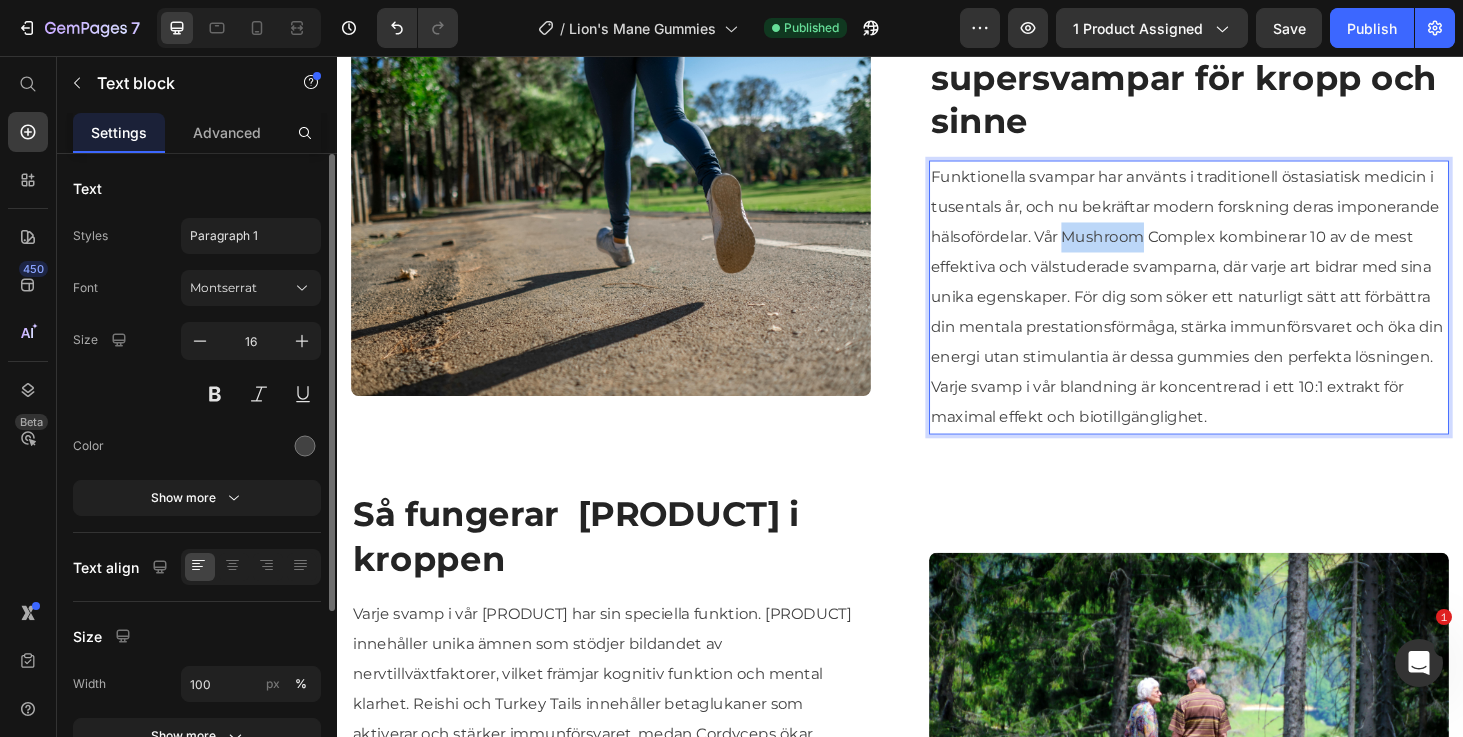 click on "Funktionella svampar har använts i traditionell östasiatisk medicin i tusentals år, och nu bekräftar modern forskning deras imponerande hälsofördelar. Vår Mushroom Complex kombinerar 10 av de mest effektiva och välstuderade svamparna, där varje art bidrar med sina unika egenskaper. För dig som söker ett naturligt sätt att förbättra din mentala prestationsförmåga, stärka immunförsvaret och öka din energi utan stimulantia är dessa gummies den perfekta lösningen. Varje svamp i vår blandning är koncentrerad i ett 10:1 extrakt för maximal effekt och biotillgänglighet." at bounding box center (1245, 313) 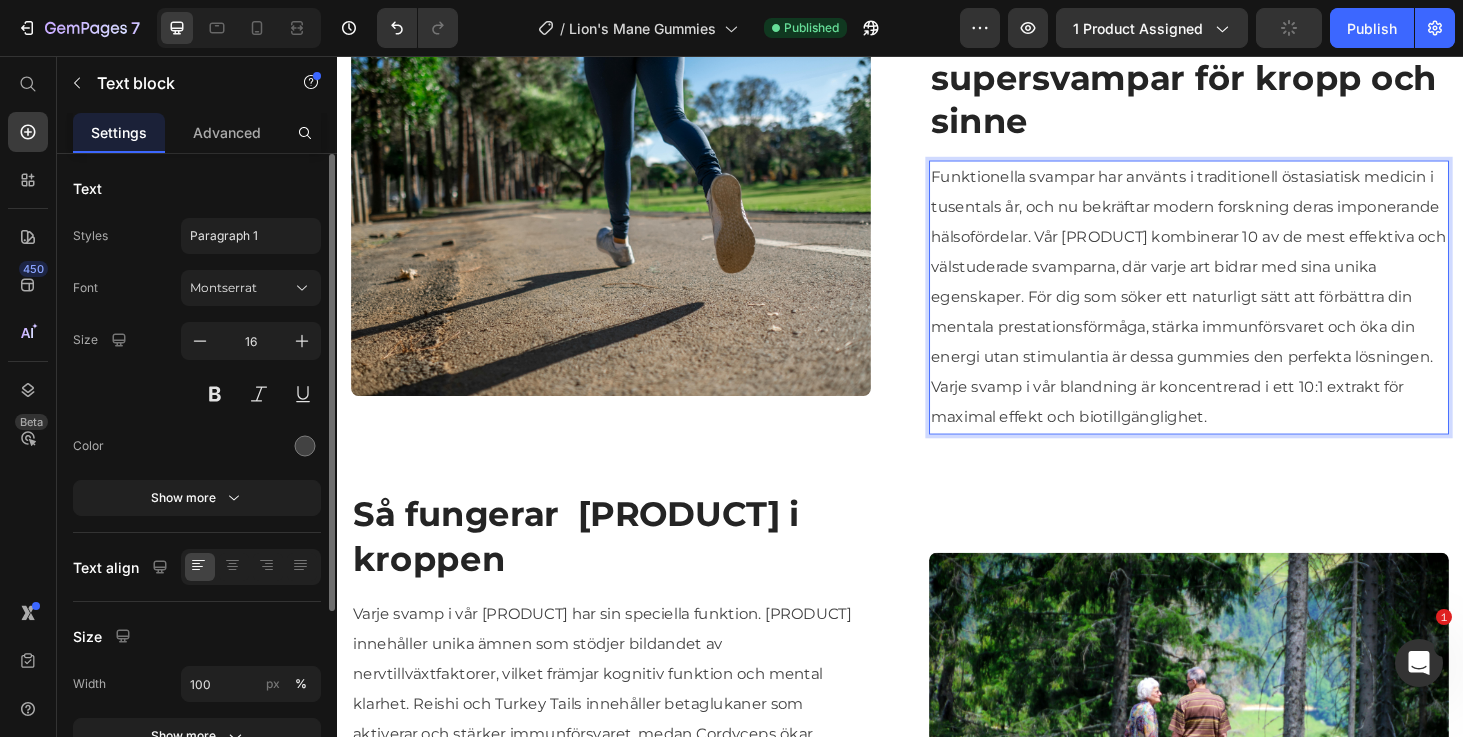 click on "Funktionella svampar har använts i traditionell östasiatisk medicin i tusentals år, och nu bekräftar modern forskning deras imponerande hälsofördelar. Vår [PRODUCT] kombinerar 10 av de mest effektiva och välstuderade svamparna, där varje art bidrar med sina unika egenskaper. För dig som söker ett naturligt sätt att förbättra din mentala prestationsförmåga, stärka immunförsvaret och öka din energi utan stimulantia är dessa gummies den perfekta lösningen. Varje svamp i vår blandning är koncentrerad i ett 10:1 extrakt för maximal effekt och biotillgänglighet." at bounding box center [1245, 313] 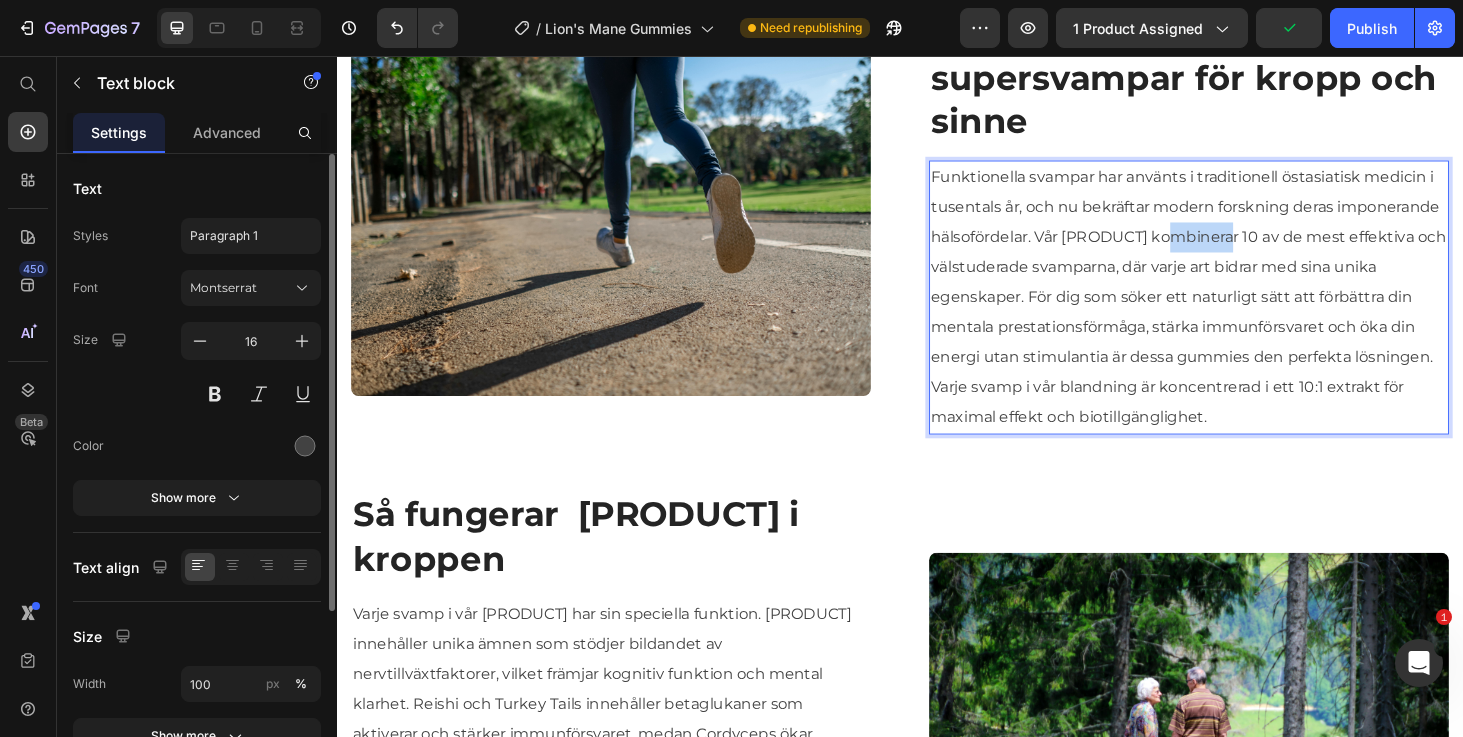 click on "Funktionella svampar har använts i traditionell östasiatisk medicin i tusentals år, och nu bekräftar modern forskning deras imponerande hälsofördelar. Vår [PRODUCT] kombinerar 10 av de mest effektiva och välstuderade svamparna, där varje art bidrar med sina unika egenskaper. För dig som söker ett naturligt sätt att förbättra din mentala prestationsförmåga, stärka immunförsvaret och öka din energi utan stimulantia är dessa gummies den perfekta lösningen. Varje svamp i vår blandning är koncentrerad i ett 10:1 extrakt för maximal effekt och biotillgänglighet." at bounding box center [1245, 313] 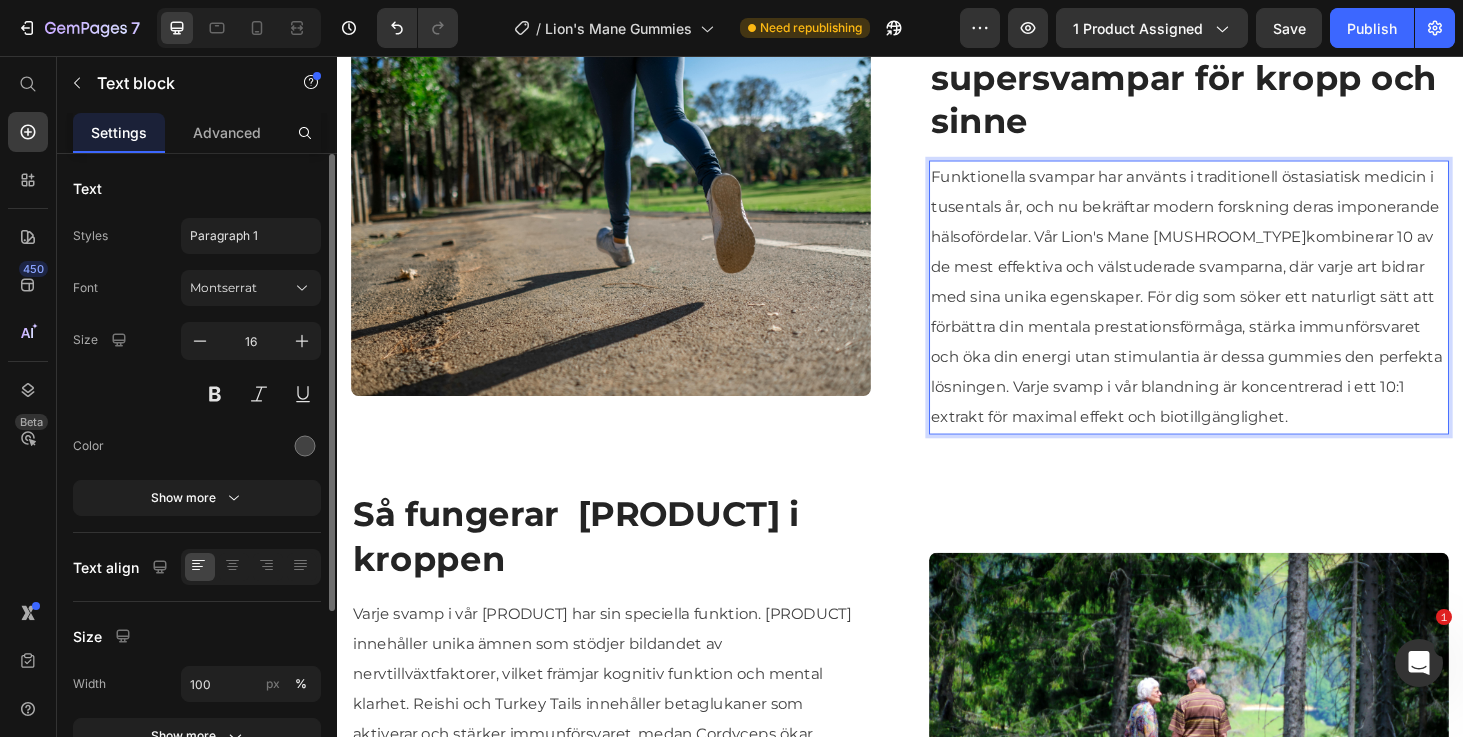 click on "Funktionella svampar har använts i traditionell östasiatisk medicin i tusentals år, och nu bekräftar modern forskning deras imponerande hälsofördelar. Vår Lion's Mane [MUSHROOM_TYPE]kombinerar 10 av de mest effektiva och välstuderade svamparna, där varje art bidrar med sina unika egenskaper. För dig som söker ett naturligt sätt att förbättra din mentala prestationsförmåga, stärka immunförsvaret och öka din energi utan stimulantia är dessa gummies den perfekta lösningen. Varje svamp i vår blandning är koncentrerad i ett 10:1 extrakt för maximal effekt och biotillgänglighet." at bounding box center [1245, 313] 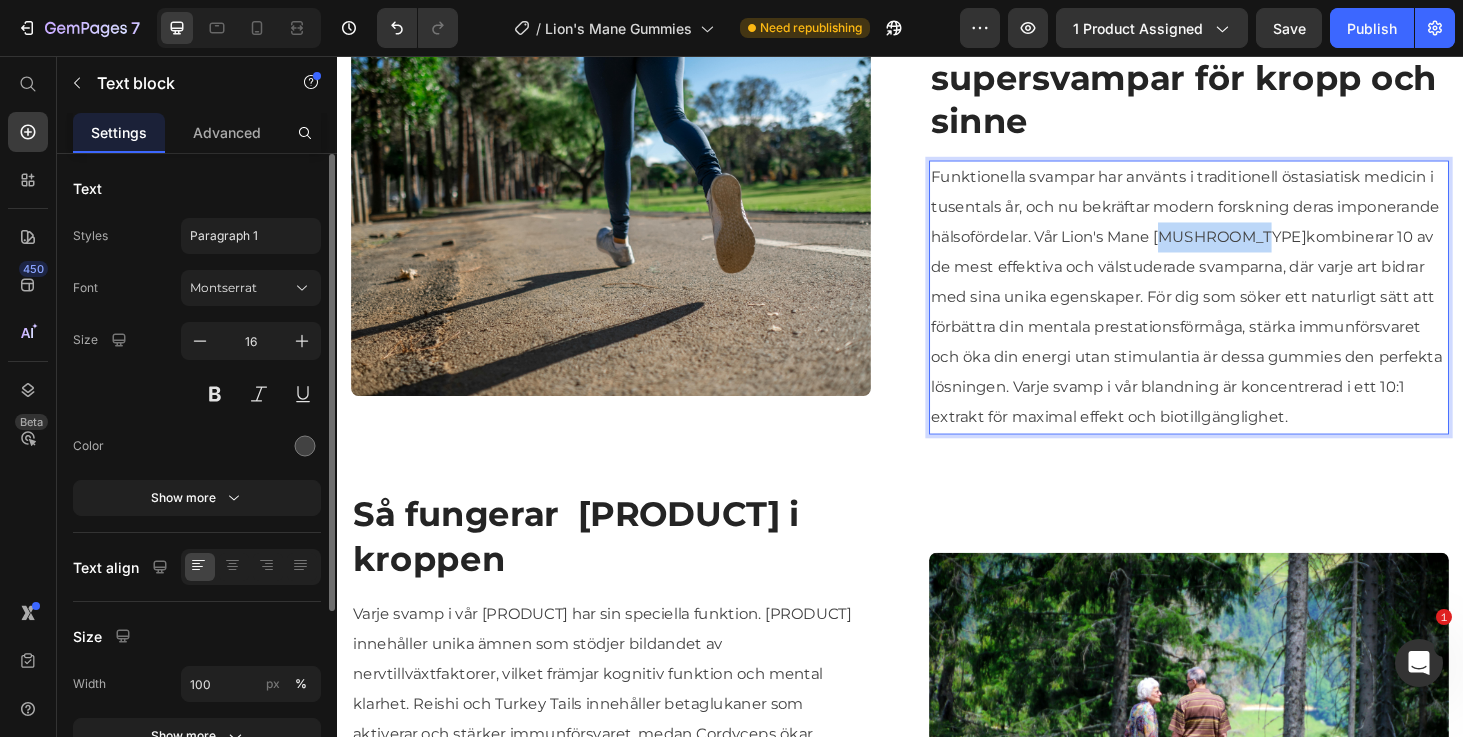 click on "Funktionella svampar har använts i traditionell östasiatisk medicin i tusentals år, och nu bekräftar modern forskning deras imponerande hälsofördelar. Vår Lion's Mane [MUSHROOM_TYPE]kombinerar 10 av de mest effektiva och välstuderade svamparna, där varje art bidrar med sina unika egenskaper. För dig som söker ett naturligt sätt att förbättra din mentala prestationsförmåga, stärka immunförsvaret och öka din energi utan stimulantia är dessa gummies den perfekta lösningen. Varje svamp i vår blandning är koncentrerad i ett 10:1 extrakt för maximal effekt och biotillgänglighet." at bounding box center [1245, 313] 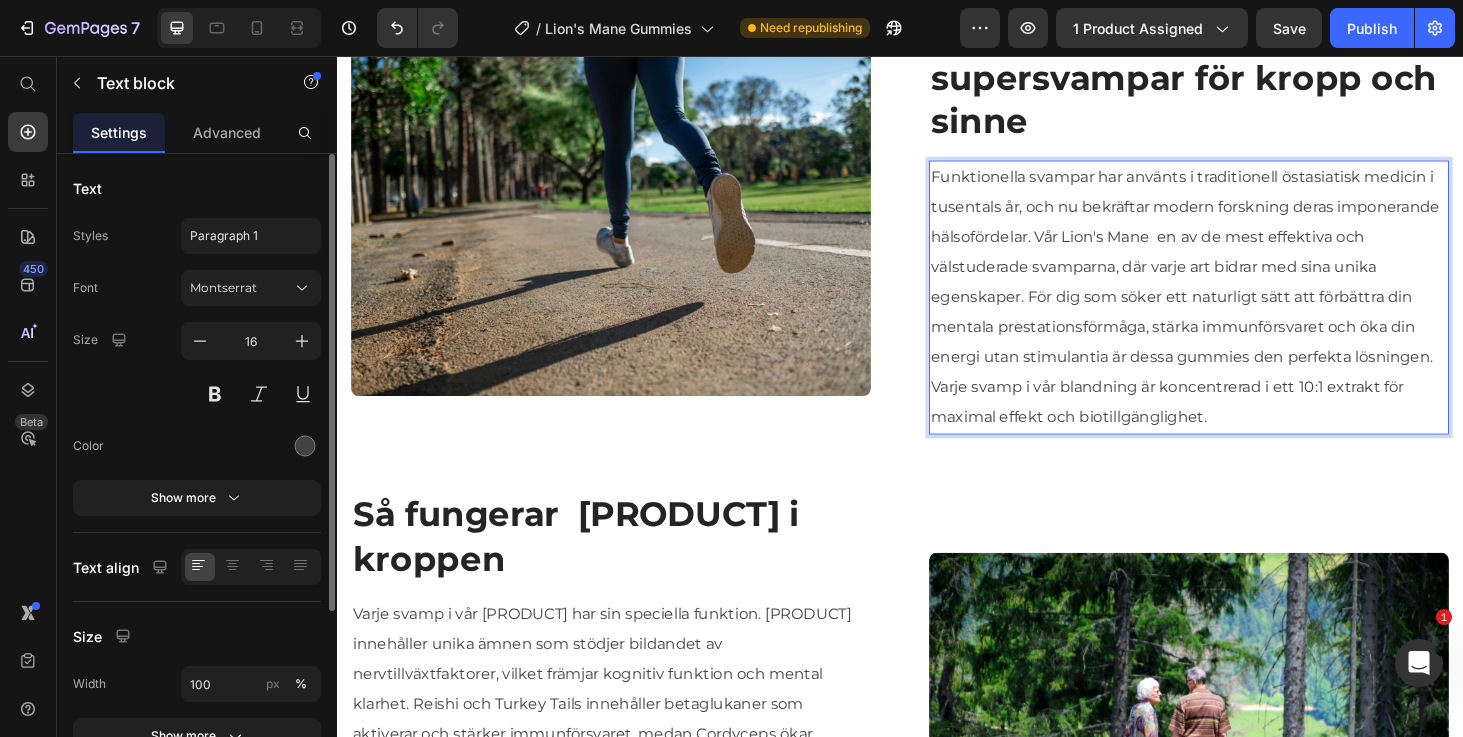 click on "Funktionella svampar har använts i traditionell östasiatisk medicin i tusentals år, och nu bekräftar modern forskning deras imponerande hälsofördelar. Vår Lion's Mane  en av de mest effektiva och välstuderade svamparna, där varje art bidrar med sina unika egenskaper. För dig som söker ett naturligt sätt att förbättra din mentala prestationsförmåga, stärka immunförsvaret och öka din energi utan stimulantia är dessa gummies den perfekta lösningen. Varje svamp i vår blandning är koncentrerad i ett 10:1 extrakt för maximal effekt och biotillgänglighet." at bounding box center [1245, 313] 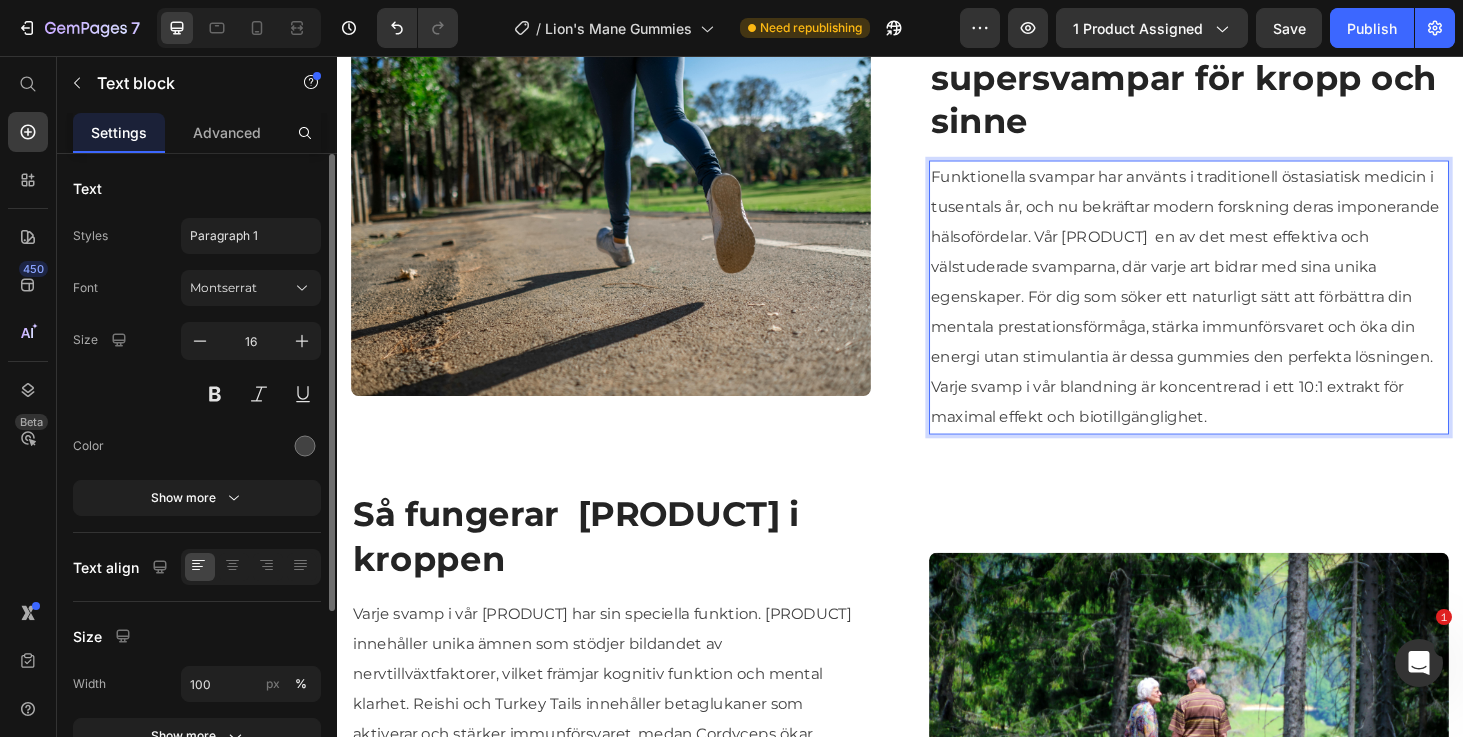 click on "Funktionella svampar har använts i traditionell östasiatisk medicin i tusentals år, och nu bekräftar modern forskning deras imponerande hälsofördelar. Vår [PRODUCT]  en av det mest effektiva och välstuderade svamparna, där varje art bidrar med sina unika egenskaper. För dig som söker ett naturligt sätt att förbättra din mentala prestationsförmåga, stärka immunförsvaret och öka din energi utan stimulantia är dessa gummies den perfekta lösningen. Varje svamp i vår blandning är koncentrerad i ett 10:1 extrakt för maximal effekt och biotillgänglighet." at bounding box center [1245, 313] 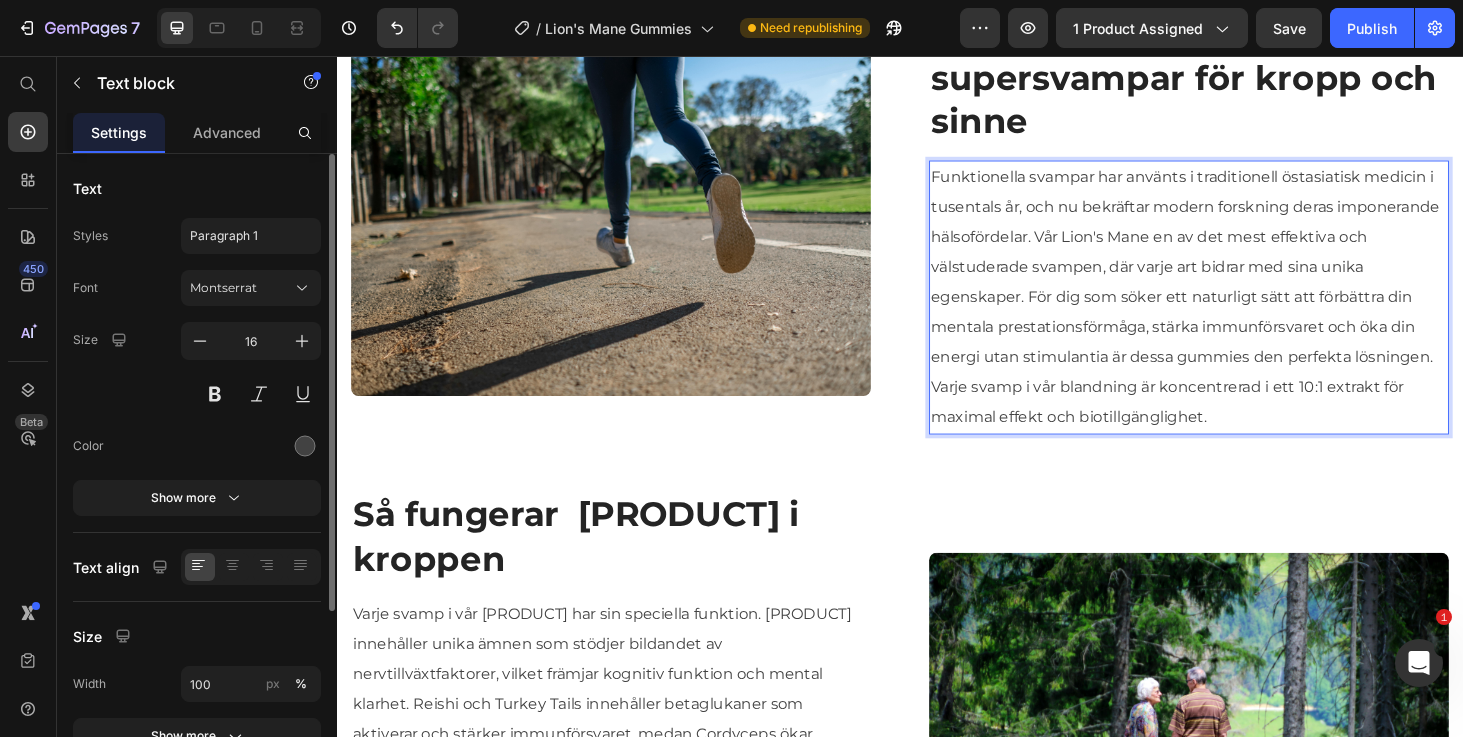 click on "Funktionella svampar har använts i traditionell östasiatisk medicin i tusentals år, och nu bekräftar modern forskning deras imponerande hälsofördelar. Vår Lion's Mane  en av det mest effektiva och välstuderade svampen, där varje art bidrar med sina unika egenskaper. För dig som söker ett naturligt sätt att förbättra din mentala prestationsförmåga, stärka immunförsvaret och öka din energi utan stimulantia är dessa gummies den perfekta lösningen. Varje svamp i vår blandning är koncentrerad i ett 10:1 extrakt för maximal effekt och biotillgänglighet." at bounding box center [1245, 313] 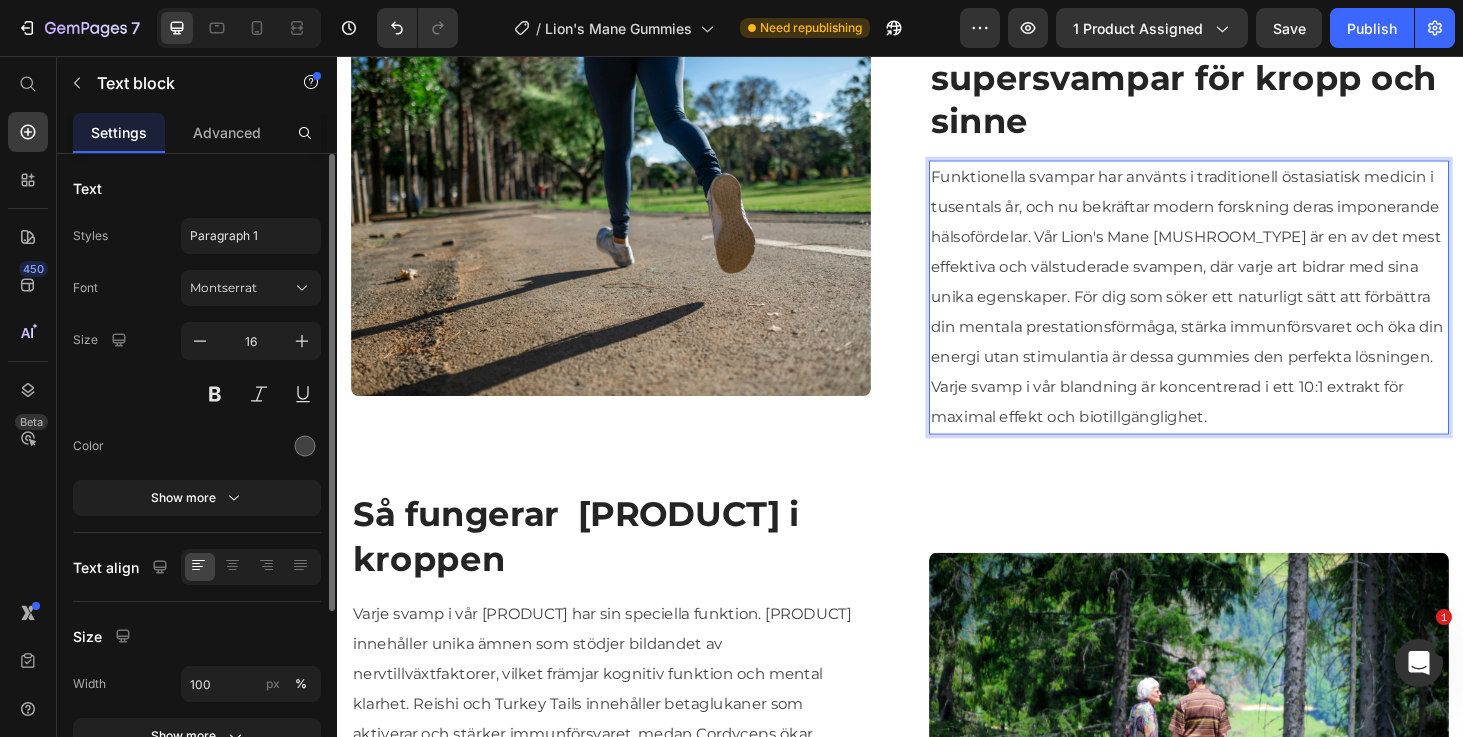 click on "Funktionella svampar har använts i traditionell östasiatisk medicin i tusentals år, och nu bekräftar modern forskning deras imponerande hälsofördelar. Vår Lion's Mane [MUSHROOM_TYPE] är en av det mest effektiva och välstuderade svampen, där varje art bidrar med sina unika egenskaper. För dig som söker ett naturligt sätt att förbättra din mentala prestationsförmåga, stärka immunförsvaret och öka din energi utan stimulantia är dessa gummies den perfekta lösningen. Varje svamp i vår blandning är koncentrerad i ett 10:1 extrakt för maximal effekt och biotillgänglighet." at bounding box center [1245, 313] 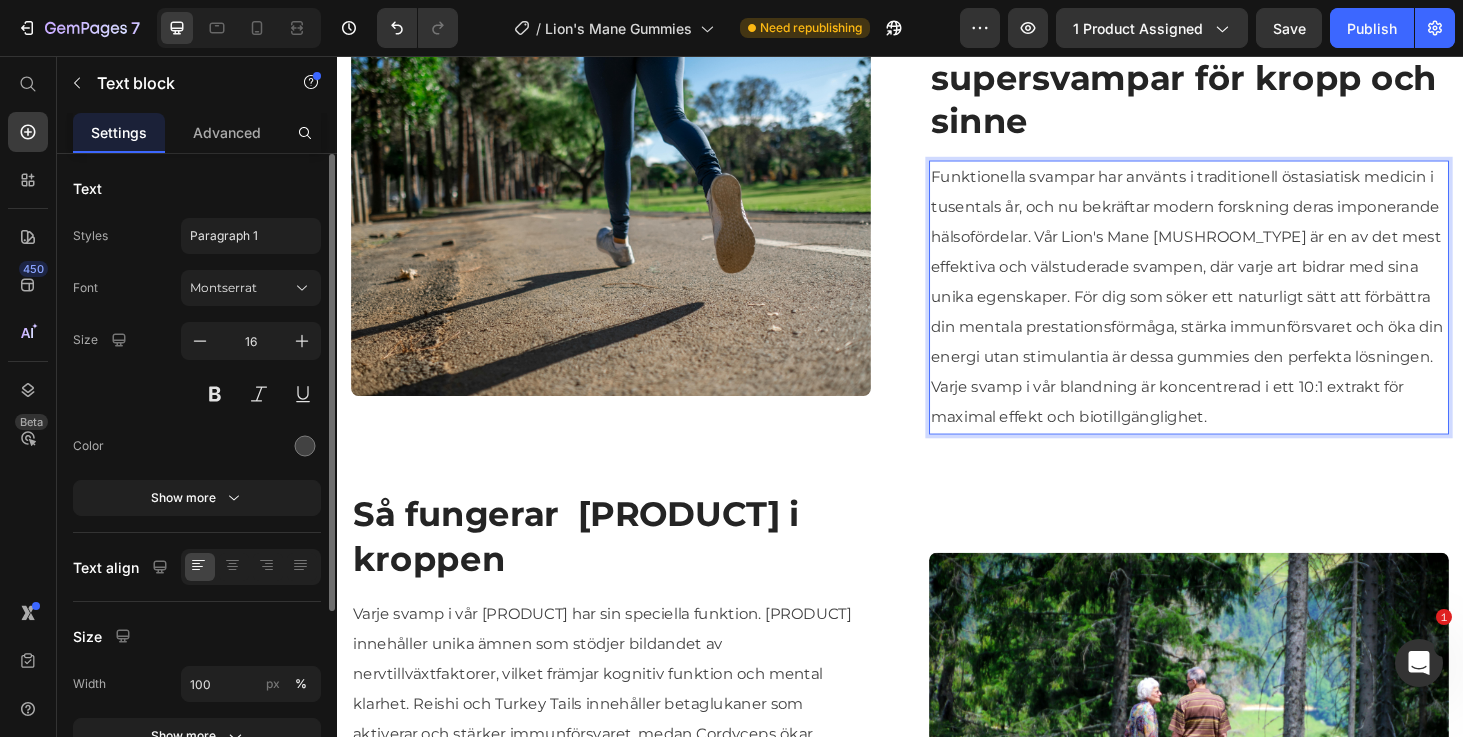 click on "Funktionella svampar har använts i traditionell östasiatisk medicin i tusentals år, och nu bekräftar modern forskning deras imponerande hälsofördelar. Vår Lion's Mane [MUSHROOM_TYPE] är en av det mest effektiva och välstuderade svampen, där varje art bidrar med sina unika egenskaper. För dig som söker ett naturligt sätt att förbättra din mentala prestationsförmåga, stärka immunförsvaret och öka din energi utan stimulantia är dessa gummies den perfekta lösningen. Varje svamp i vår blandning är koncentrerad i ett 10:1 extrakt för maximal effekt och biotillgänglighet." at bounding box center [1245, 313] 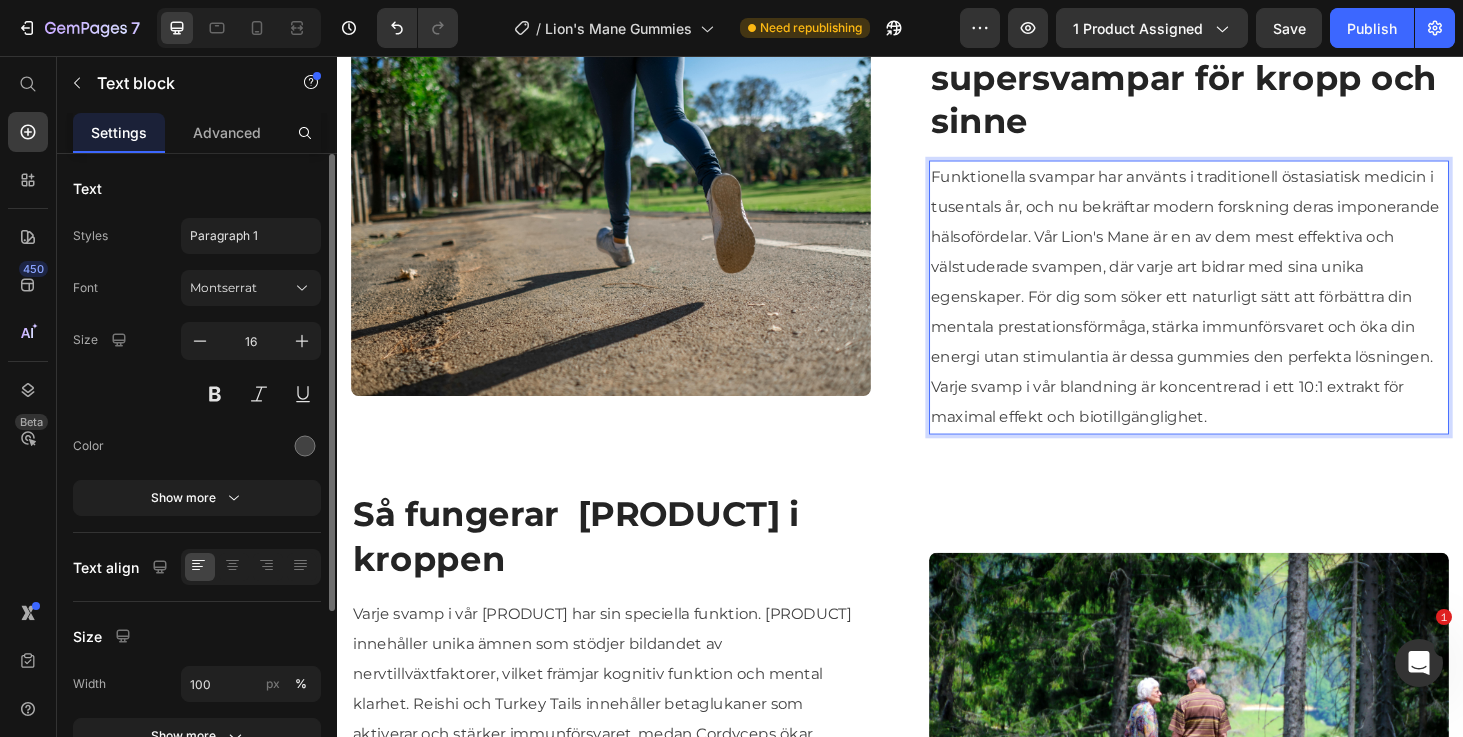 click on "Funktionella svampar har använts i traditionell östasiatisk medicin i tusentals år, och nu bekräftar modern forskning deras imponerande hälsofördelar. Vår Lion's Mane  är en av dem mest effektiva och välstuderade svampen, där varje art bidrar med sina unika egenskaper. För dig som söker ett naturligt sätt att förbättra din mentala prestationsförmåga, stärka immunförsvaret och öka din energi utan stimulantia är dessa gummies den perfekta lösningen. Varje svamp i vår blandning är koncentrerad i ett 10:1 extrakt för maximal effekt och biotillgänglighet." at bounding box center [1245, 313] 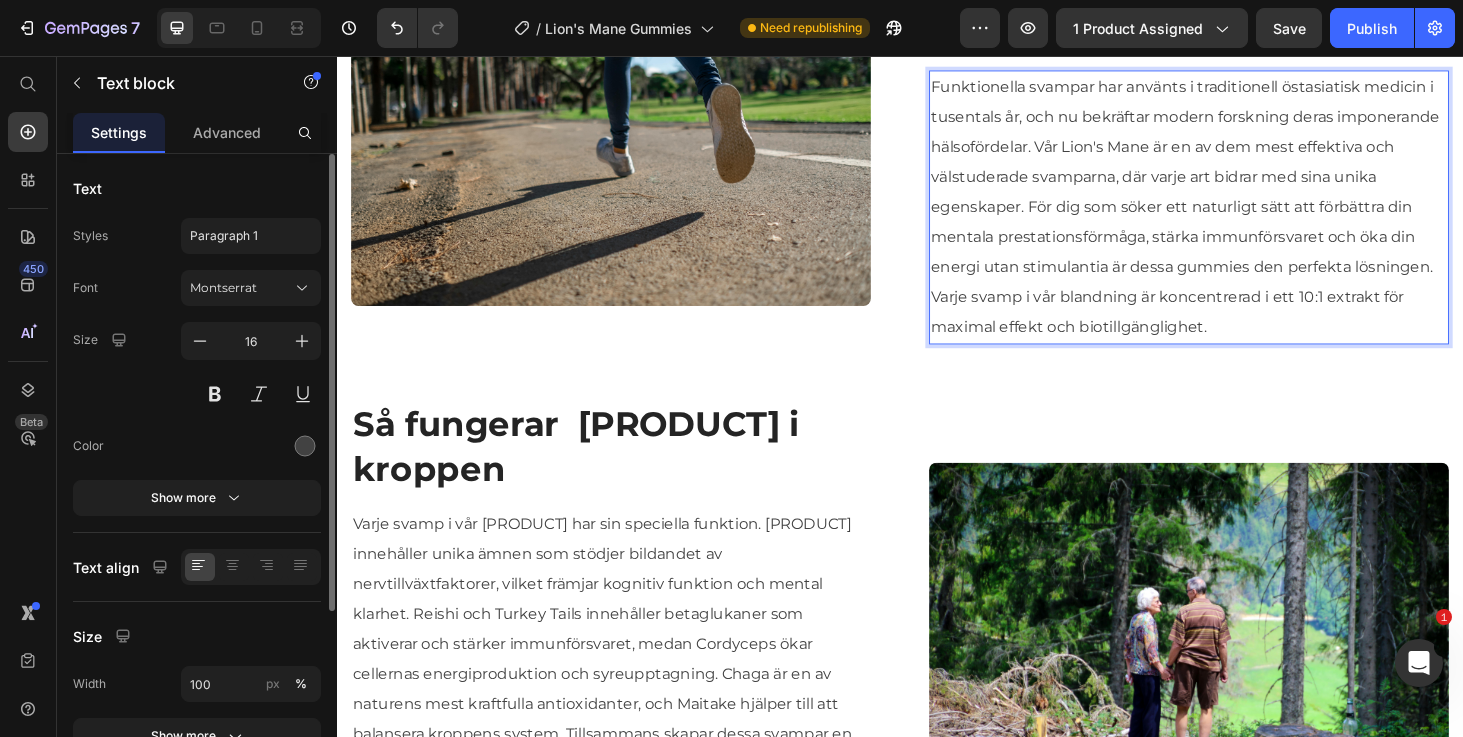 scroll, scrollTop: 1904, scrollLeft: 0, axis: vertical 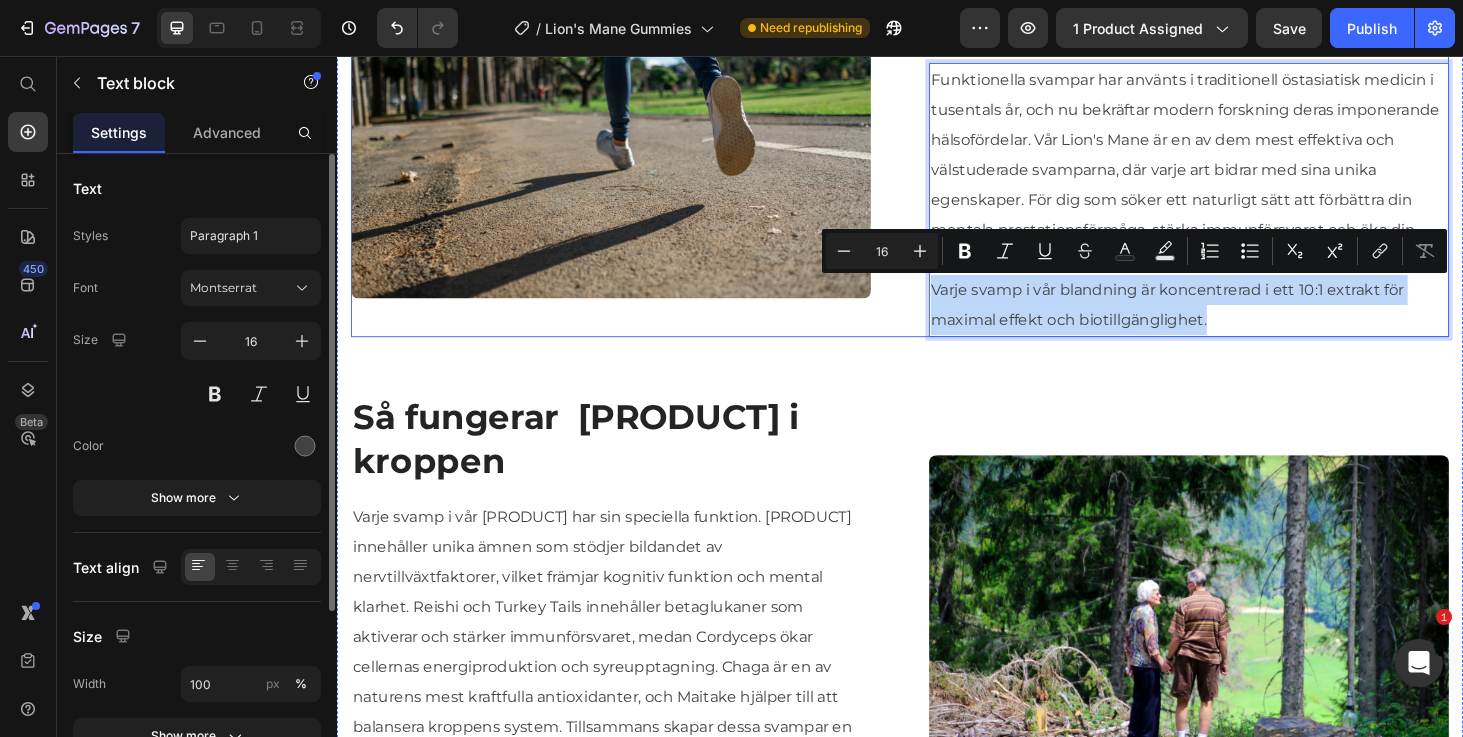 drag, startPoint x: 1288, startPoint y: 332, endPoint x: 950, endPoint y: 319, distance: 338.2499 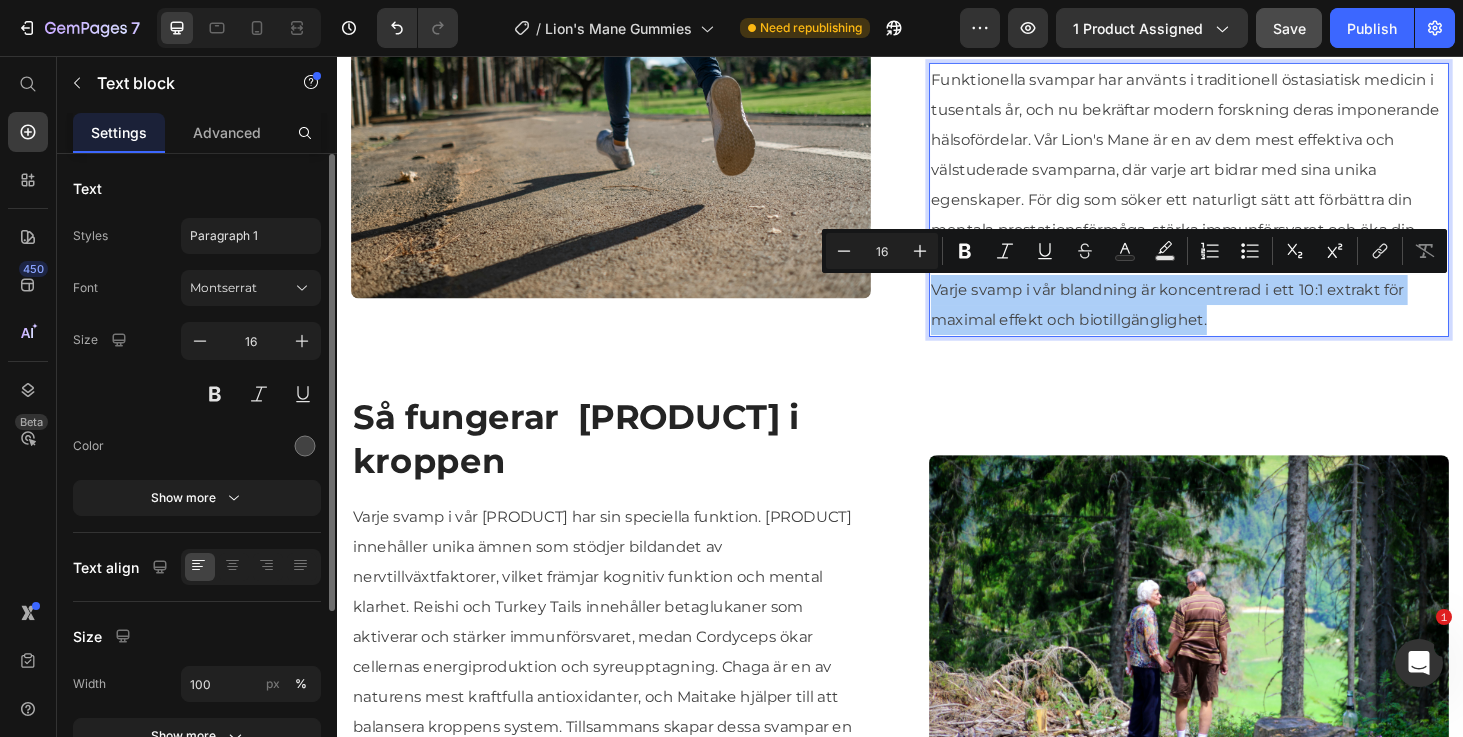 click on "Save" 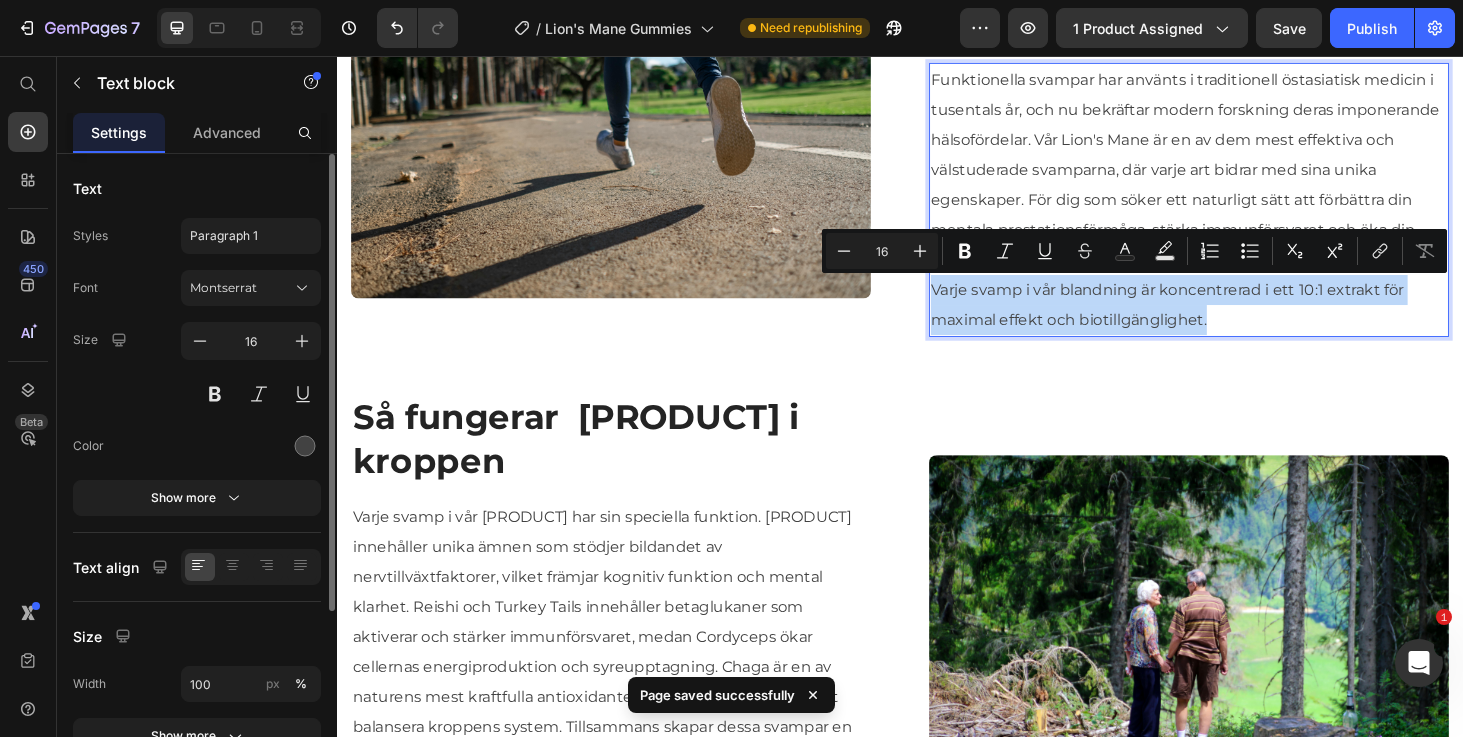 drag, startPoint x: 1322, startPoint y: 330, endPoint x: 958, endPoint y: 298, distance: 365.4039 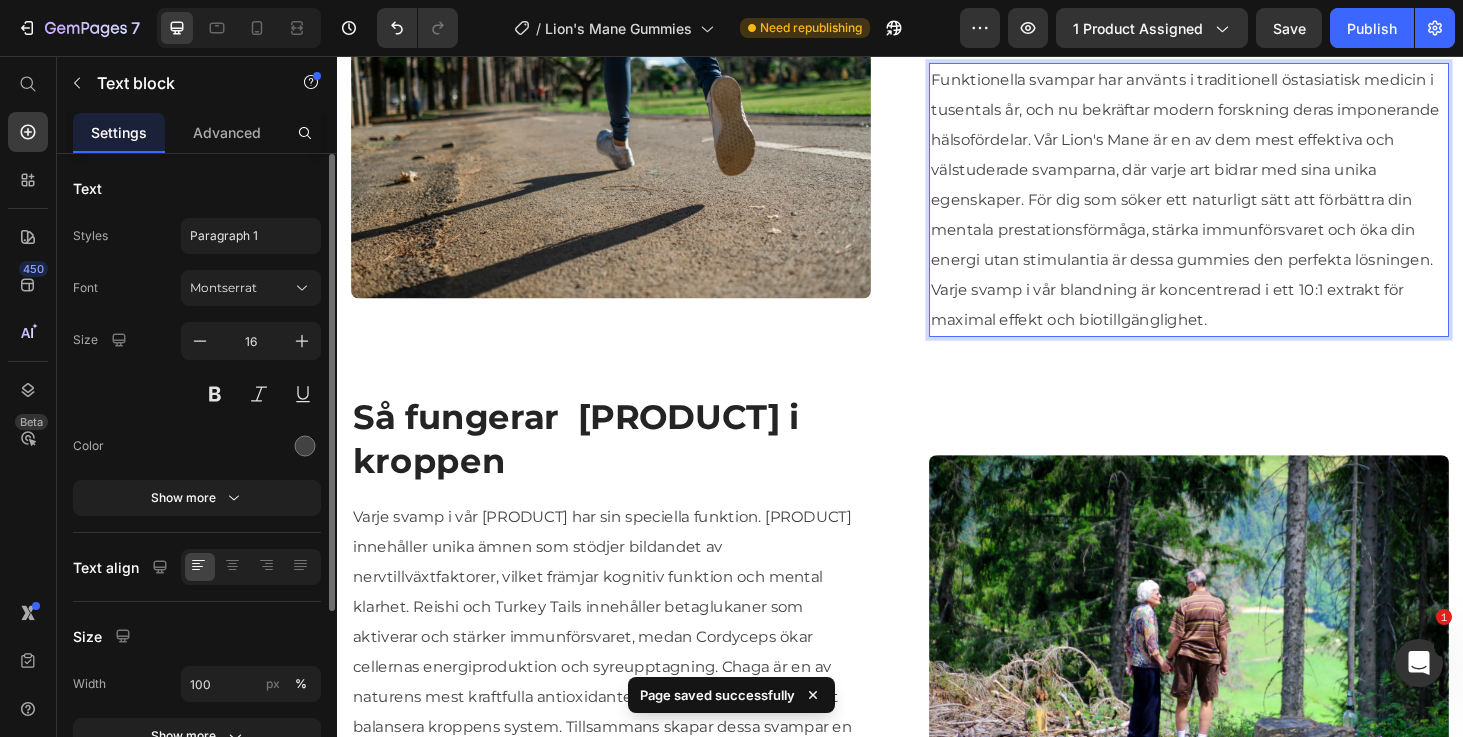 click on "Funktionella svampar har använts i traditionell östasiatisk medicin i tusentals år, och nu bekräftar modern forskning deras imponerande hälsofördelar. Vår Lion's Mane  är en av dem mest effektiva och välstuderade svamparna, där varje art bidrar med sina unika egenskaper. För dig som söker ett naturligt sätt att förbättra din mentala prestationsförmåga, stärka immunförsvaret och öka din energi utan stimulantia är dessa gummies den perfekta lösningen. Varje svamp i vår blandning är koncentrerad i ett 10:1 extrakt för maximal effekt och biotillgänglighet." at bounding box center (1245, 209) 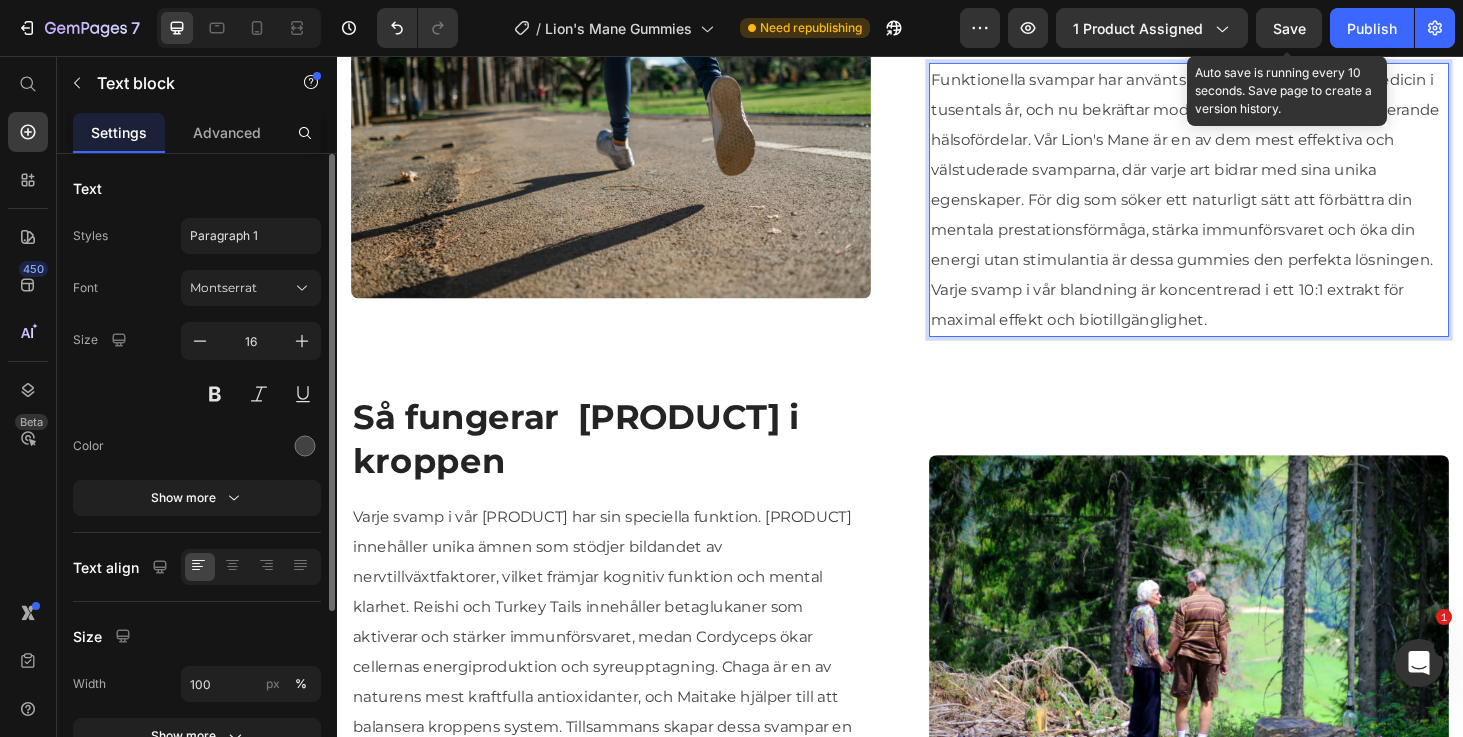 click on "Save" at bounding box center (1289, 28) 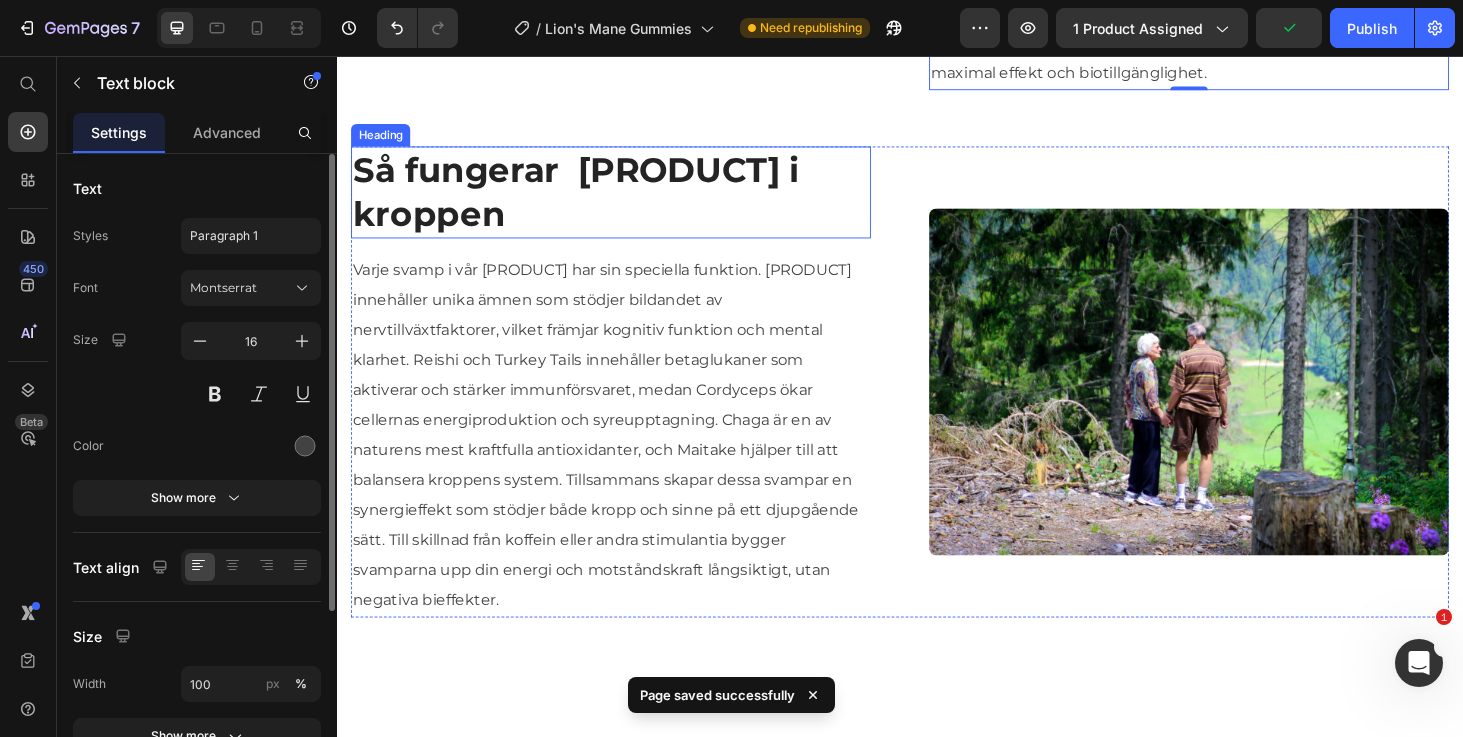 scroll, scrollTop: 2197, scrollLeft: 0, axis: vertical 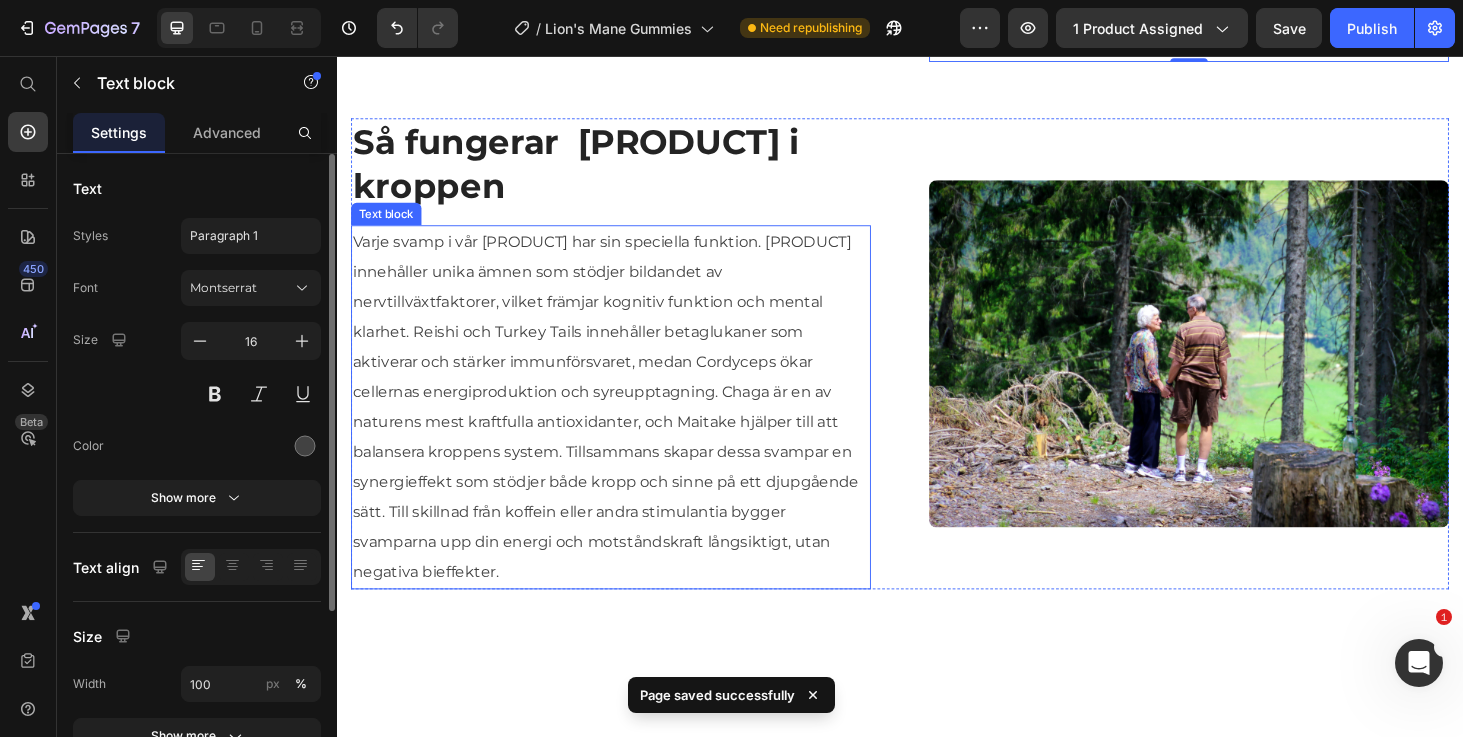 type 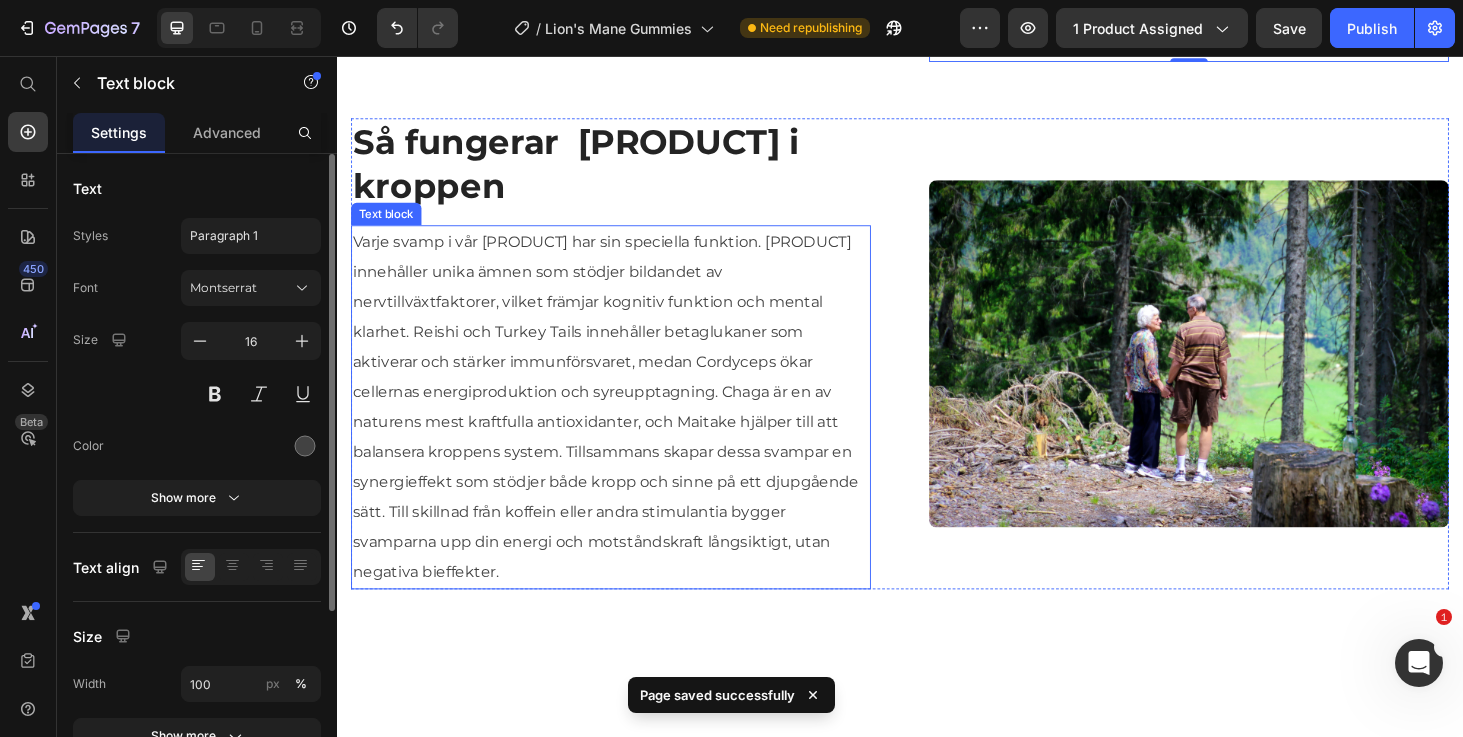 click on "Varje svamp i vår [PRODUCT] har sin speciella funktion. [PRODUCT] innehåller unika ämnen som stödjer bildandet av nervtillväxtfaktorer, vilket främjar kognitiv funktion och mental klarhet. Reishi och Turkey Tails innehåller betaglukaner som aktiverar och stärker immunförsvaret, medan Cordyceps ökar cellernas energiproduktion och syreupptagning. Chaga är en av naturens mest kraftfulla antioxidanter, och Maitake hjälper till att balansera kroppens system. Tillsammans skapar dessa svampar en synergieffekt som stödjer både kropp och sinne på ett djupgående sätt. Till skillnad från koffein eller andra stimulantia bygger svamparna upp din energi och motståndskraft långsiktigt, utan negativa bieffekter." at bounding box center (629, 430) 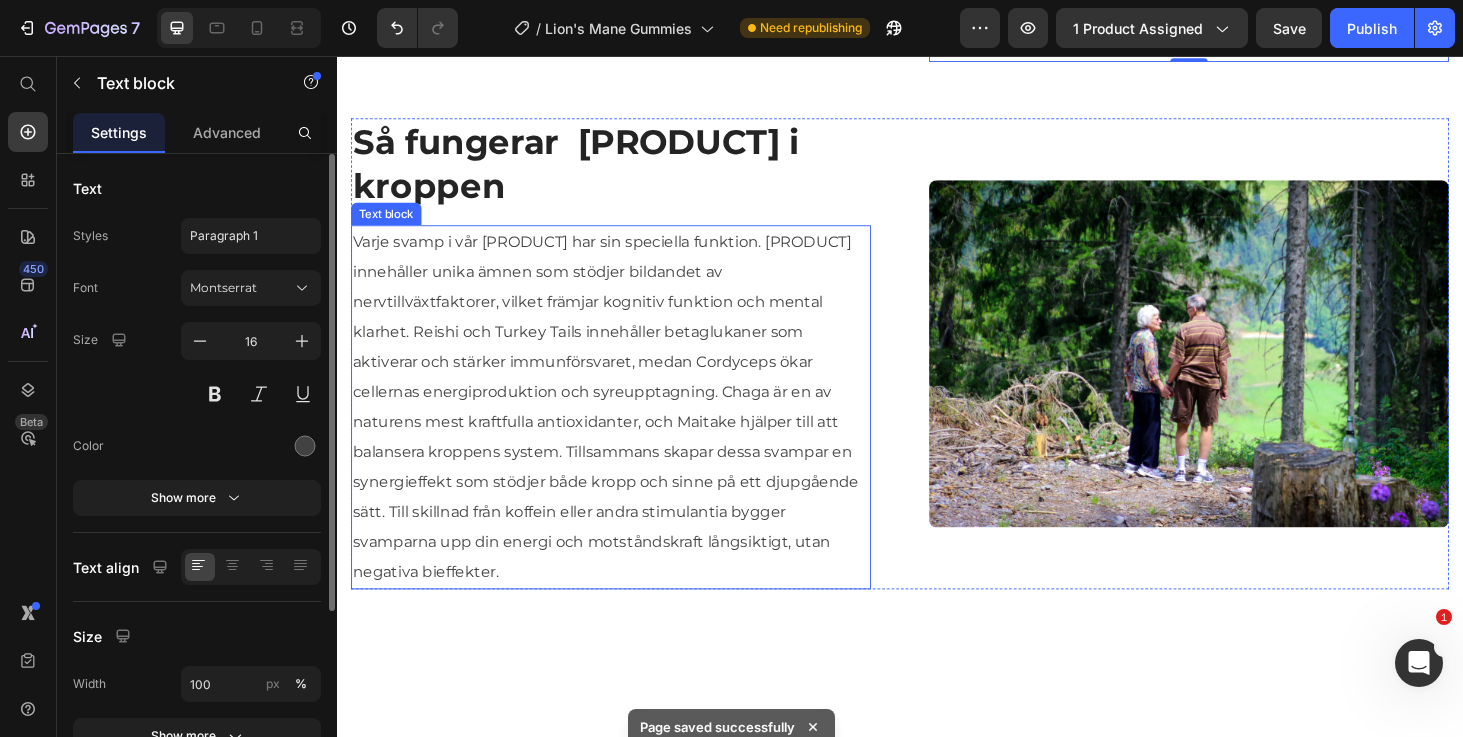 click on "Varje svamp i vår [PRODUCT] har sin speciella funktion. [PRODUCT] innehåller unika ämnen som stödjer bildandet av nervtillväxtfaktorer, vilket främjar kognitiv funktion och mental klarhet. Reishi och Turkey Tails innehåller betaglukaner som aktiverar och stärker immunförsvaret, medan Cordyceps ökar cellernas energiproduktion och syreupptagning. Chaga är en av naturens mest kraftfulla antioxidanter, och Maitake hjälper till att balansera kroppens system. Tillsammans skapar dessa svampar en synergieffekt som stödjer både kropp och sinne på ett djupgående sätt. Till skillnad från koffein eller andra stimulantia bygger svamparna upp din energi och motståndskraft långsiktigt, utan negativa bieffekter." at bounding box center [629, 430] 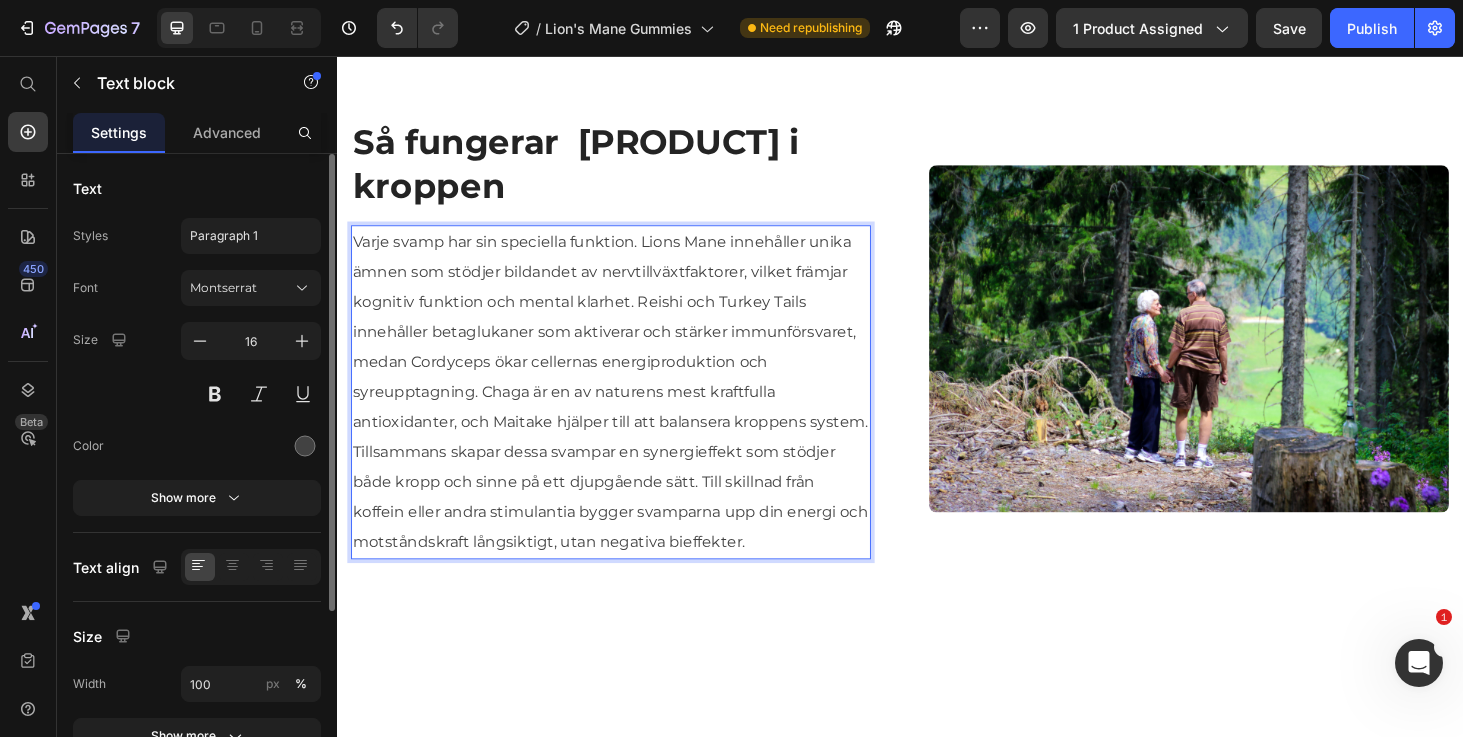 click on "Varje svamp har sin speciella funktion. Lions Mane innehåller unika ämnen som stödjer bildandet av nervtillväxtfaktorer, vilket främjar kognitiv funktion och mental klarhet. Reishi och Turkey Tails innehåller betaglukaner som aktiverar och stärker immunförsvaret, medan Cordyceps ökar cellernas energiproduktion och syreupptagning. Chaga är en av naturens mest kraftfulla antioxidanter, och Maitake hjälper till att balansera kroppens system. Tillsammans skapar dessa svampar en synergieffekt som stödjer både kropp och sinne på ett djupgående sätt. Till skillnad från koffein eller andra stimulantia bygger svamparna upp din energi och motståndskraft långsiktigt, utan negativa bieffekter." at bounding box center [629, 414] 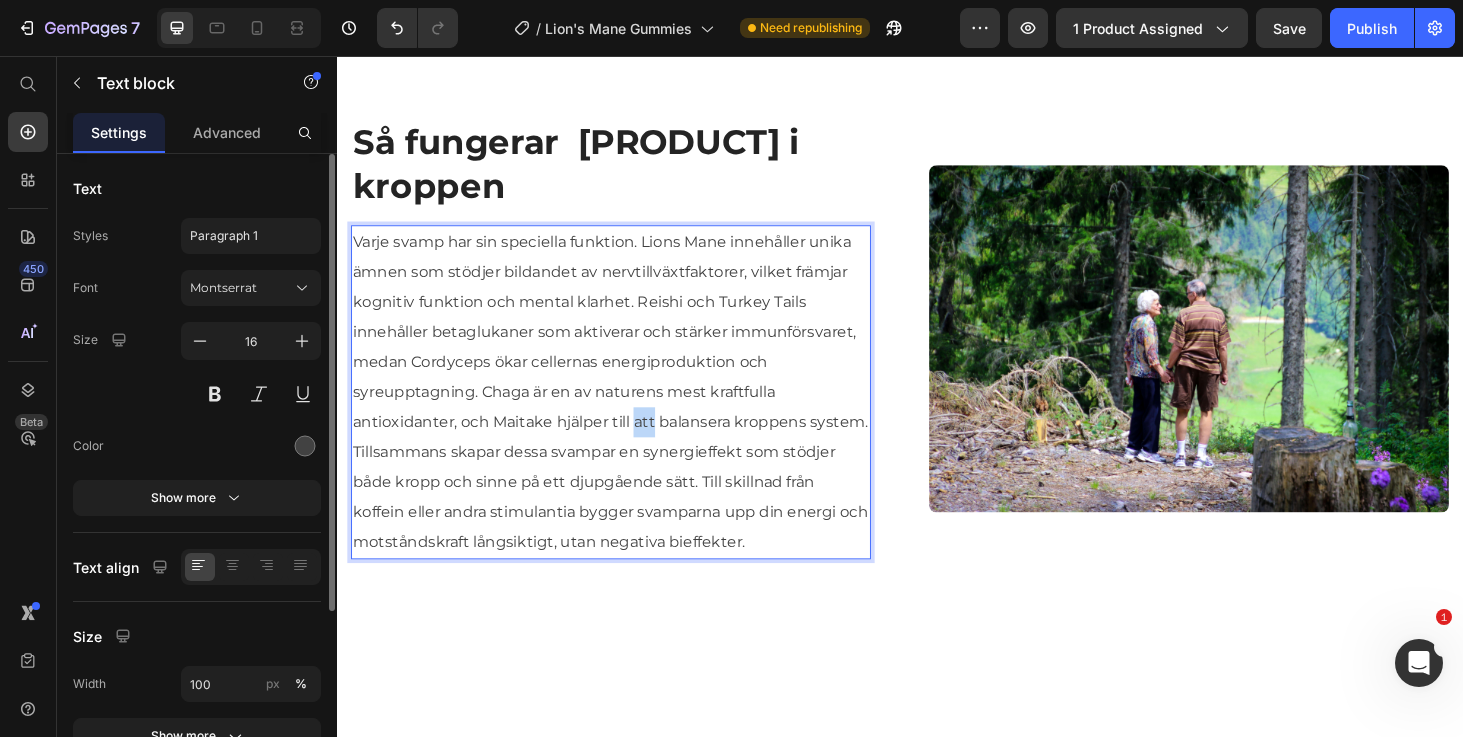 click on "Varje svamp har sin speciella funktion. Lions Mane innehåller unika ämnen som stödjer bildandet av nervtillväxtfaktorer, vilket främjar kognitiv funktion och mental klarhet. Reishi och Turkey Tails innehåller betaglukaner som aktiverar och stärker immunförsvaret, medan Cordyceps ökar cellernas energiproduktion och syreupptagning. Chaga är en av naturens mest kraftfulla antioxidanter, och Maitake hjälper till att balansera kroppens system. Tillsammans skapar dessa svampar en synergieffekt som stödjer både kropp och sinne på ett djupgående sätt. Till skillnad från koffein eller andra stimulantia bygger svamparna upp din energi och motståndskraft långsiktigt, utan negativa bieffekter." at bounding box center [629, 414] 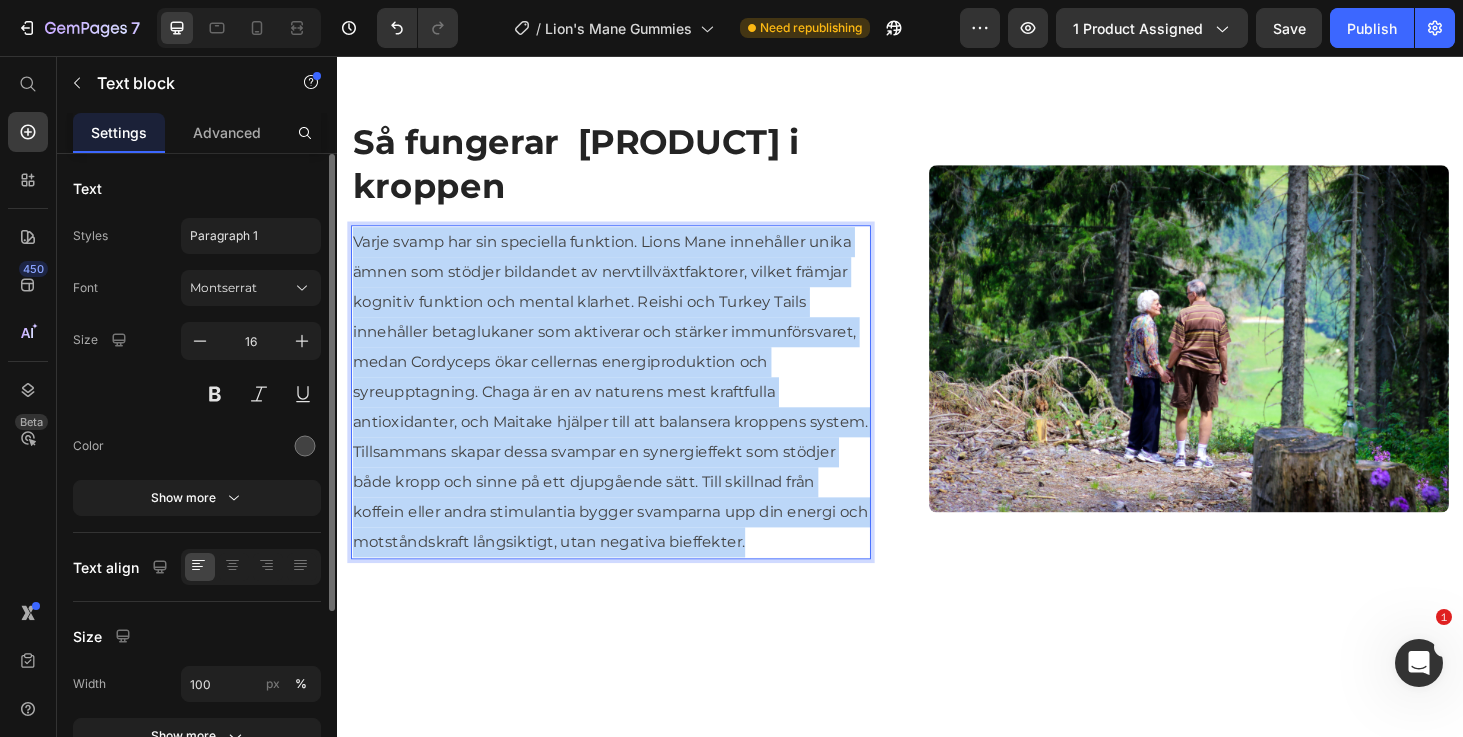 copy on "Varje svamp har sin speciella funktion. Lions Mane innehåller unika ämnen som stödjer bildandet av nervtillväxtfaktorer, vilket främjar kognitiv funktion och mental klarhet. Reishi och Turkey Tails innehåller betaglukaner som aktiverar och stärker immunförsvaret, medan Cordyceps ökar cellernas energiproduktion och syreupptagning. Chaga är en av naturens mest kraftfulla antioxidanter, och Maitake hjälper till att balansera kroppens system. Tillsammans skapar dessa svampar en synergieffekt som stödjer både kropp och sinne på ett djupgående sätt. Till skillnad från koffein eller andra stimulantia bygger svamparna upp din energi och motståndskraft långsiktigt, utan negativa bieffekter." 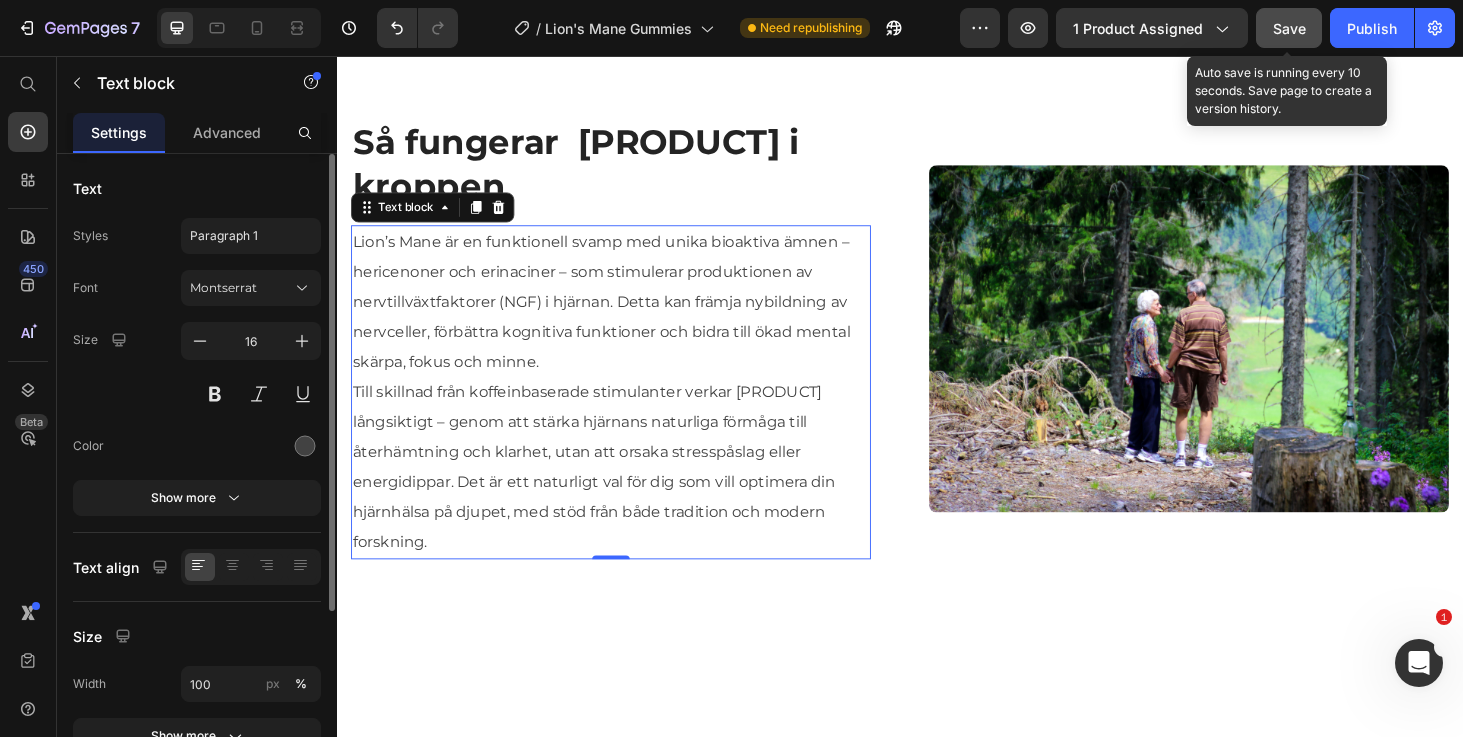 click on "Save" 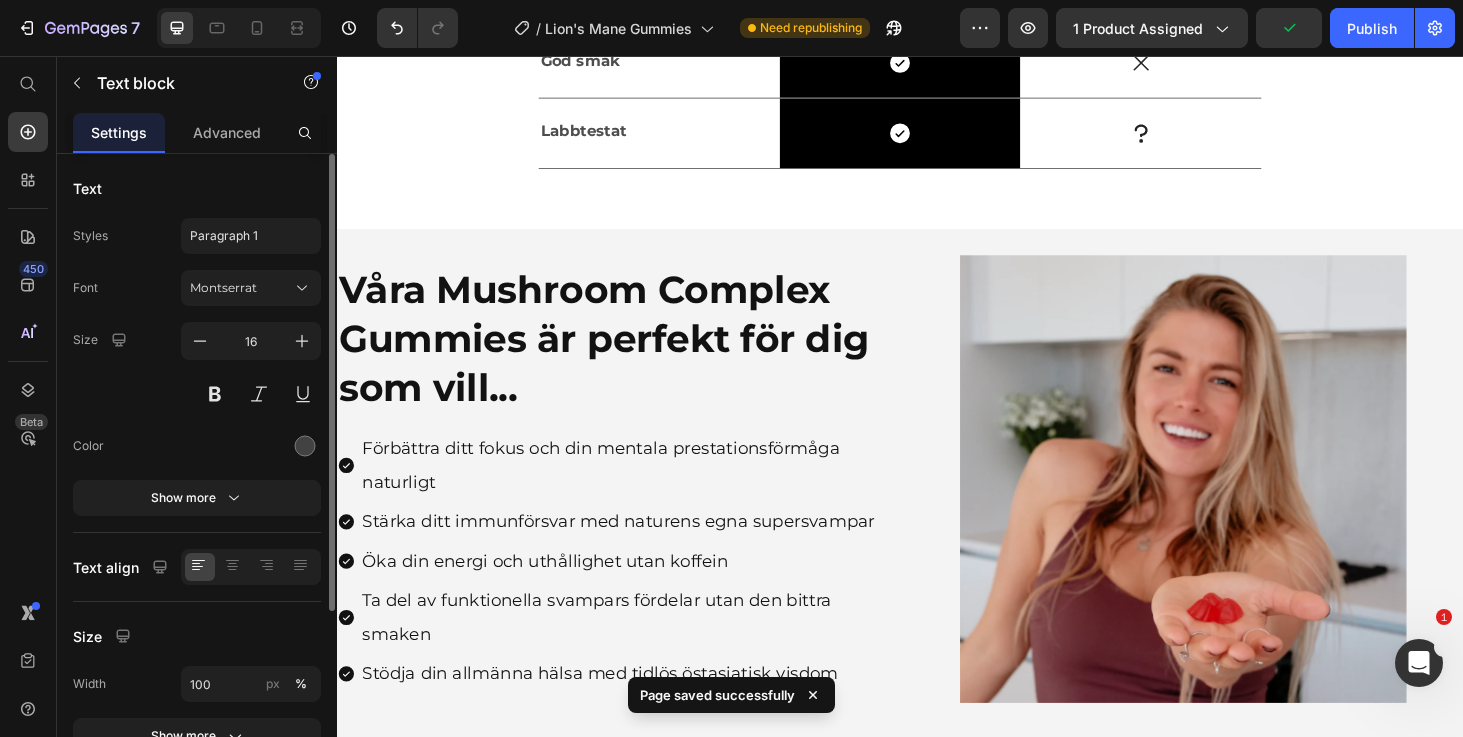 scroll, scrollTop: 3454, scrollLeft: 0, axis: vertical 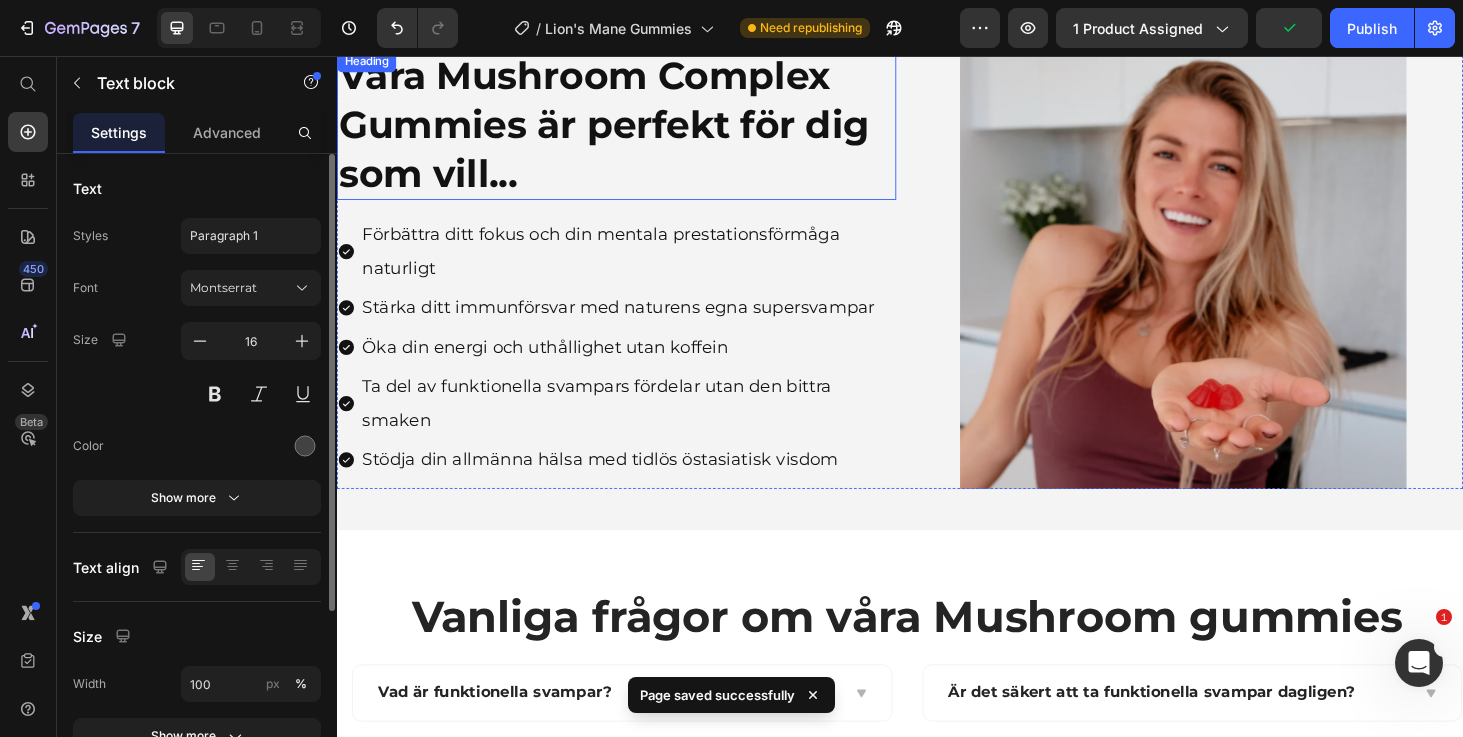 click on "Våra Mushroom Complex Gummies är perfekt för dig som vill..." at bounding box center (635, 129) 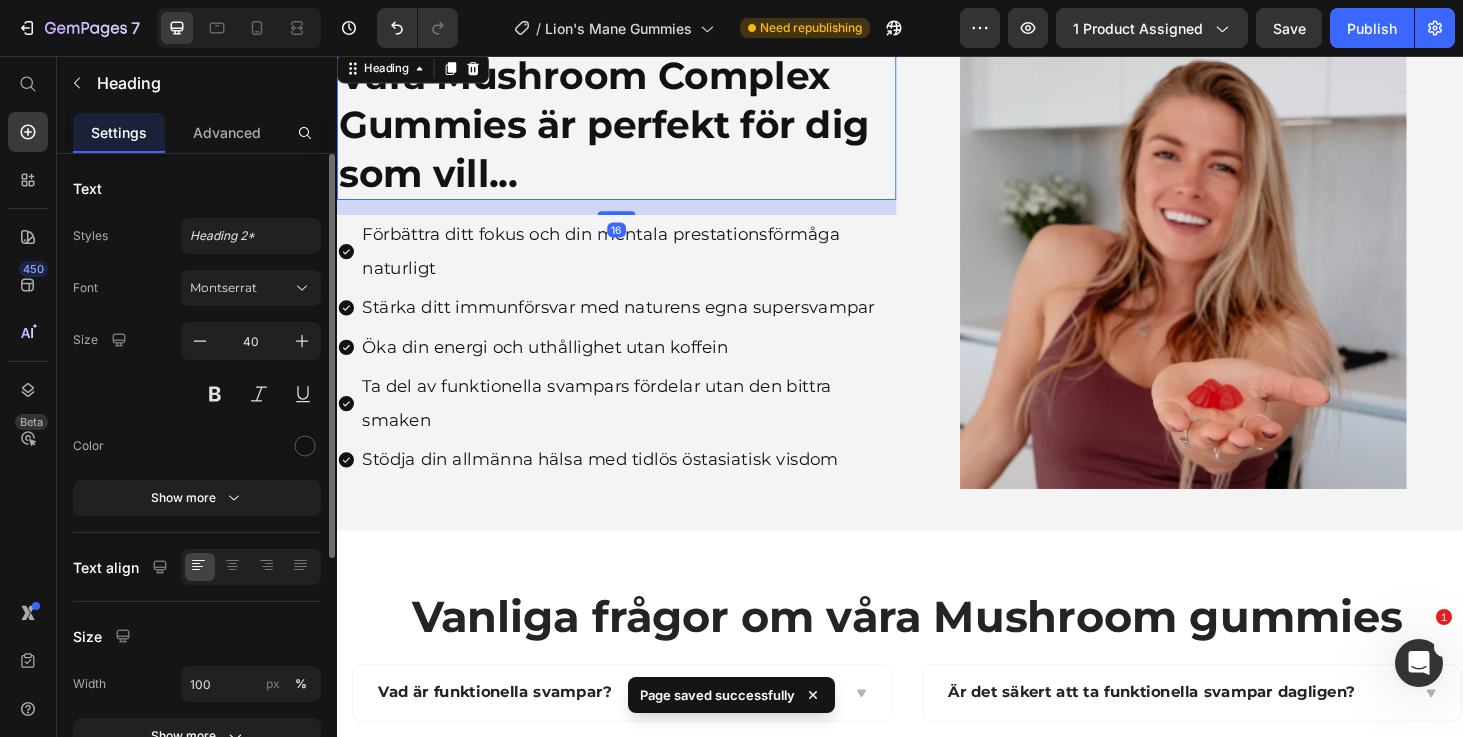 click on "Våra Mushroom Complex Gummies är perfekt för dig som vill..." at bounding box center [635, 129] 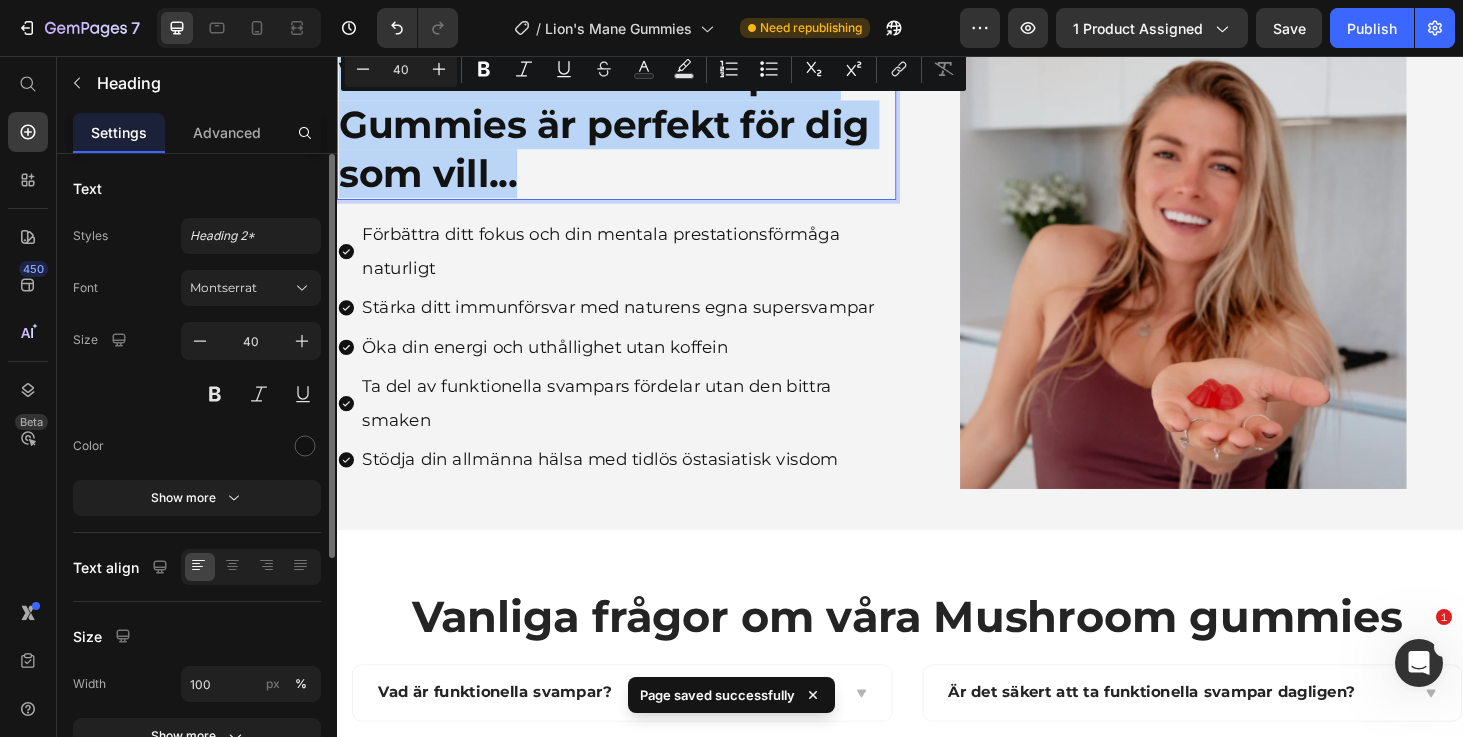 click on "Våra Mushroom Complex Gummies är perfekt för dig som vill..." at bounding box center (635, 129) 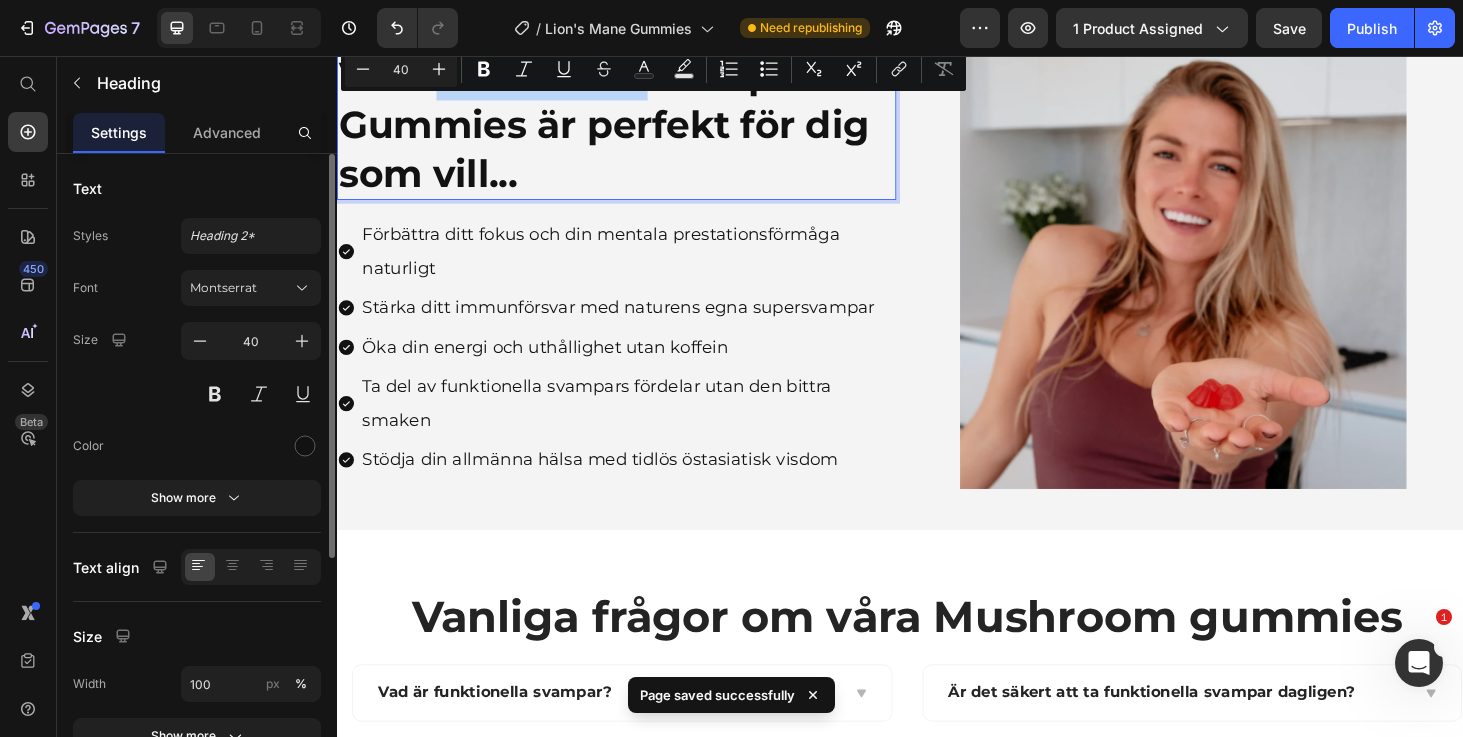 click on "Våra Mushroom Complex Gummies är perfekt för dig som vill..." at bounding box center [635, 129] 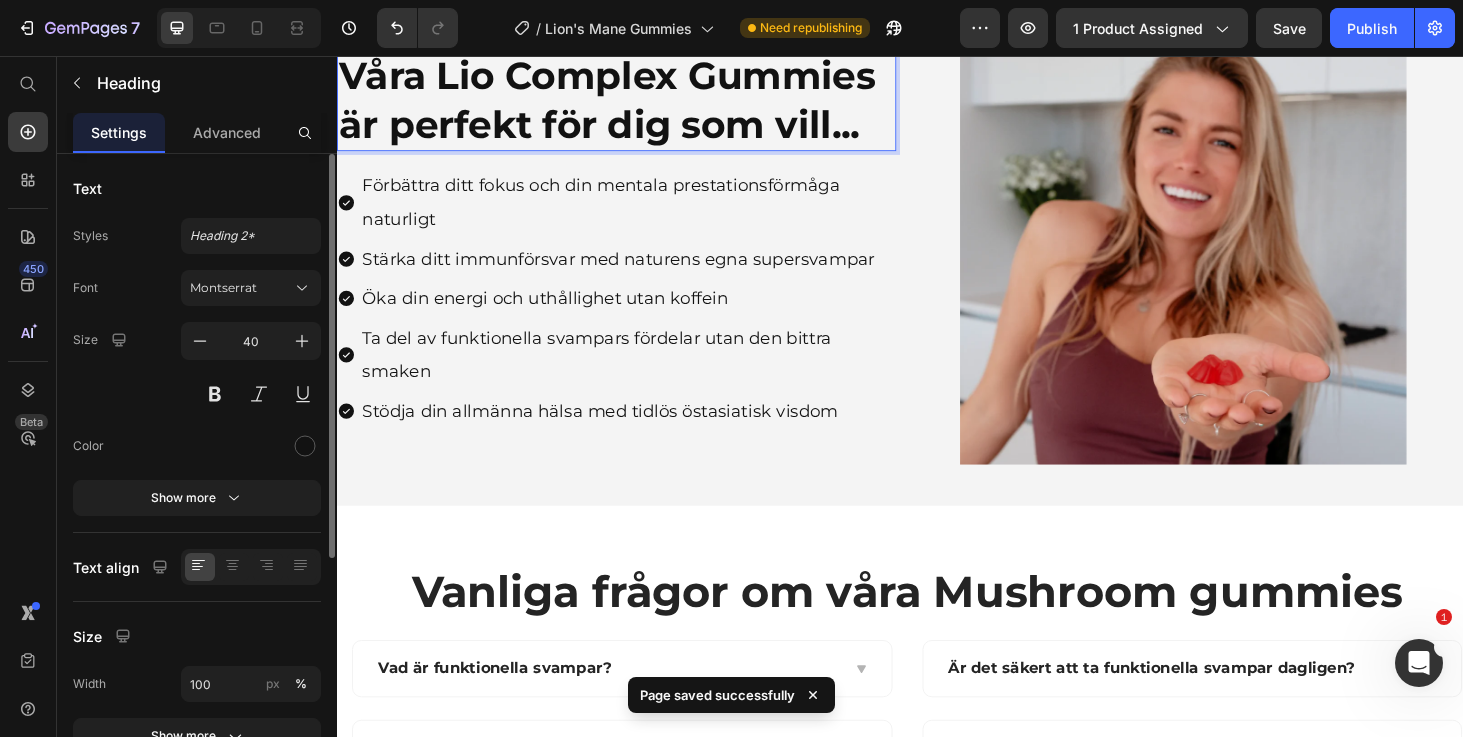 scroll, scrollTop: 3454, scrollLeft: 0, axis: vertical 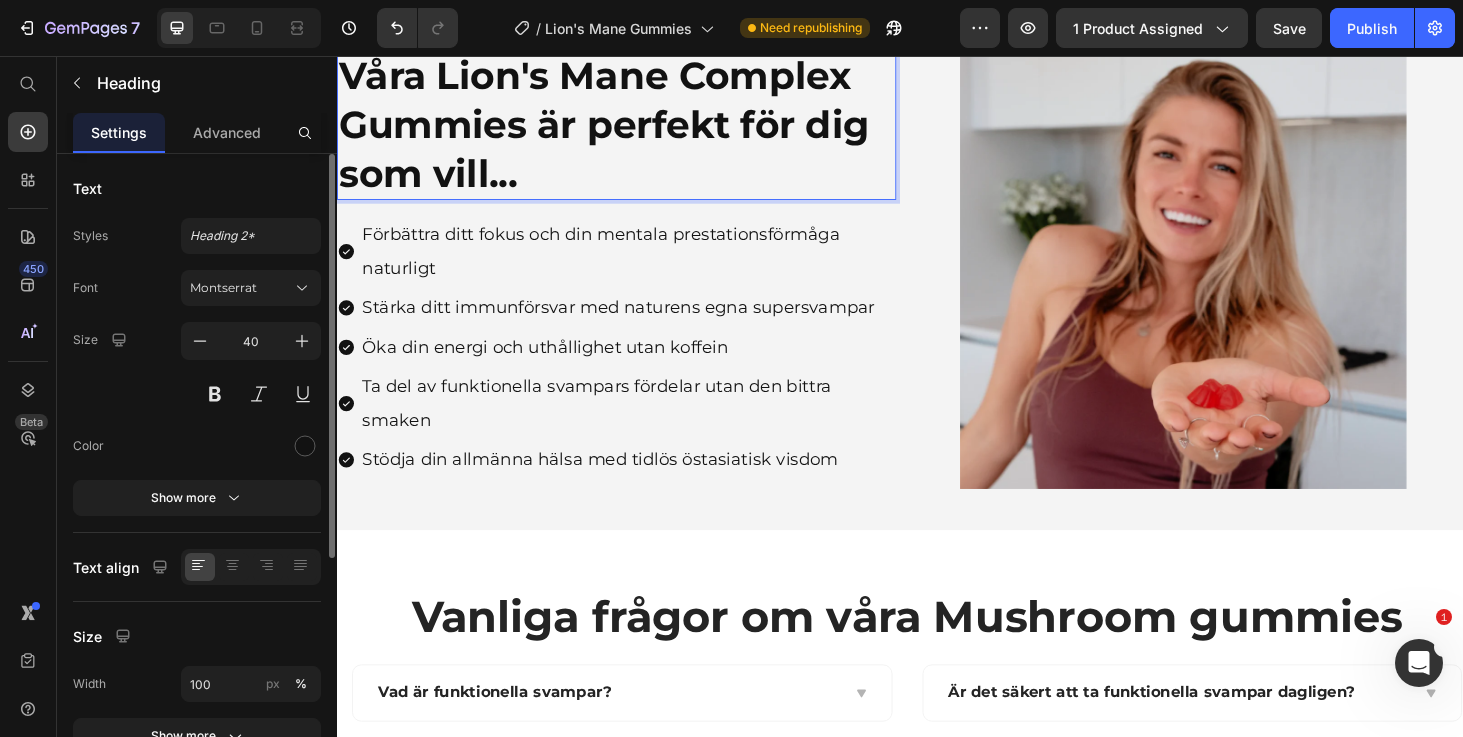 click on "Våra Lion's Mane Complex Gummies är perfekt för dig som vill..." at bounding box center [635, 129] 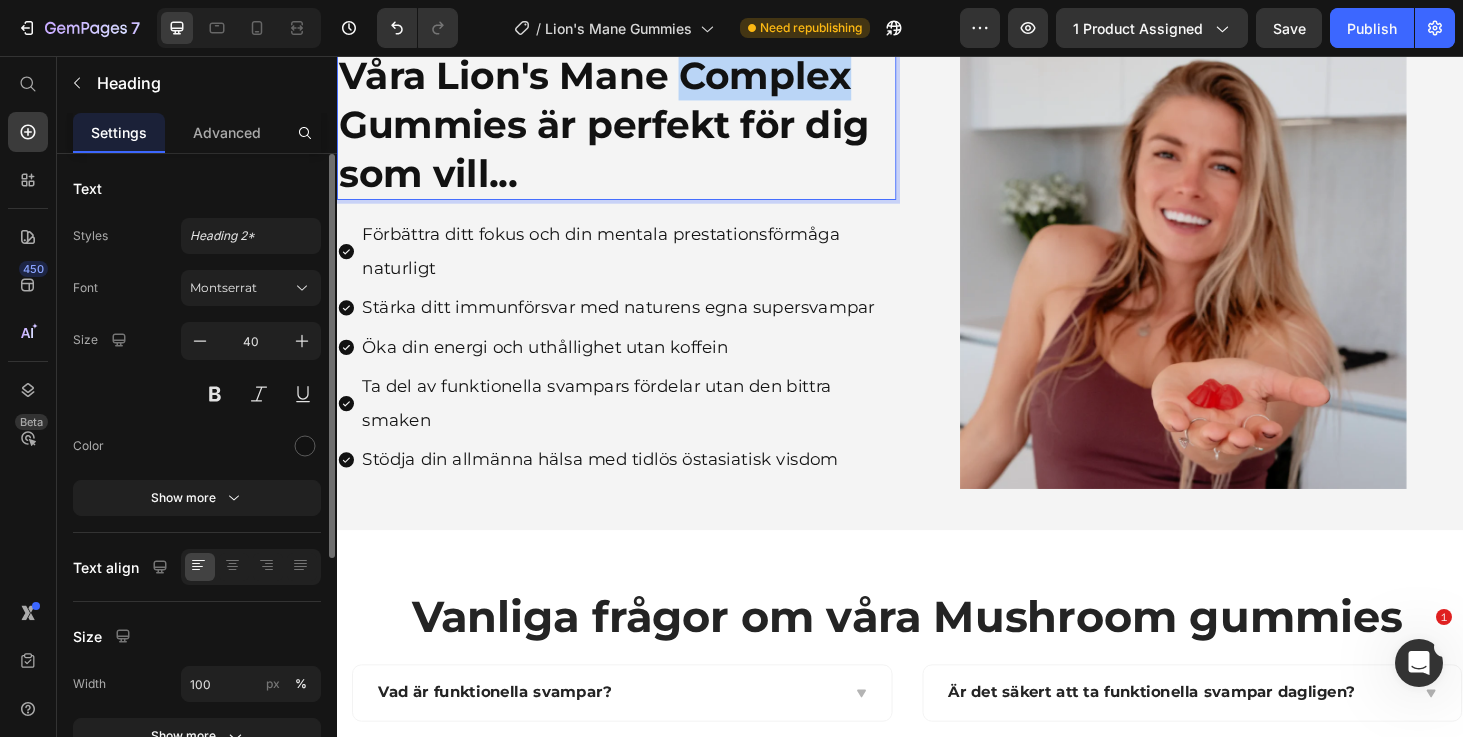 click on "Våra Lion's Mane Complex Gummies är perfekt för dig som vill..." at bounding box center [635, 129] 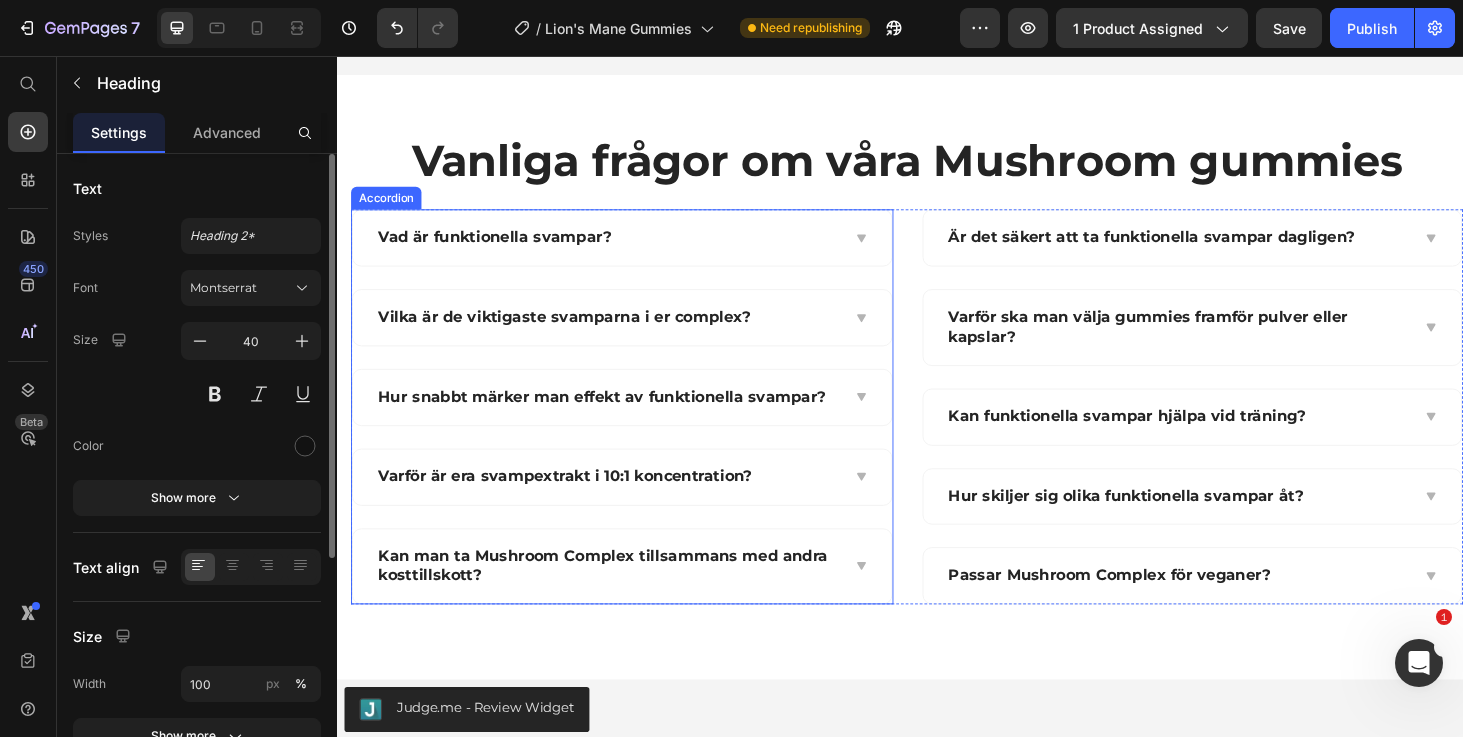 scroll, scrollTop: 3996, scrollLeft: 0, axis: vertical 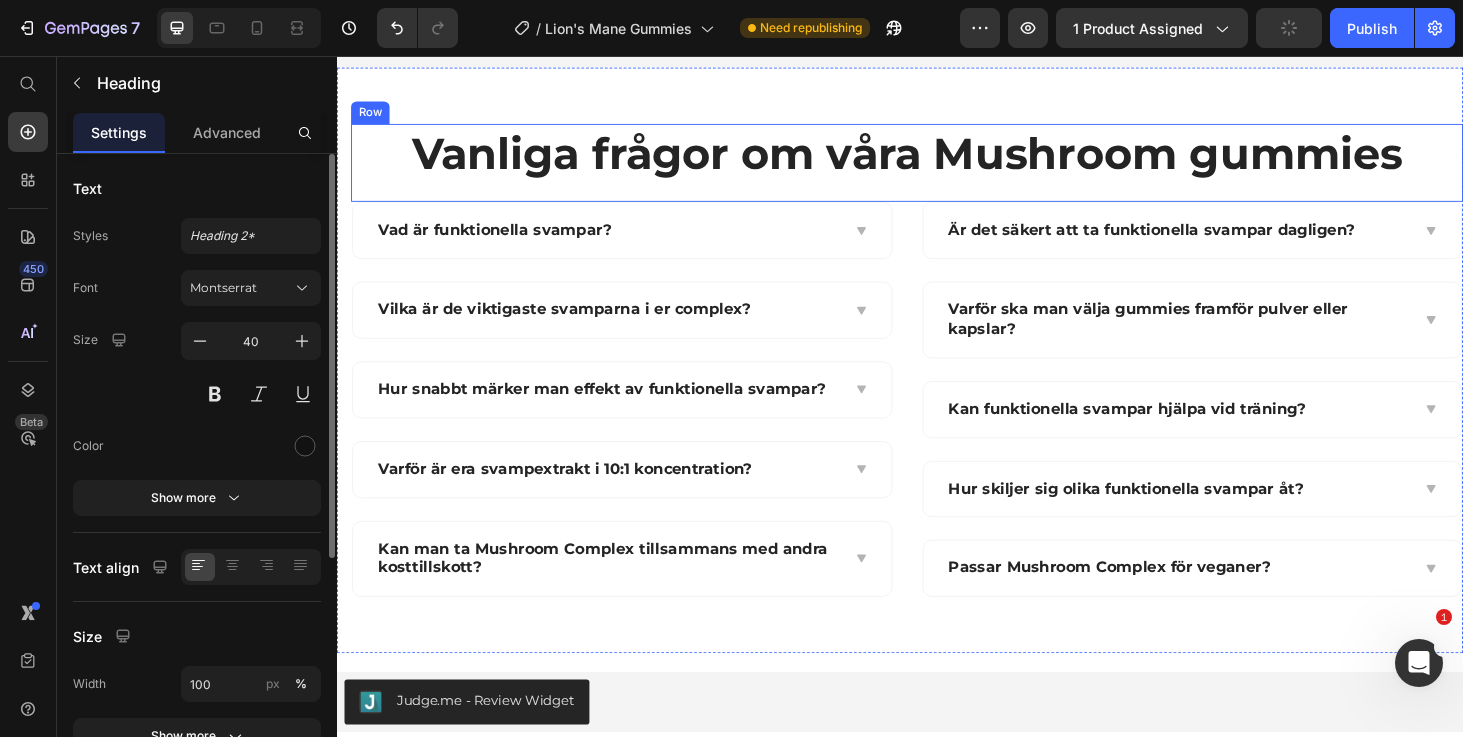 click on "Vanliga frågor om våra Mushroom gummies" at bounding box center (944, 160) 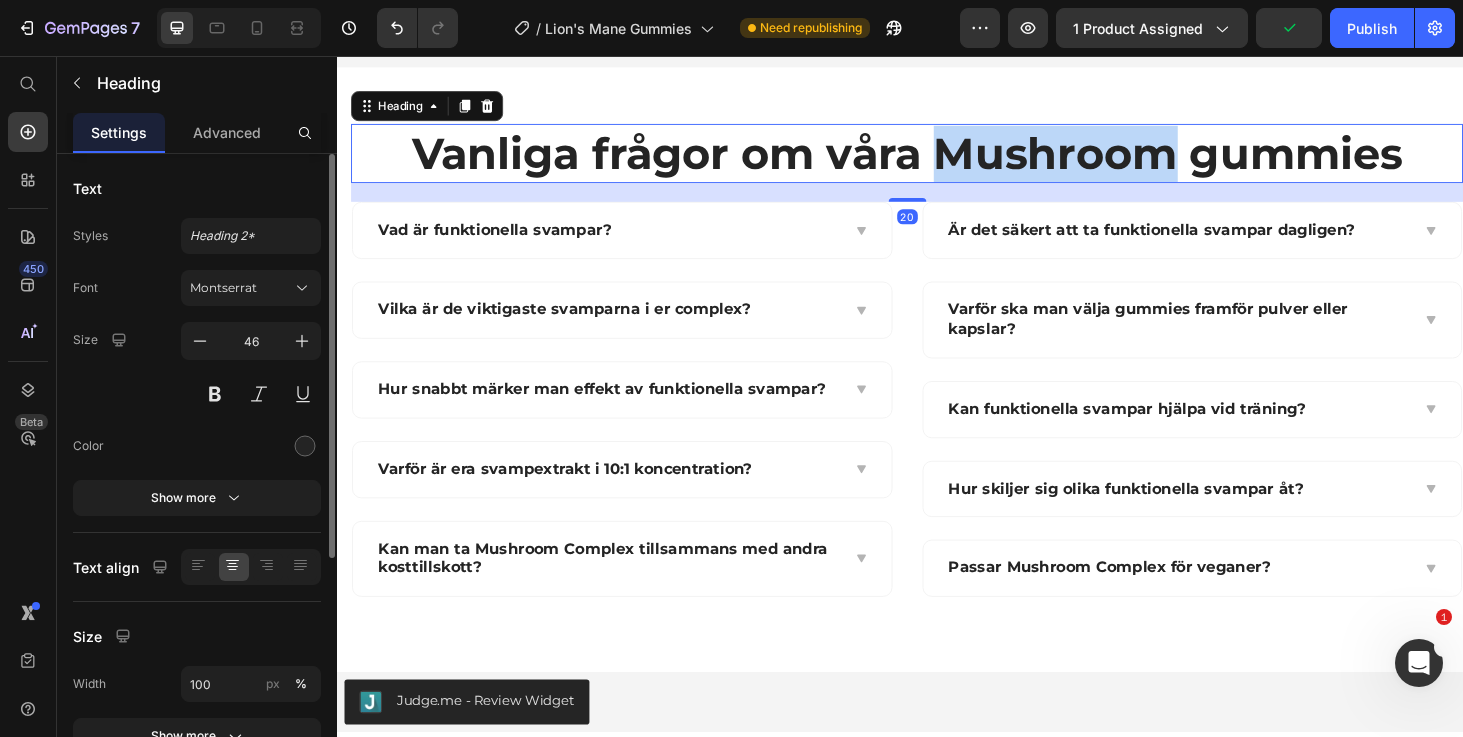 click on "Vanliga frågor om våra Mushroom gummies" at bounding box center (944, 160) 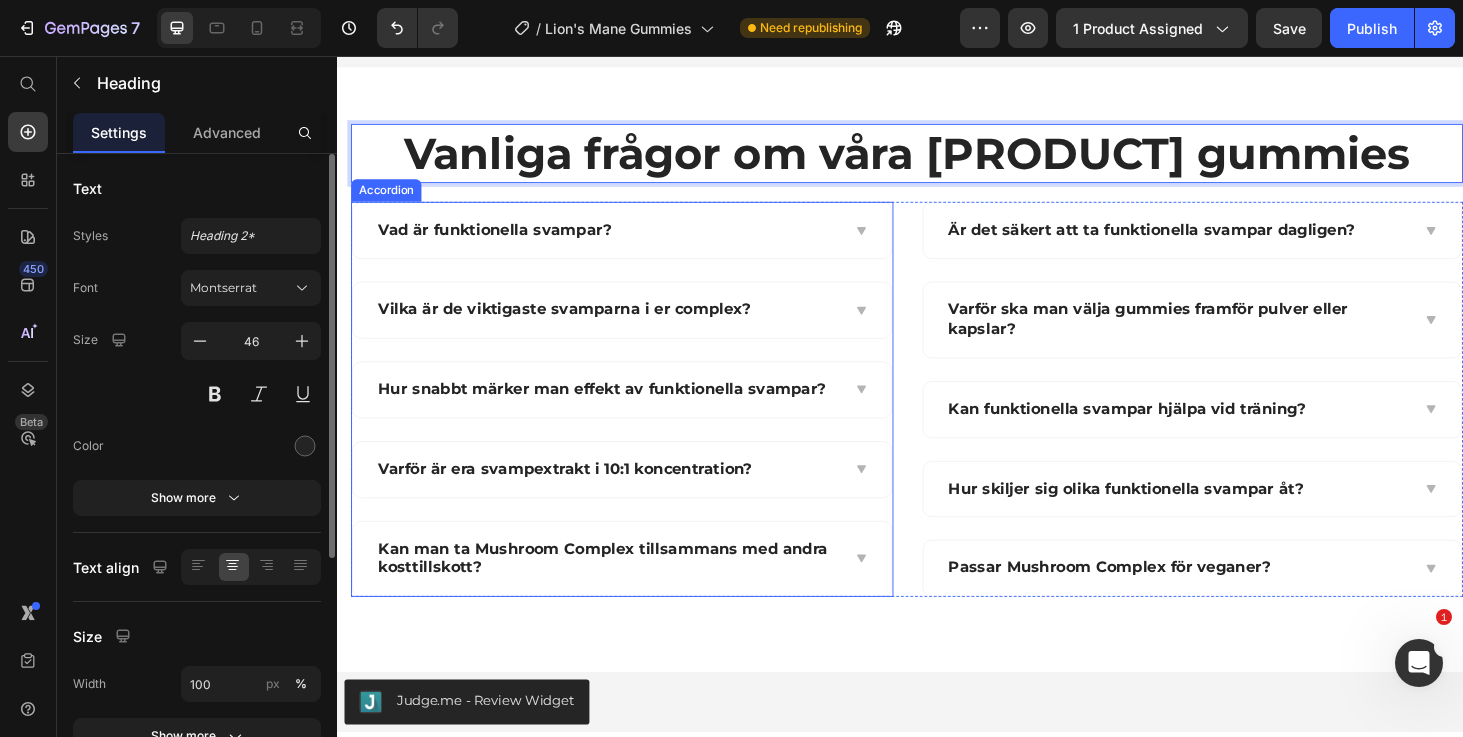 click 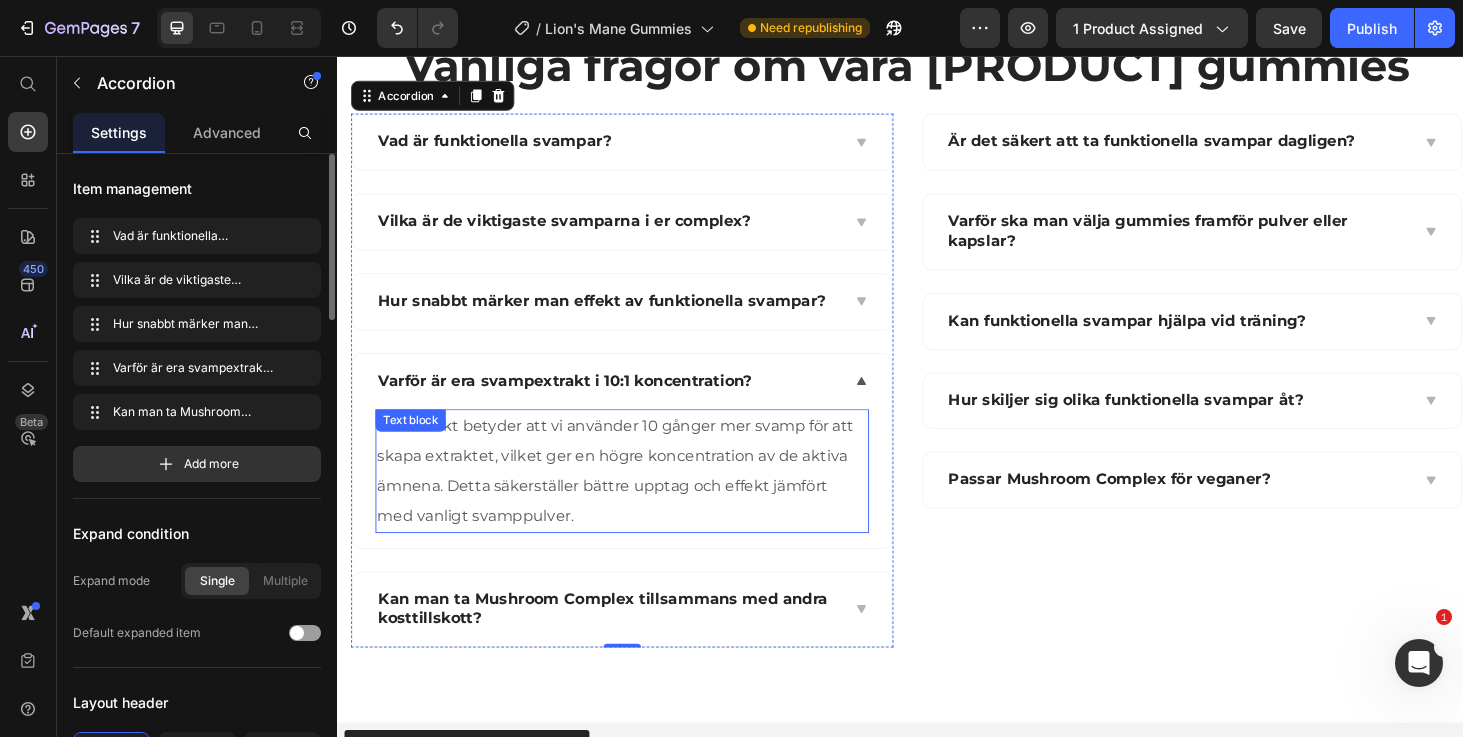 scroll, scrollTop: 4093, scrollLeft: 0, axis: vertical 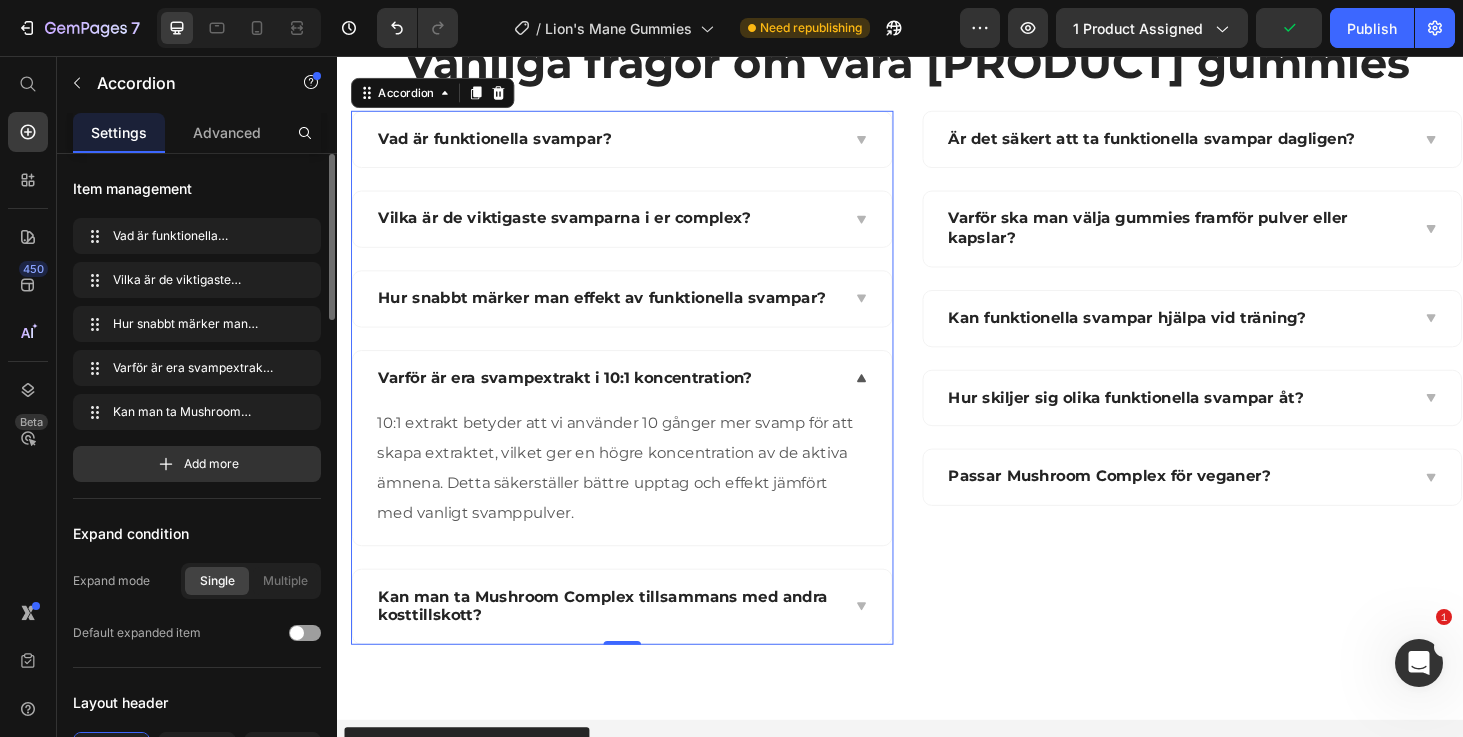 click on "Varför är era svampextrakt i 10:1 koncentration?" at bounding box center (580, 399) 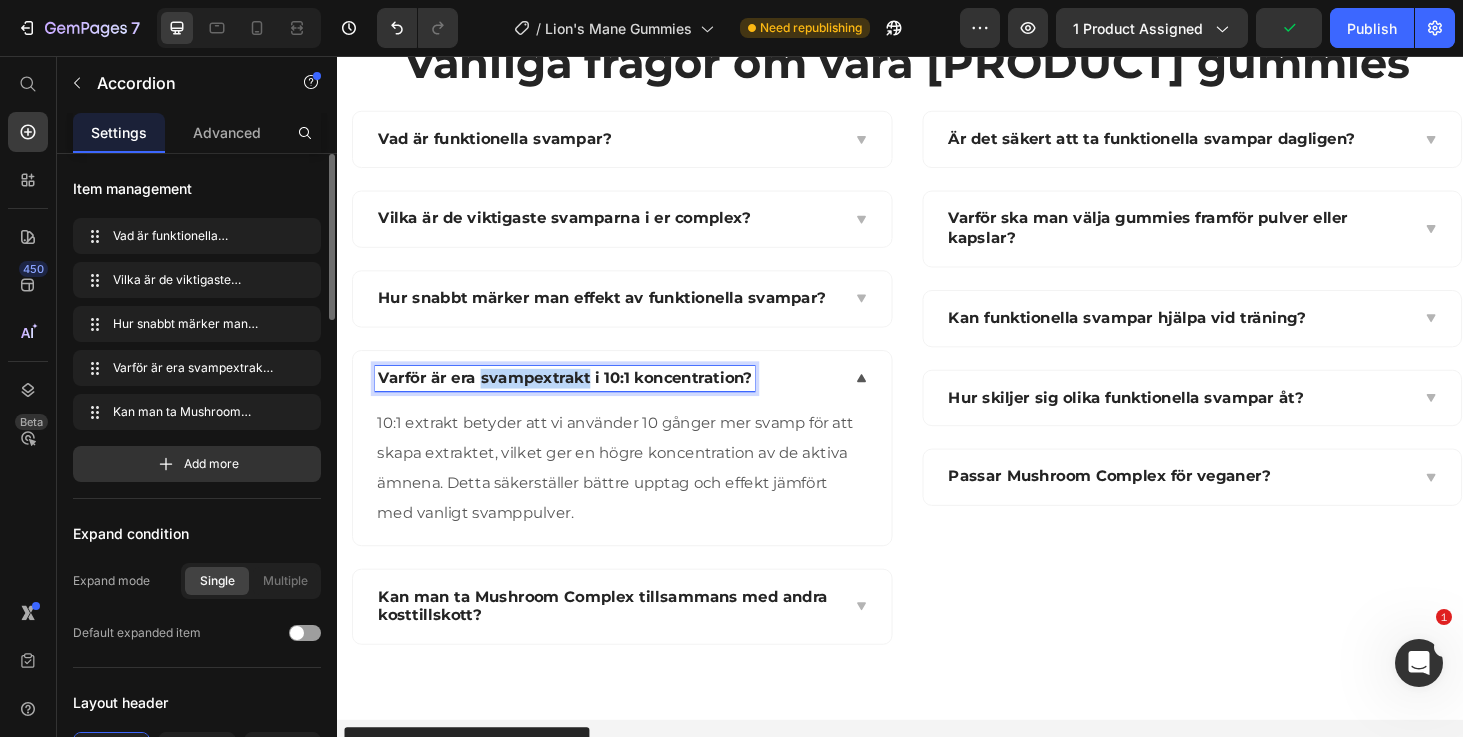 click on "Varför är era svampextrakt i 10:1 koncentration?" at bounding box center [580, 399] 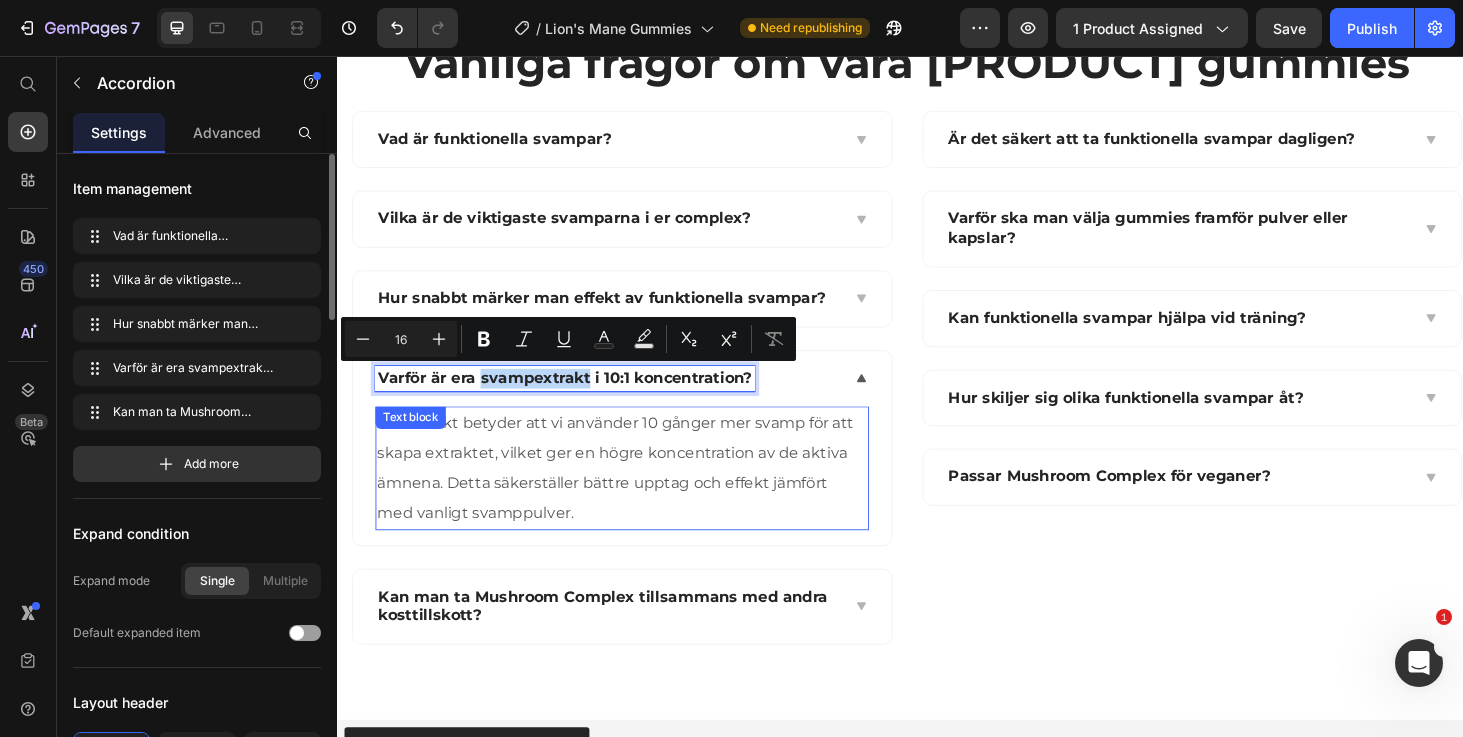 scroll, scrollTop: 4180, scrollLeft: 0, axis: vertical 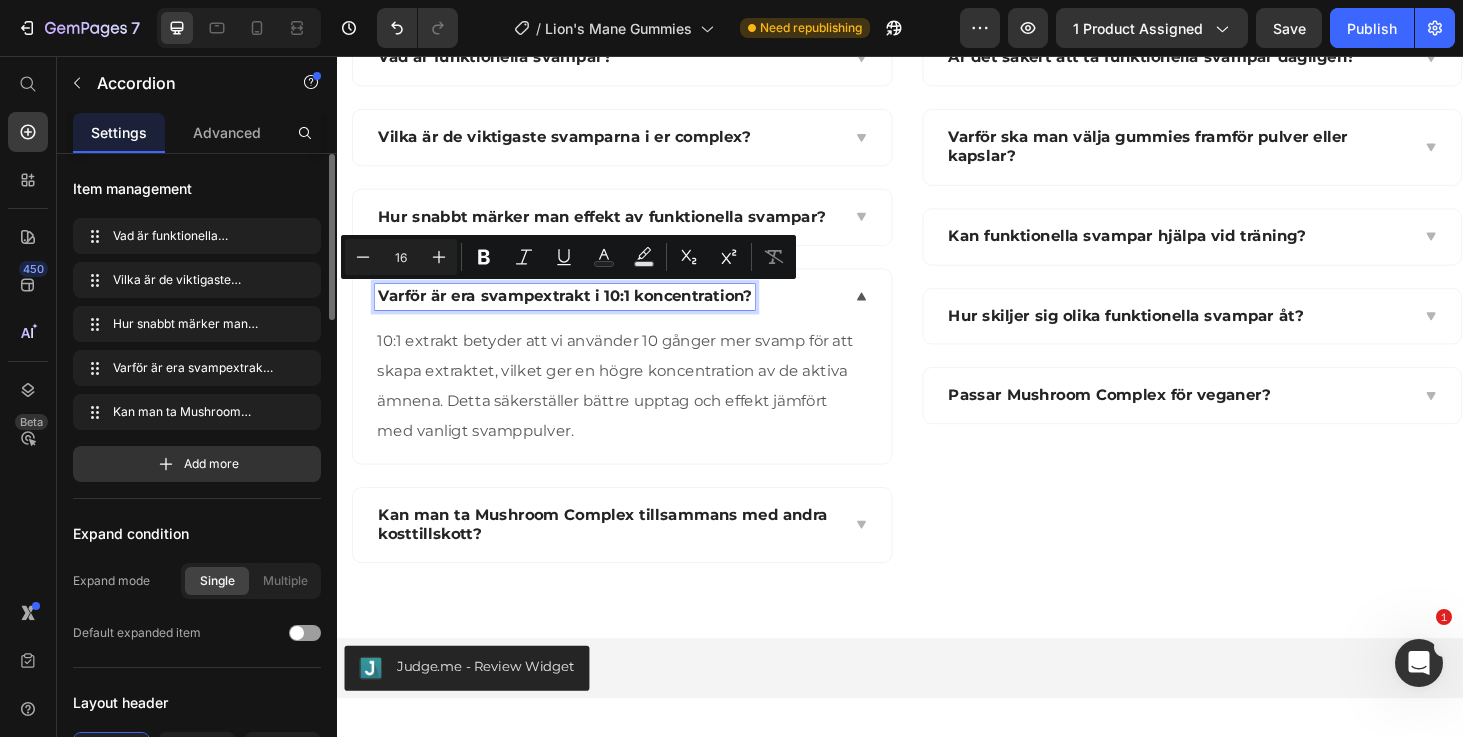 click on "Kan man ta Mushroom Complex tillsammans med andra kosttillskott?" at bounding box center [625, 556] 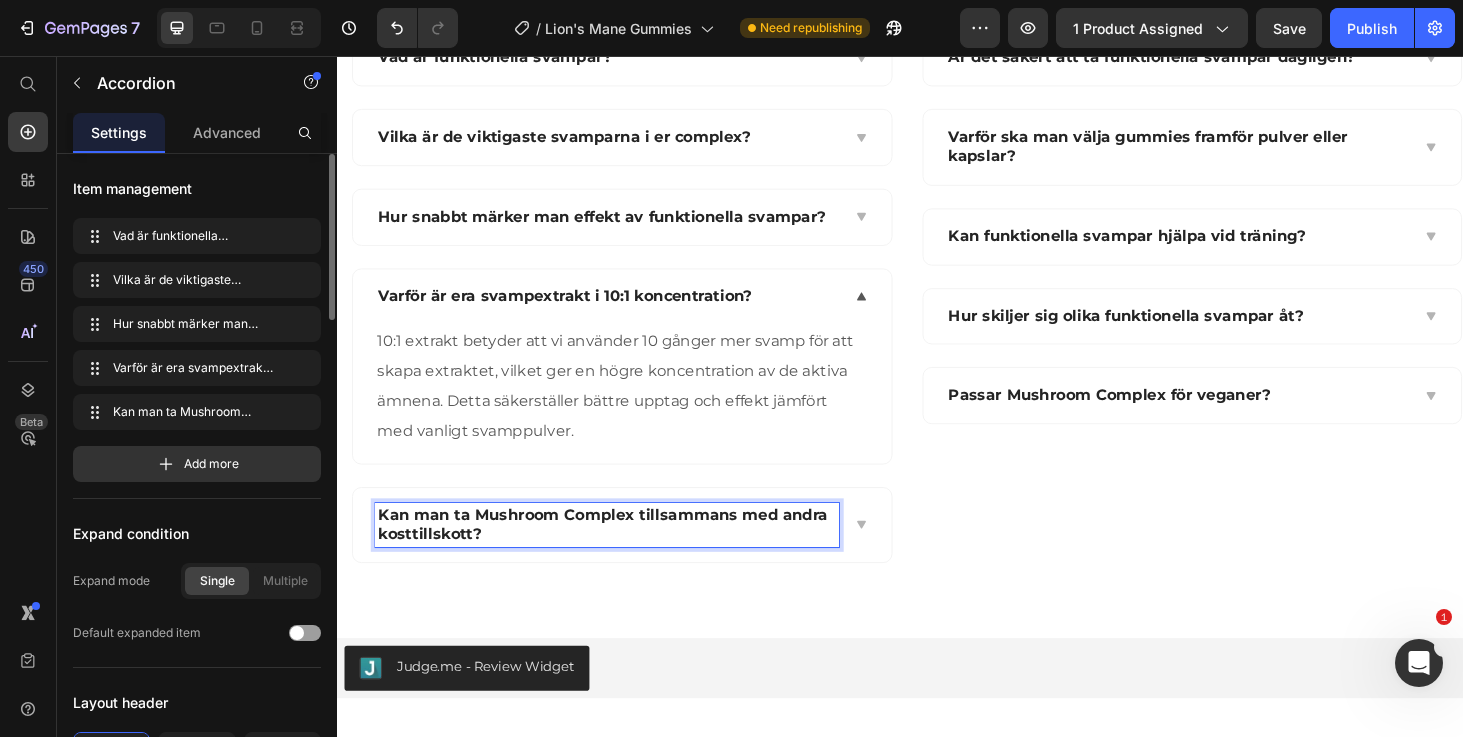 click on "Kan man ta Mushroom Complex tillsammans med andra kosttillskott?" at bounding box center (625, 556) 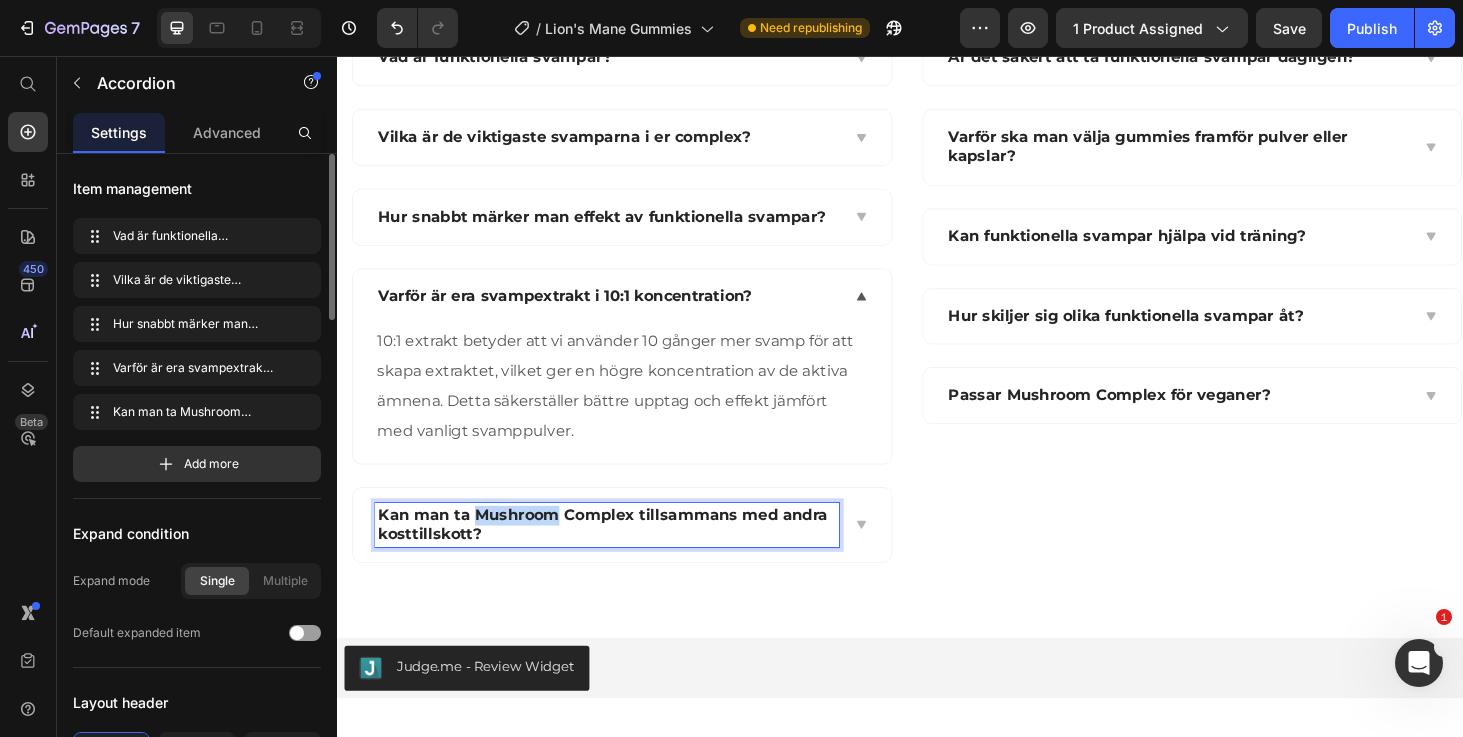 click on "Kan man ta Mushroom Complex tillsammans med andra kosttillskott?" at bounding box center (625, 556) 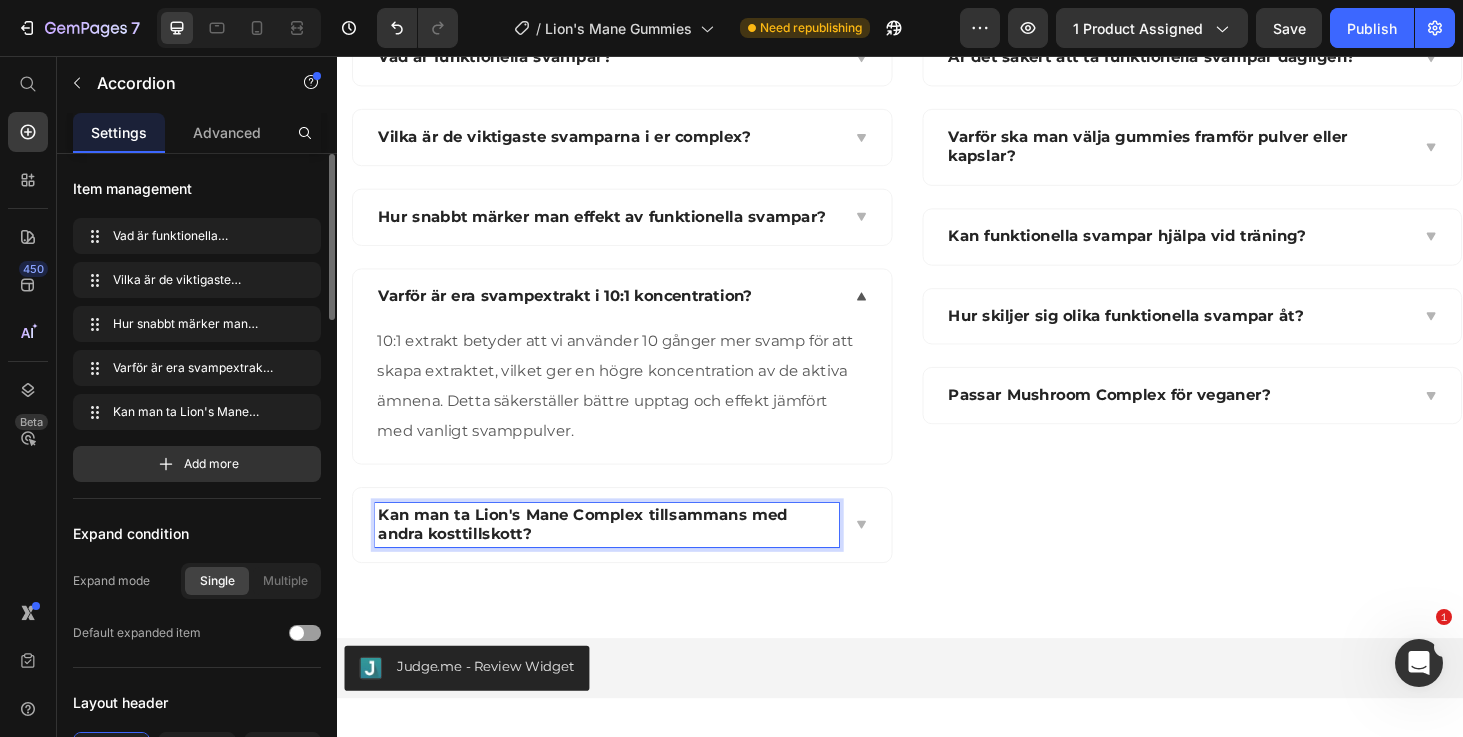click on "Kan man ta Lion's Mane Complex tillsammans med andra kosttillskott?" at bounding box center [625, 556] 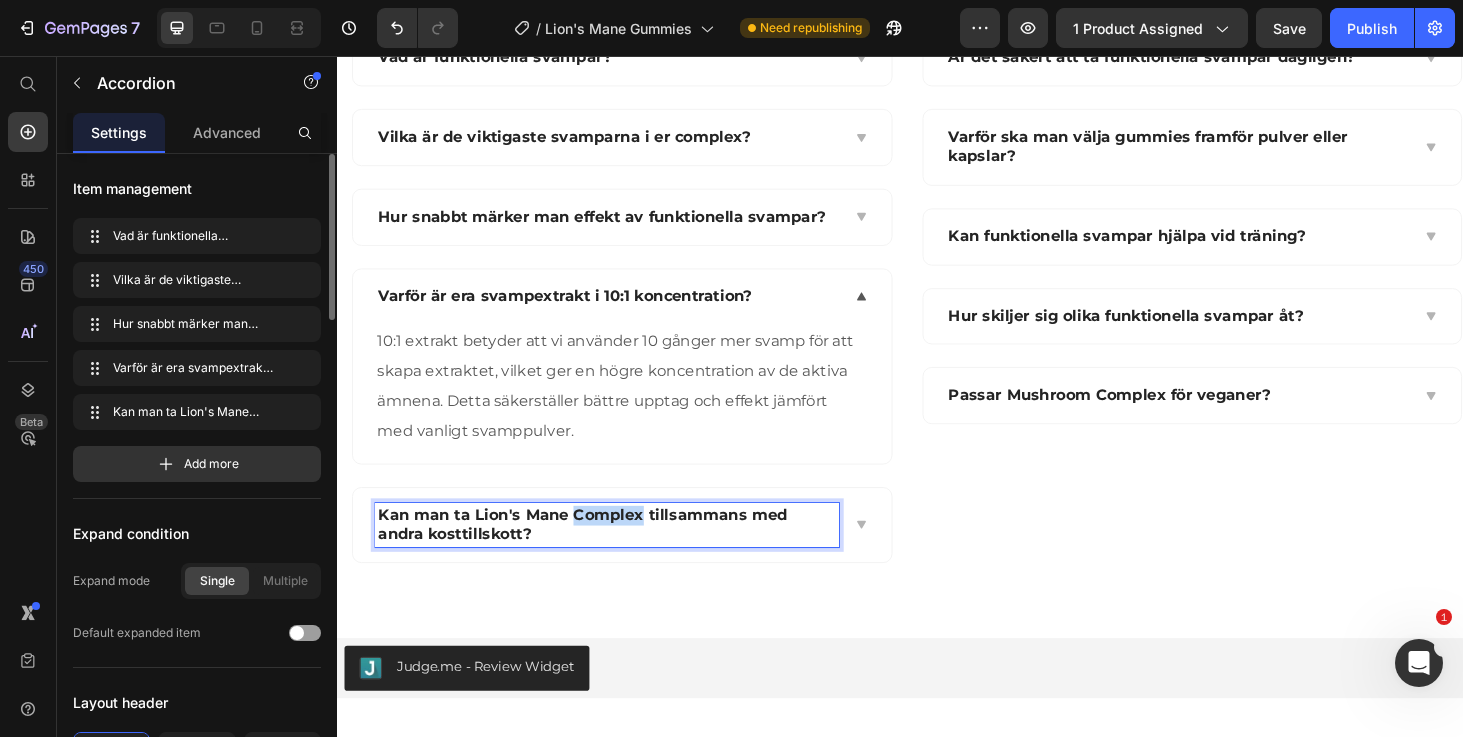 click on "Kan man ta Lion's Mane Complex tillsammans med andra kosttillskott?" at bounding box center (625, 556) 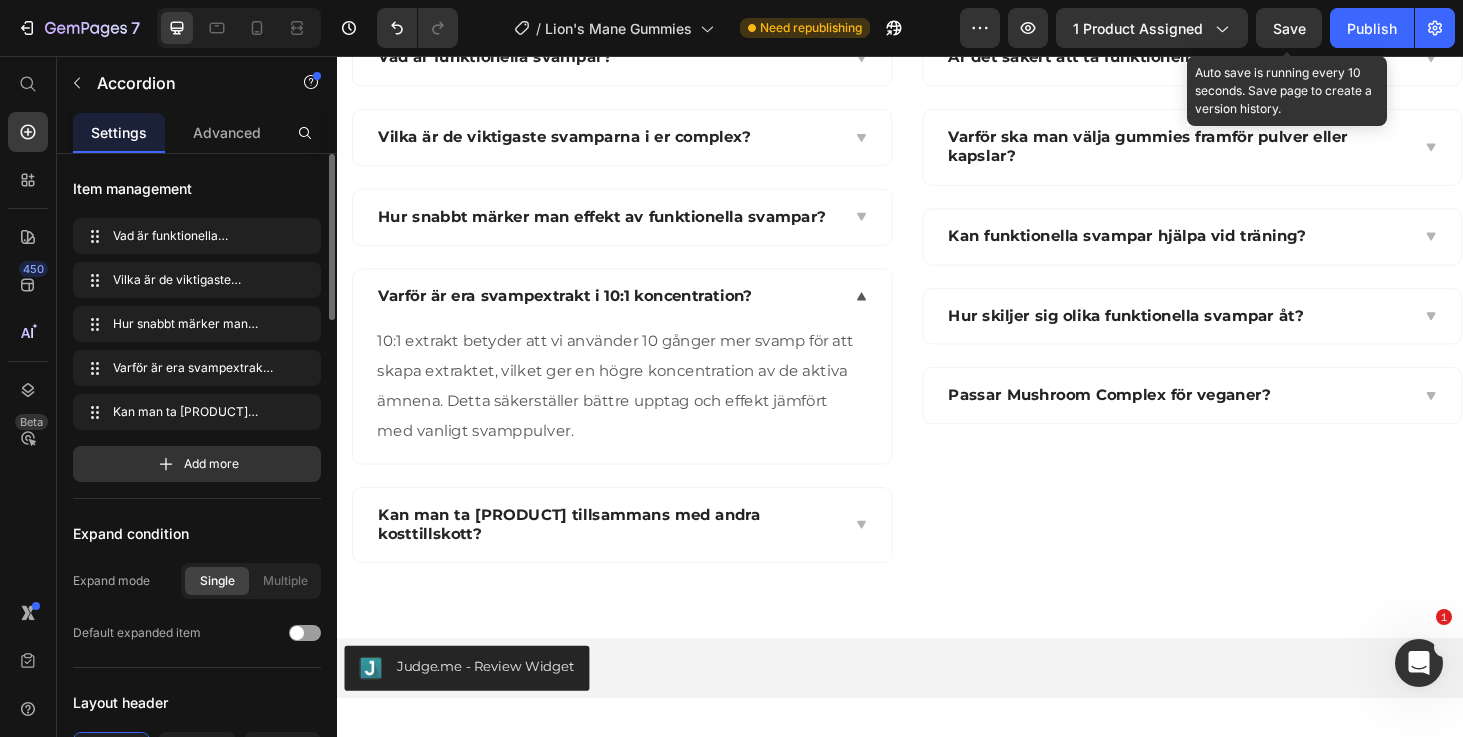 click on "Save" at bounding box center (1289, 28) 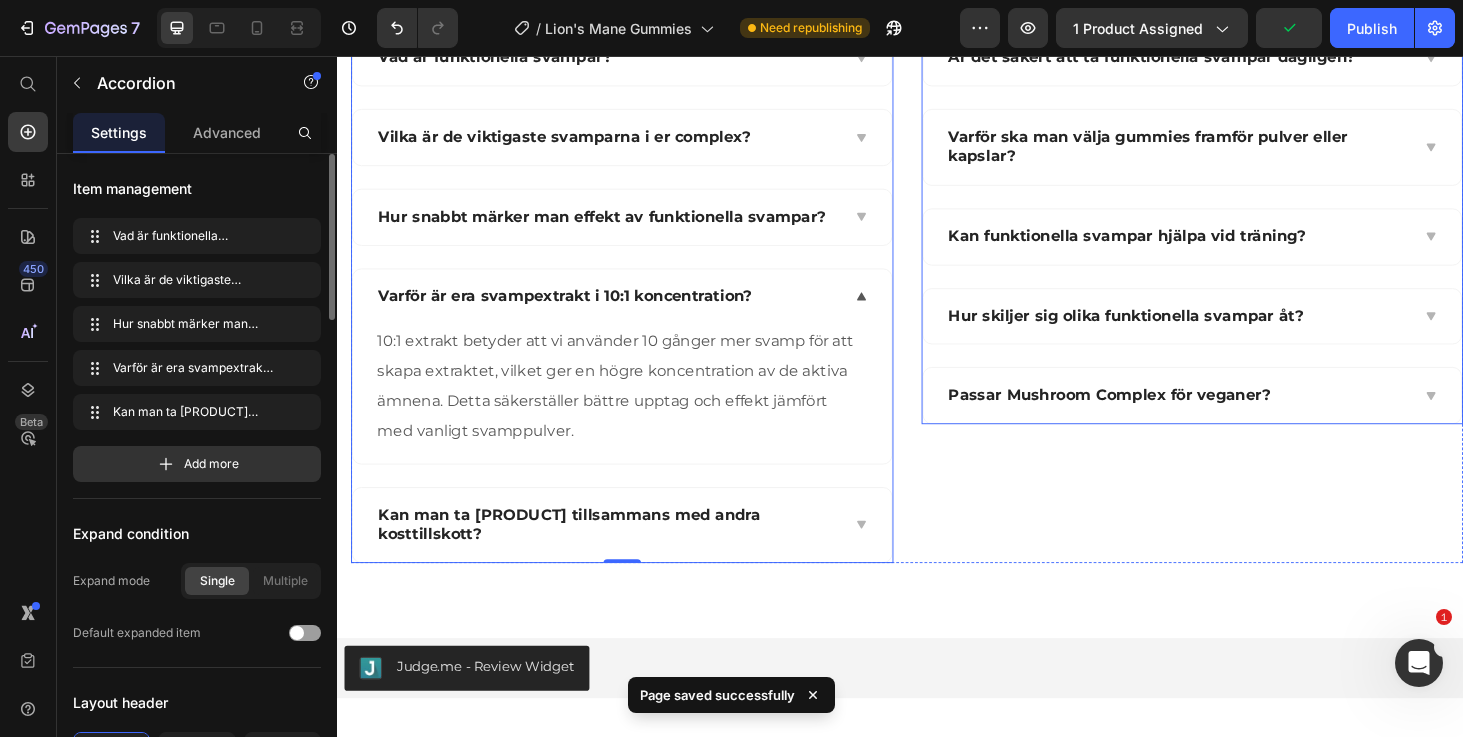click on "Passar Mushroom Complex för veganer?" at bounding box center [1160, 417] 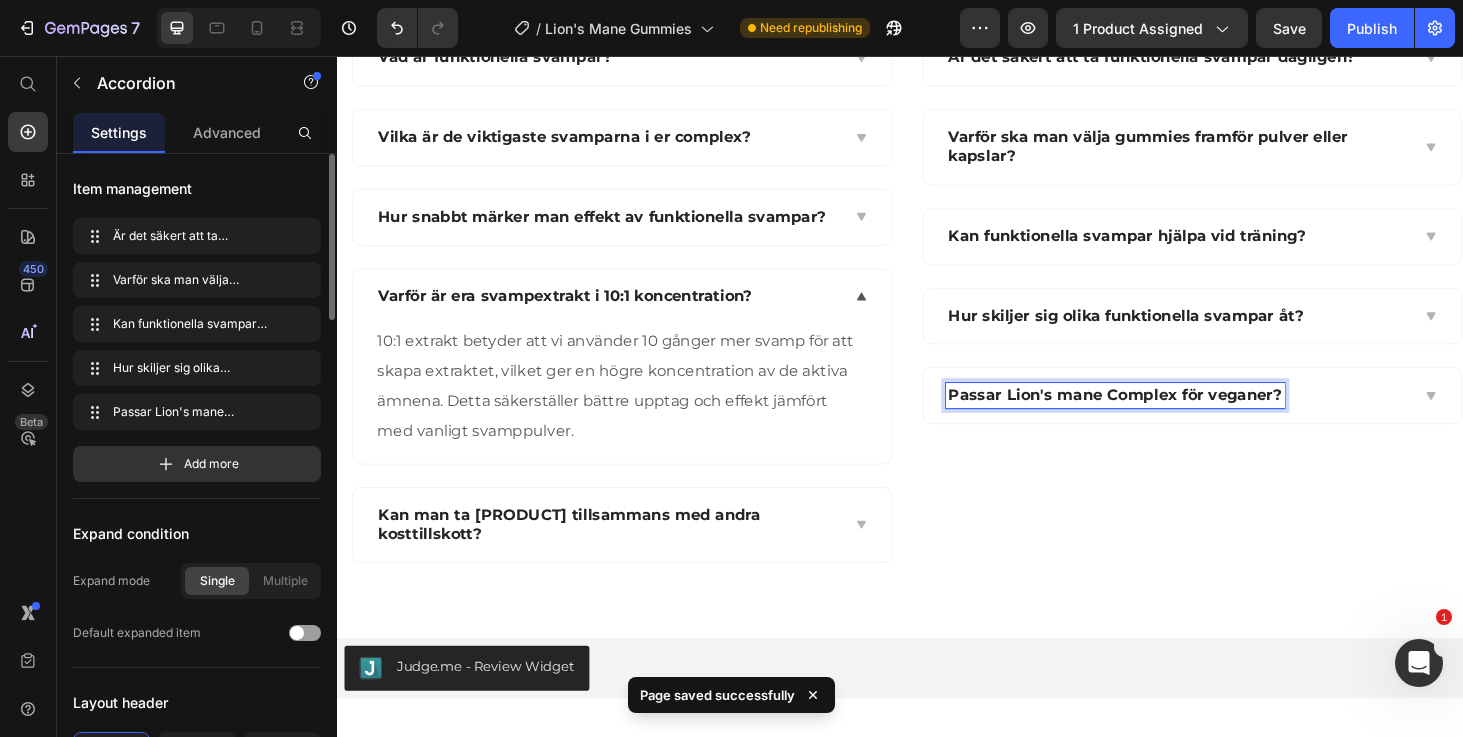 click on "Passar Lion's mane Complex för veganer?" at bounding box center (1166, 417) 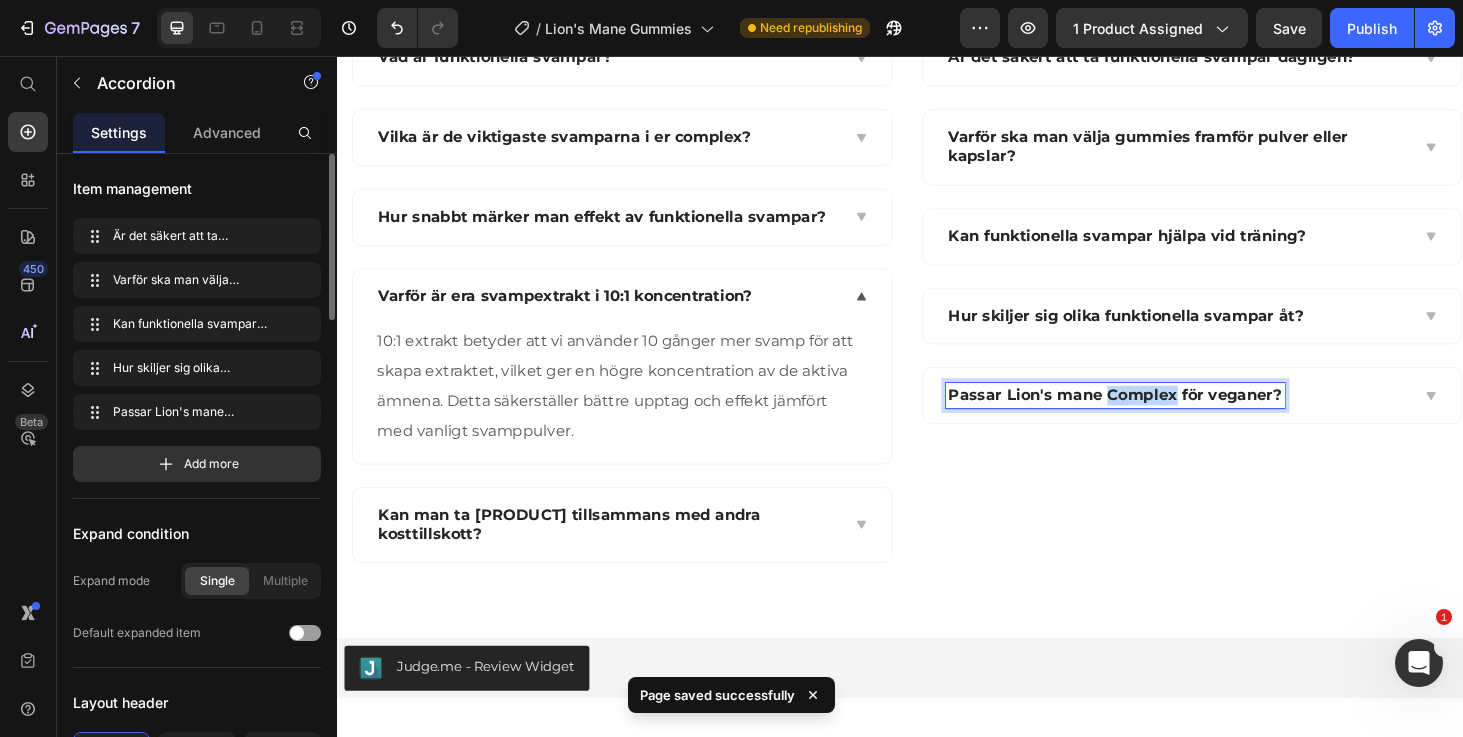 click on "Passar Lion's mane Complex för veganer?" at bounding box center (1166, 417) 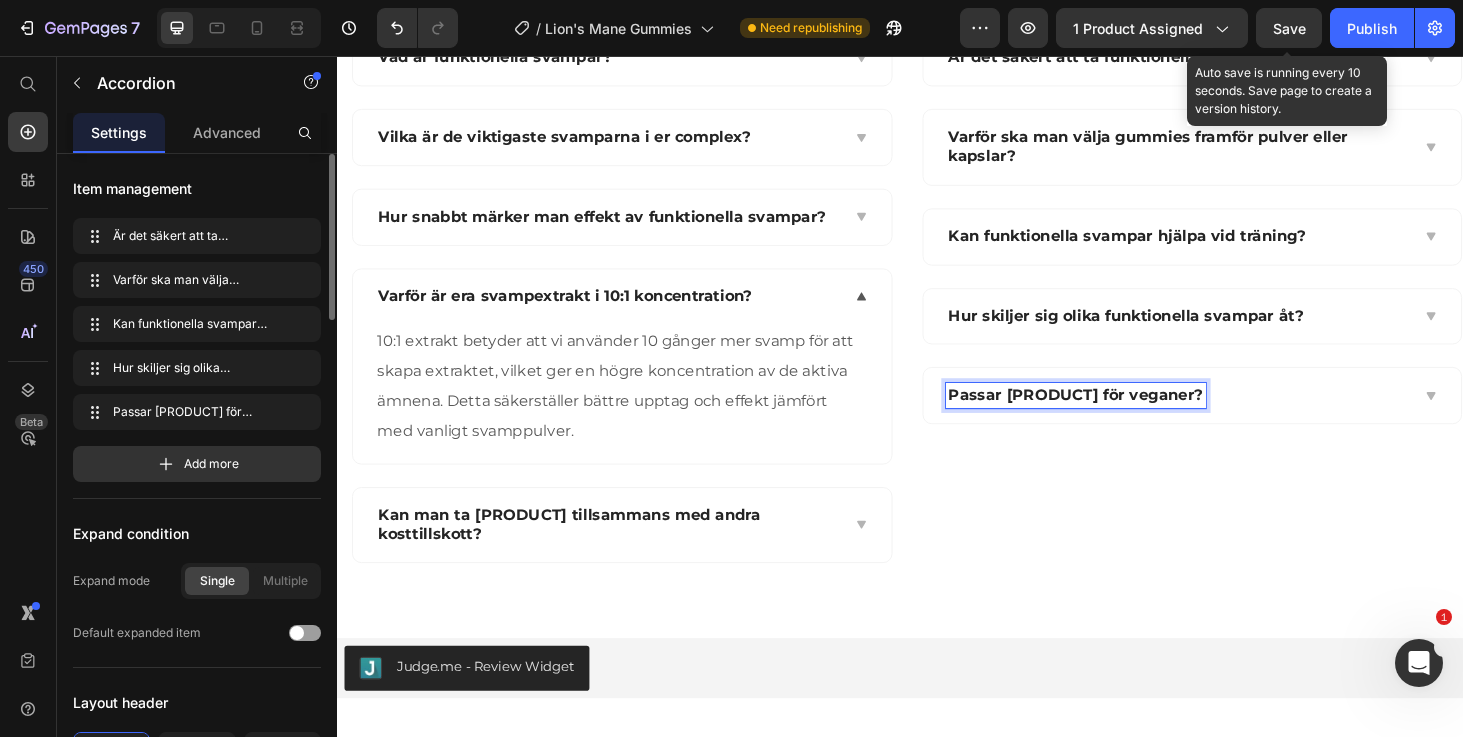 click on "Save" at bounding box center [1289, 28] 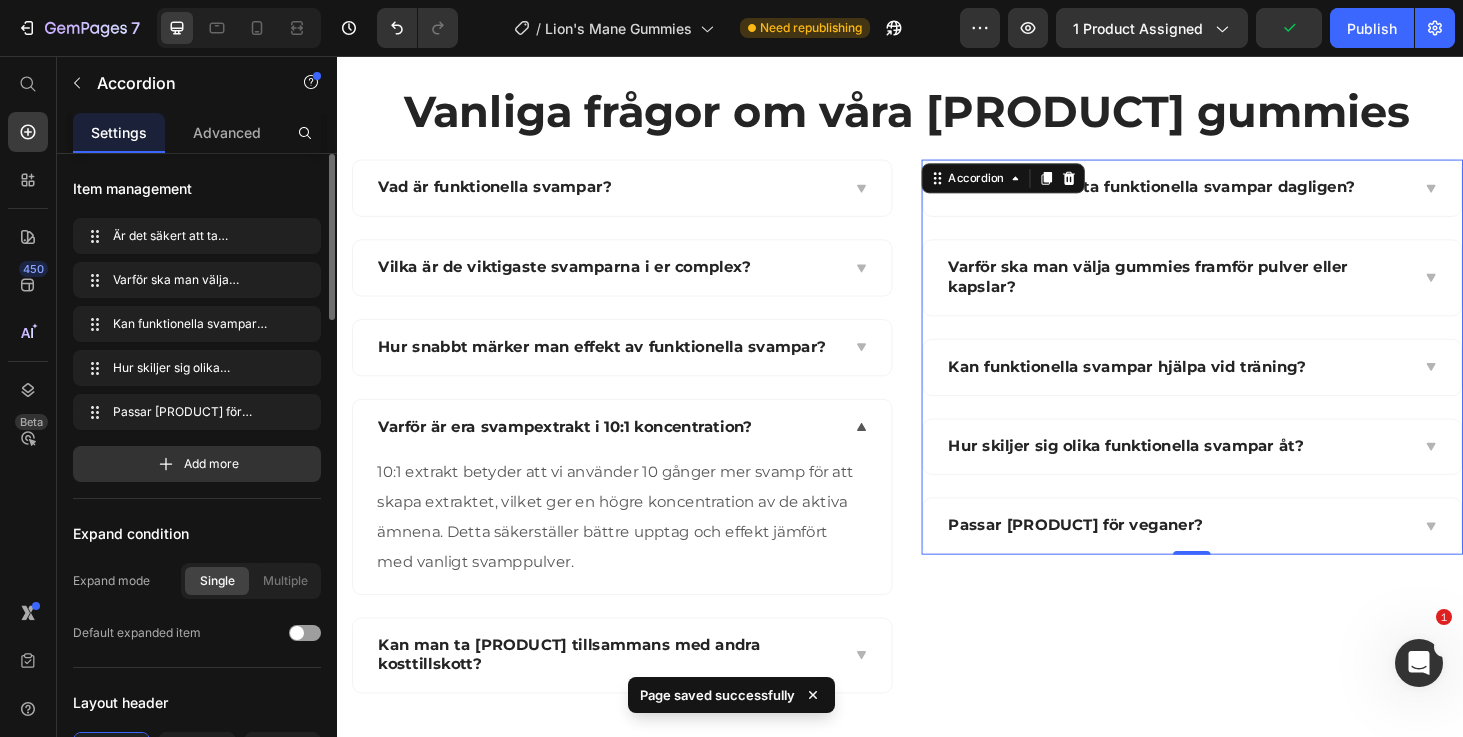 scroll, scrollTop: 4029, scrollLeft: 0, axis: vertical 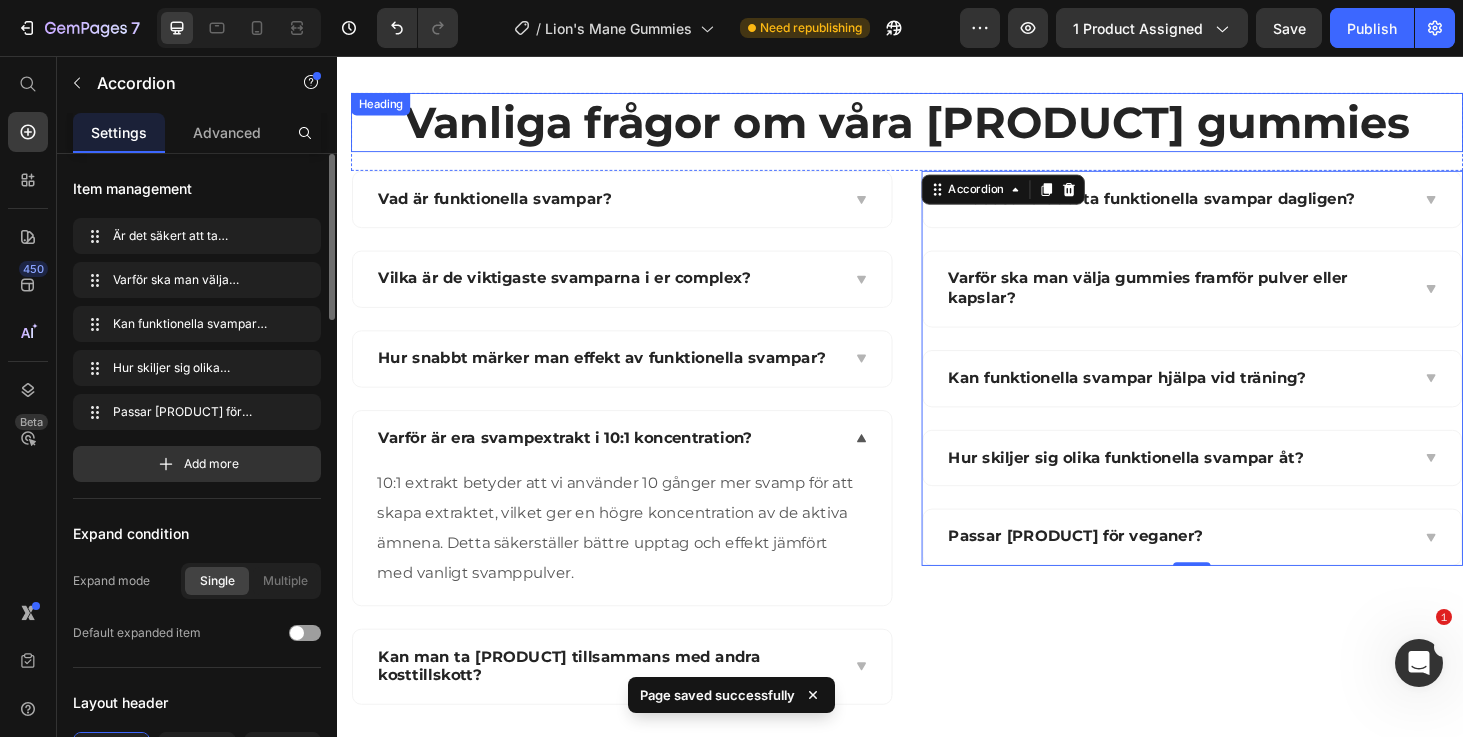 click on "Vanliga frågor om våra [PRODUCT] gummies" at bounding box center [944, 127] 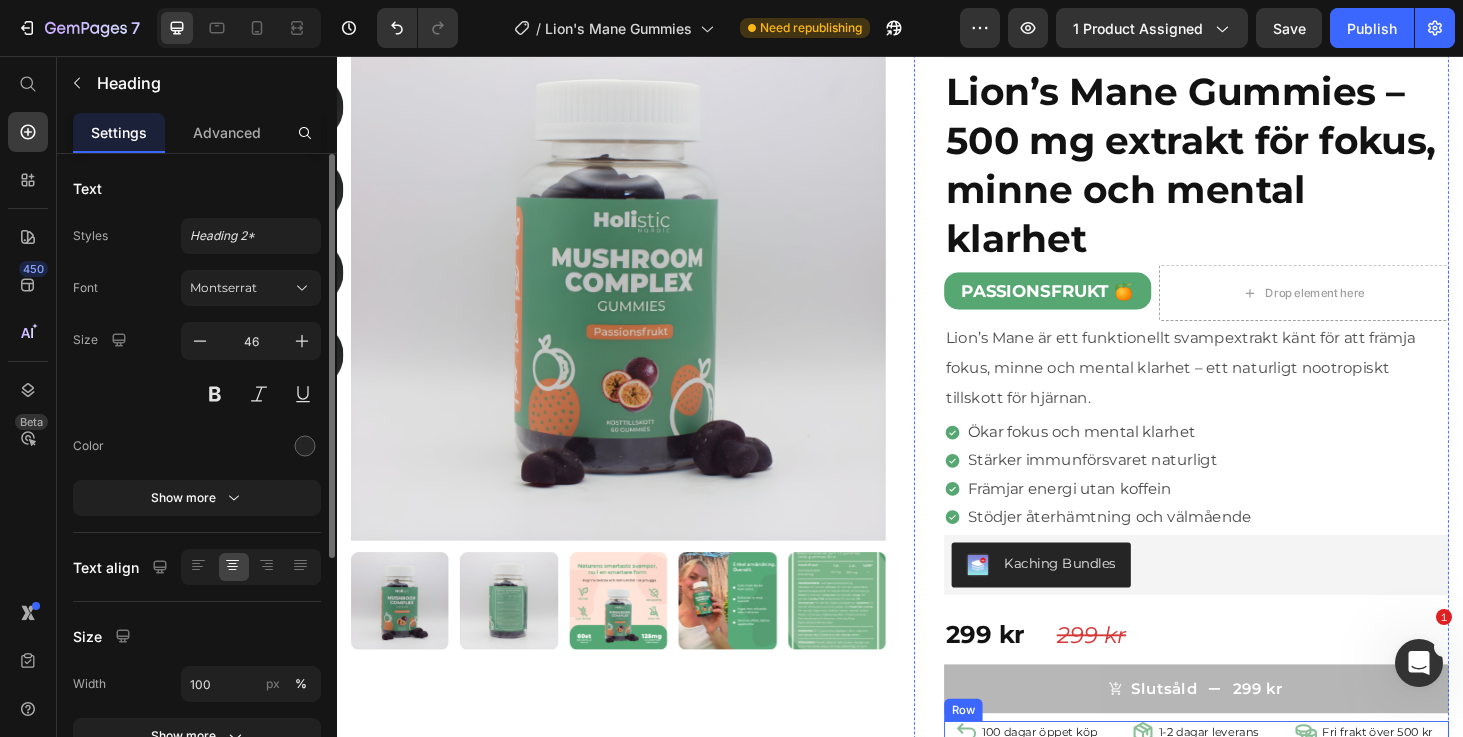 scroll, scrollTop: 0, scrollLeft: 0, axis: both 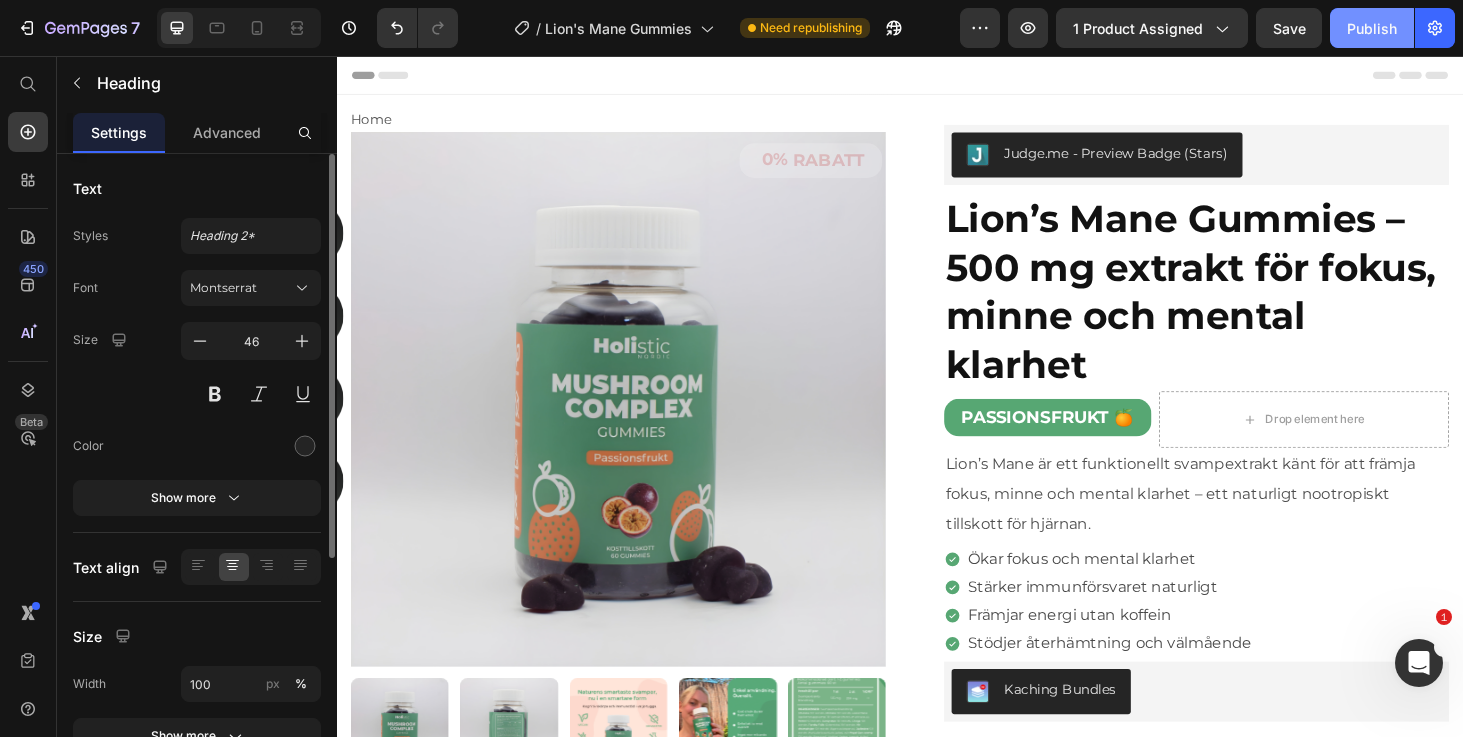 click on "Publish" 